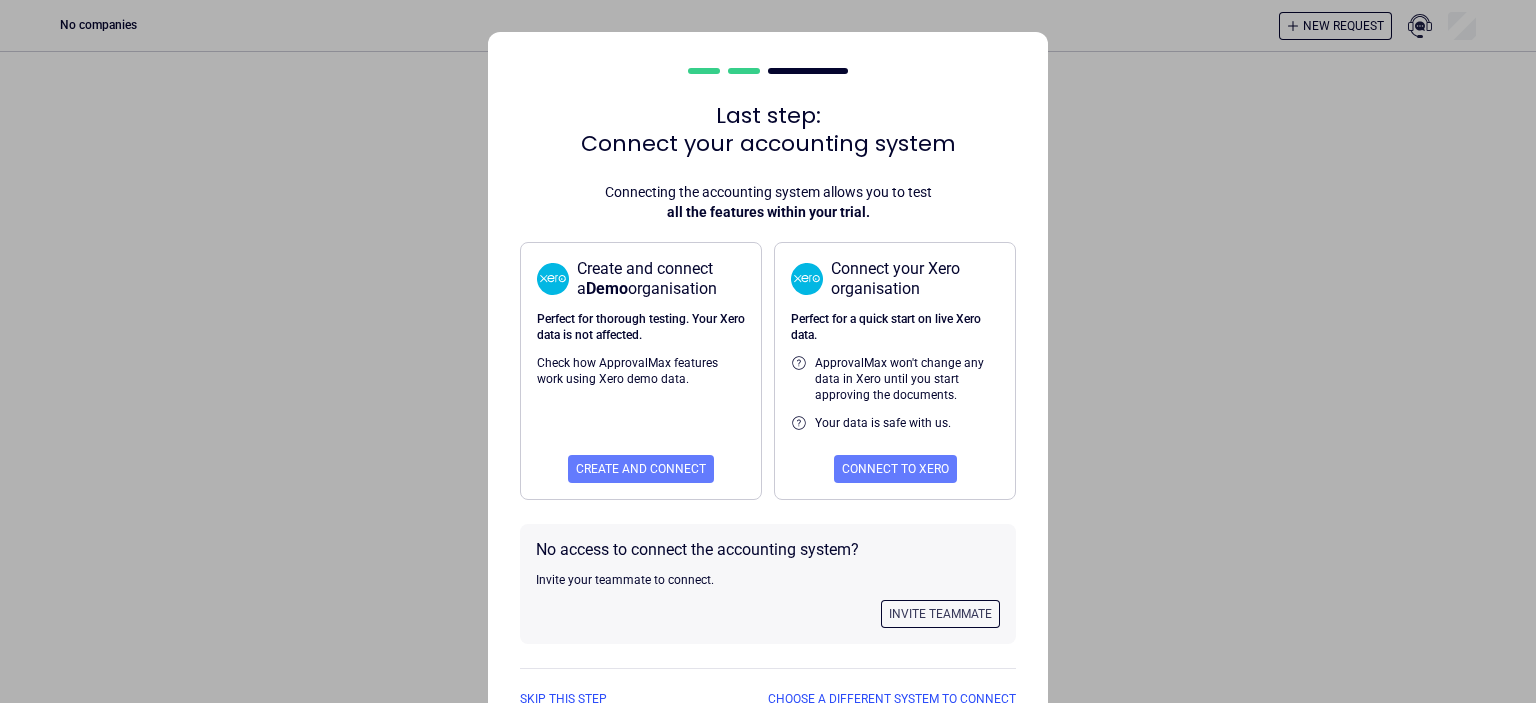 scroll, scrollTop: 0, scrollLeft: 0, axis: both 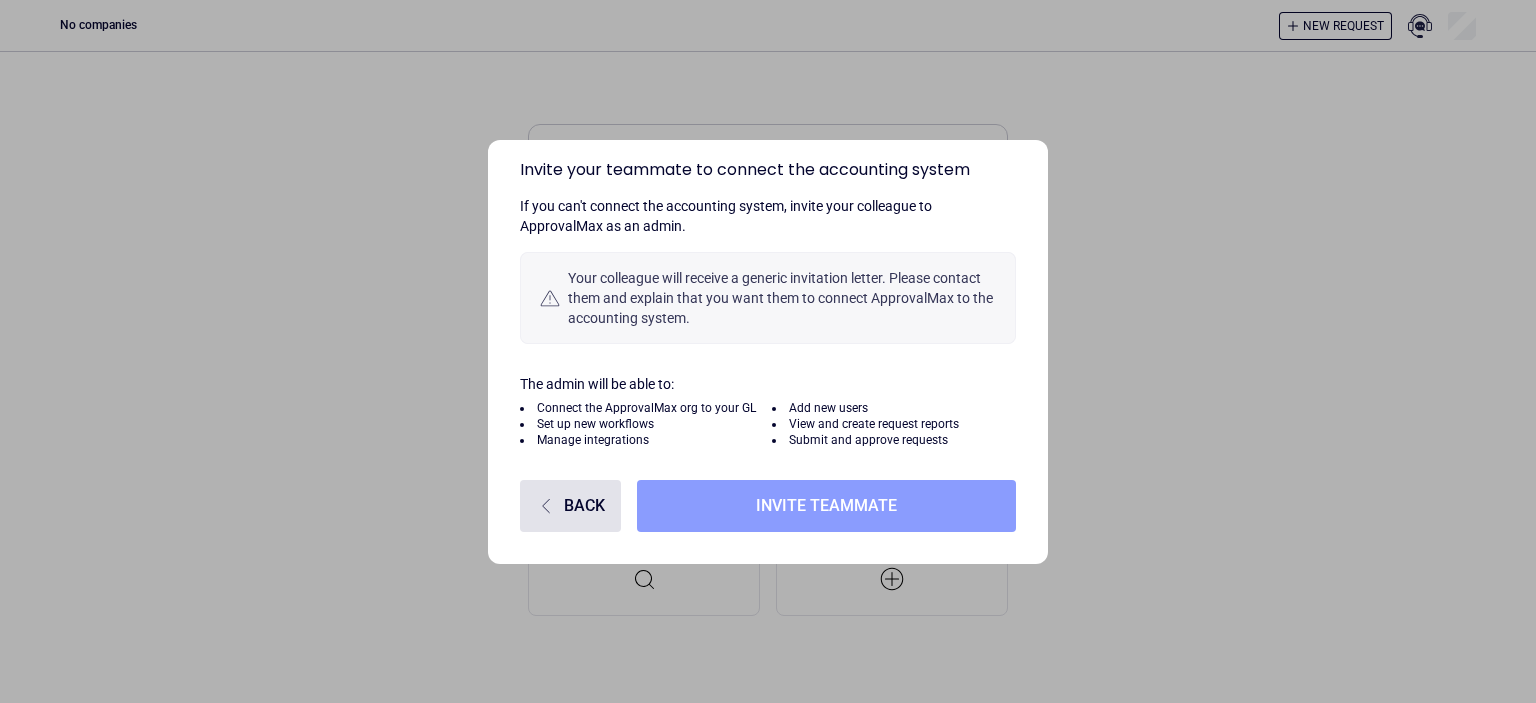 click on "Invite teammate" at bounding box center [826, 506] 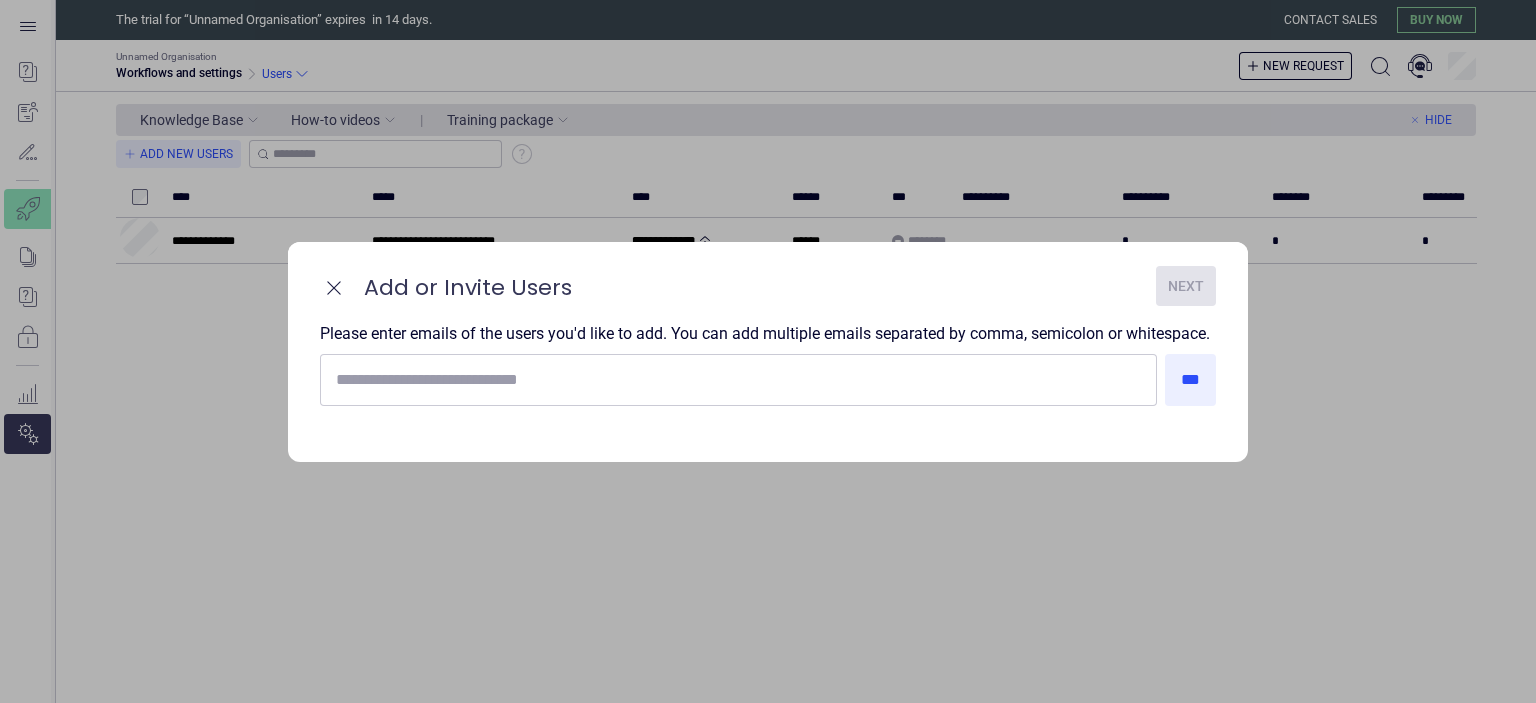 scroll, scrollTop: 0, scrollLeft: 0, axis: both 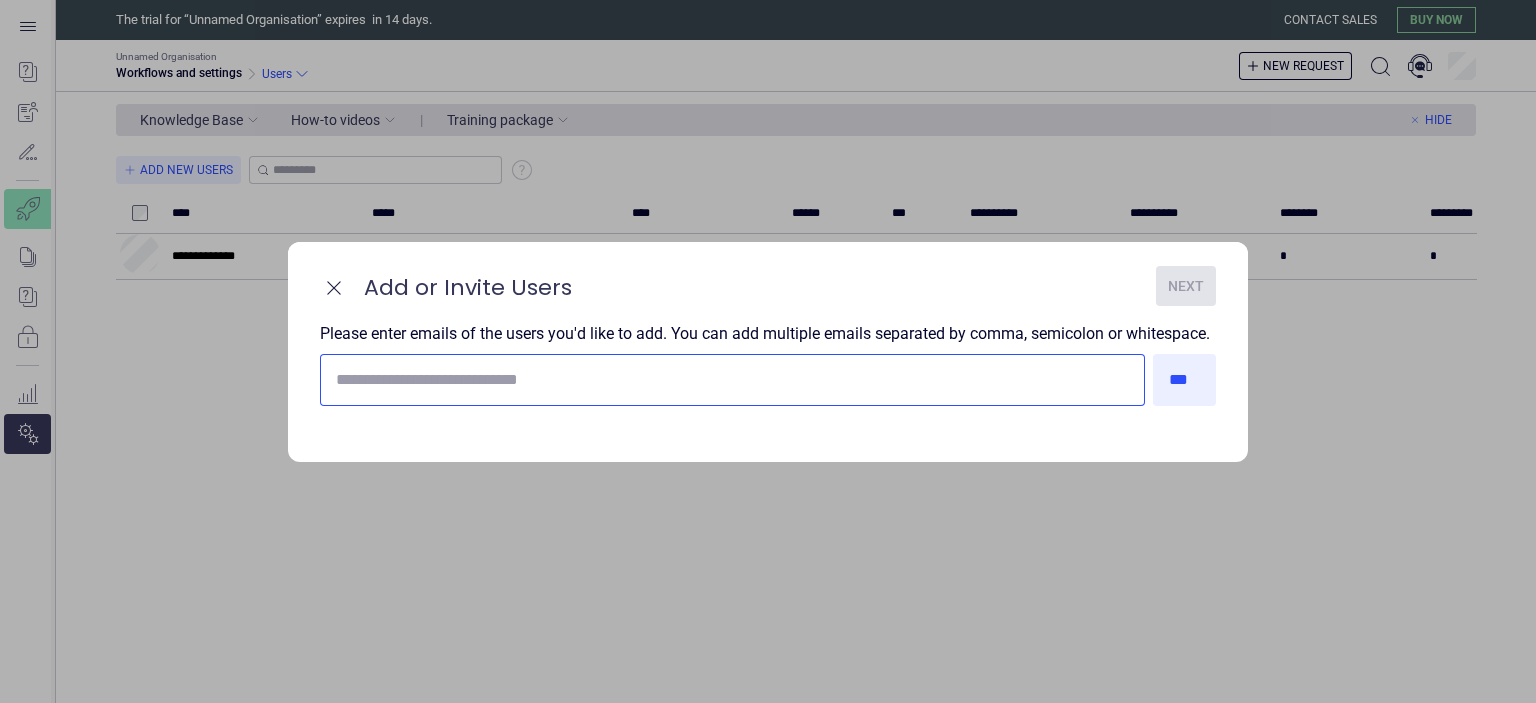 click at bounding box center [732, 380] 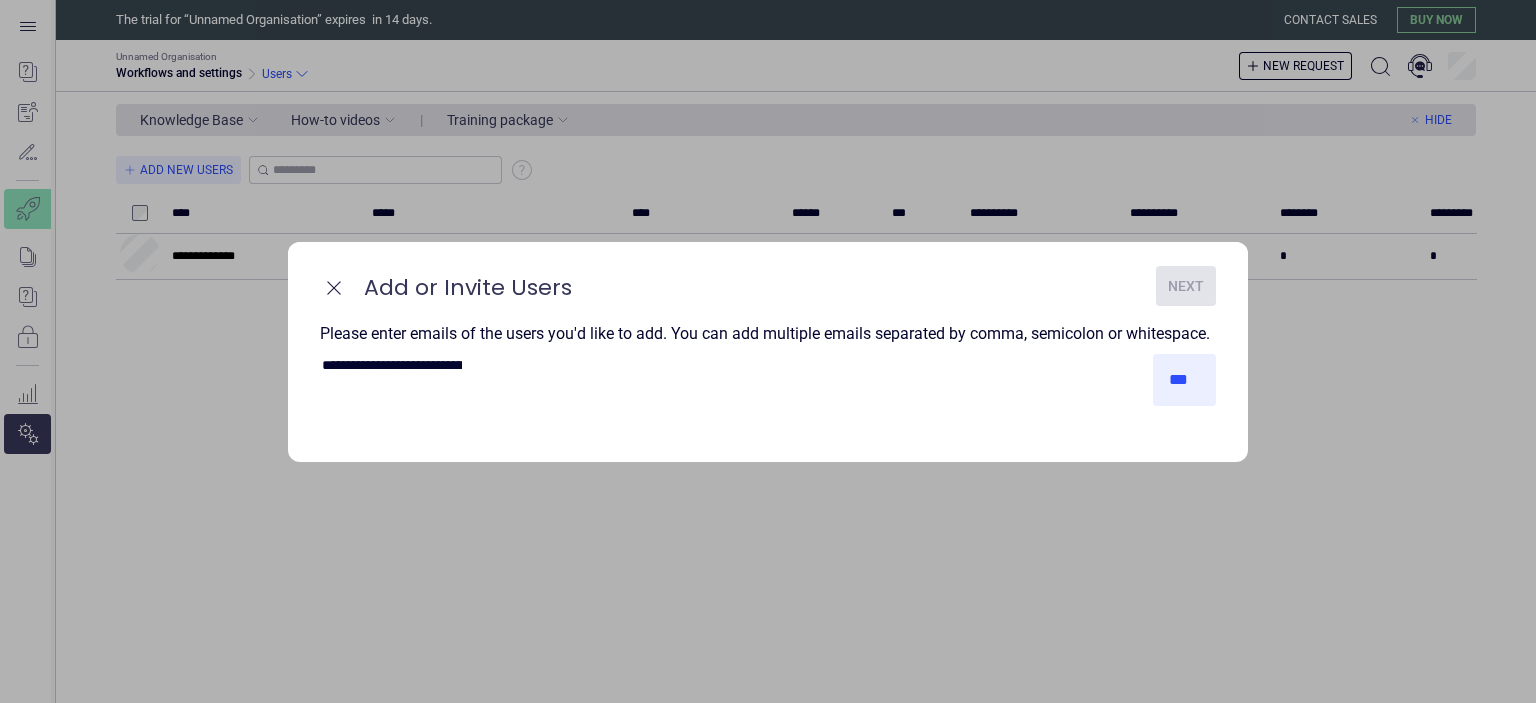 click on "**********" at bounding box center (392, 365) 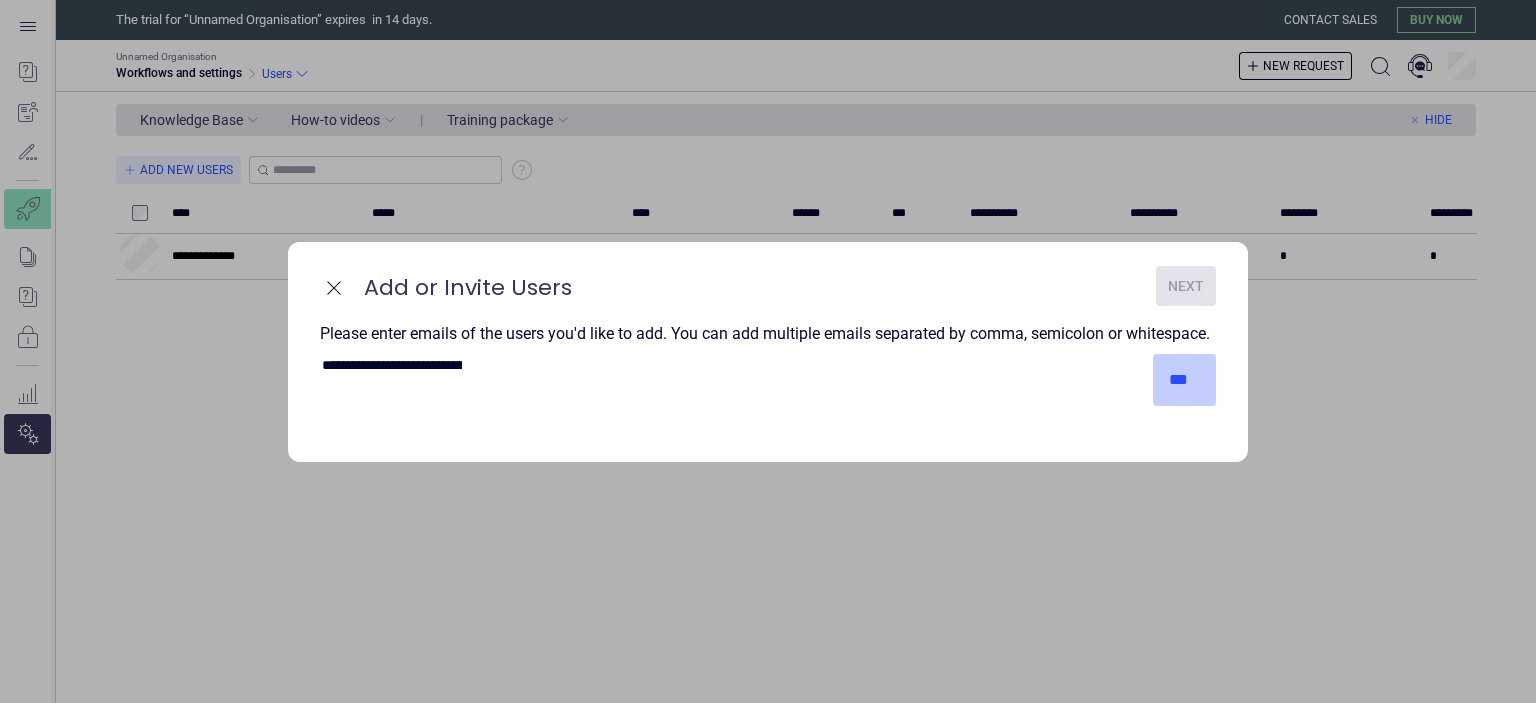 type on "**********" 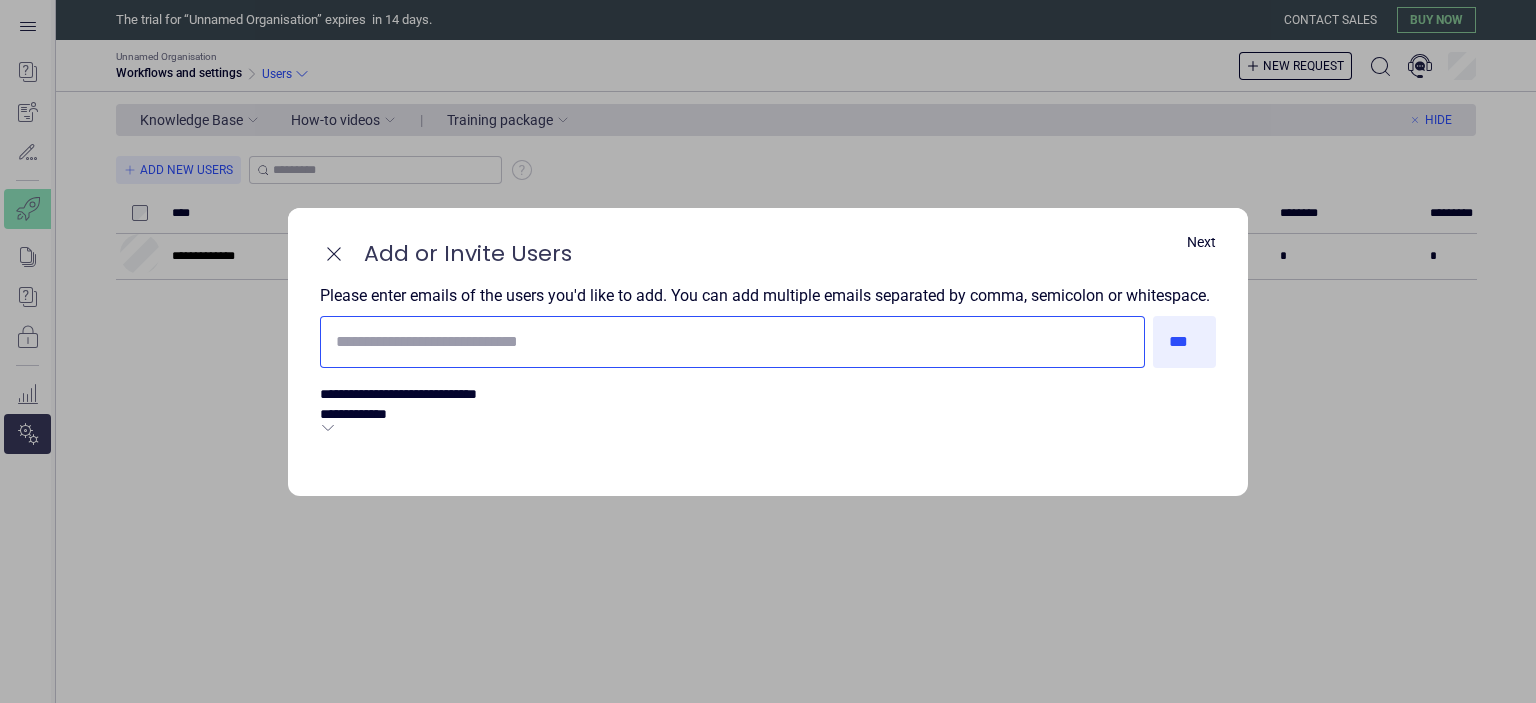 click at bounding box center (732, 342) 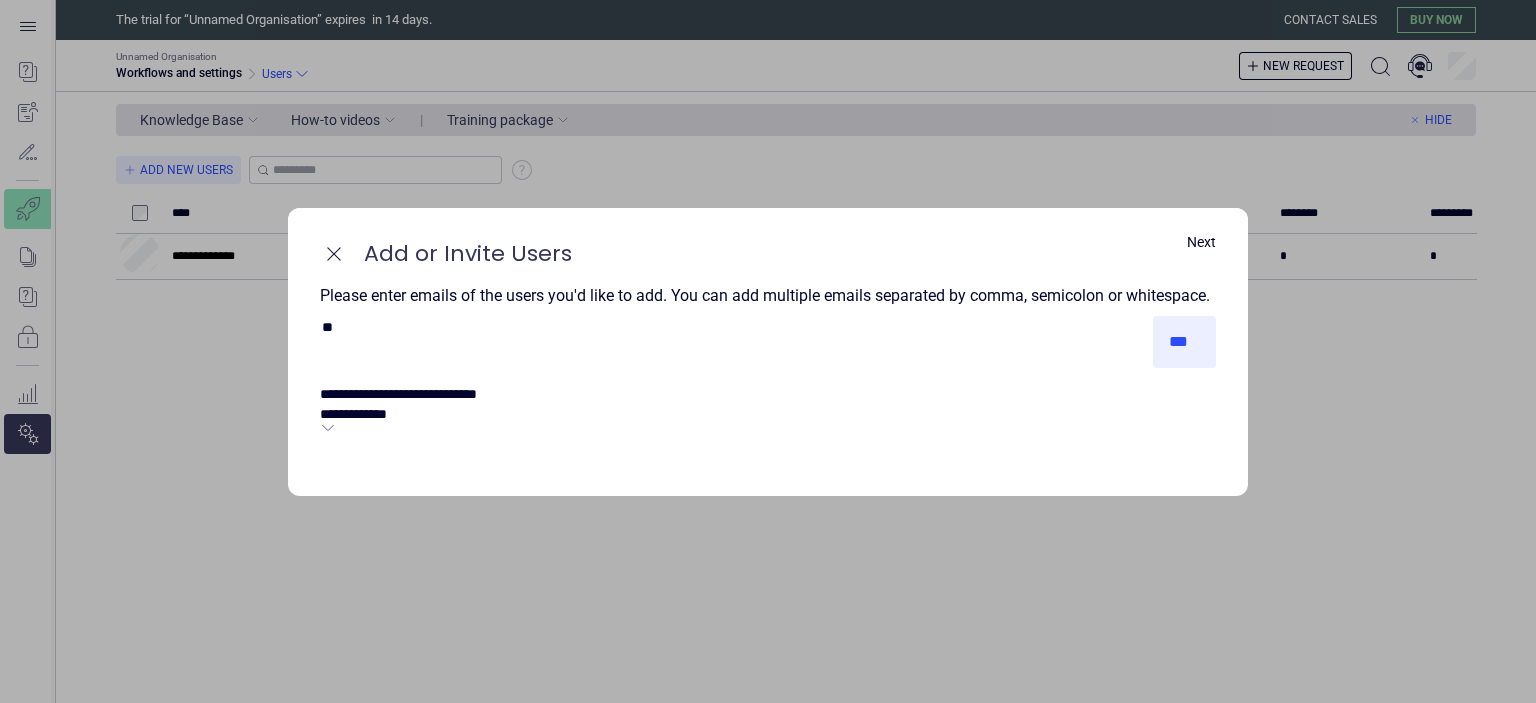 type on "*" 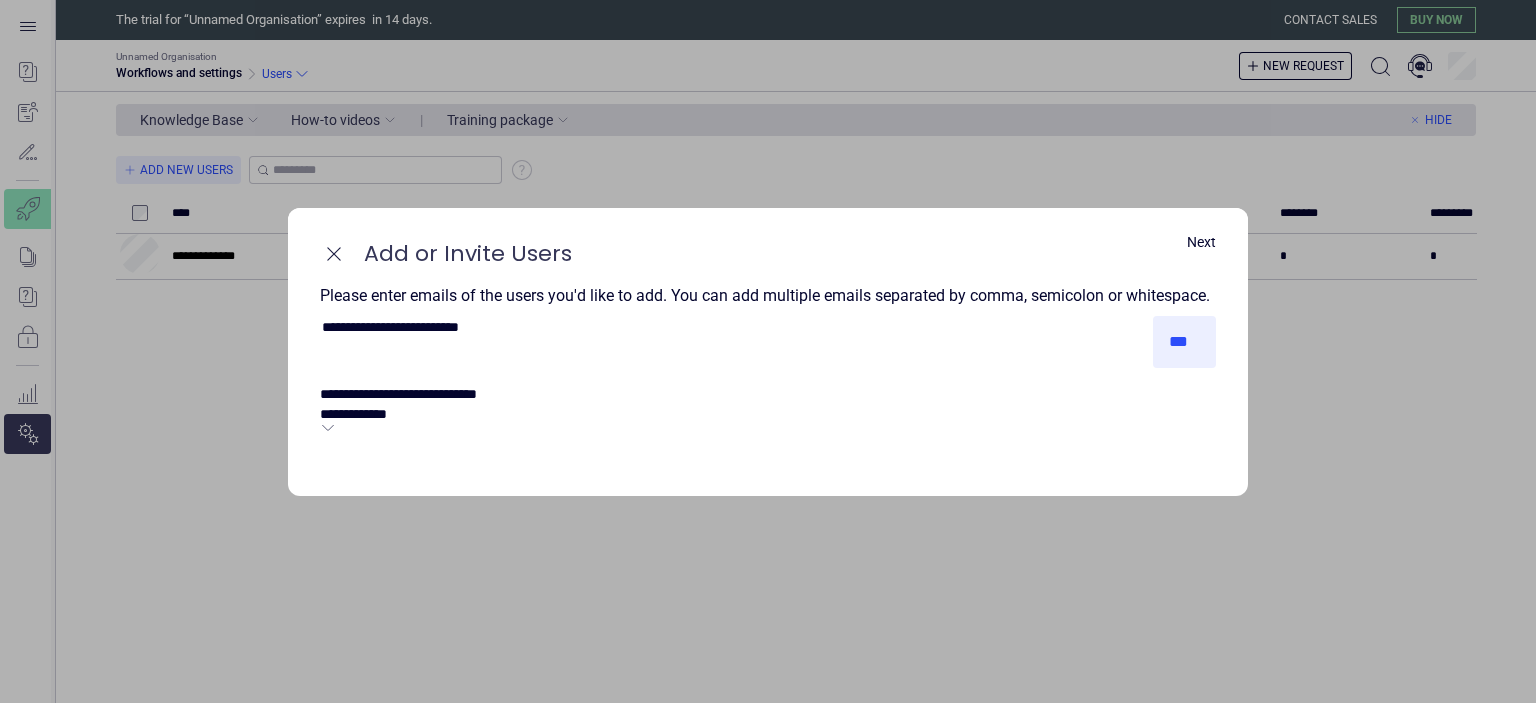 type on "**********" 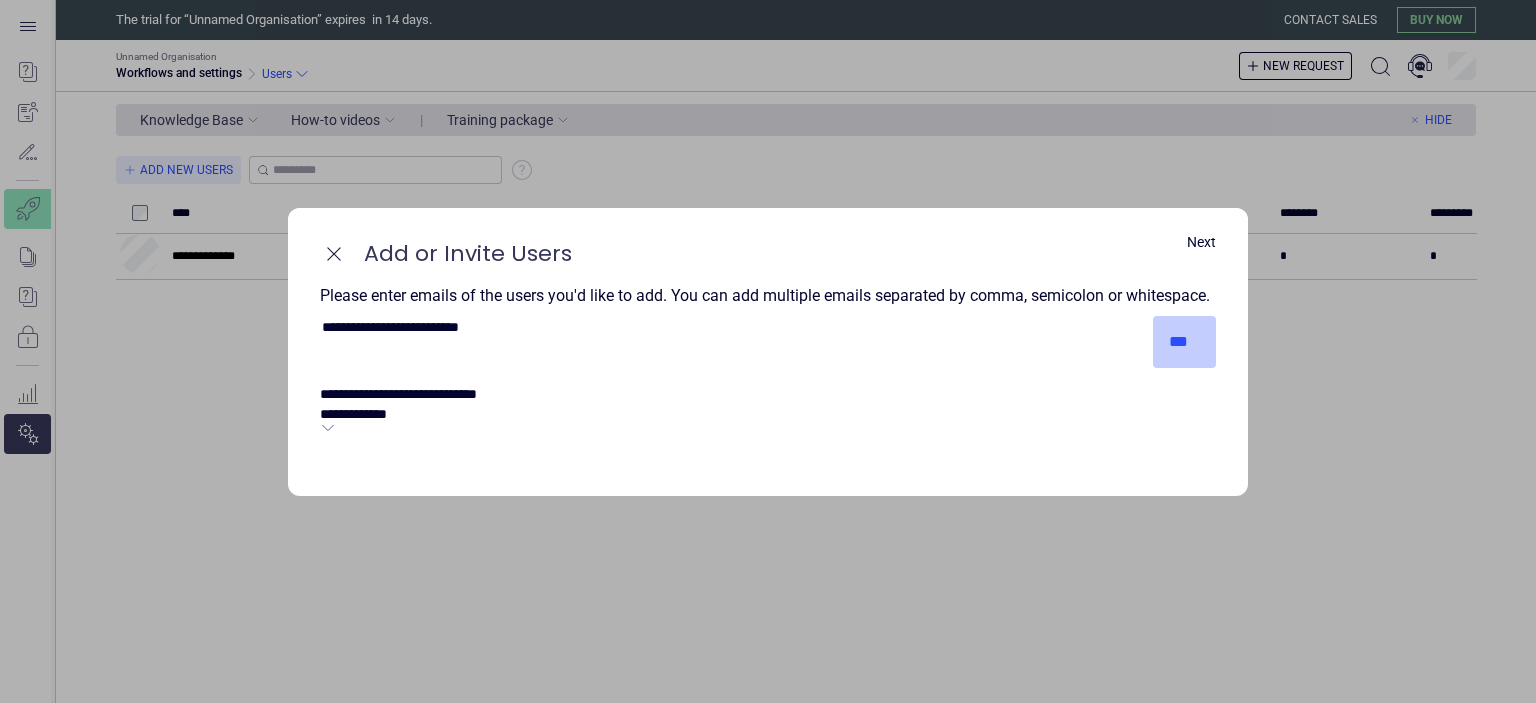 click on "***" at bounding box center [1185, 342] 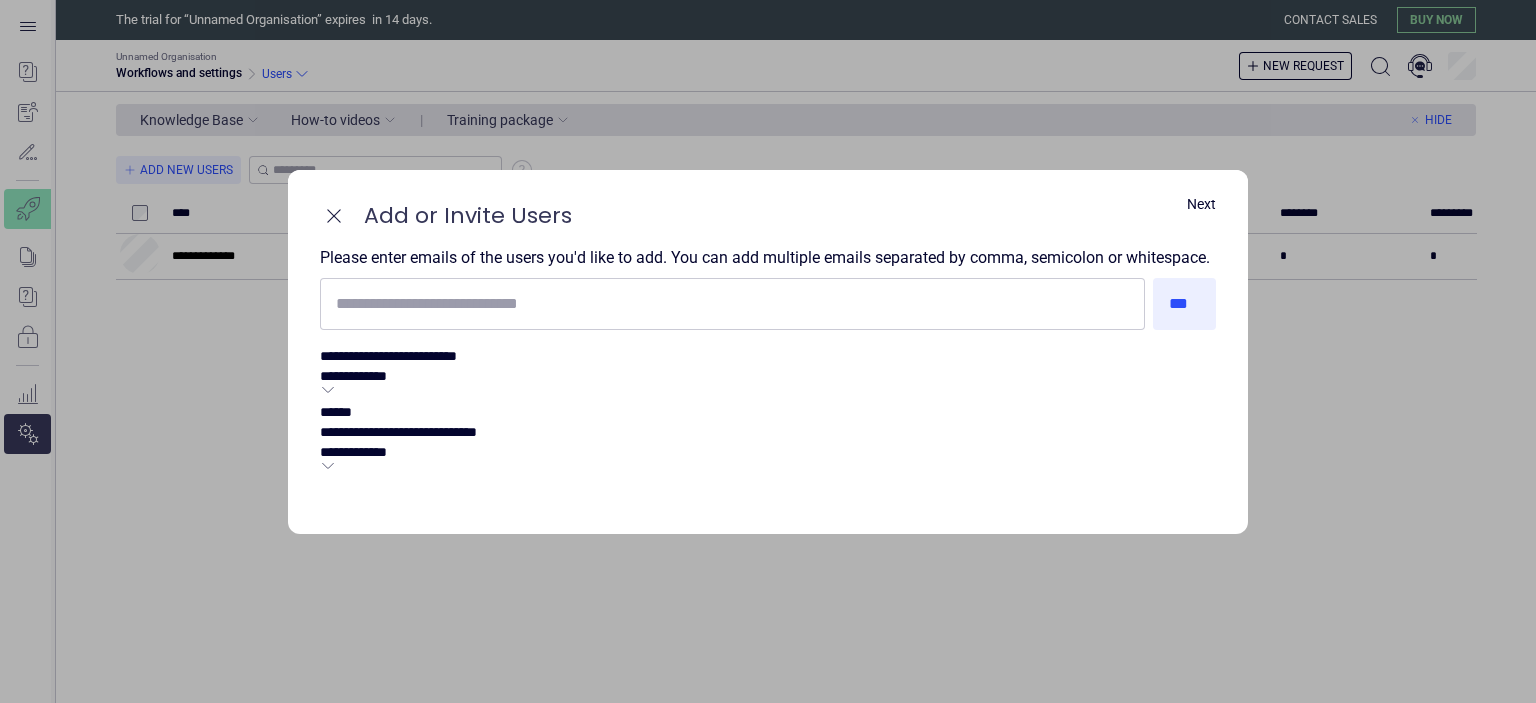 click 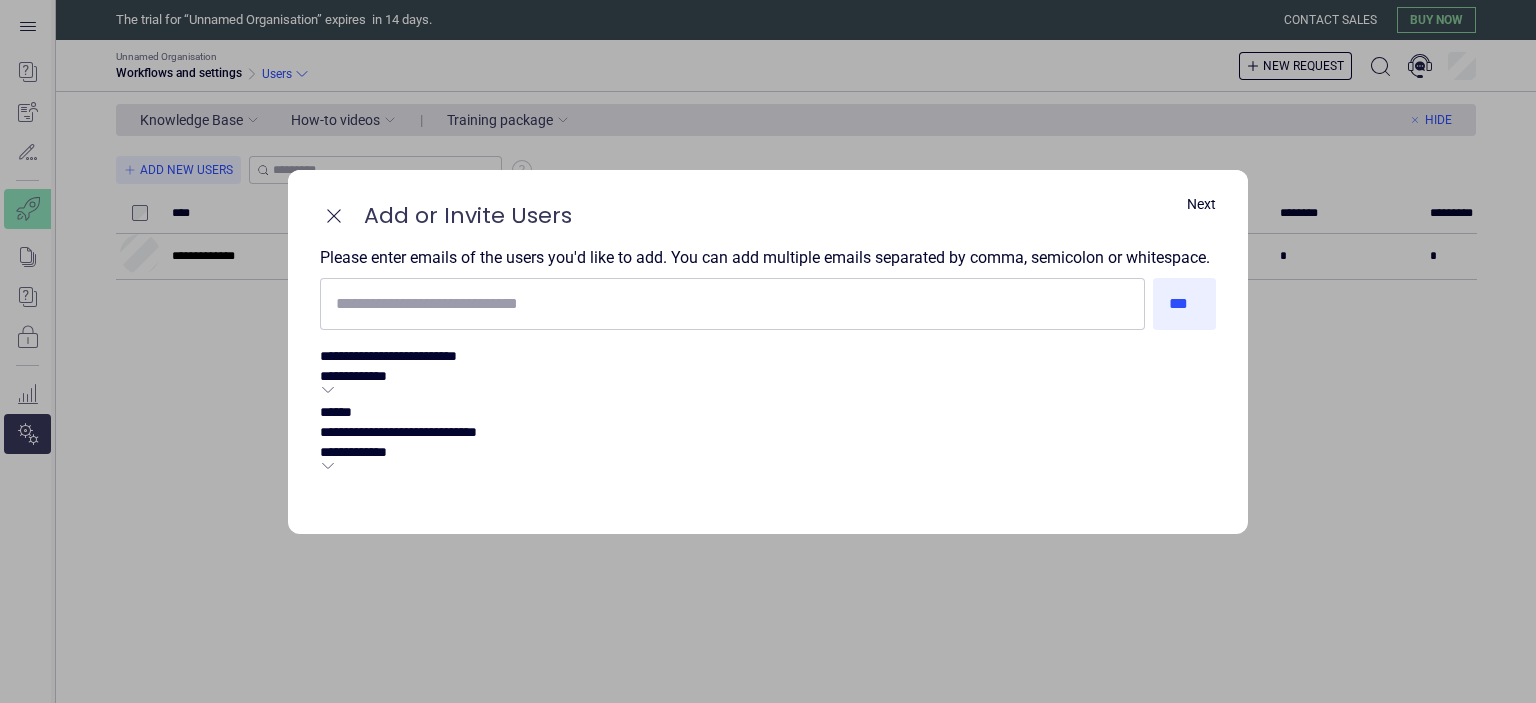 click at bounding box center (933, 427) 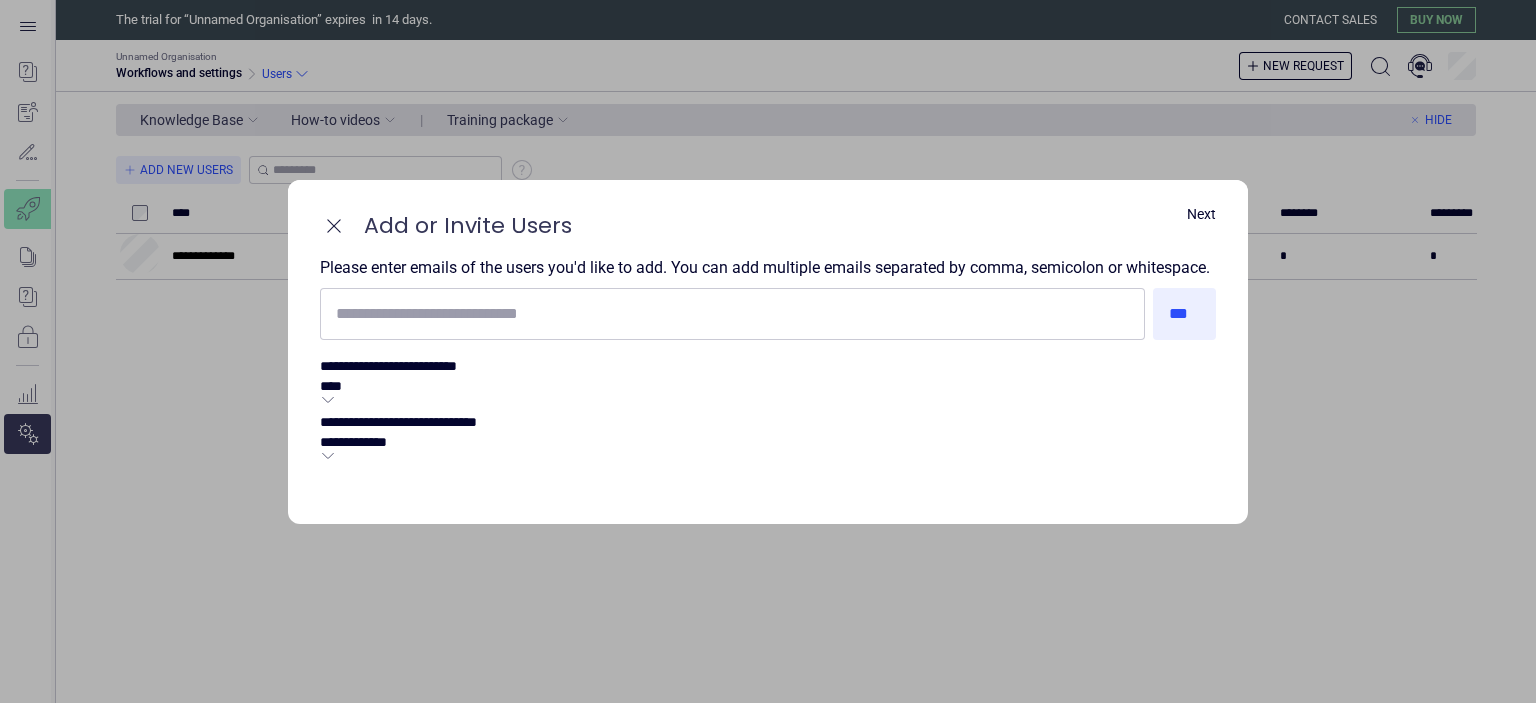 click on "Next" at bounding box center (1201, 214) 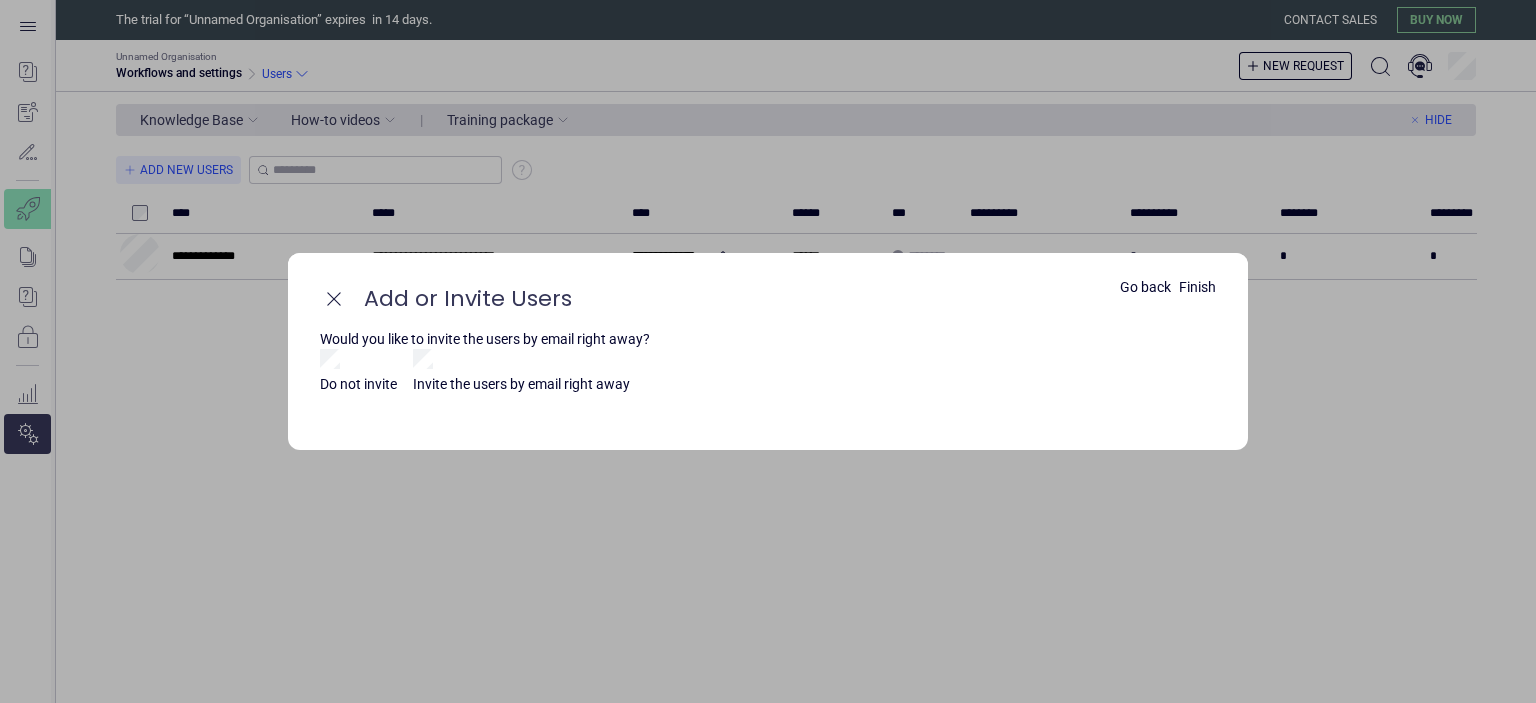 click on "Do not invite" at bounding box center (358, 371) 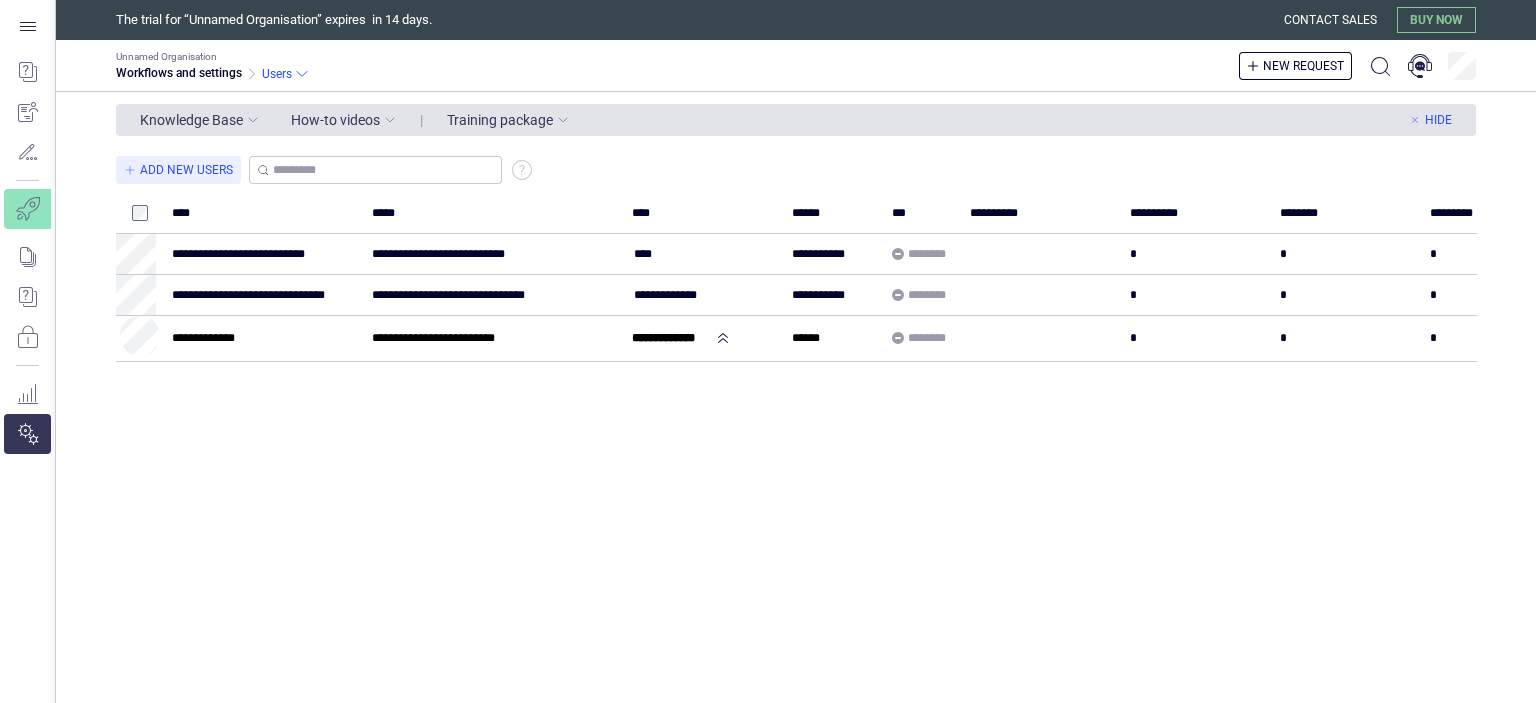 click on "Knowledge Base" at bounding box center [191, 120] 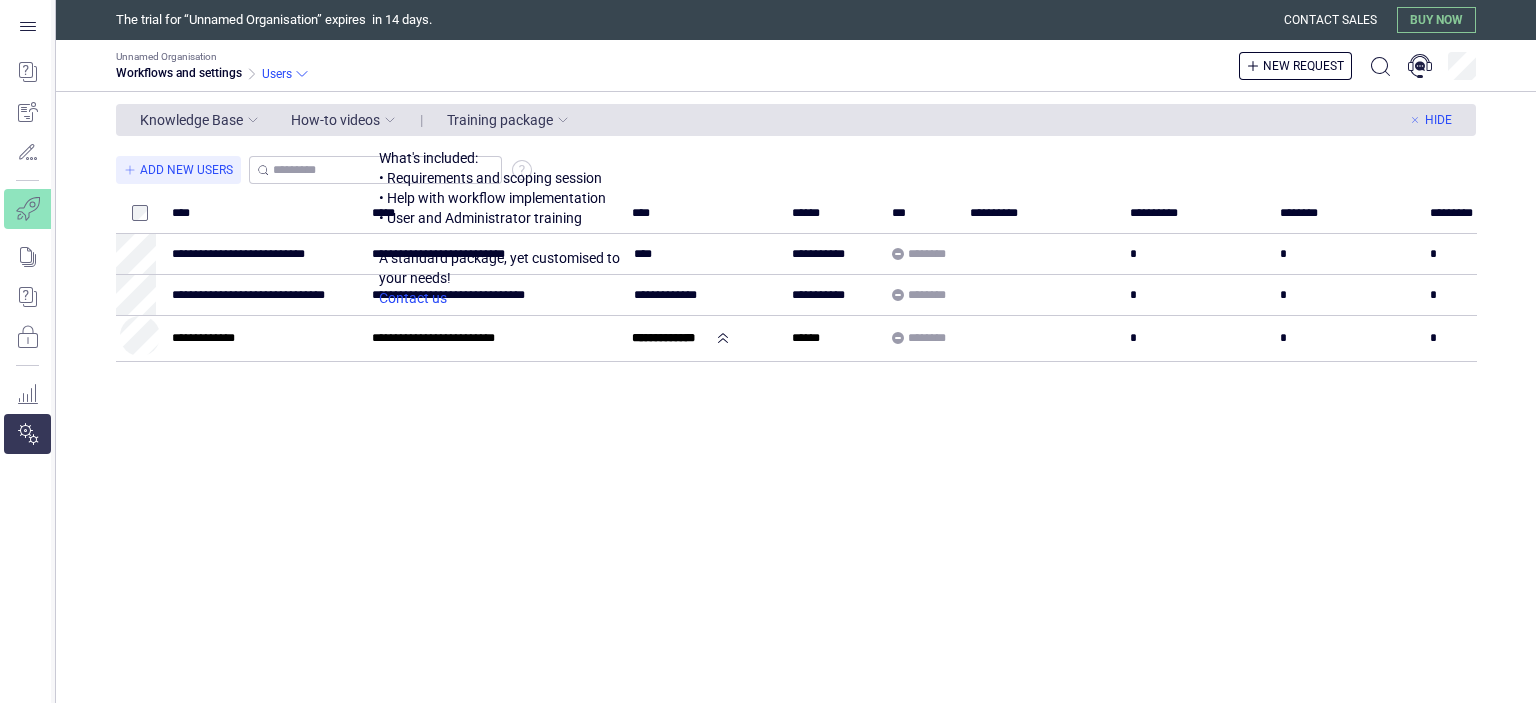 click on "**********" at bounding box center [811, 427] 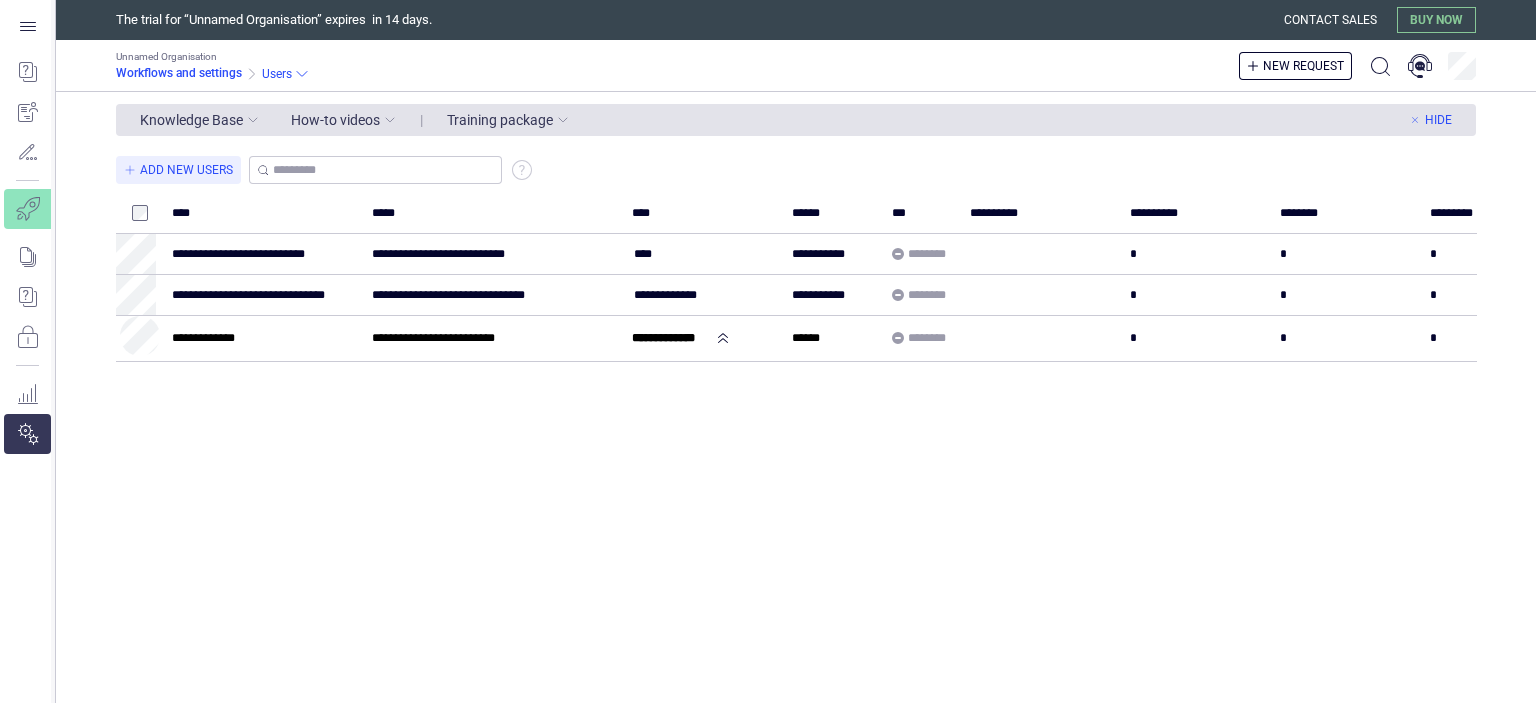 click on "Workflows and settings" at bounding box center (179, 73) 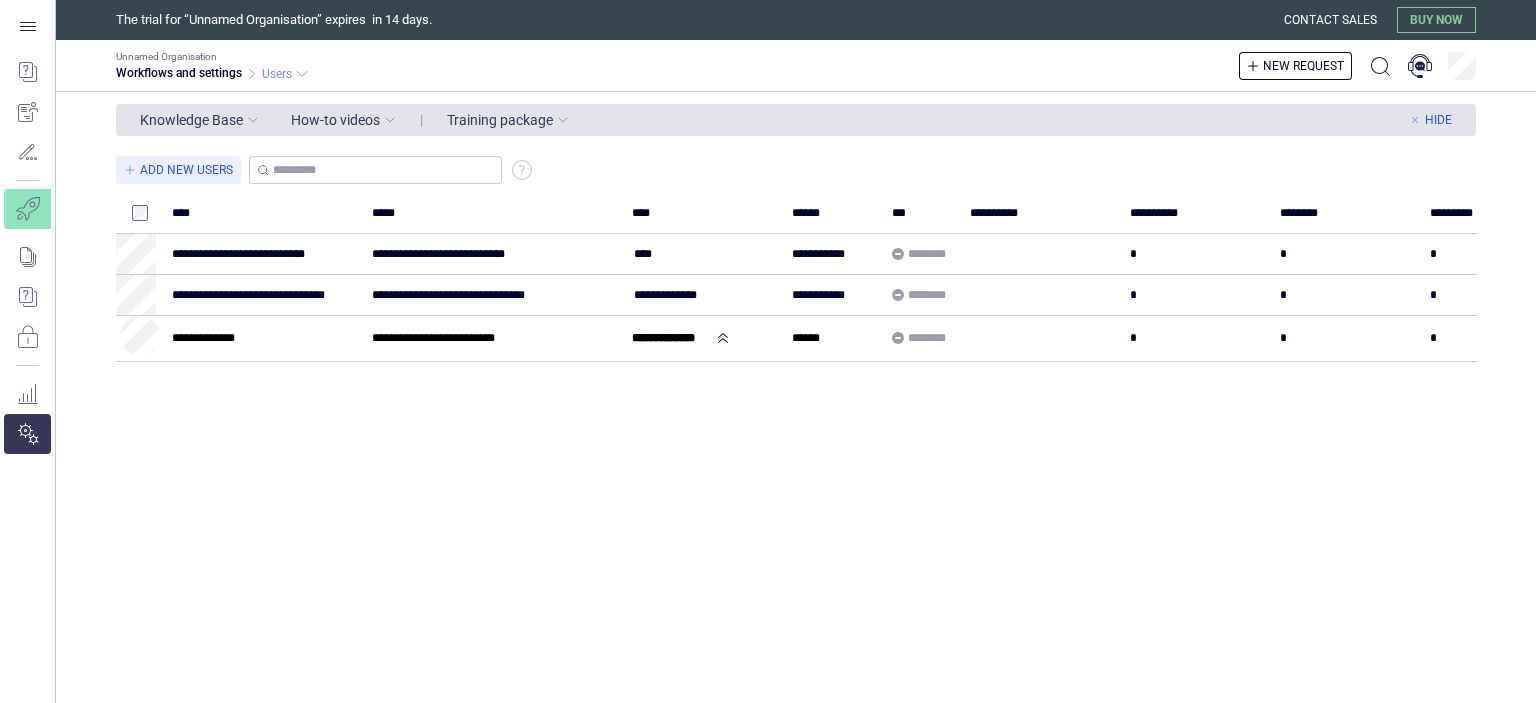 click 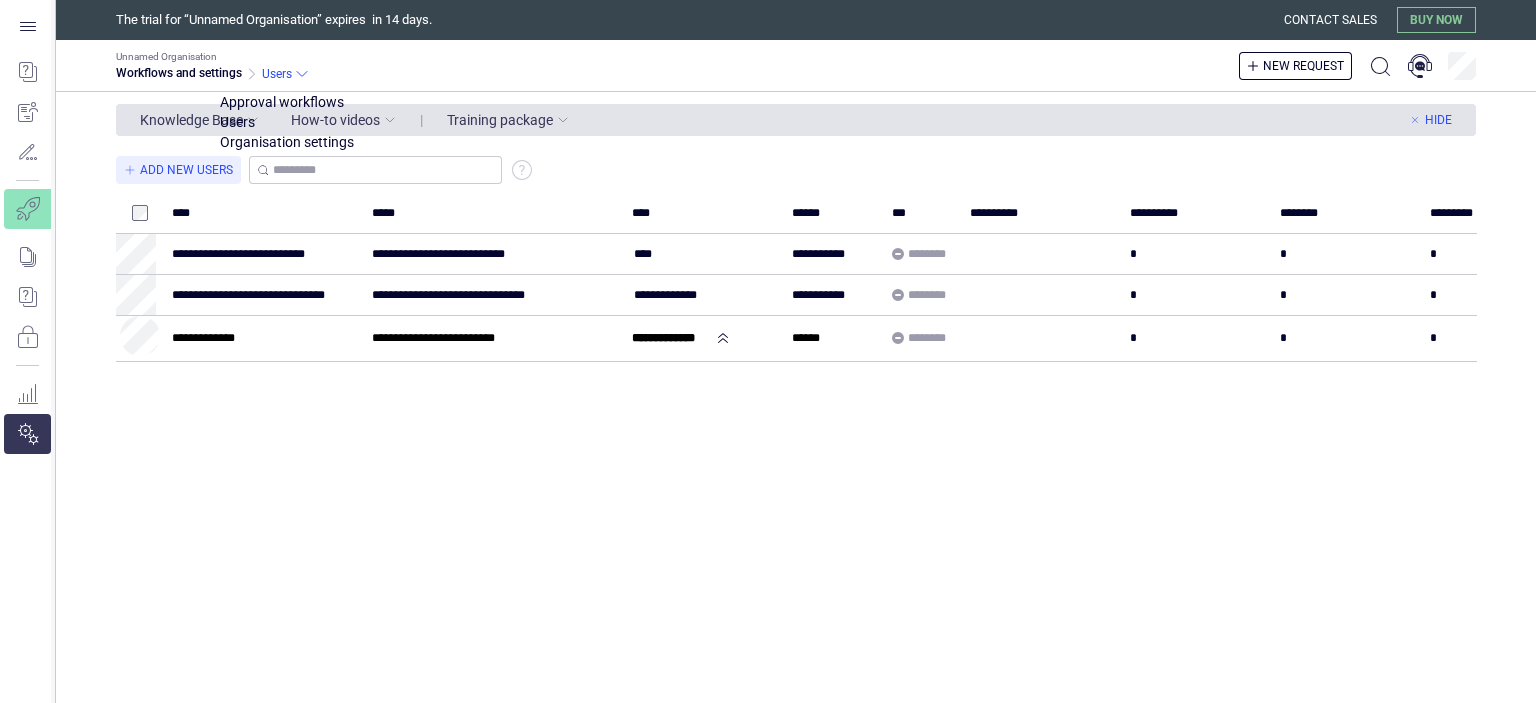 click at bounding box center [287, 102] 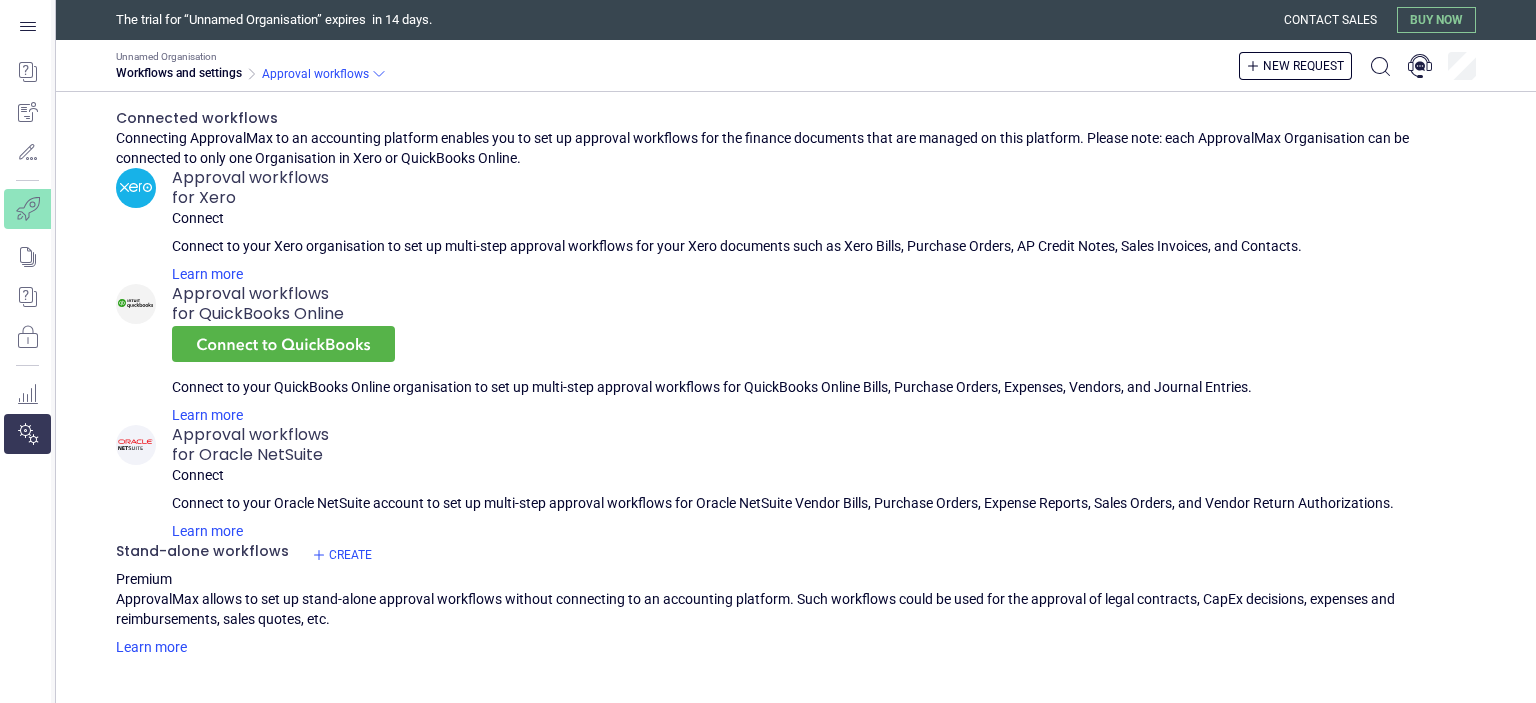 click on "Connect" at bounding box center [198, 218] 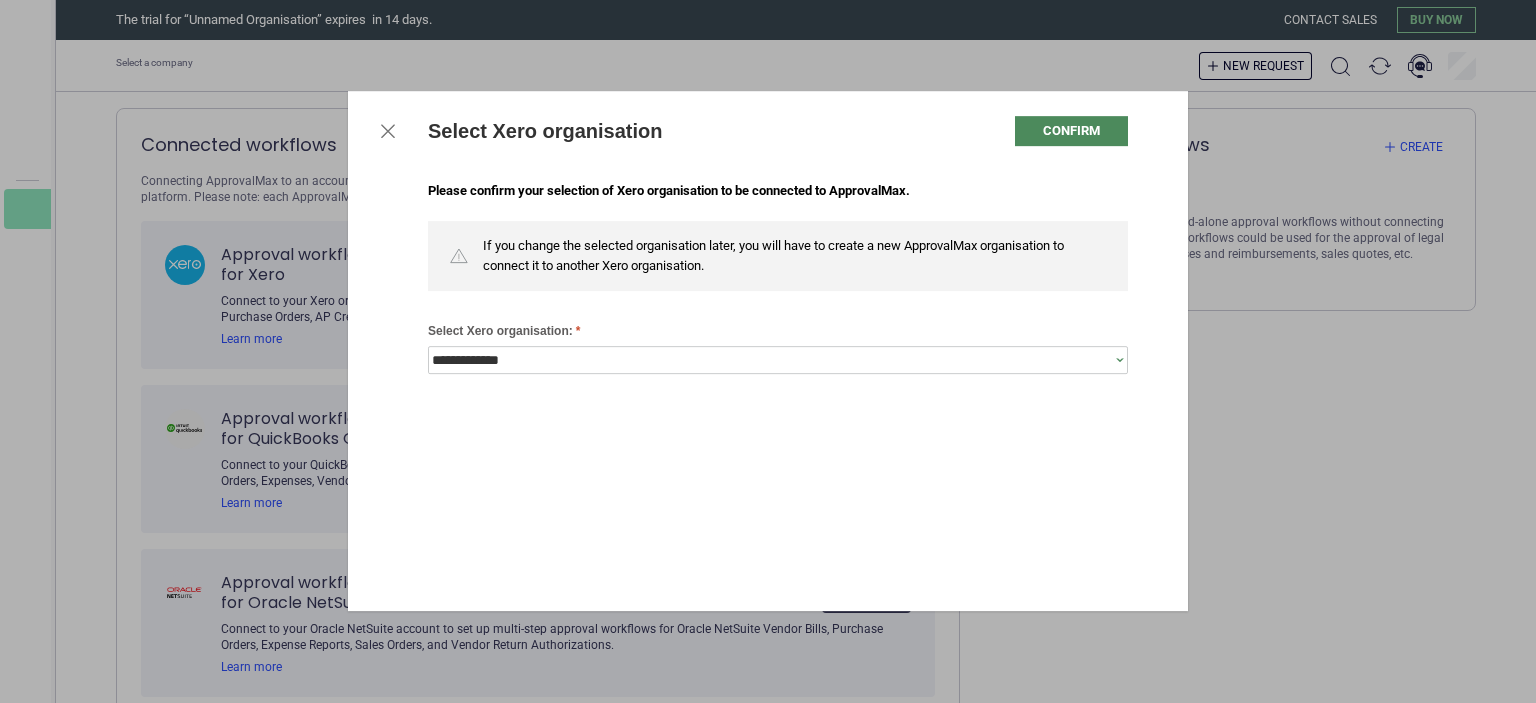 scroll, scrollTop: 0, scrollLeft: 0, axis: both 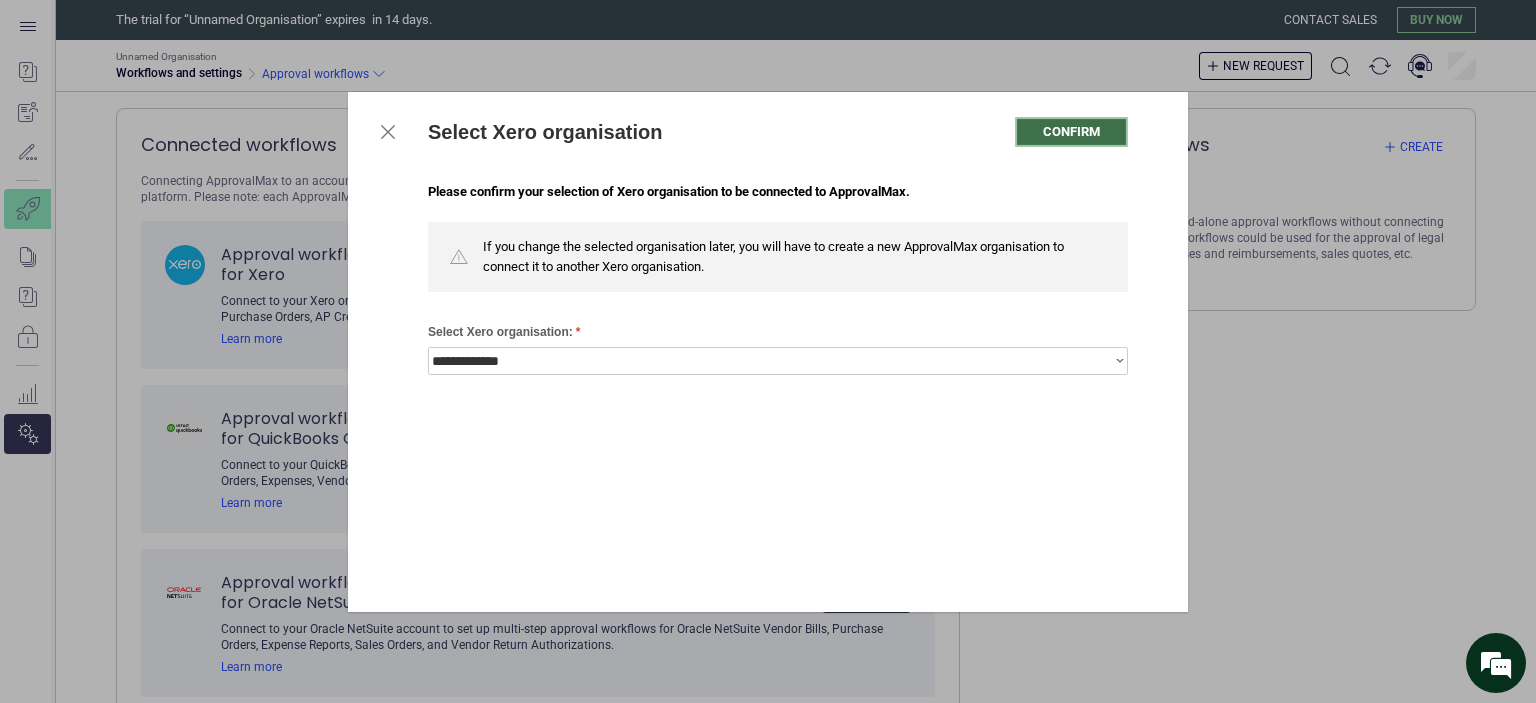 click on "Confirm" at bounding box center (1071, 132) 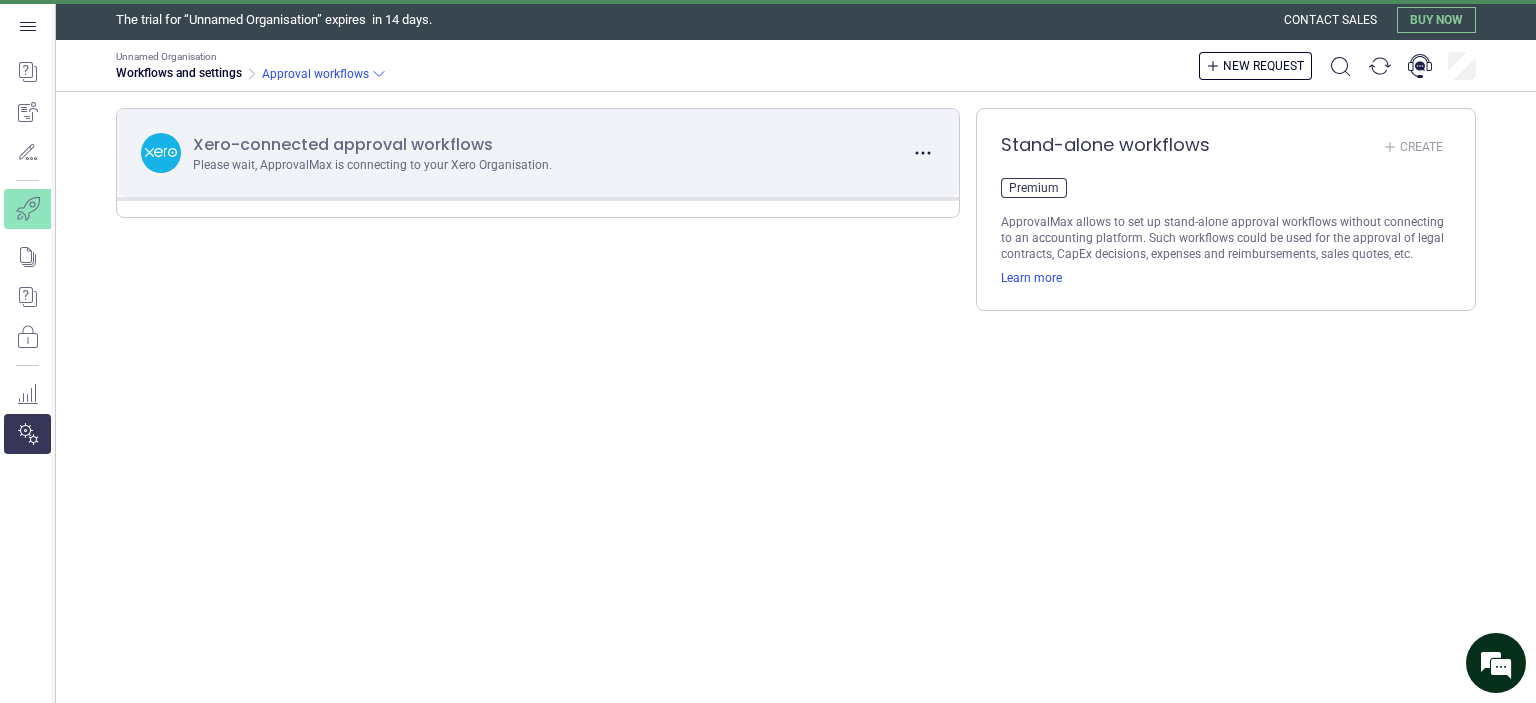 scroll, scrollTop: 0, scrollLeft: 0, axis: both 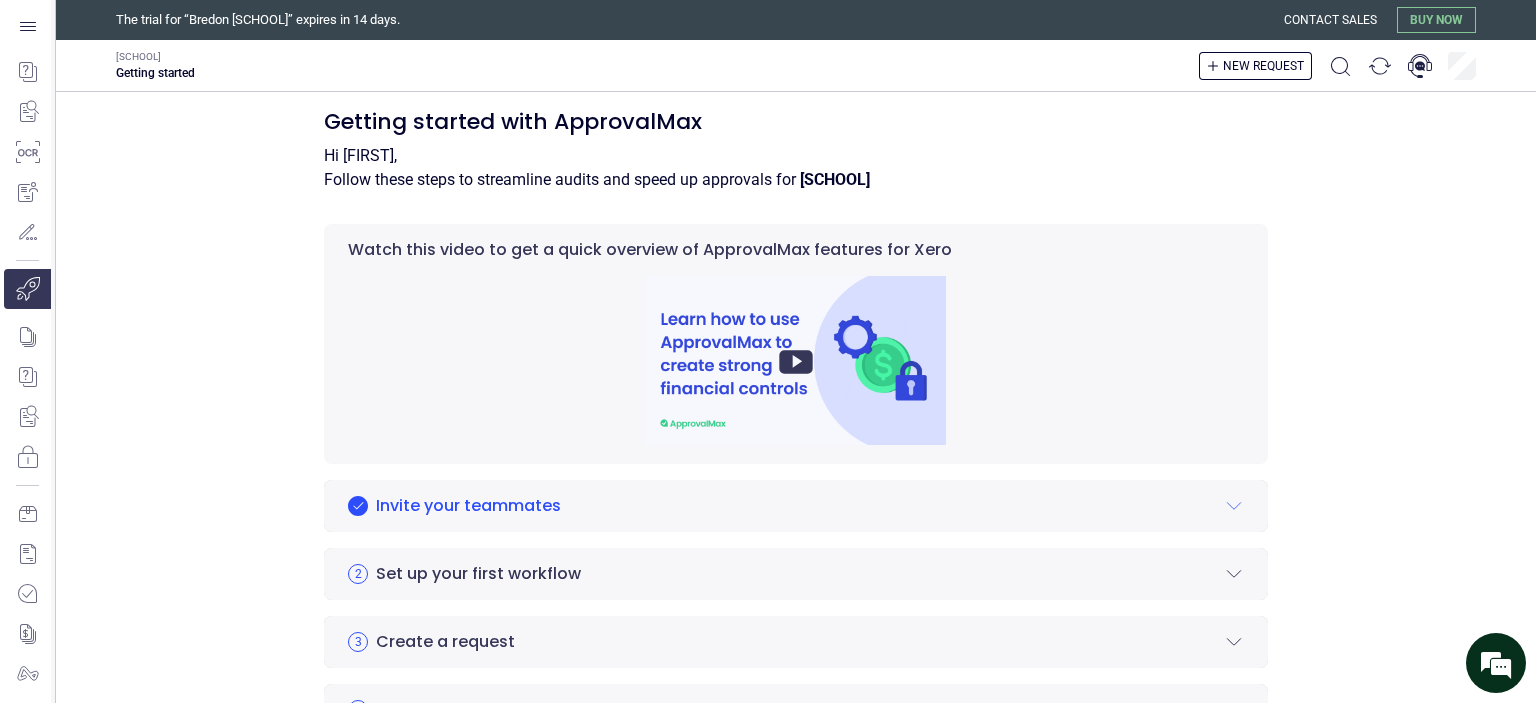 click 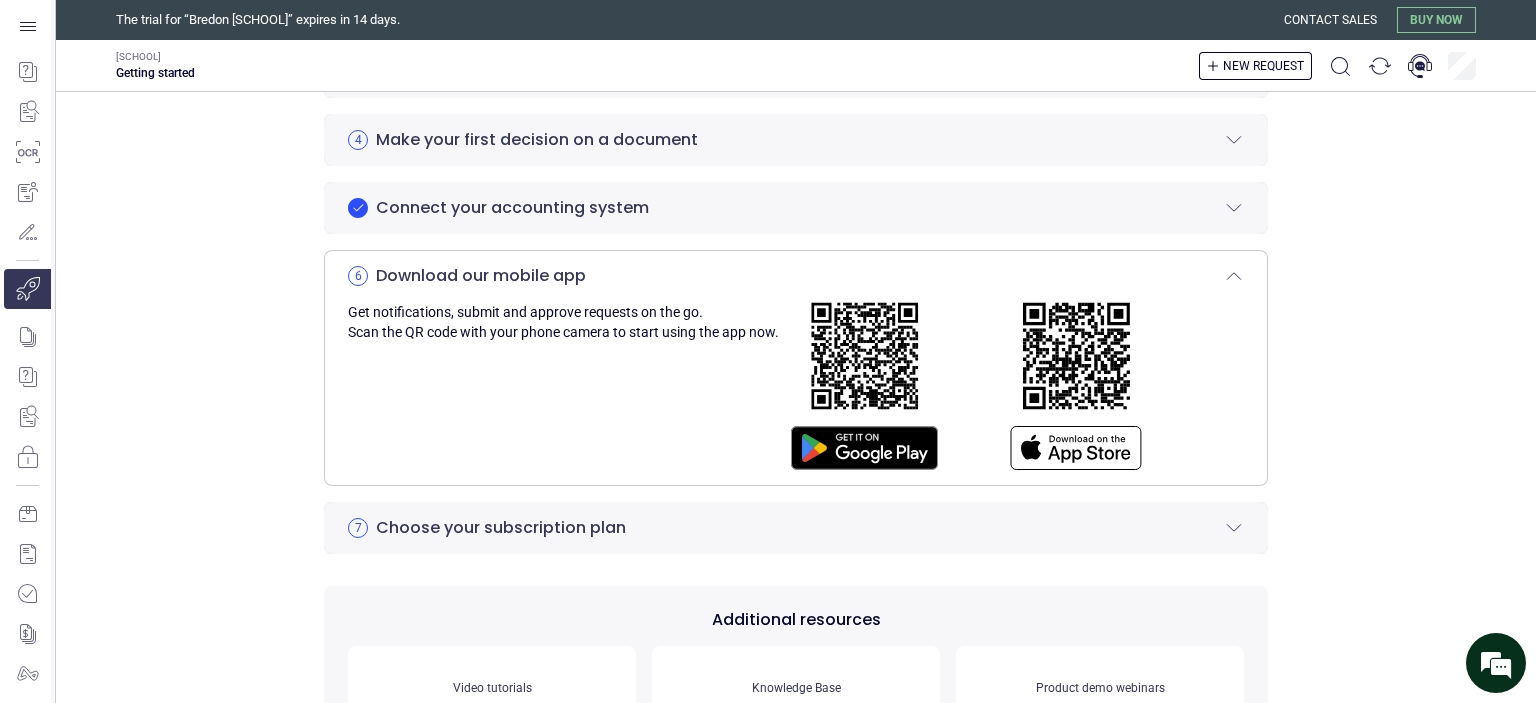 scroll, scrollTop: 333, scrollLeft: 0, axis: vertical 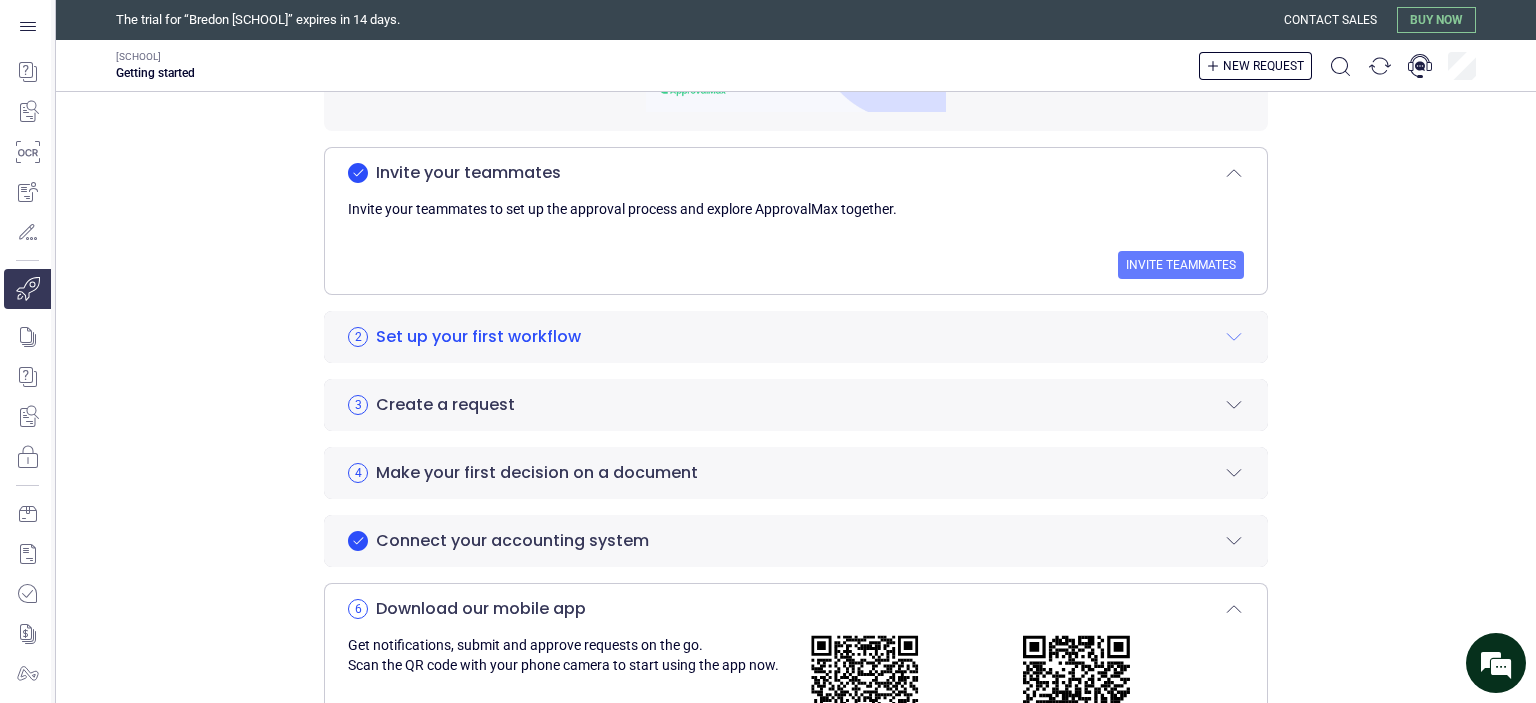 click 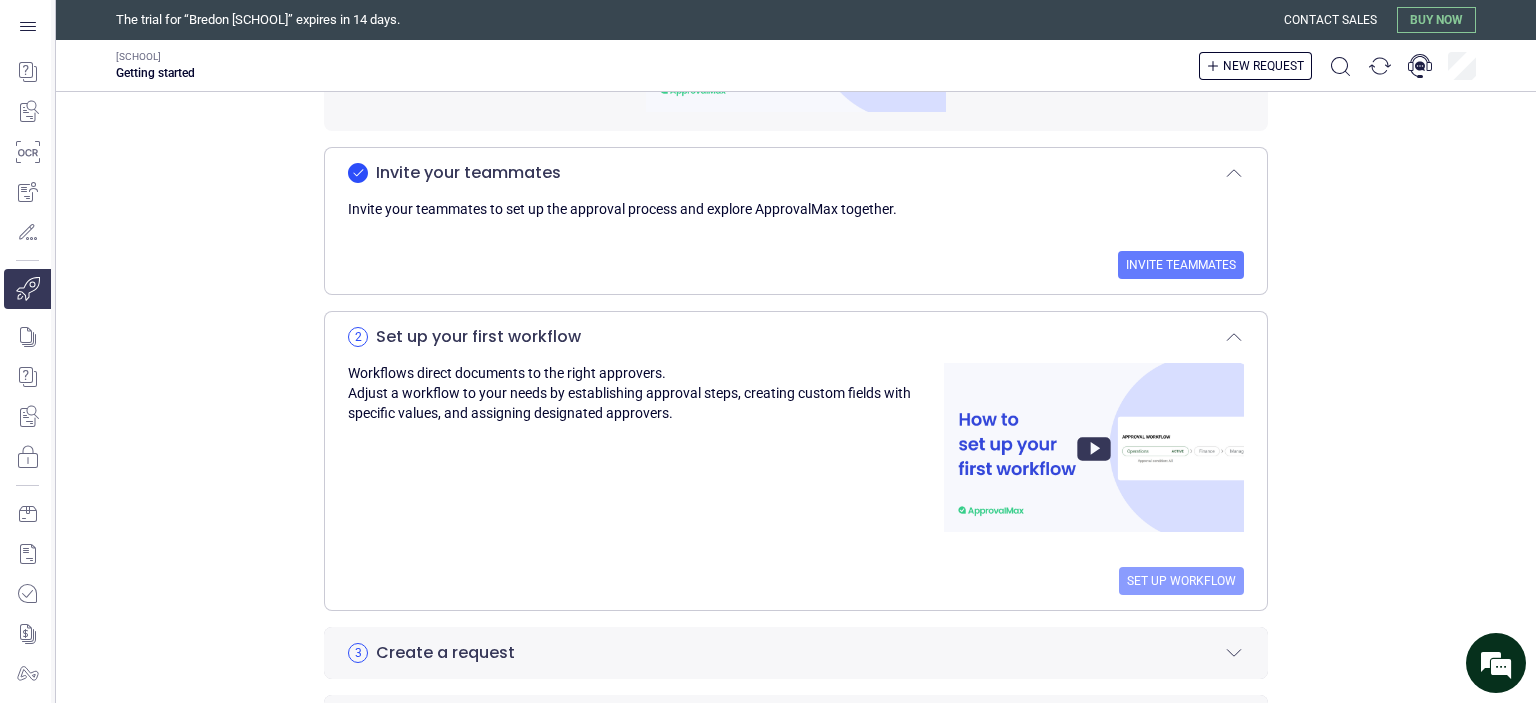 click on "Set up workflow" at bounding box center [1181, 581] 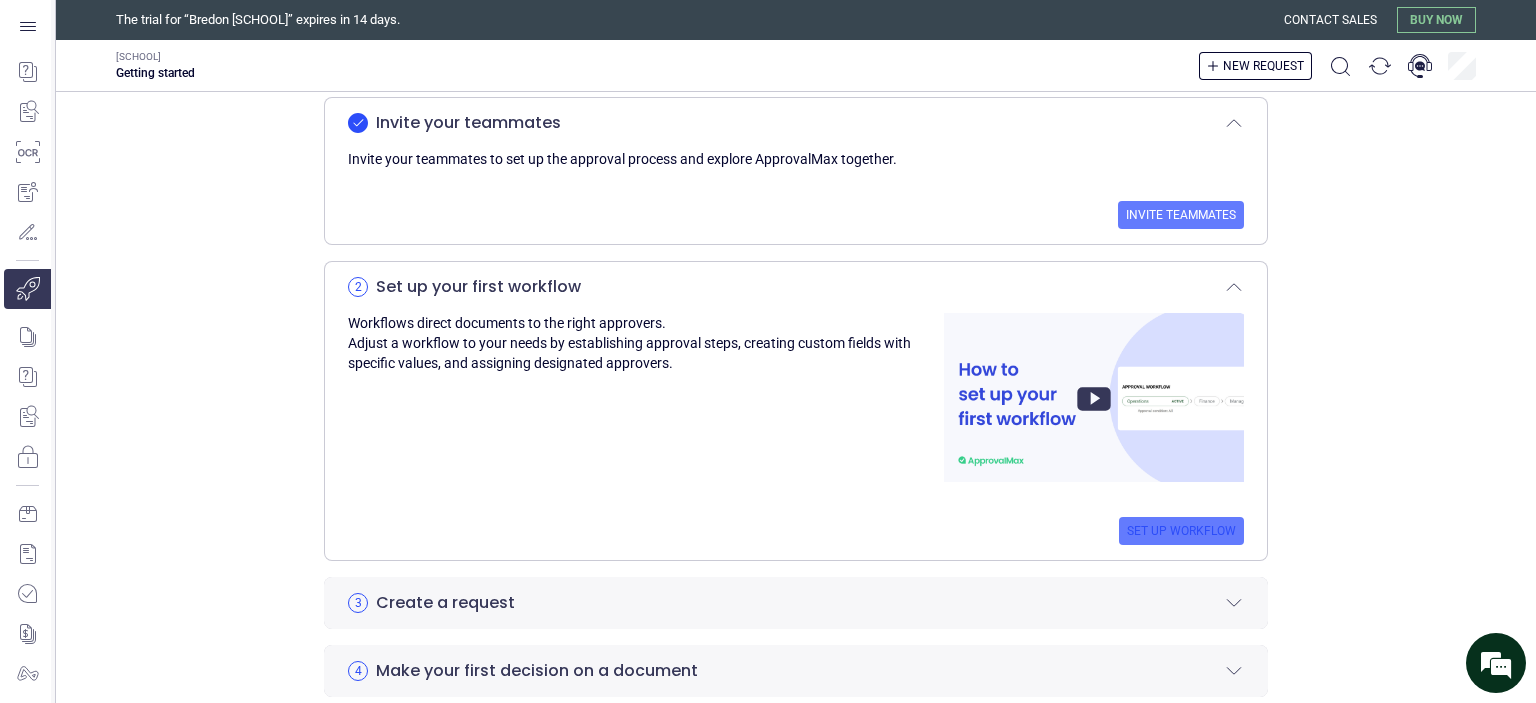 scroll, scrollTop: 333, scrollLeft: 0, axis: vertical 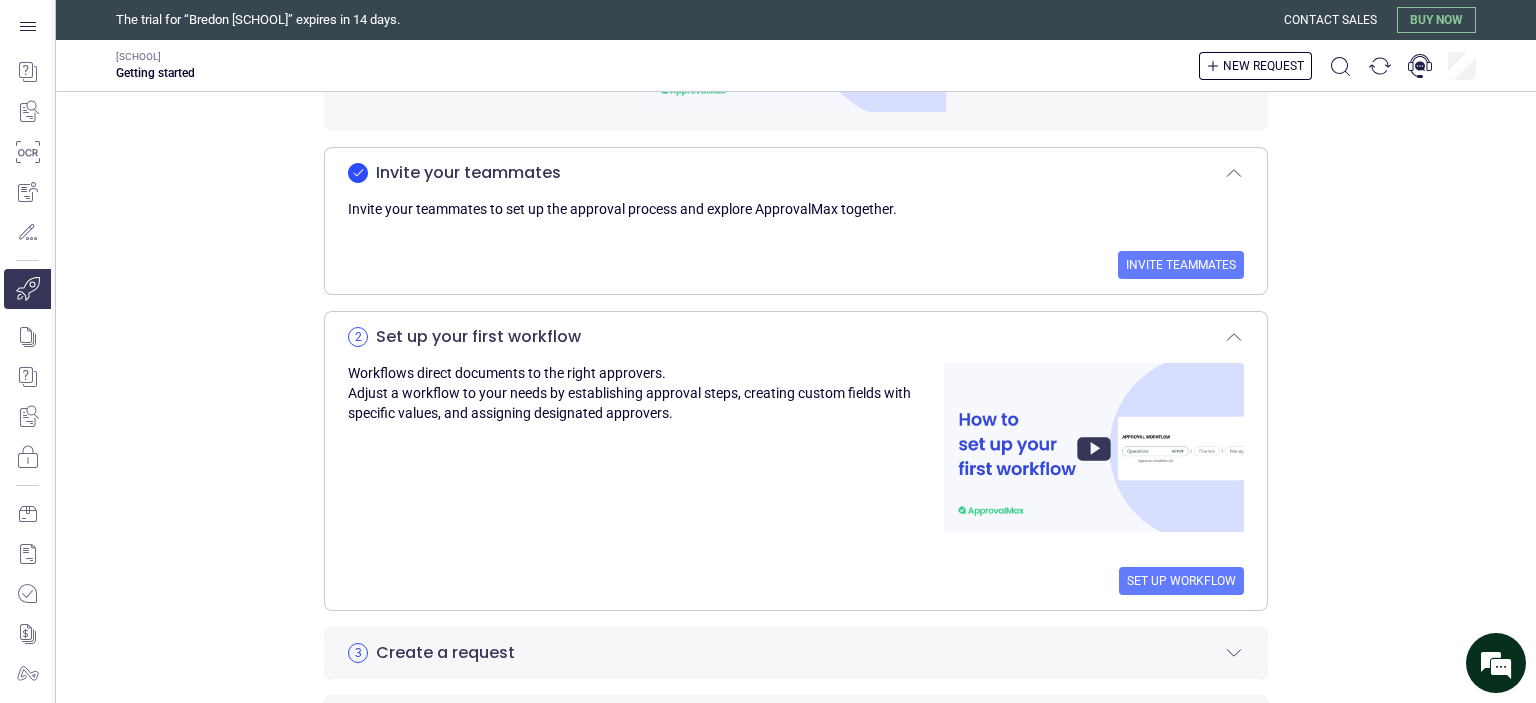 click 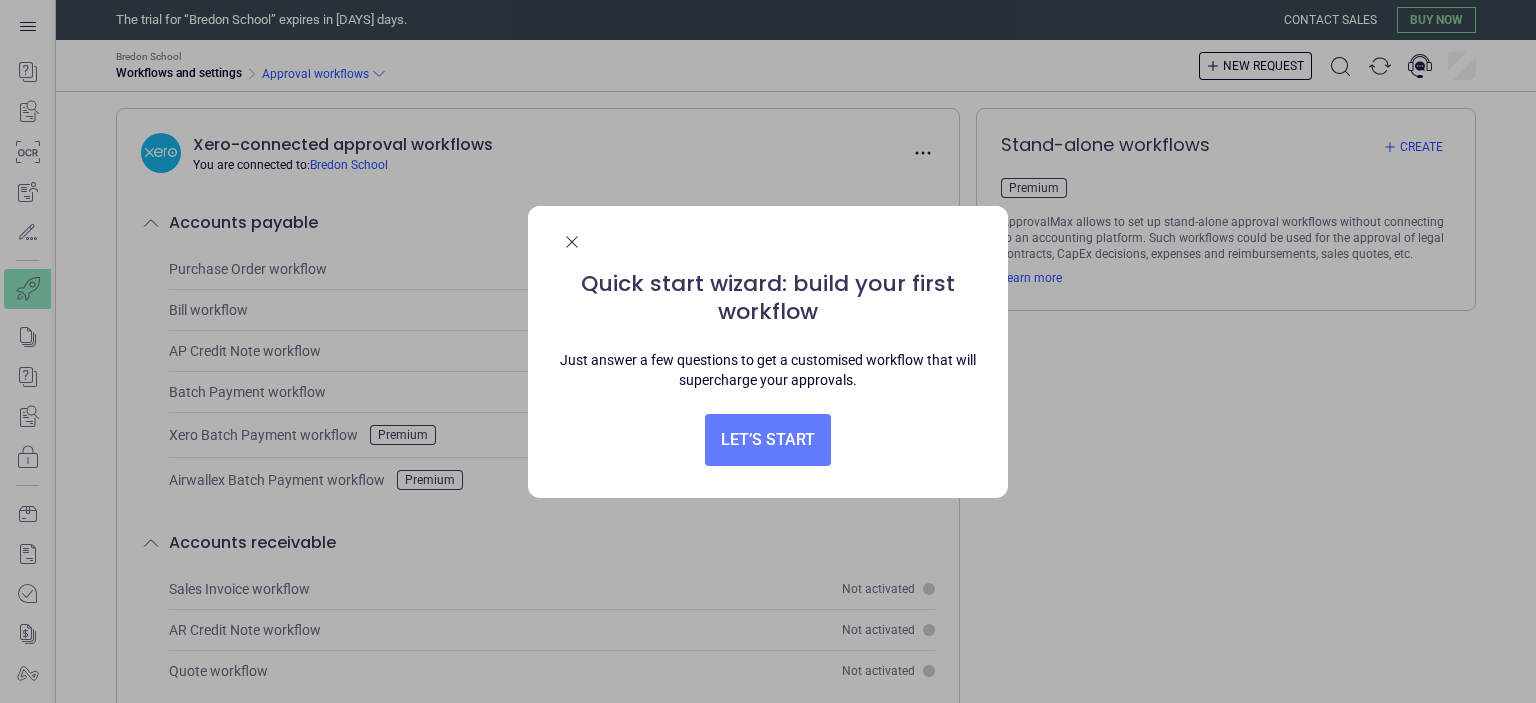 scroll, scrollTop: 0, scrollLeft: 0, axis: both 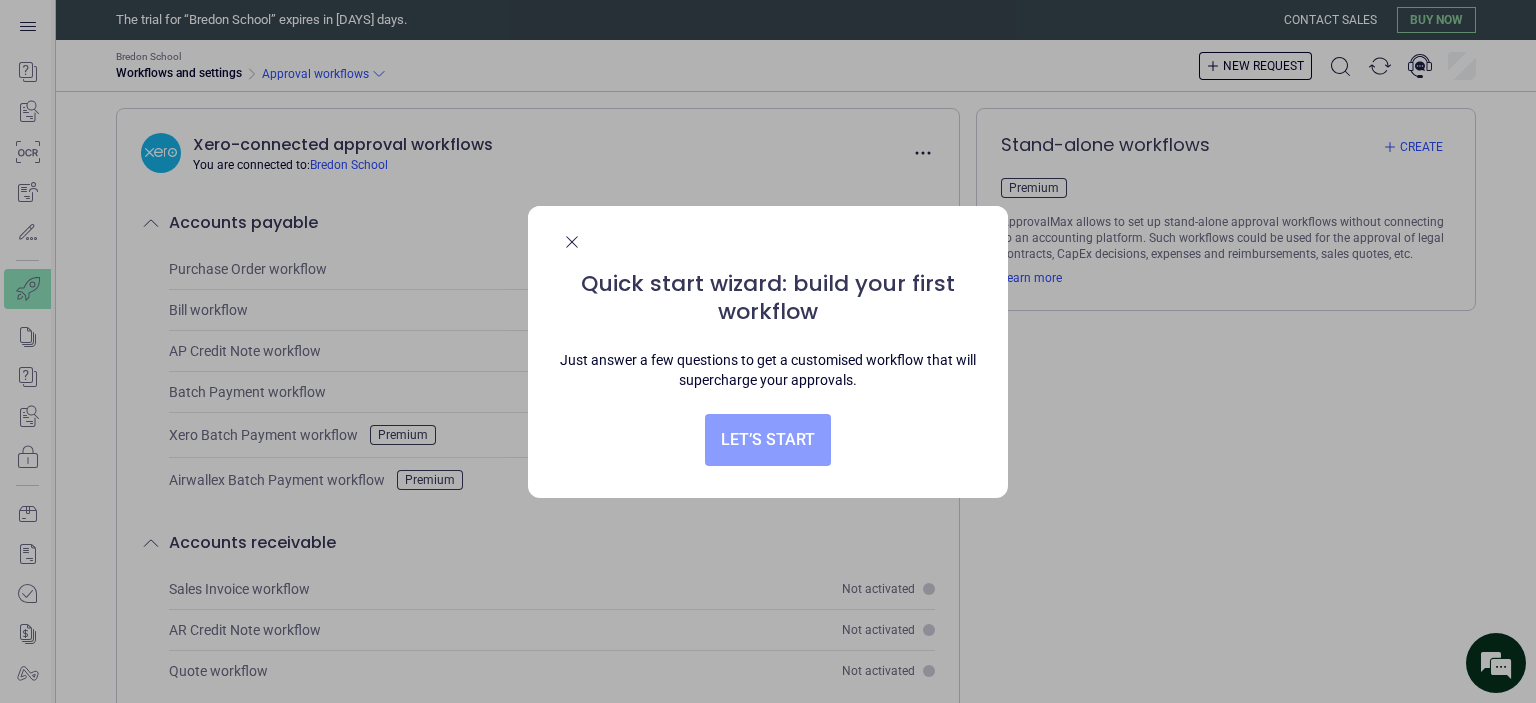 click on "Let’s start" at bounding box center [768, 440] 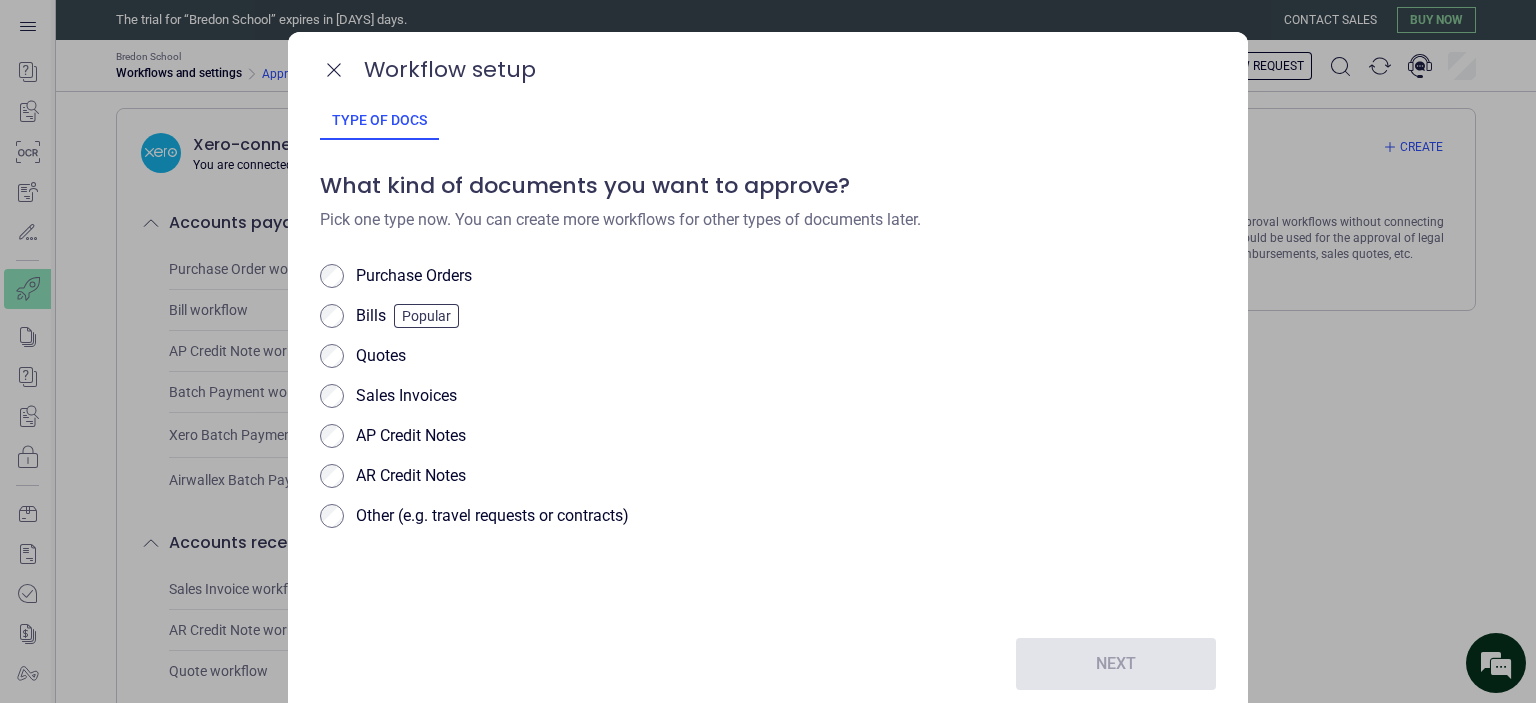 scroll, scrollTop: 0, scrollLeft: 0, axis: both 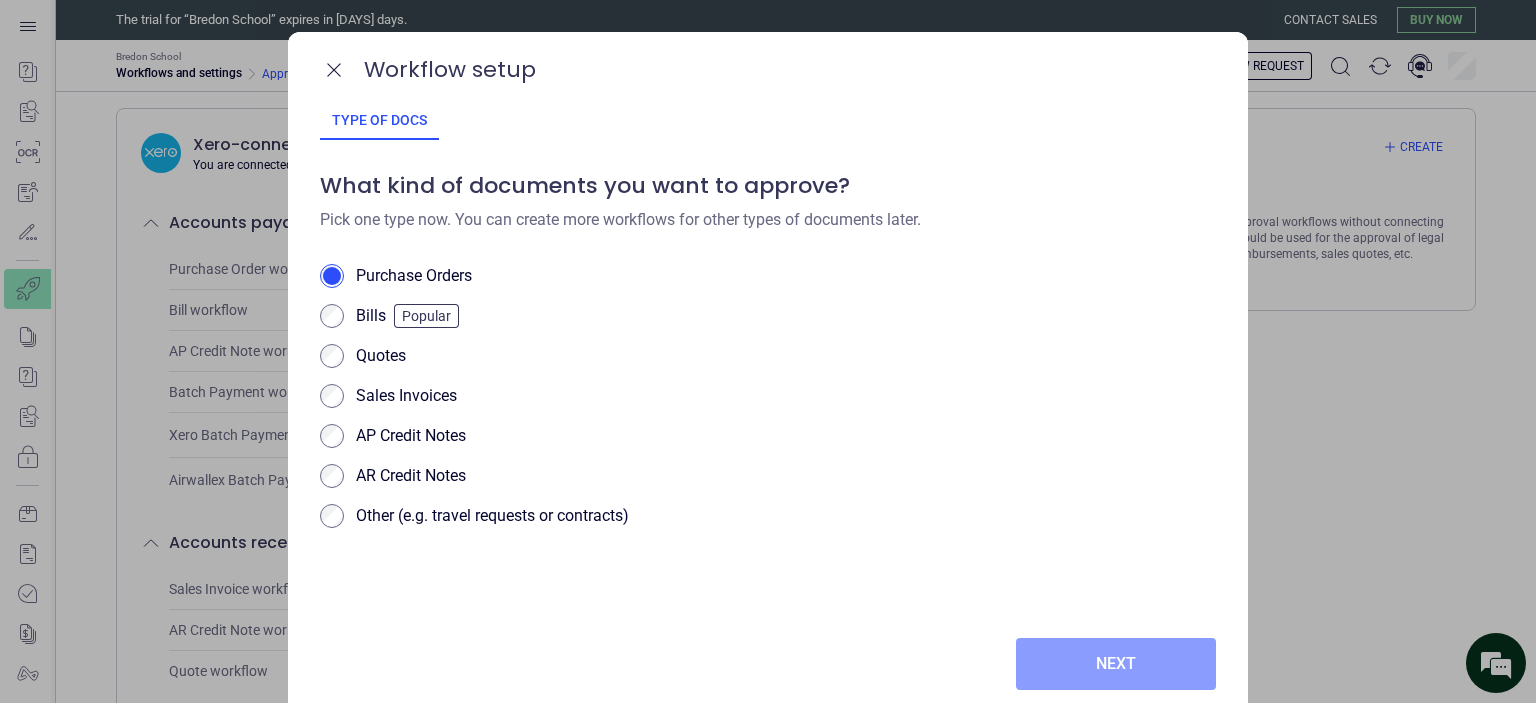 click on "Next" at bounding box center (1116, 664) 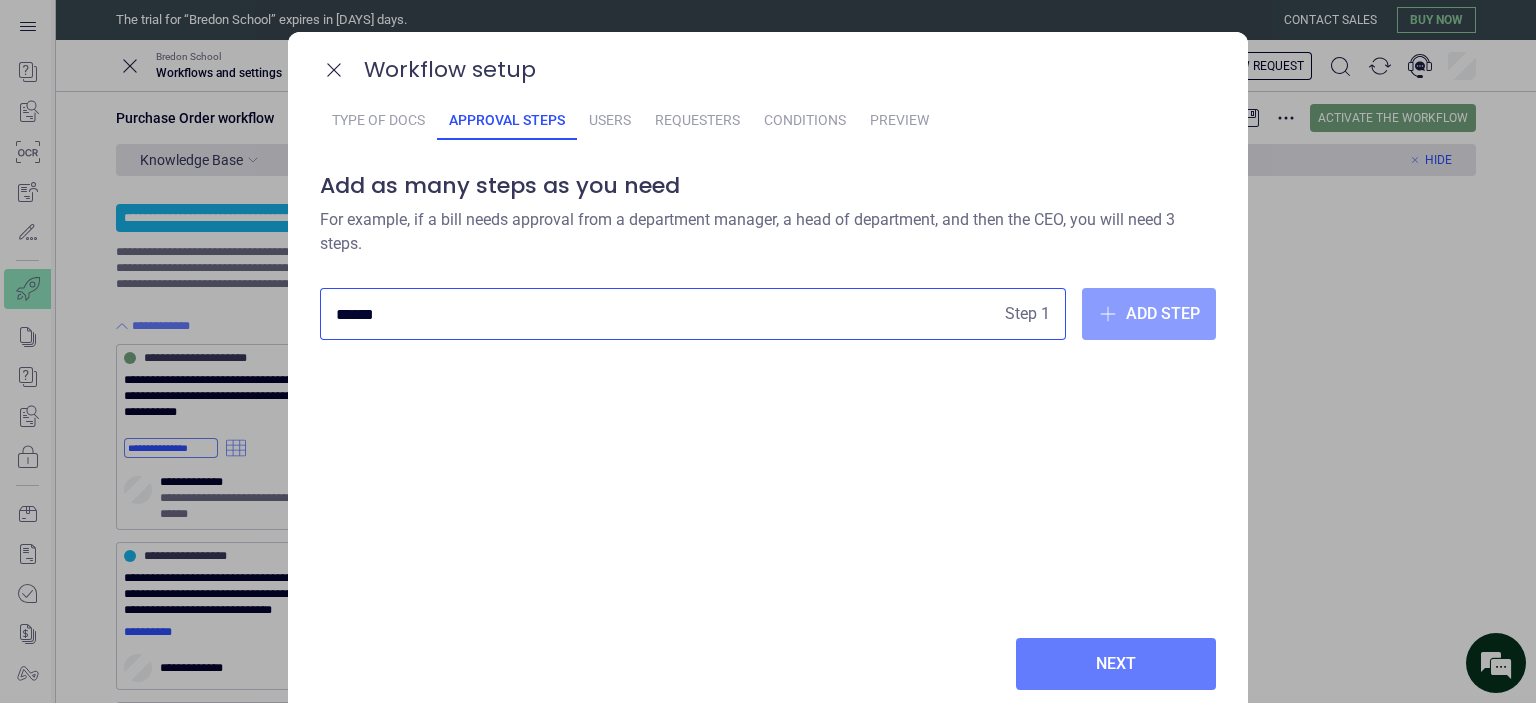 type on "******" 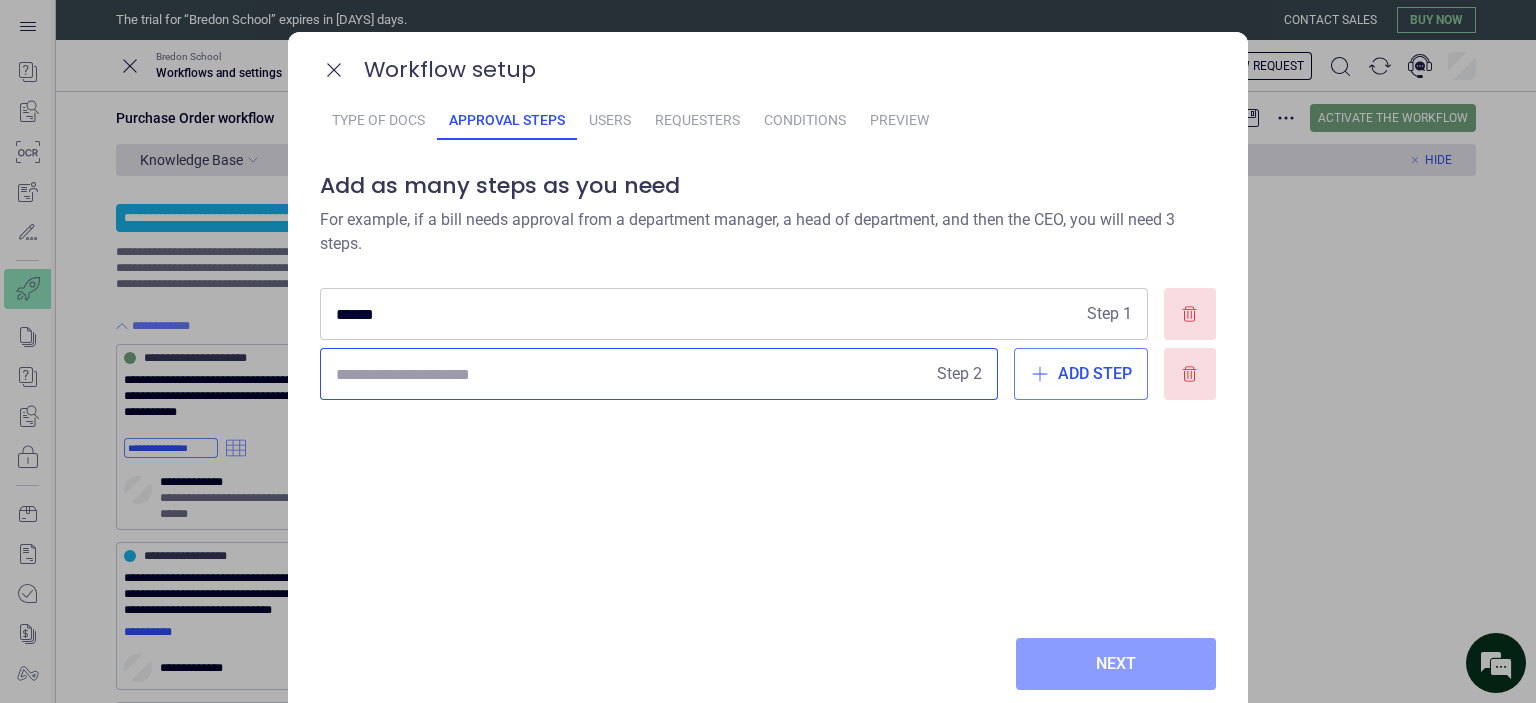click on "Next" at bounding box center [1116, 664] 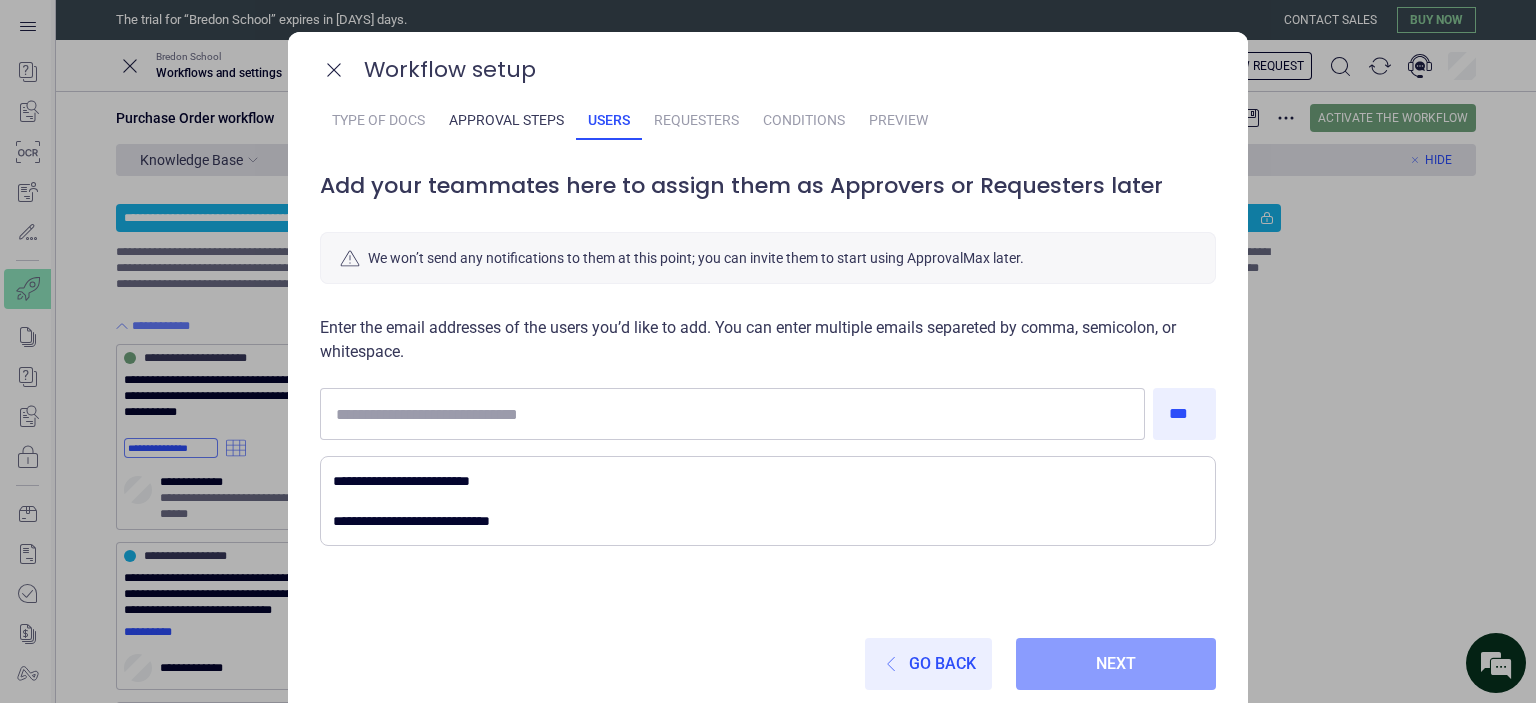 click on "Next" at bounding box center (1116, 664) 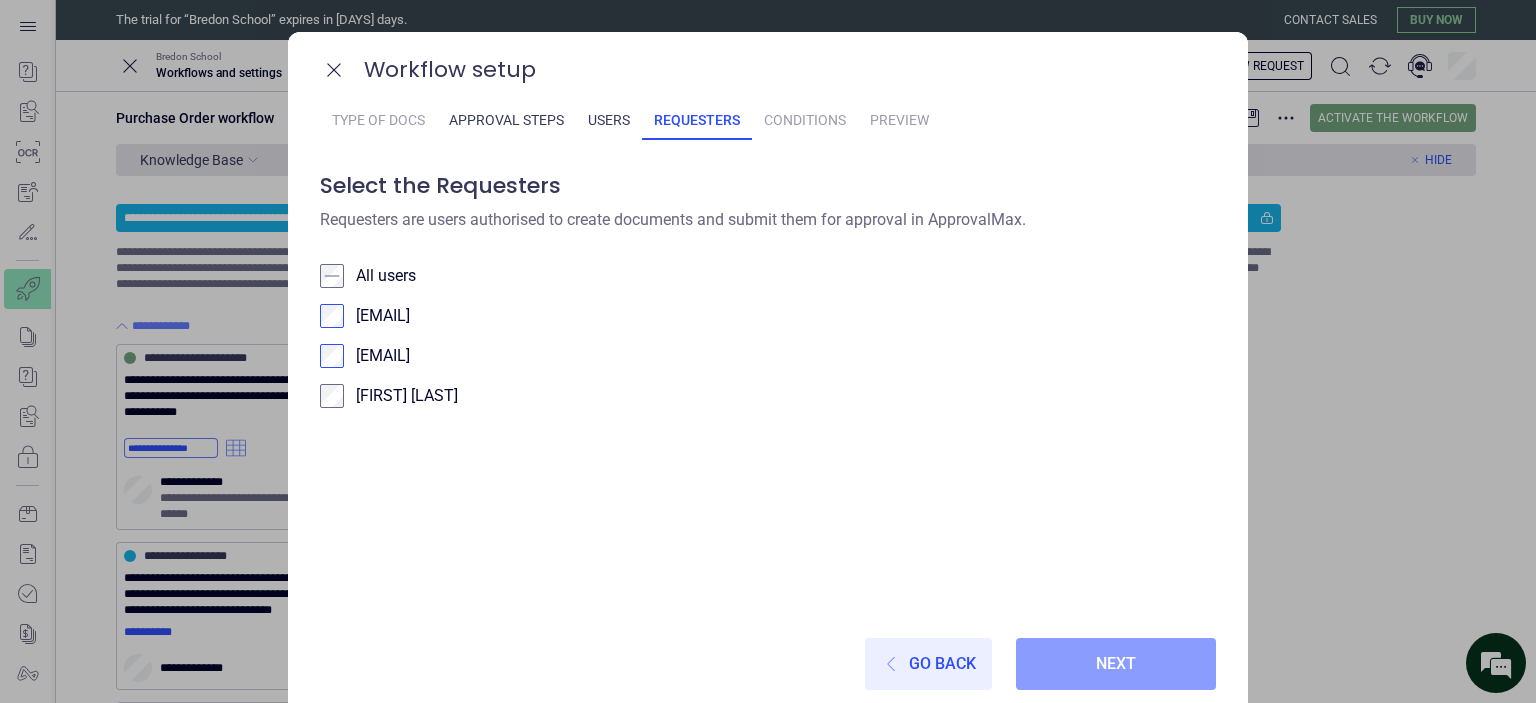click on "Next" at bounding box center [1116, 664] 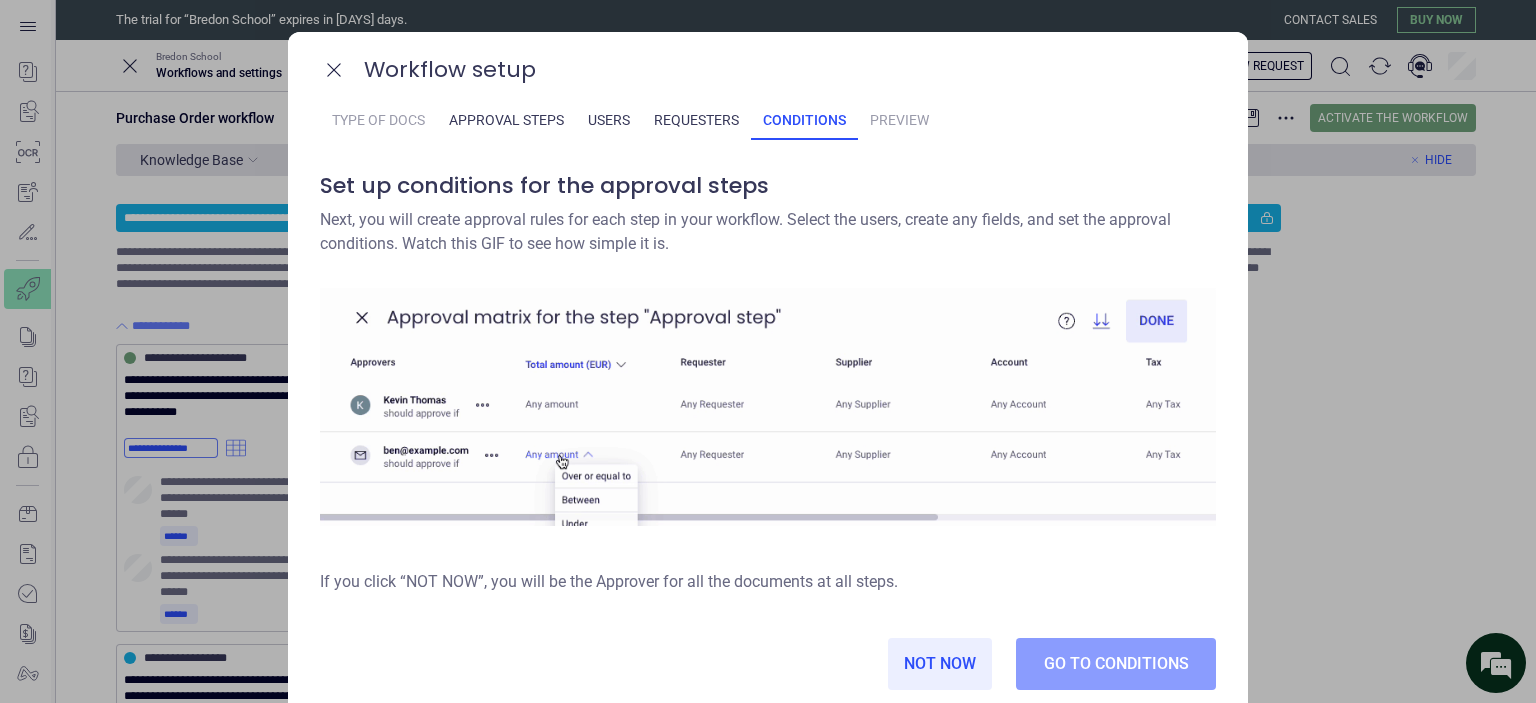 click on "Go to conditions" at bounding box center [1116, 664] 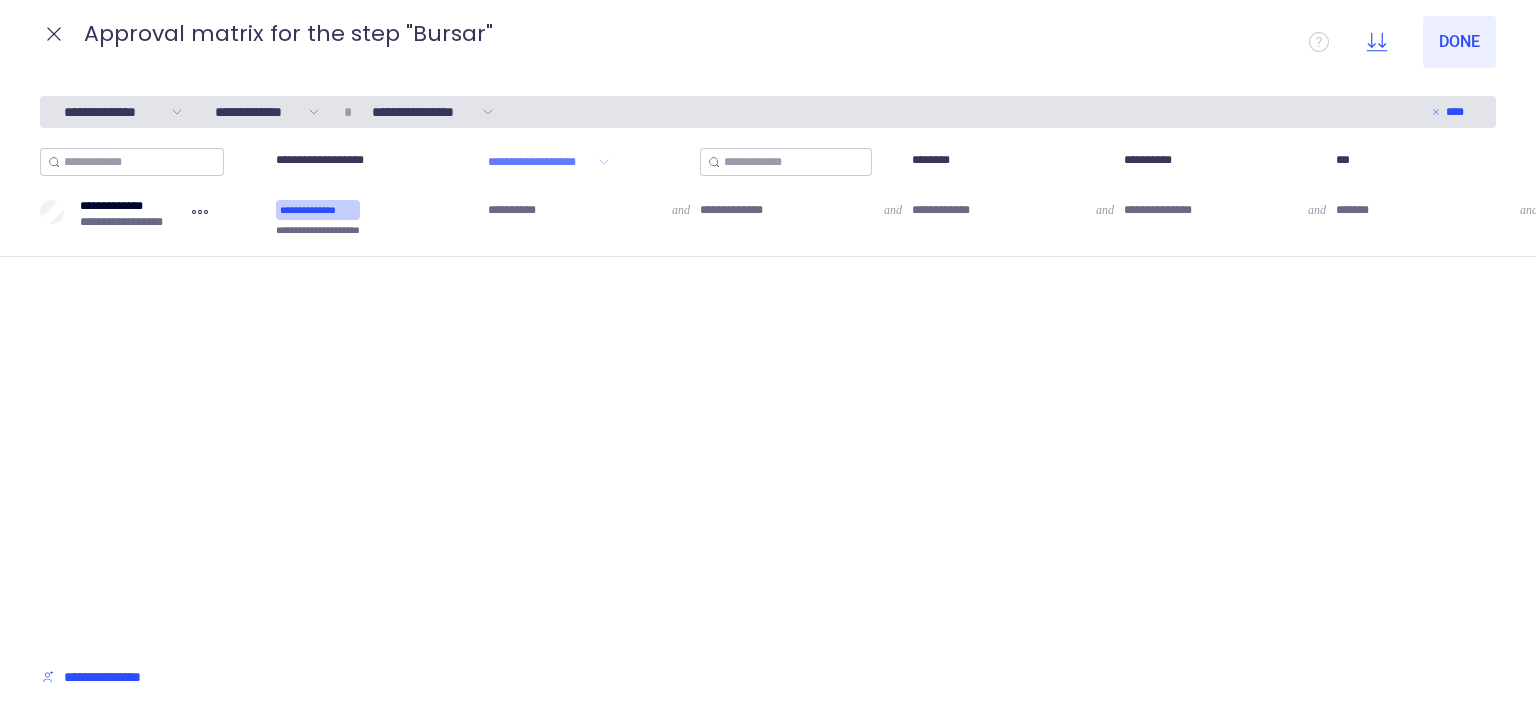 click on "**********" at bounding box center [318, 210] 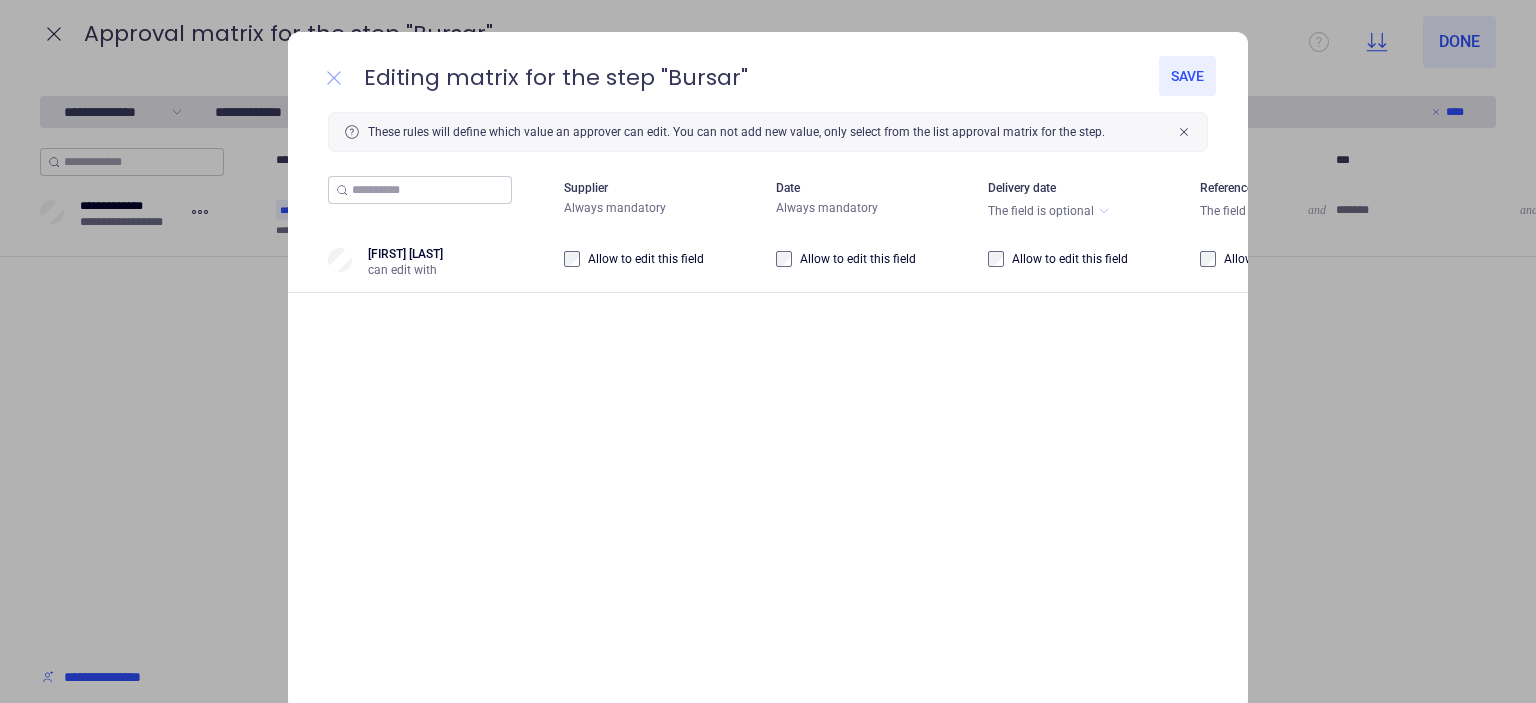 click 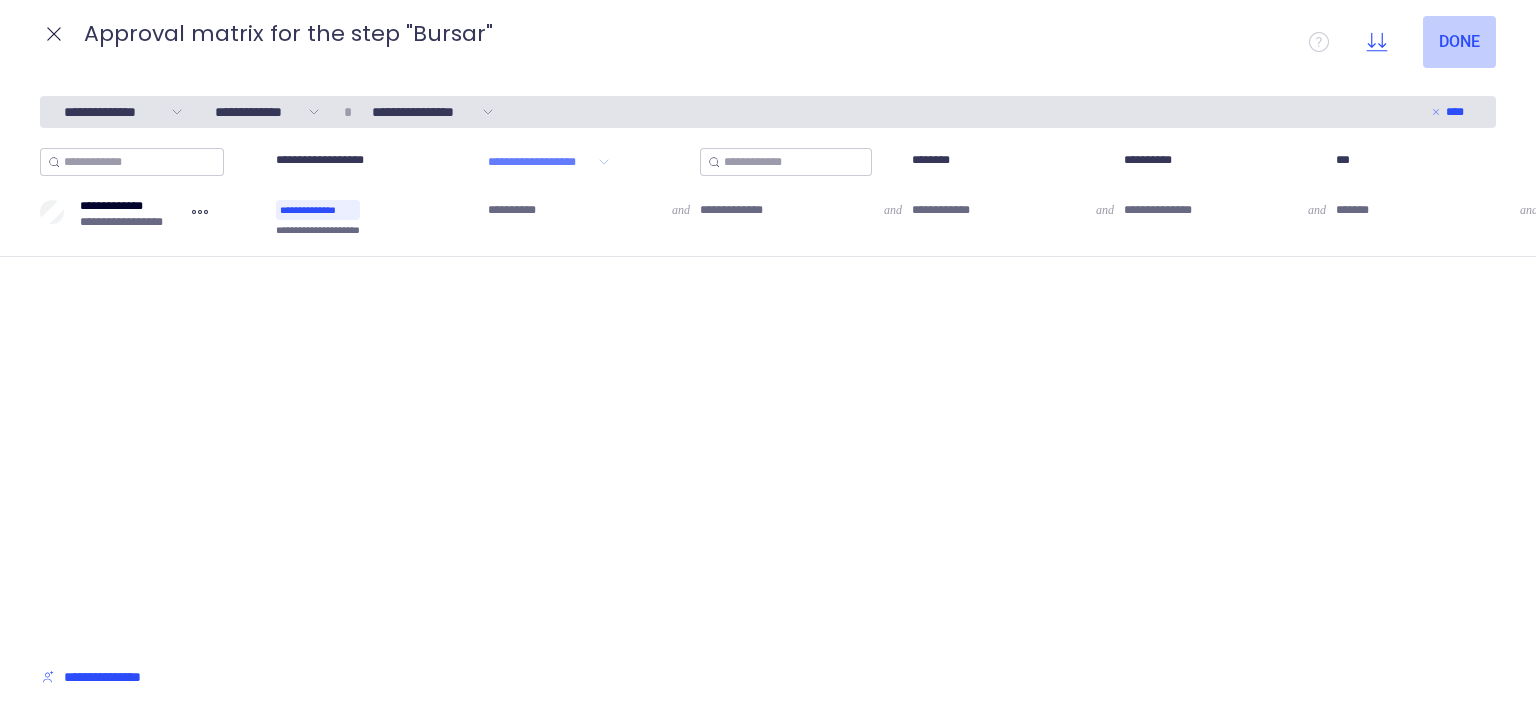 click on "Done" at bounding box center (1459, 42) 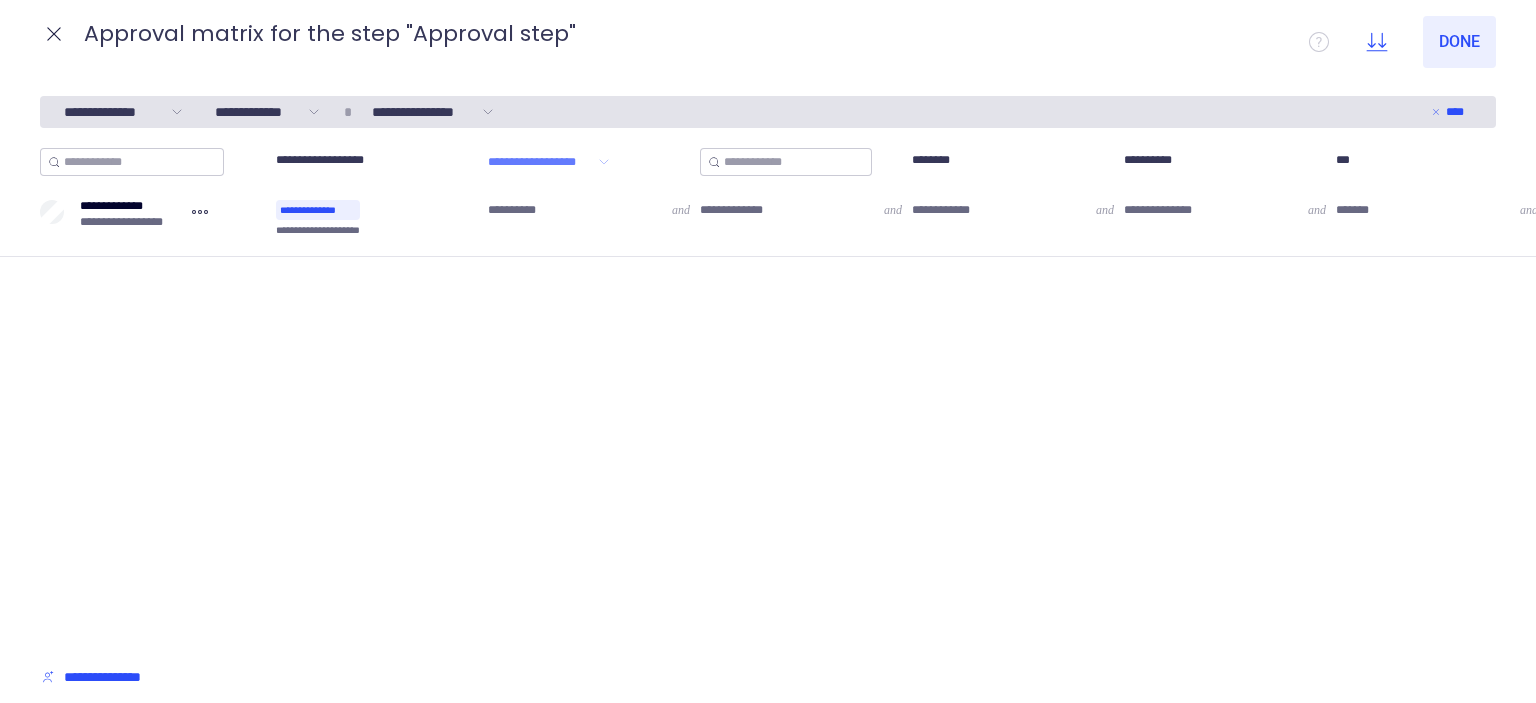click 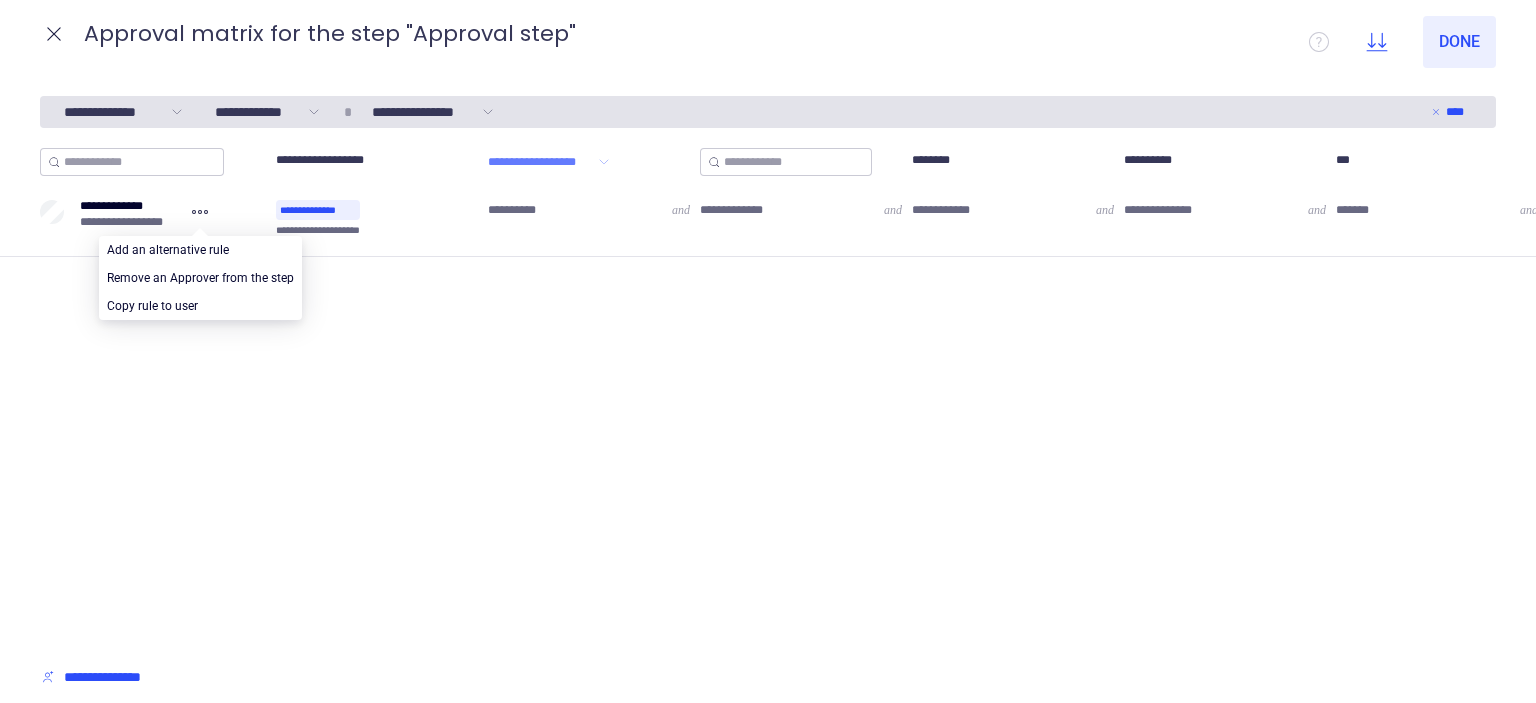 click on "**********" at bounding box center [768, 395] 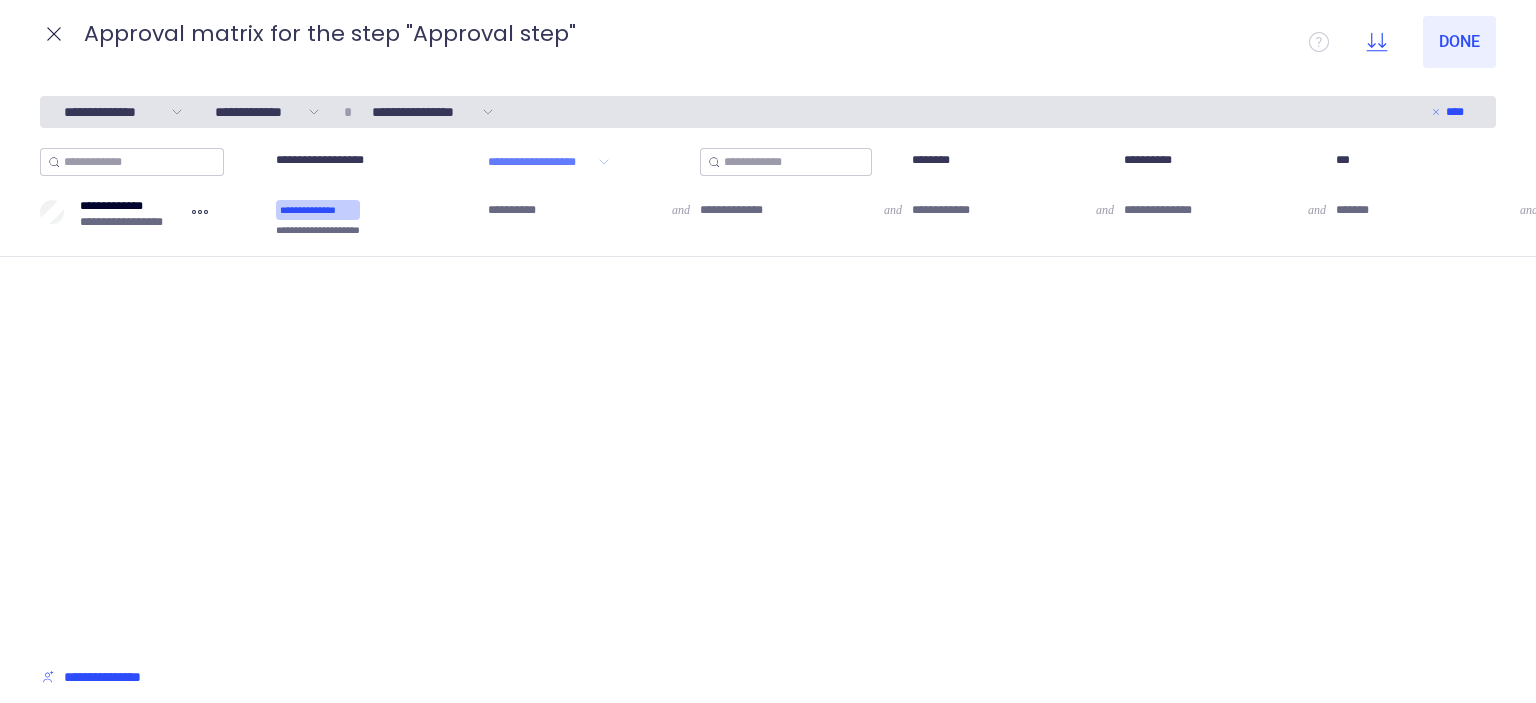 click on "**********" at bounding box center (318, 210) 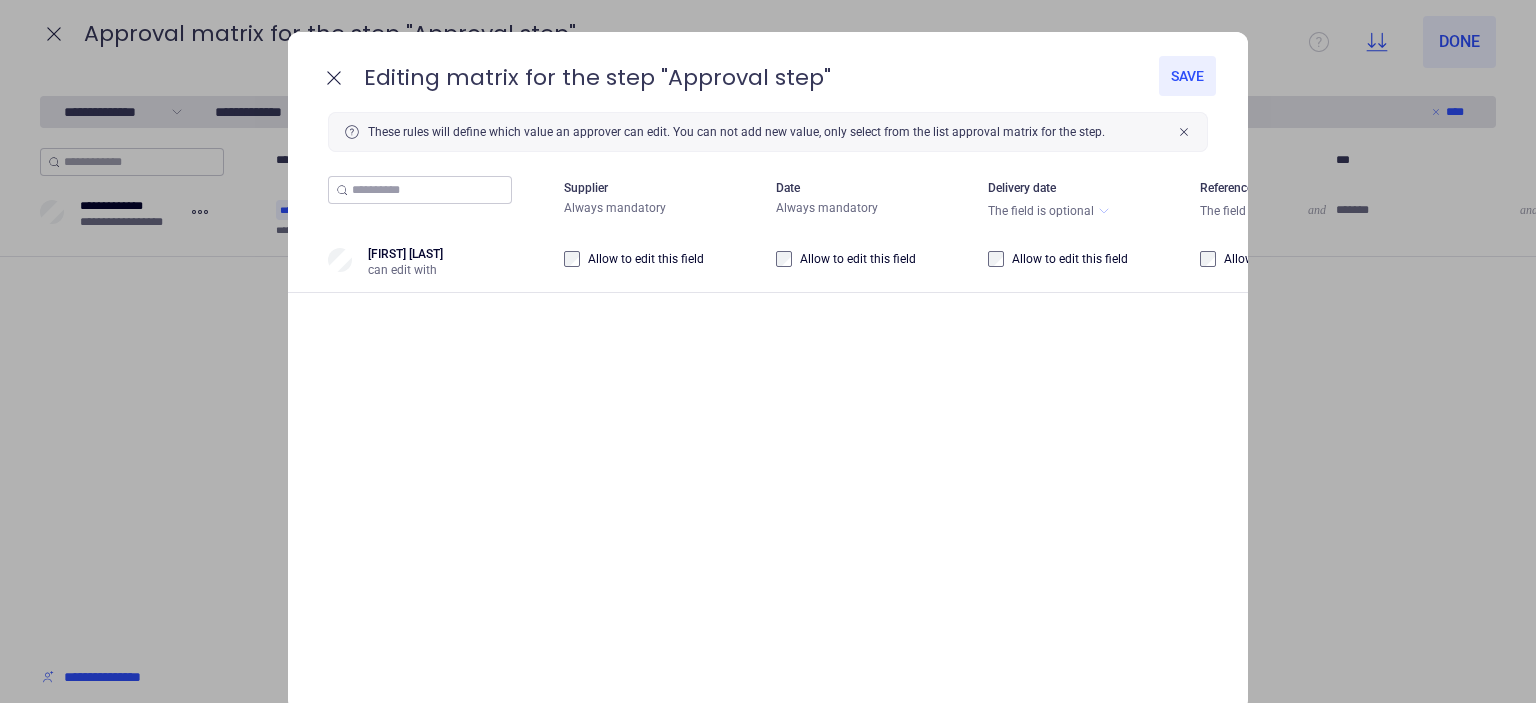 drag, startPoint x: 1142, startPoint y: 348, endPoint x: 535, endPoint y: 351, distance: 607.0074 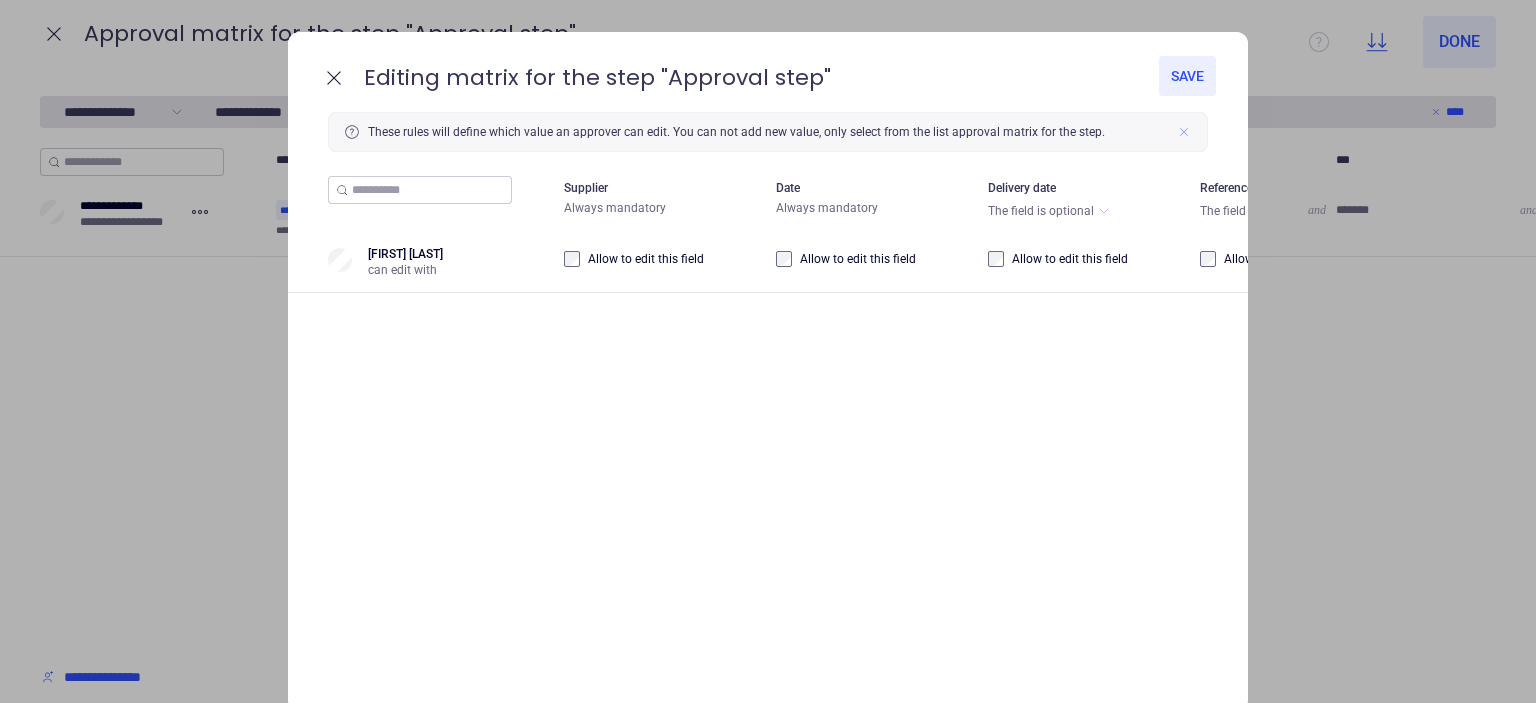 click 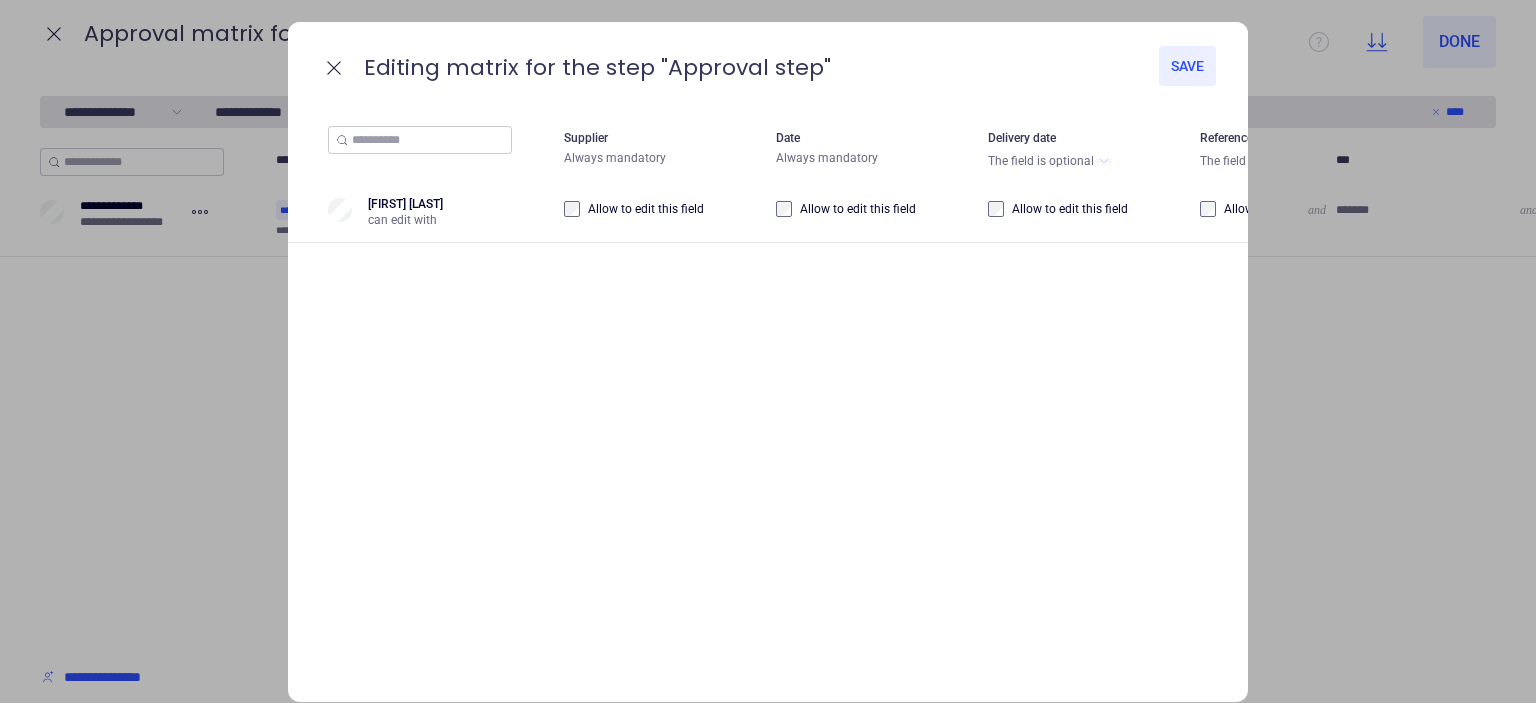 scroll, scrollTop: 40, scrollLeft: 0, axis: vertical 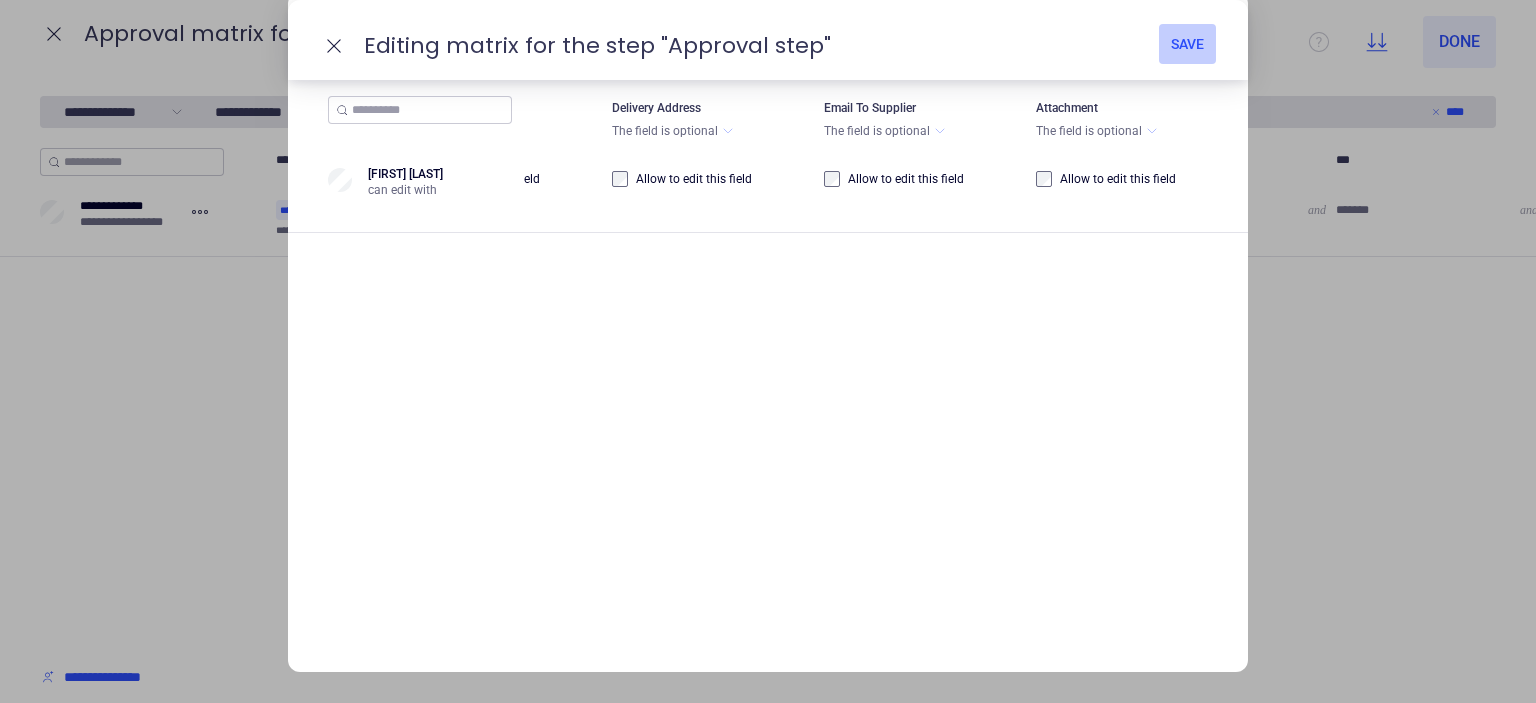 click on "Save" at bounding box center [1187, 44] 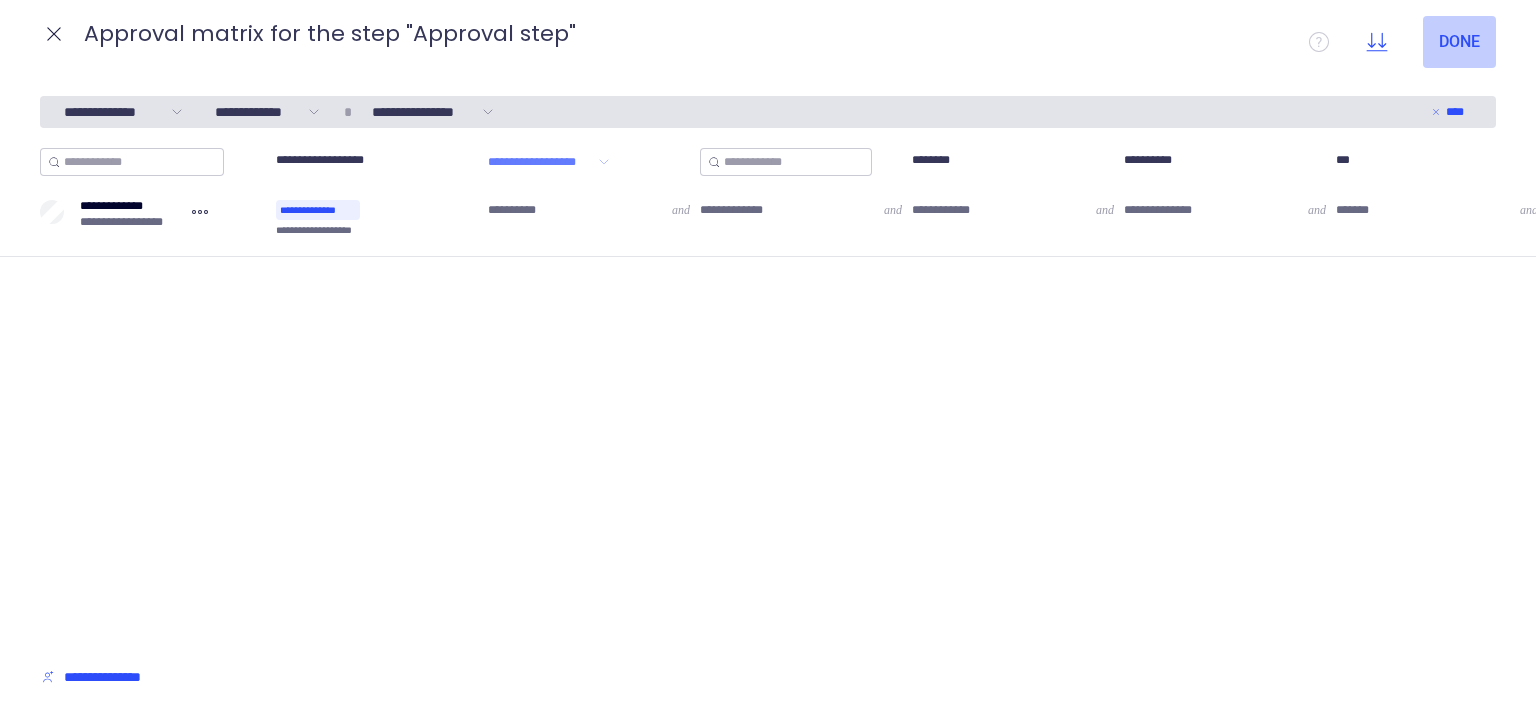 click on "Done" at bounding box center (1459, 42) 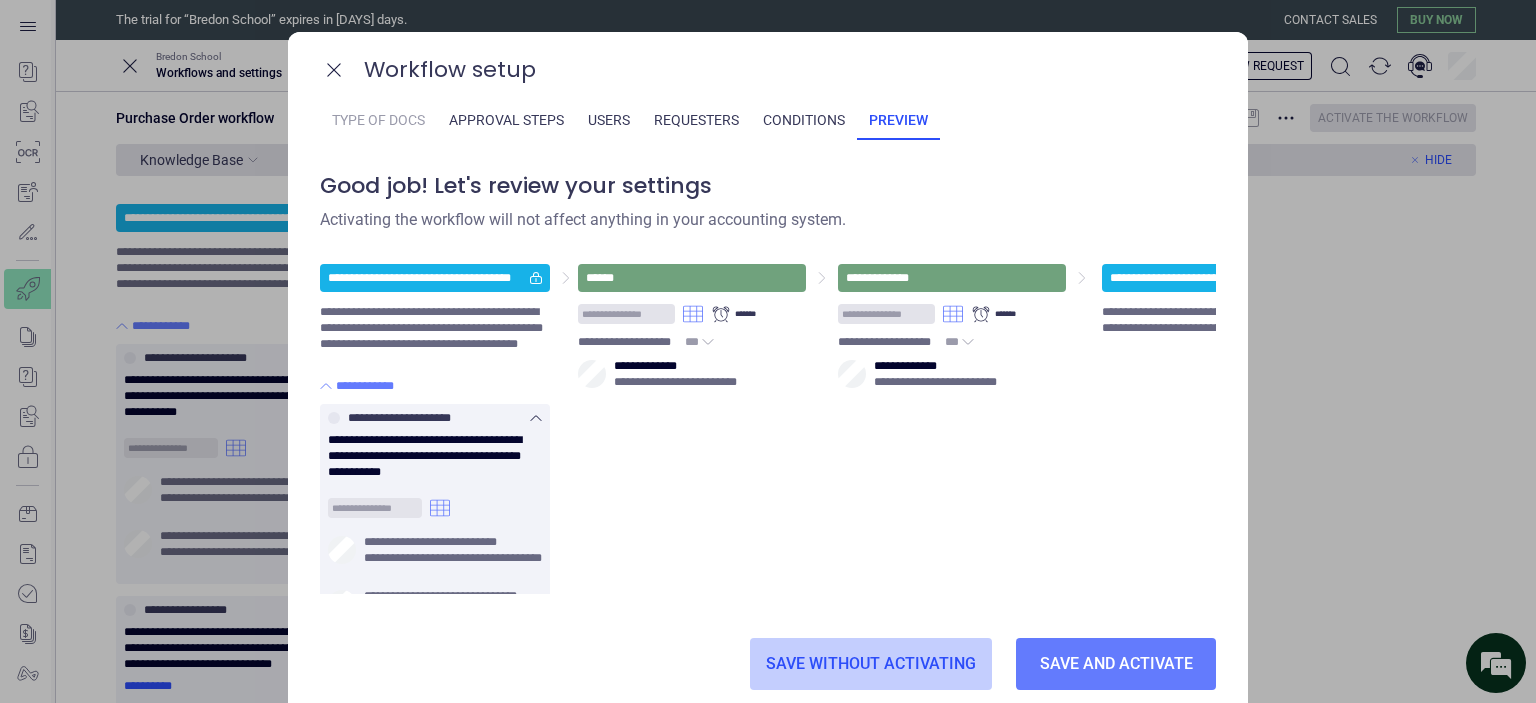 click on "Save without activating" at bounding box center [871, 664] 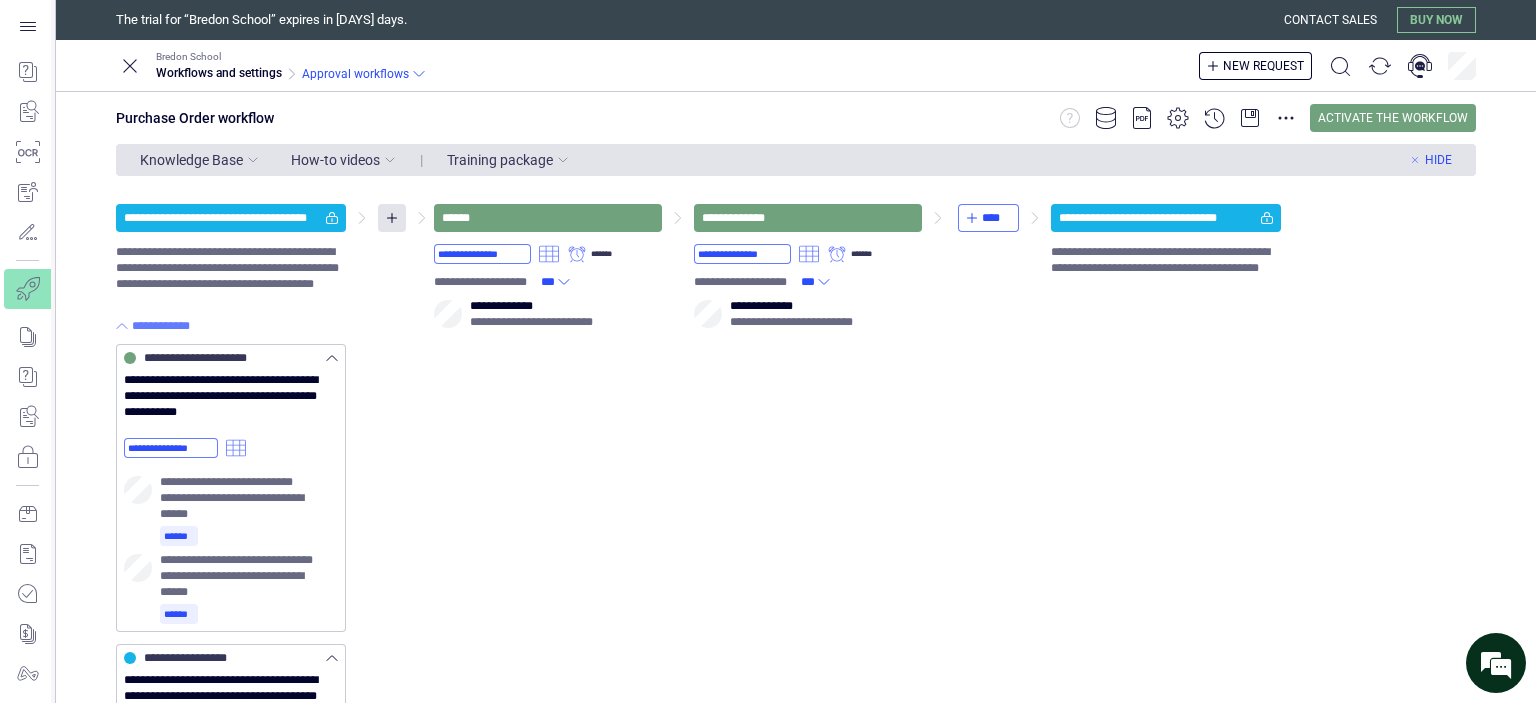 drag, startPoint x: 937, startPoint y: 371, endPoint x: 894, endPoint y: 438, distance: 79.61156 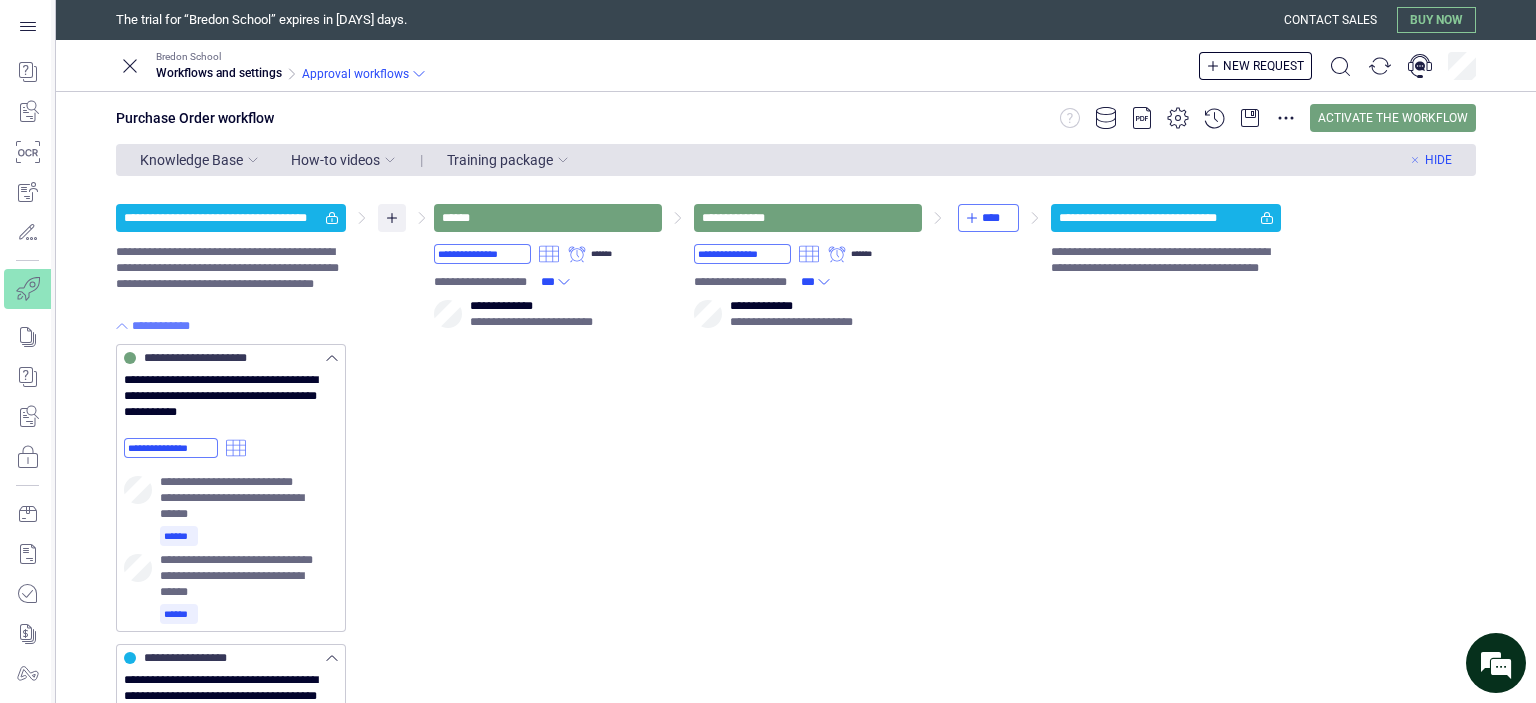 click 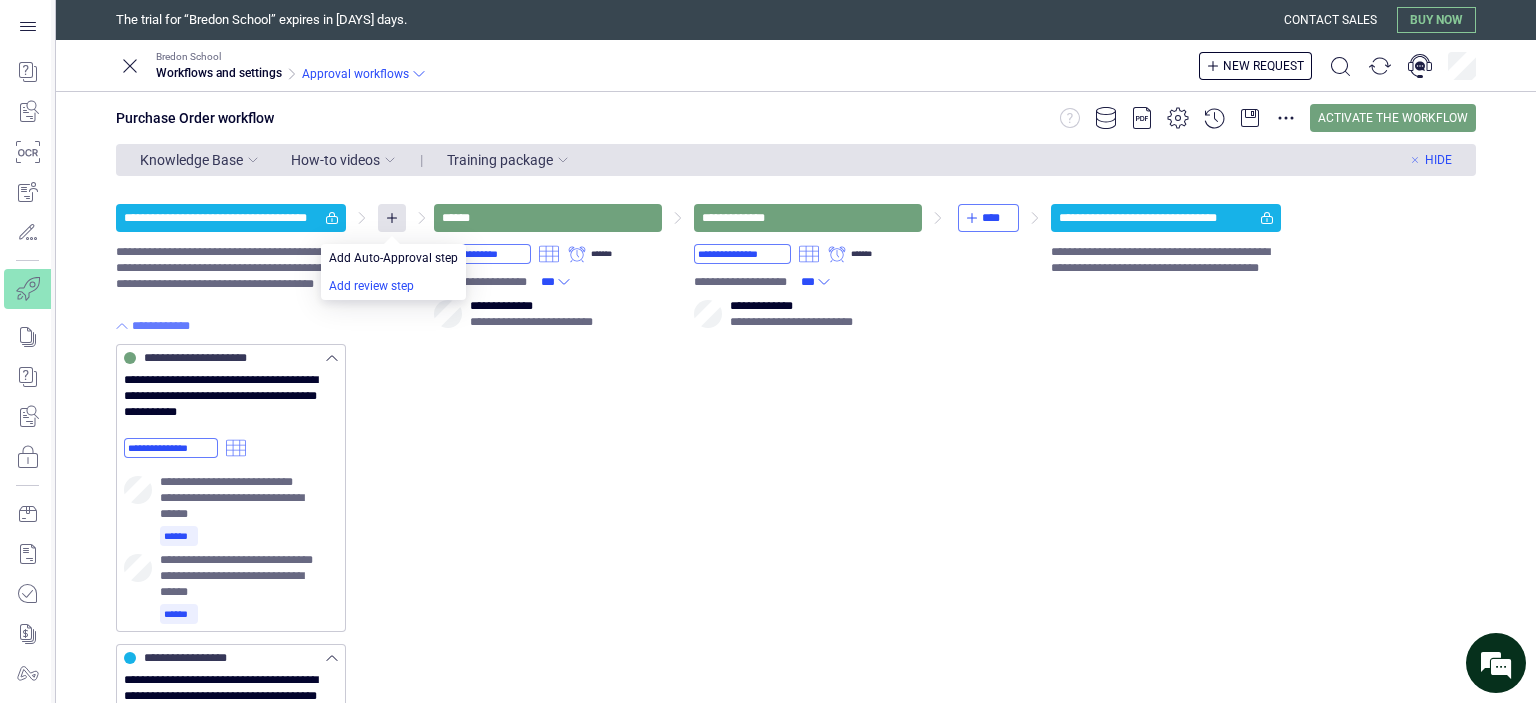 click at bounding box center (393, 286) 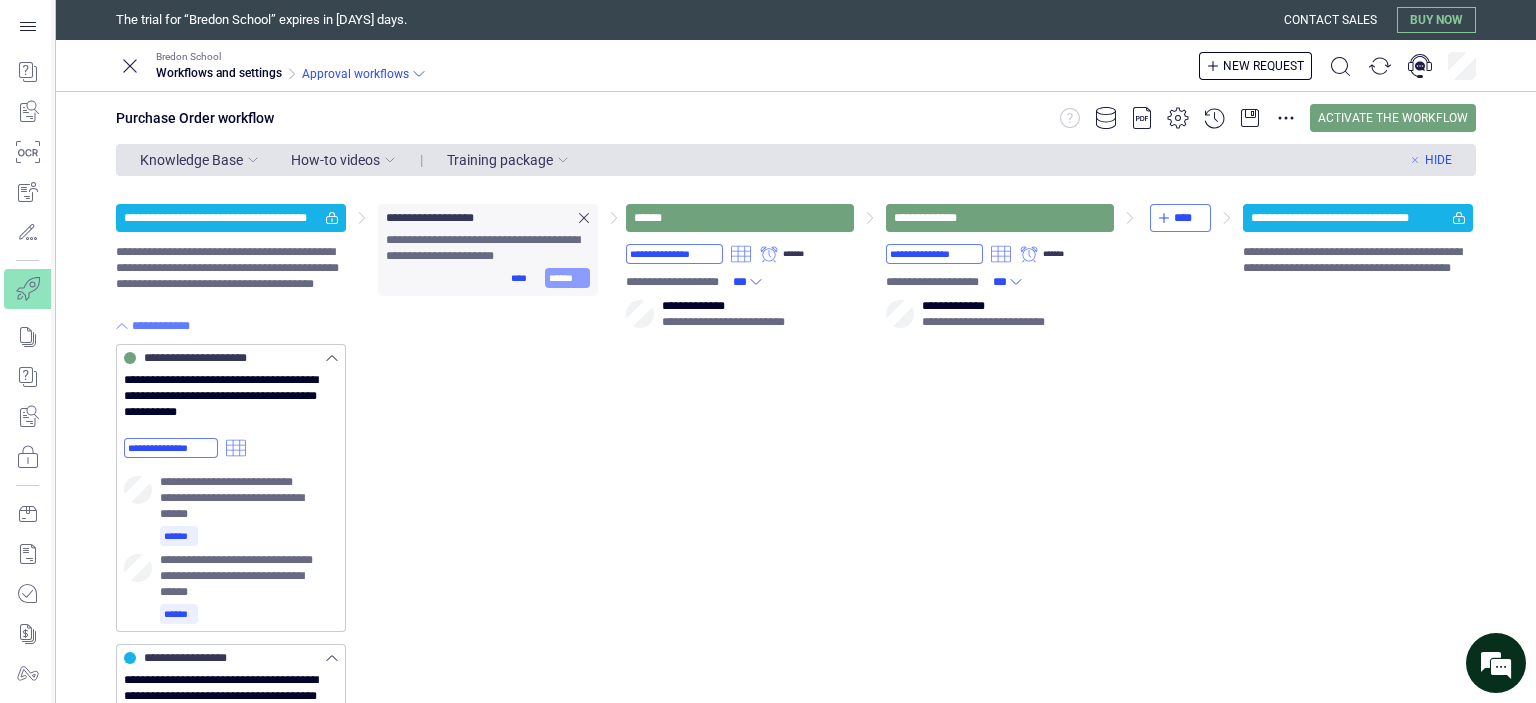 click on "******" at bounding box center [567, 278] 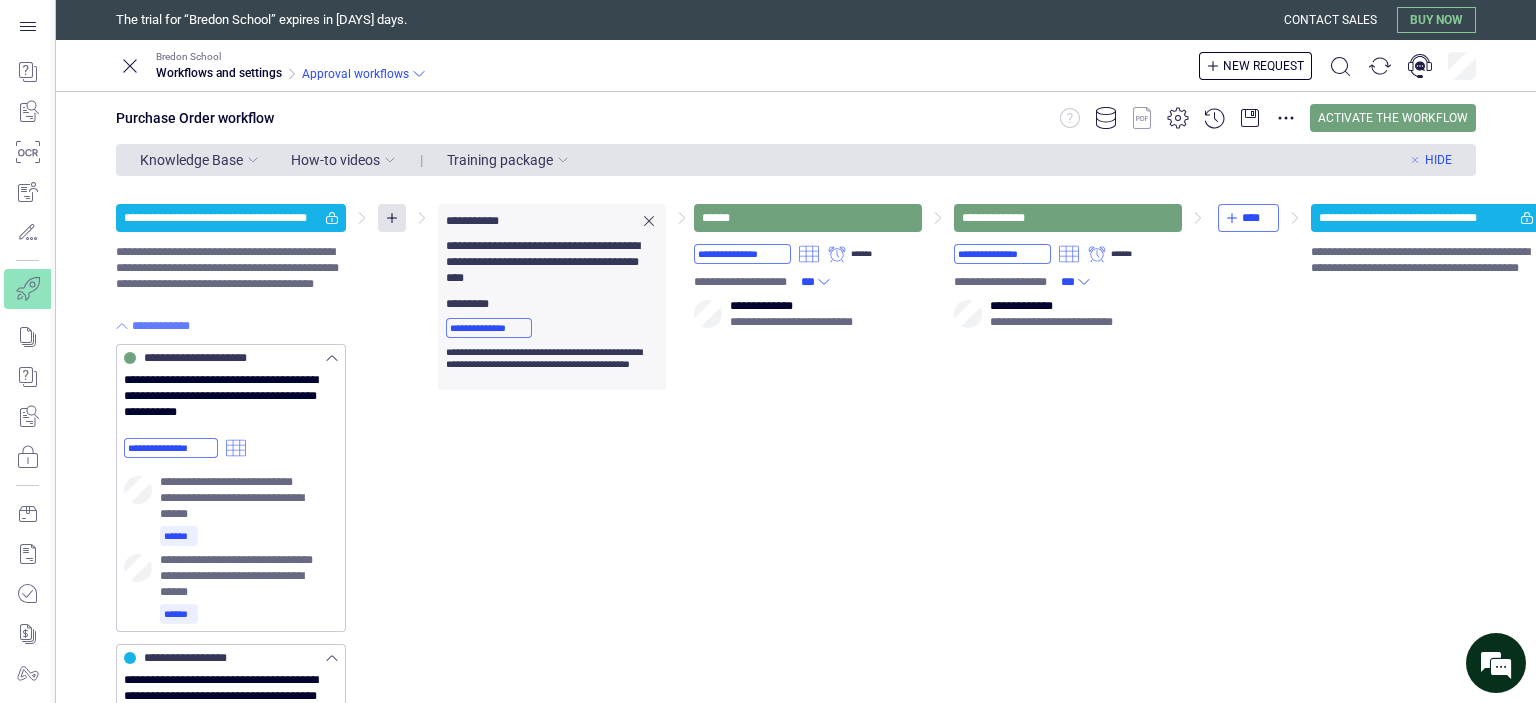 click on "**********" at bounding box center [478, 221] 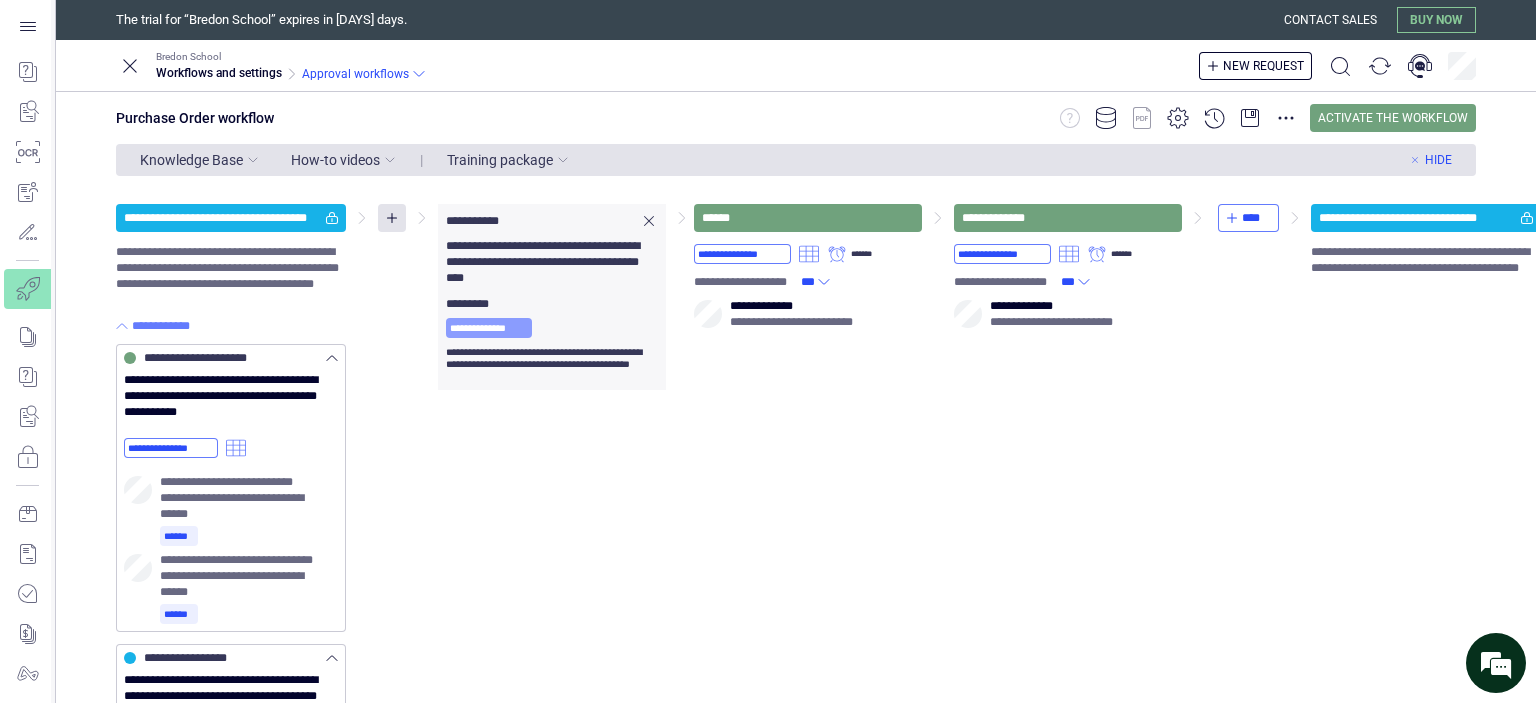 click on "**********" at bounding box center (489, 328) 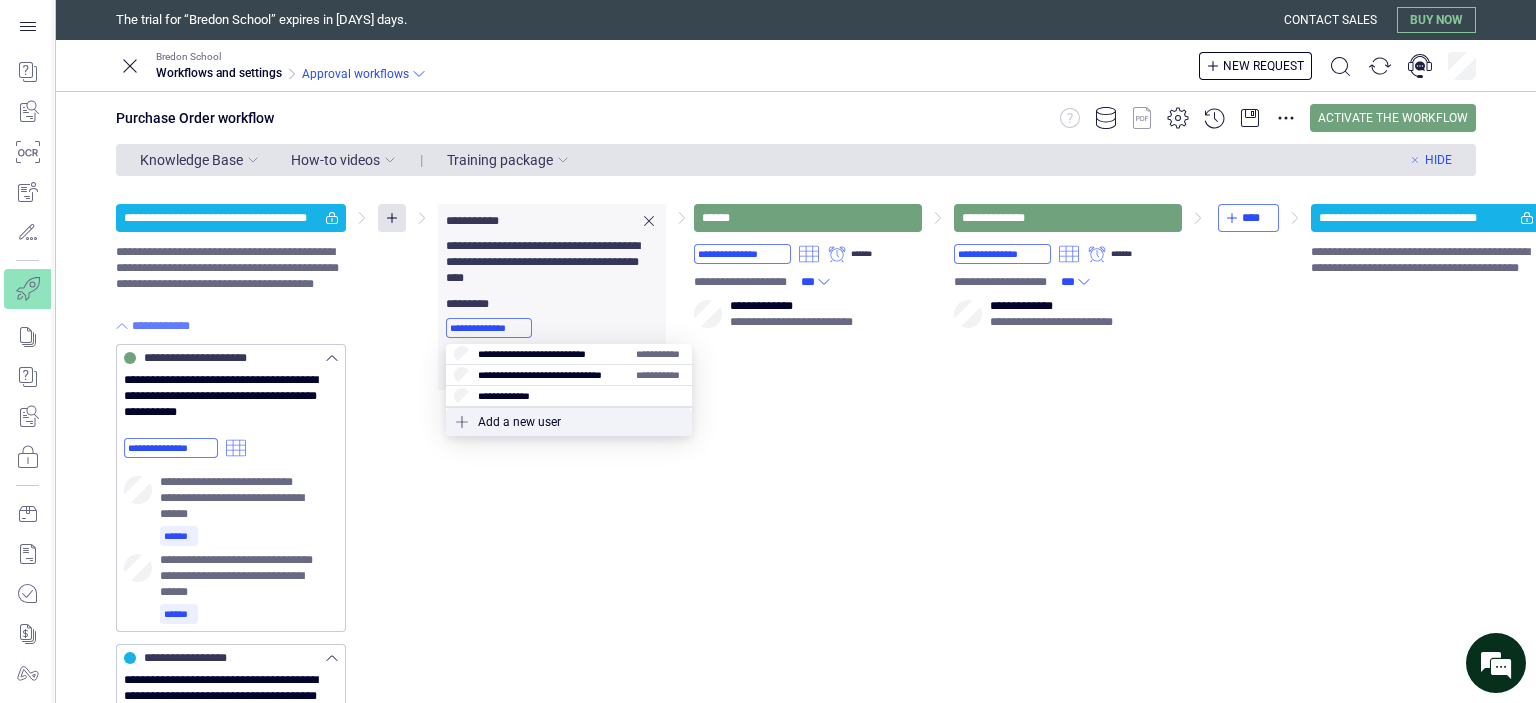 click on "**********" at bounding box center (478, 221) 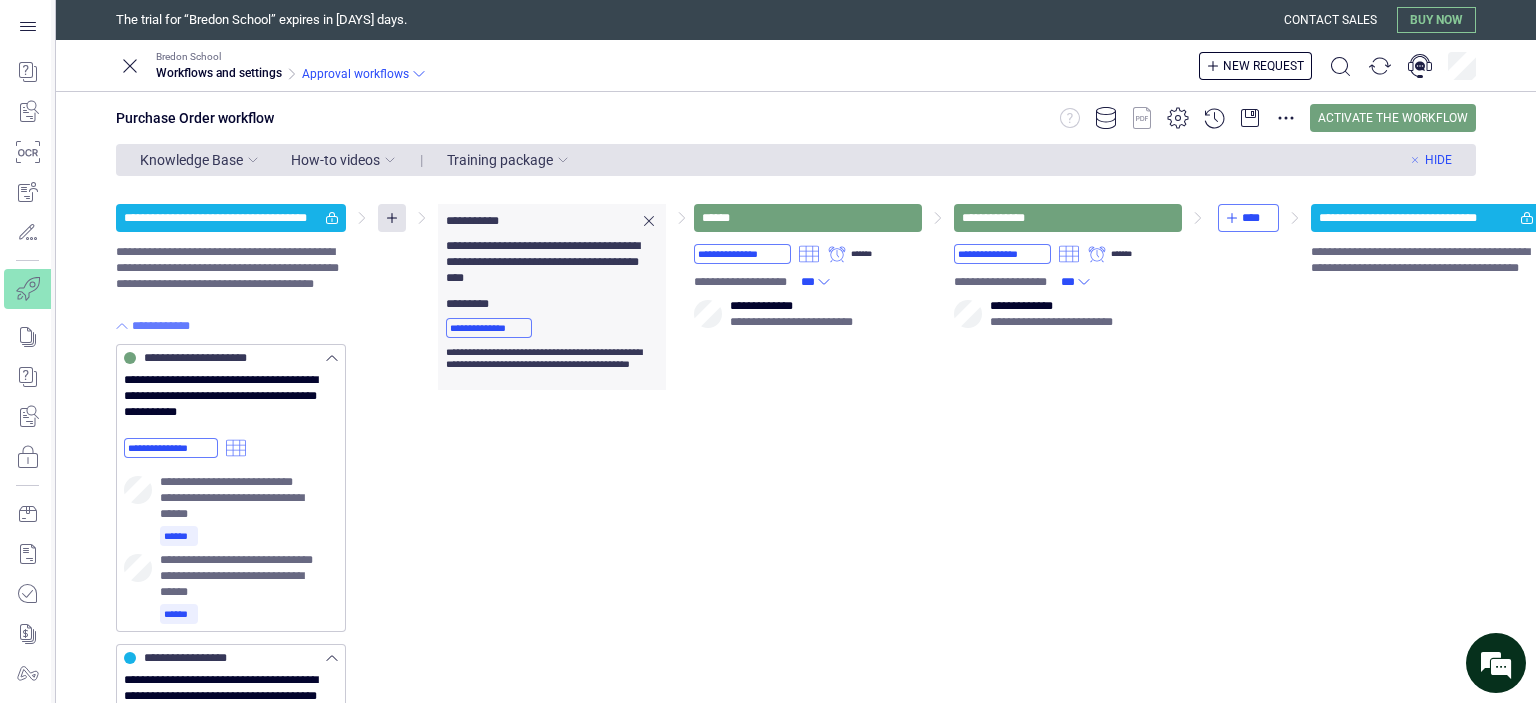 click on "**********" at bounding box center [552, 221] 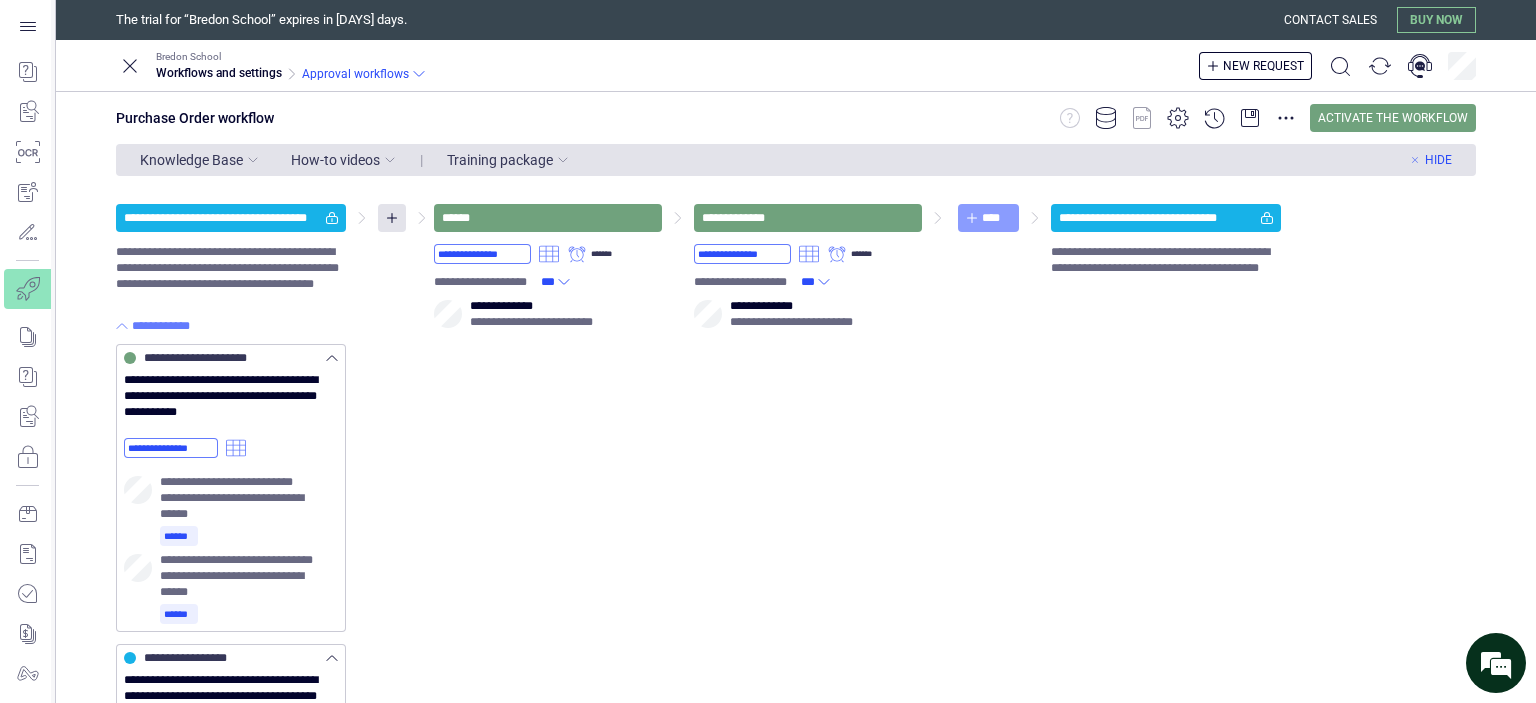 click 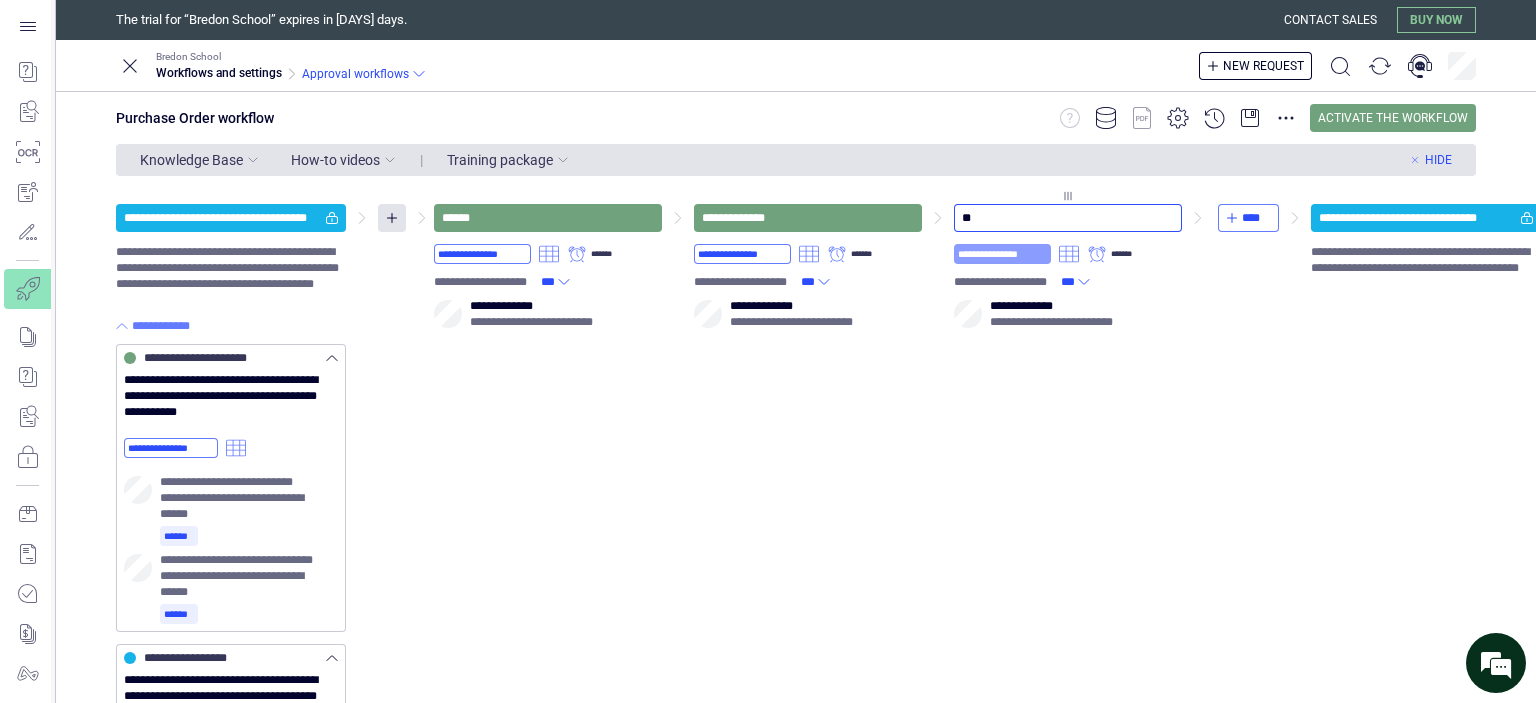 type on "*" 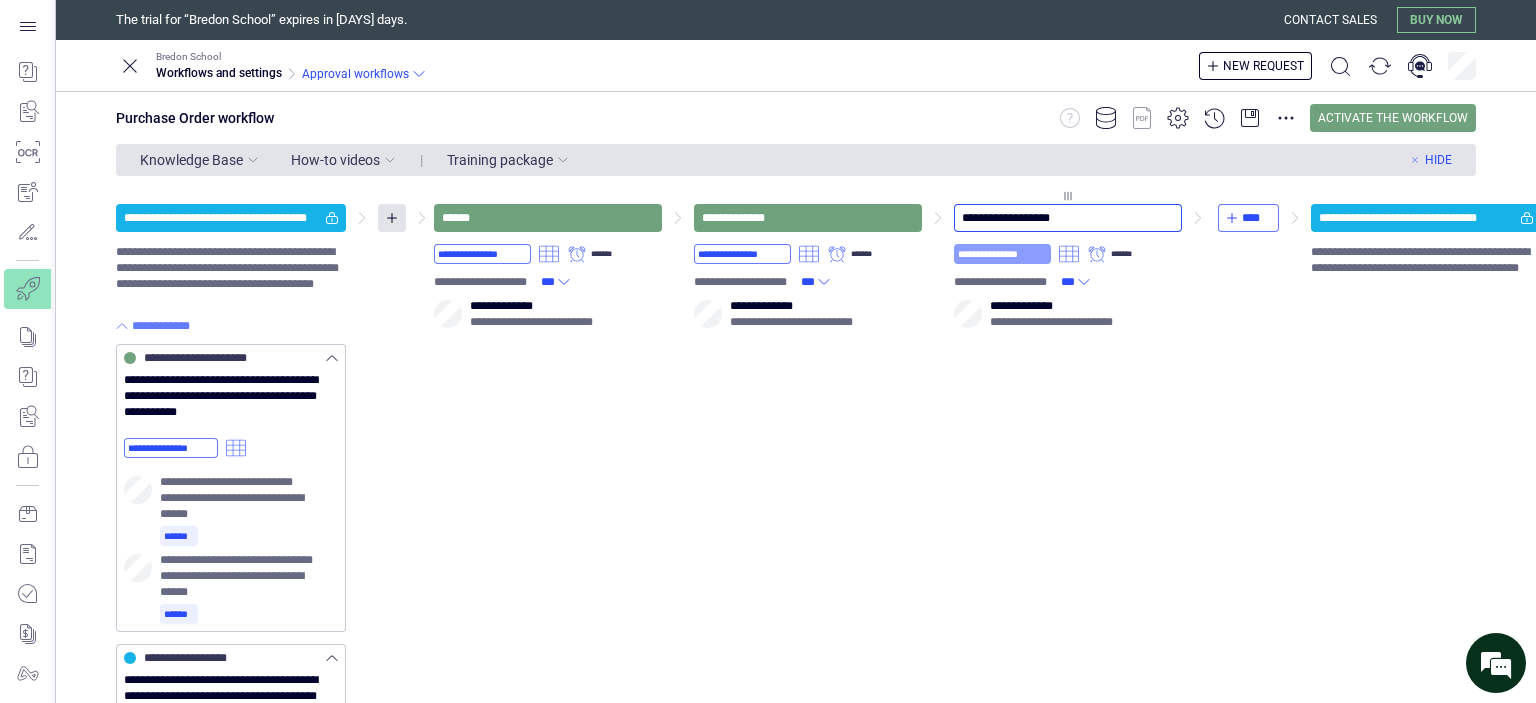 type on "**********" 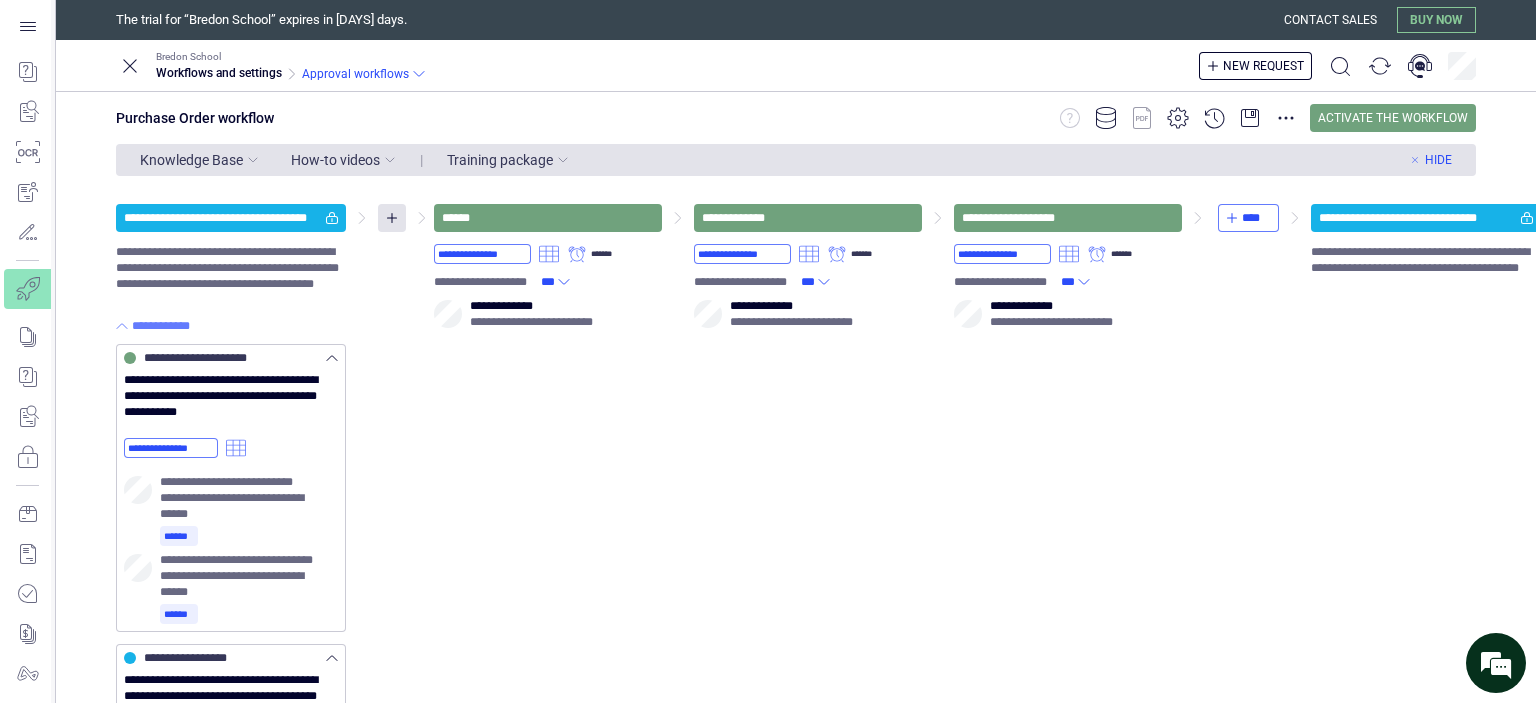 click on "**********" at bounding box center [828, 693] 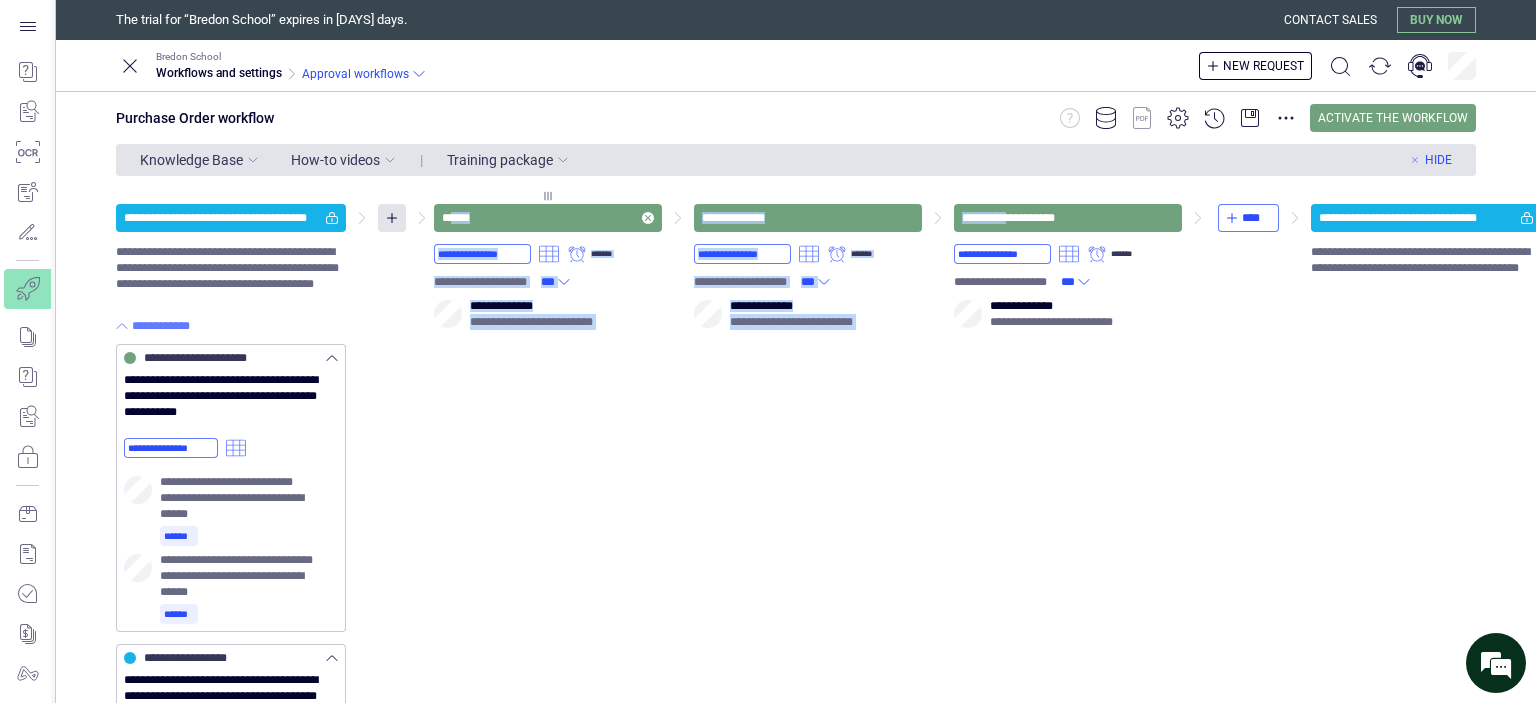 drag, startPoint x: 1015, startPoint y: 211, endPoint x: 457, endPoint y: 211, distance: 558 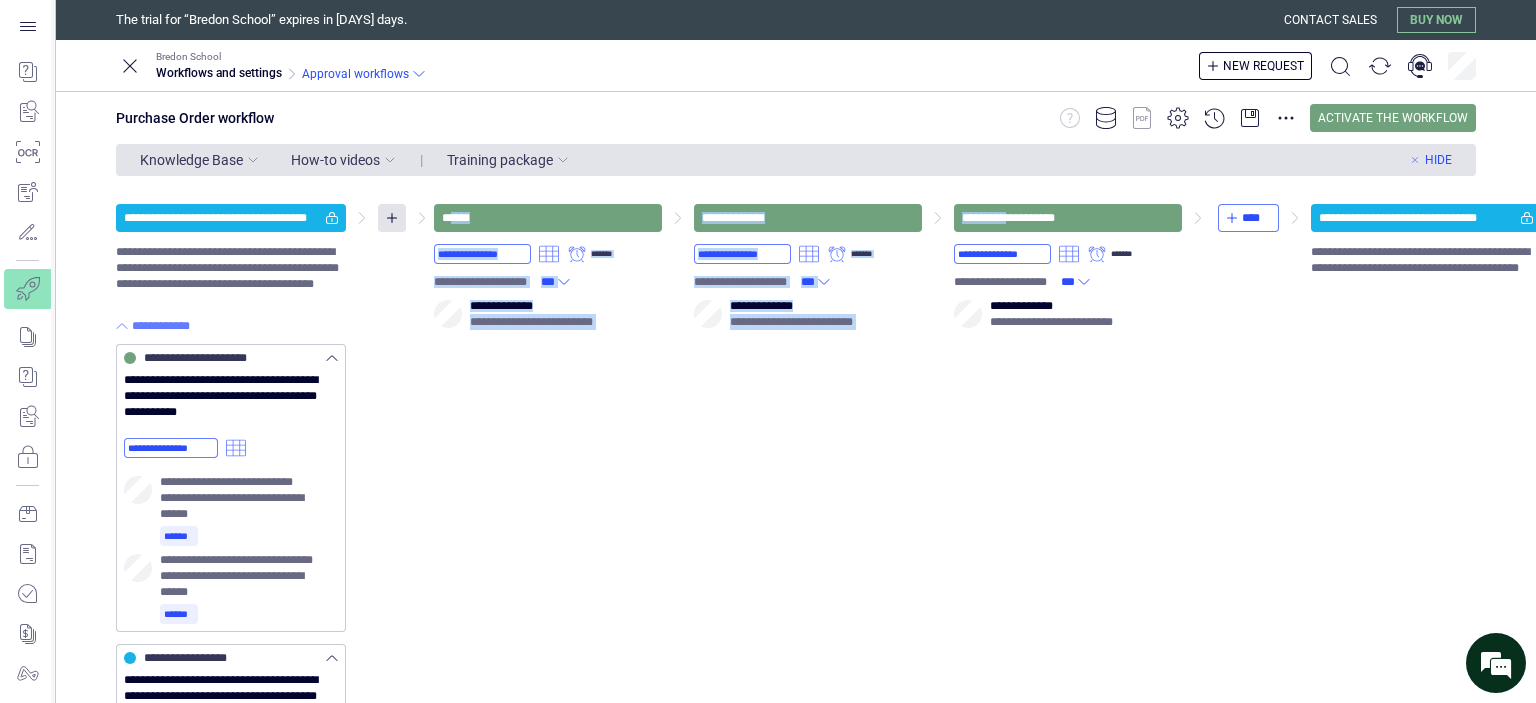 drag, startPoint x: 823, startPoint y: 499, endPoint x: 837, endPoint y: 481, distance: 22.803509 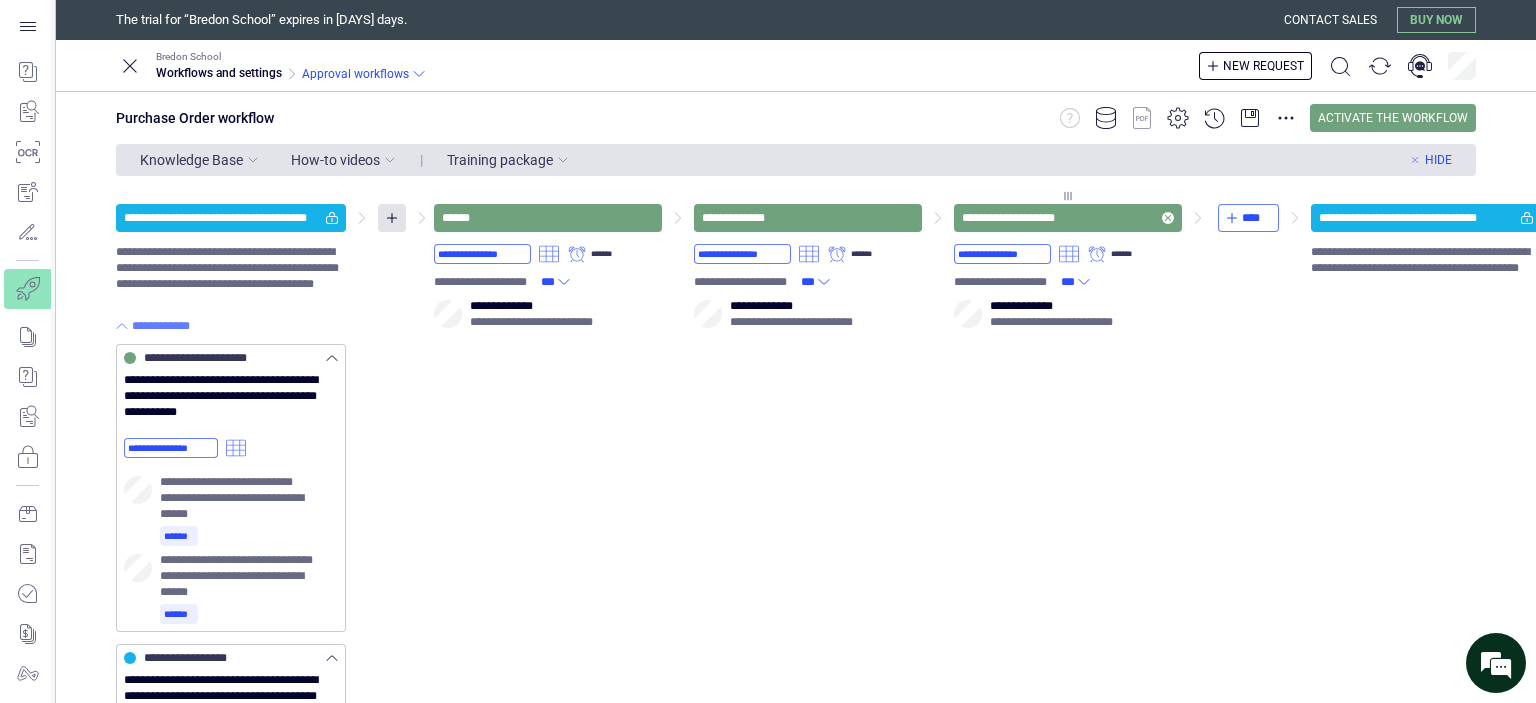 click on "**********" at bounding box center (1068, 218) 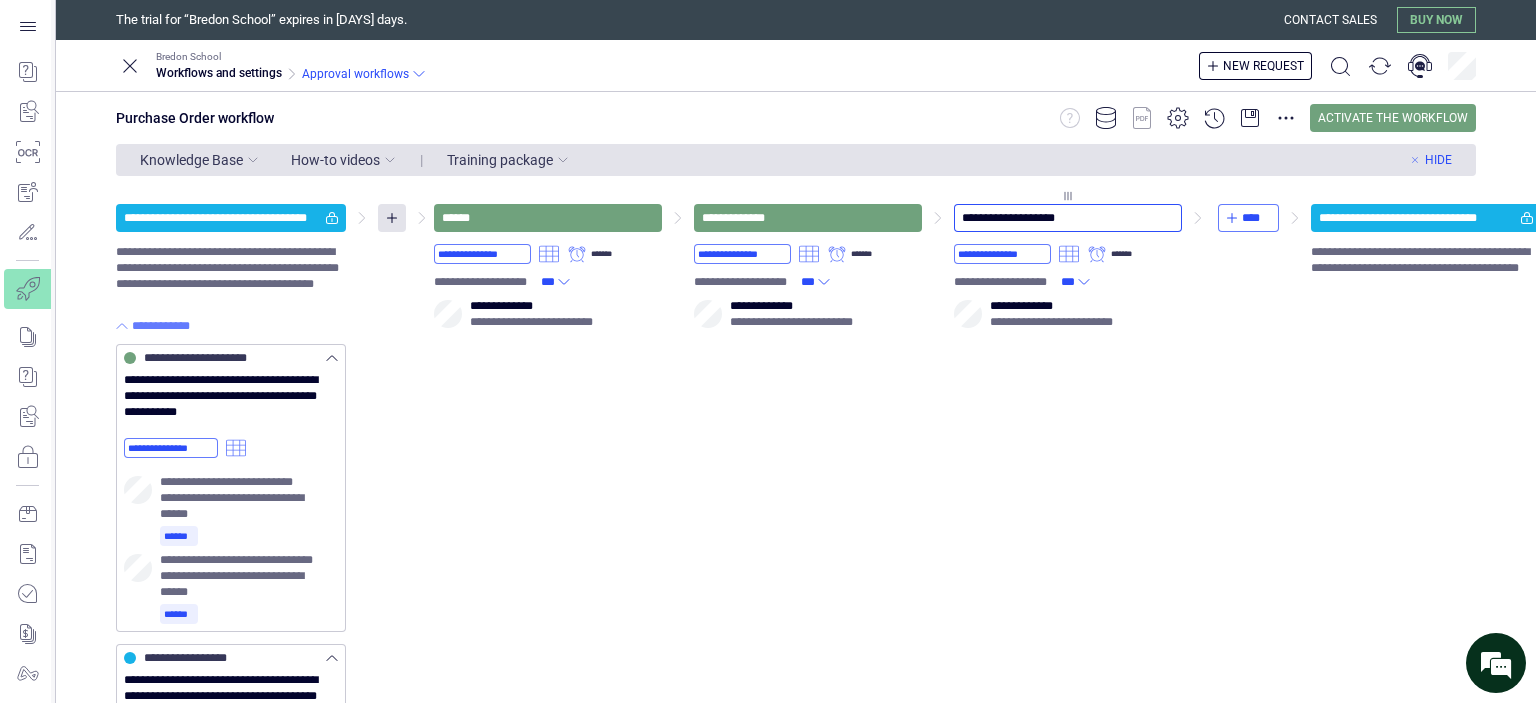 click on "**********" at bounding box center [1068, 218] 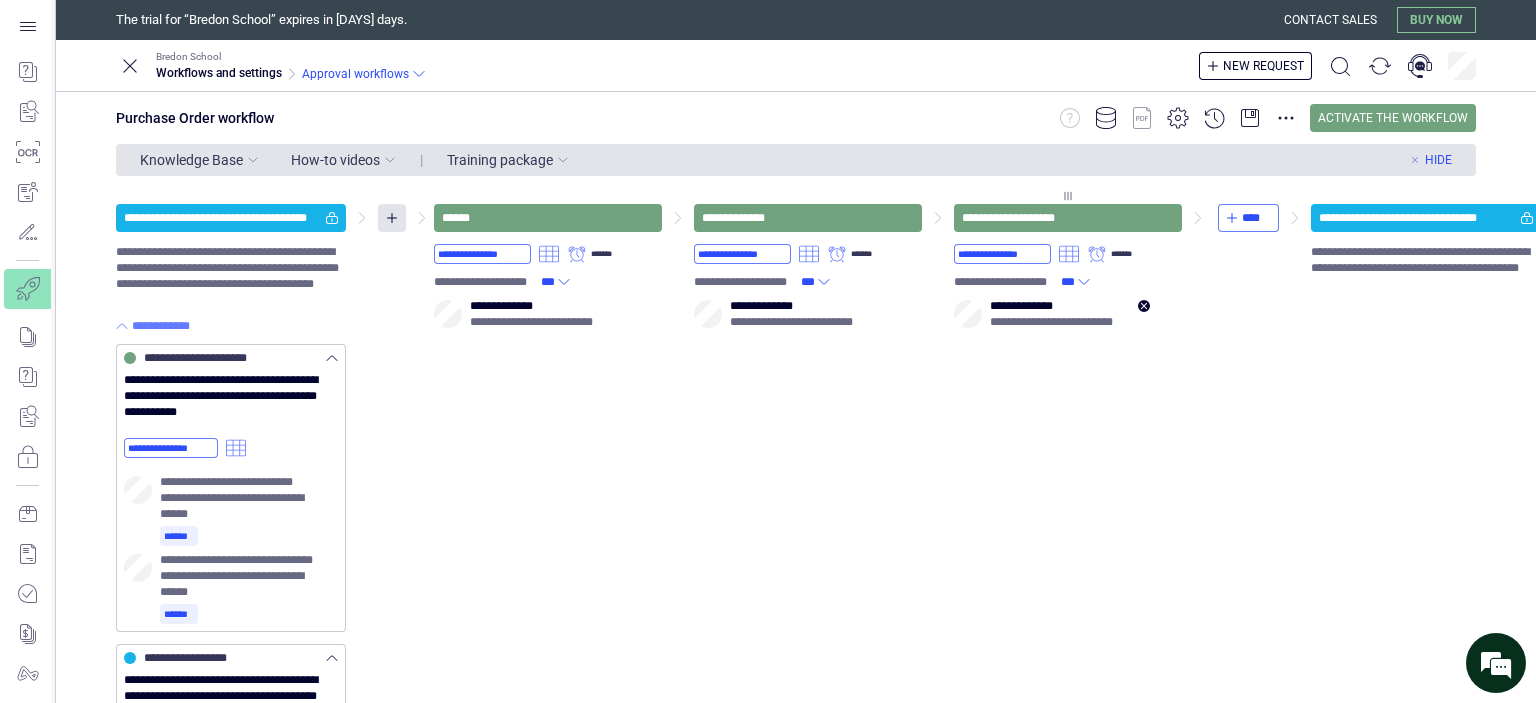 click at bounding box center (1146, 315) 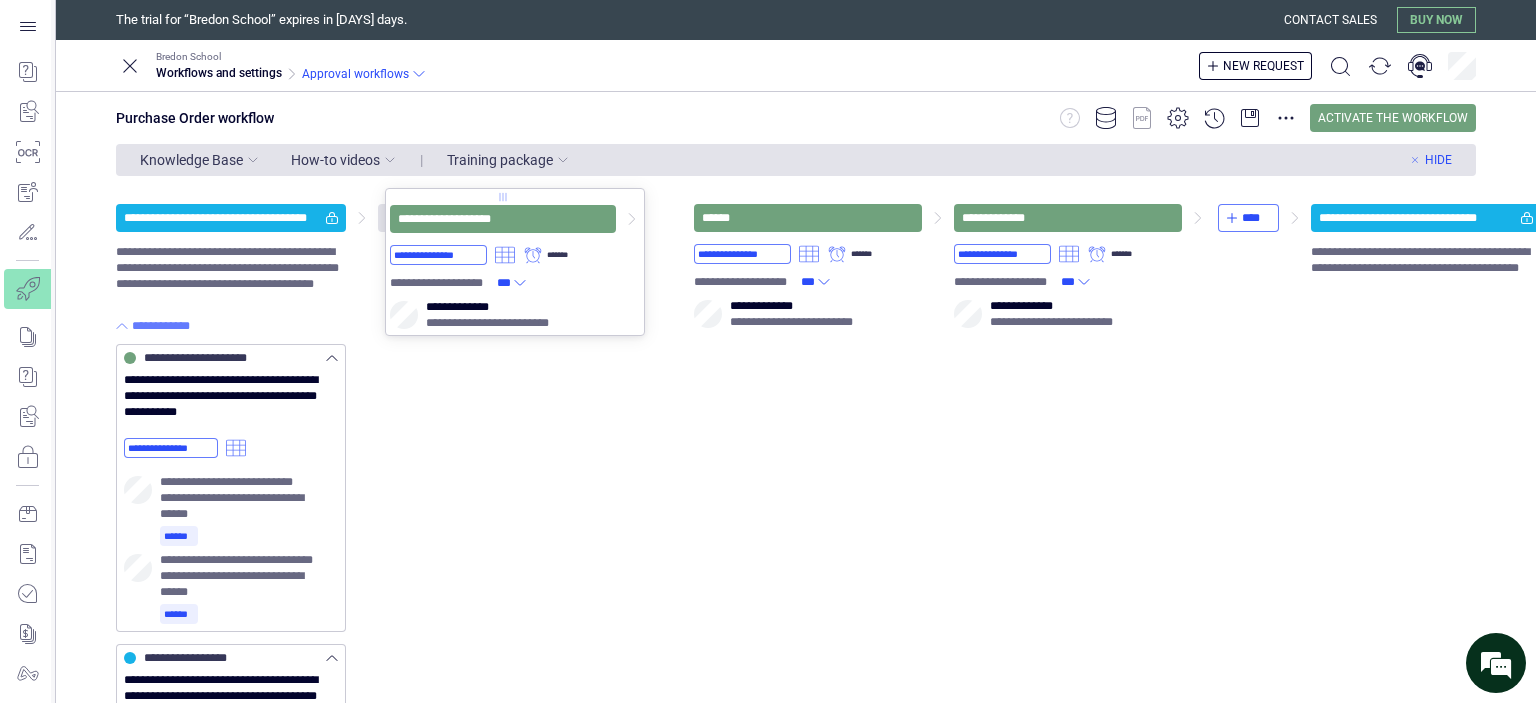 drag, startPoint x: 1066, startPoint y: 198, endPoint x: 501, endPoint y: 196, distance: 565.00354 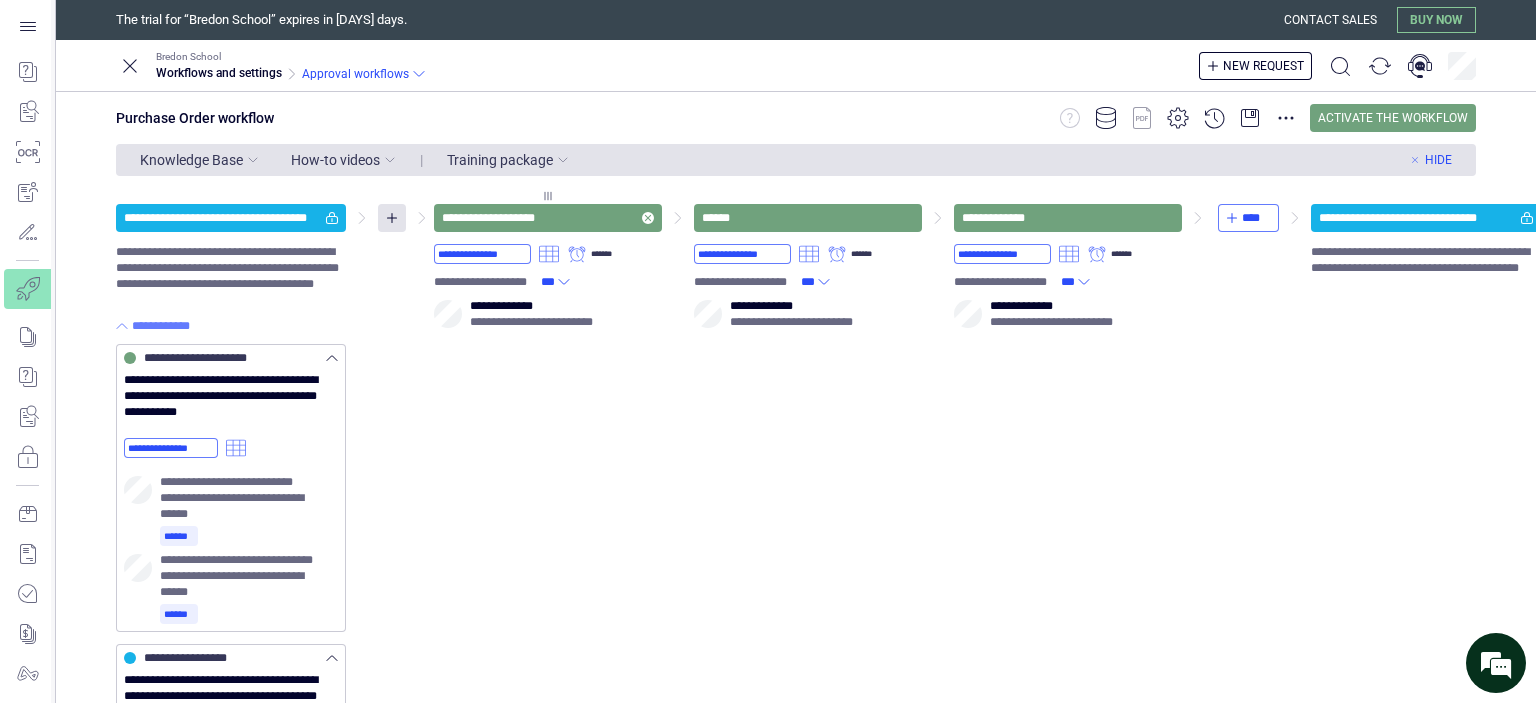 click on "**********" at bounding box center [498, 218] 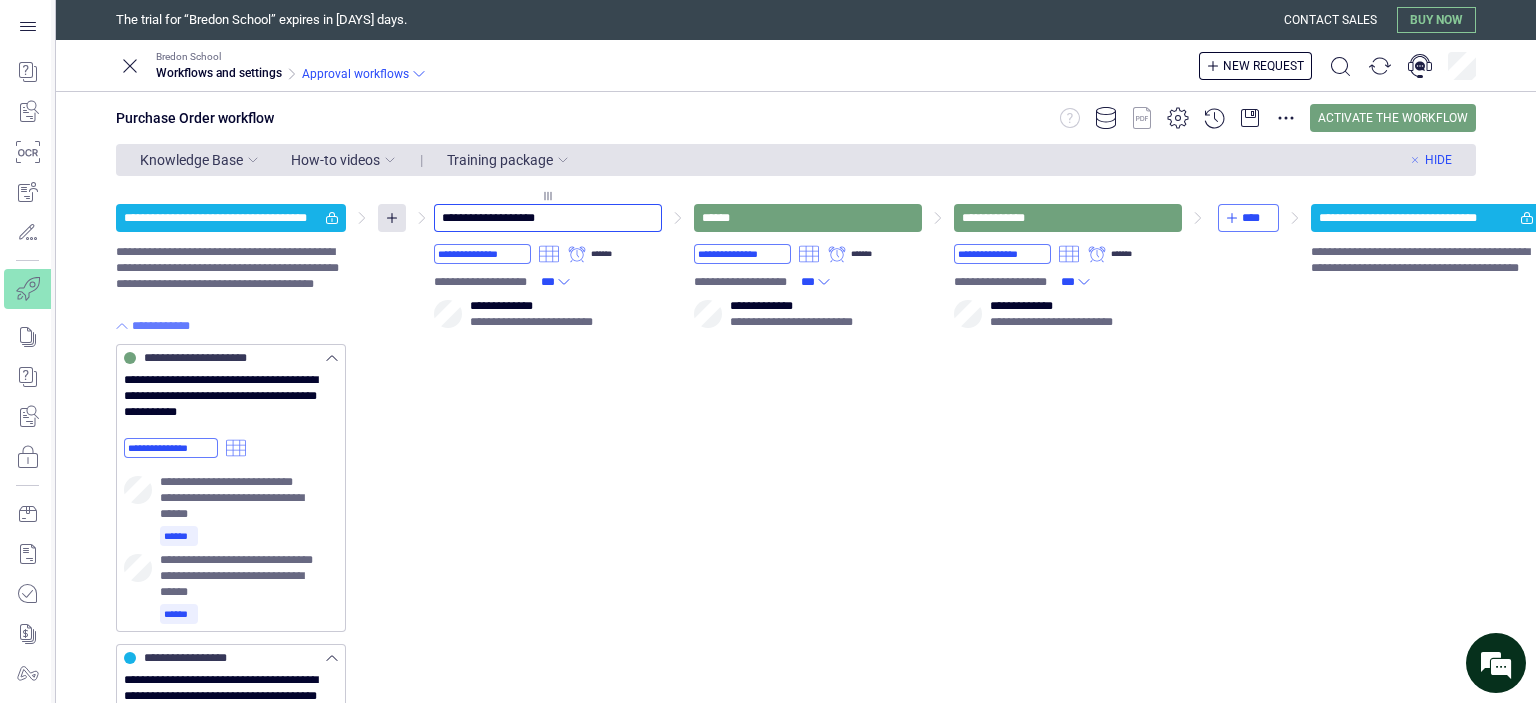 click on "**********" at bounding box center [548, 218] 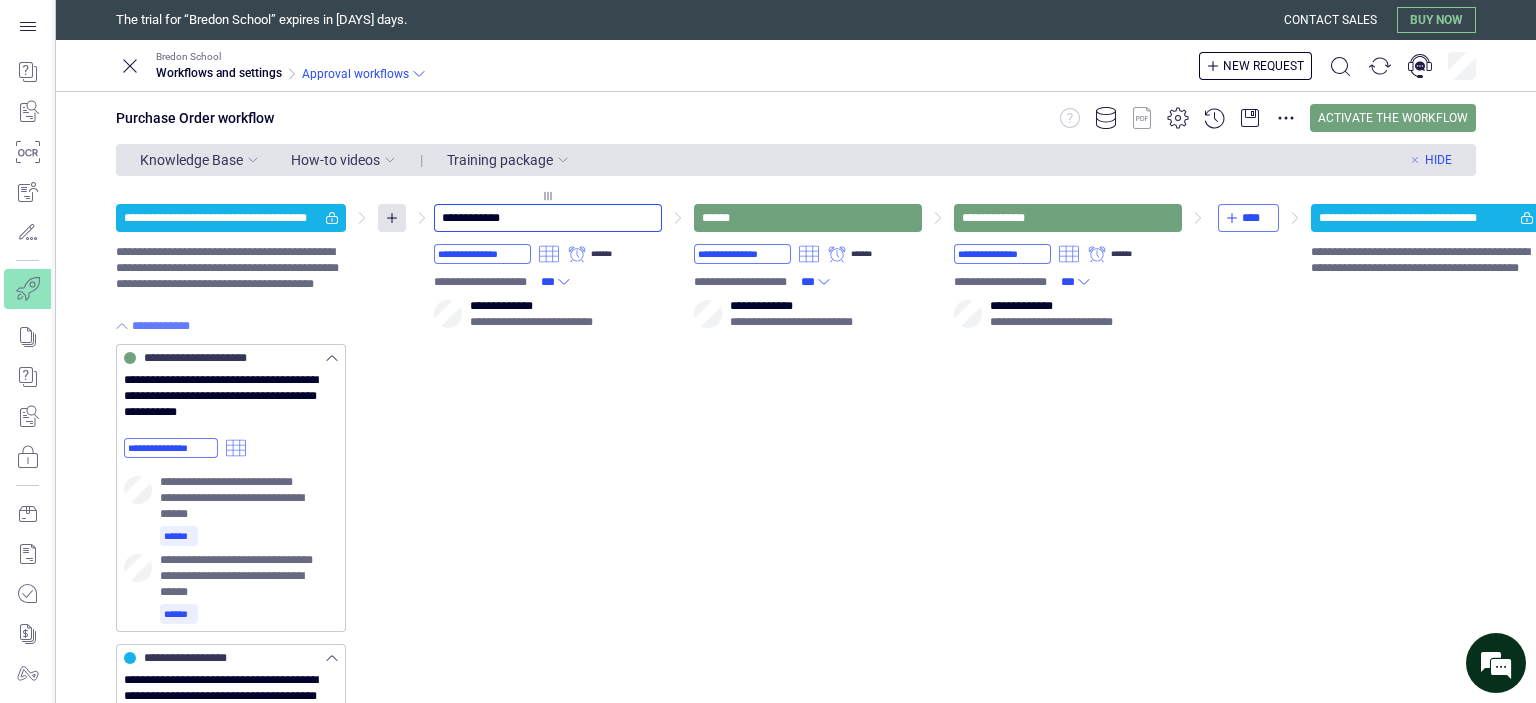 type on "**********" 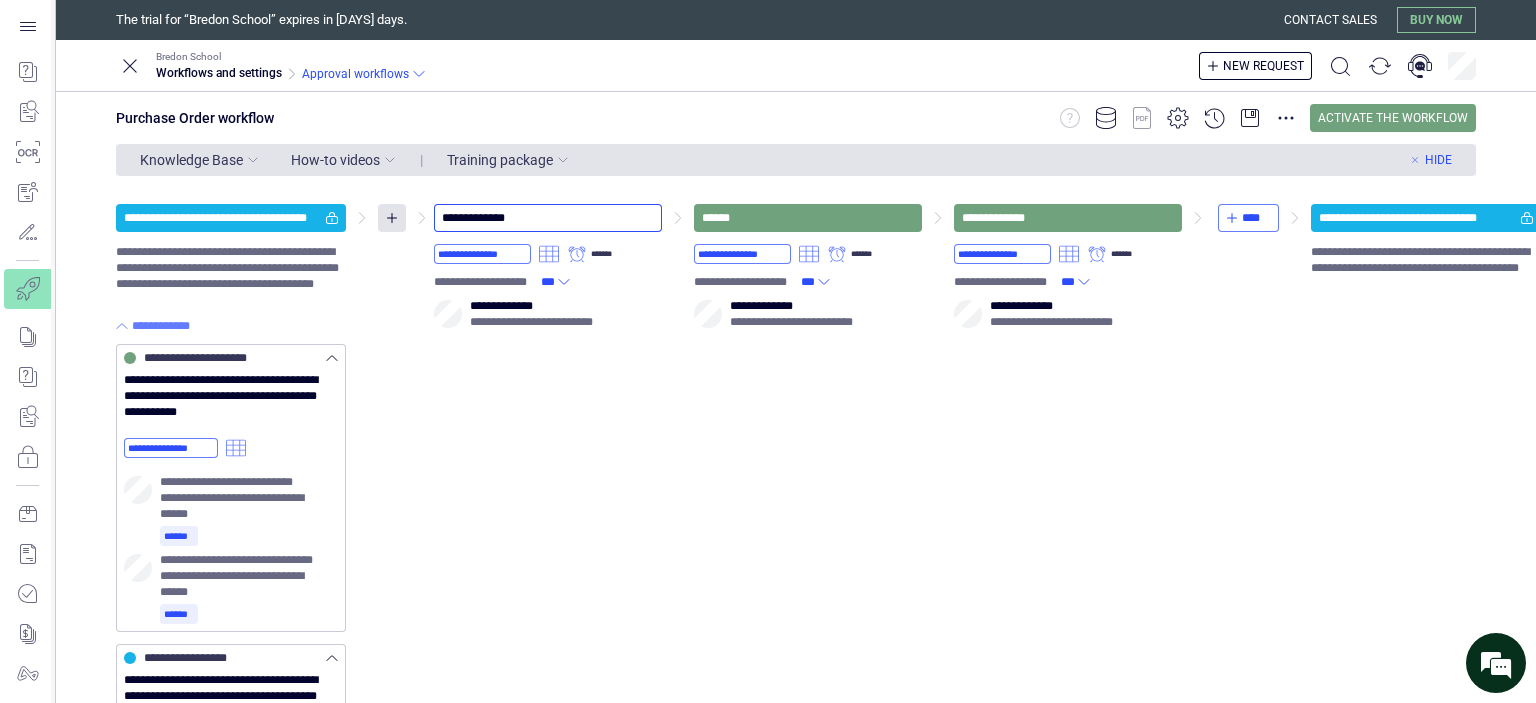 click on "**********" at bounding box center (828, 693) 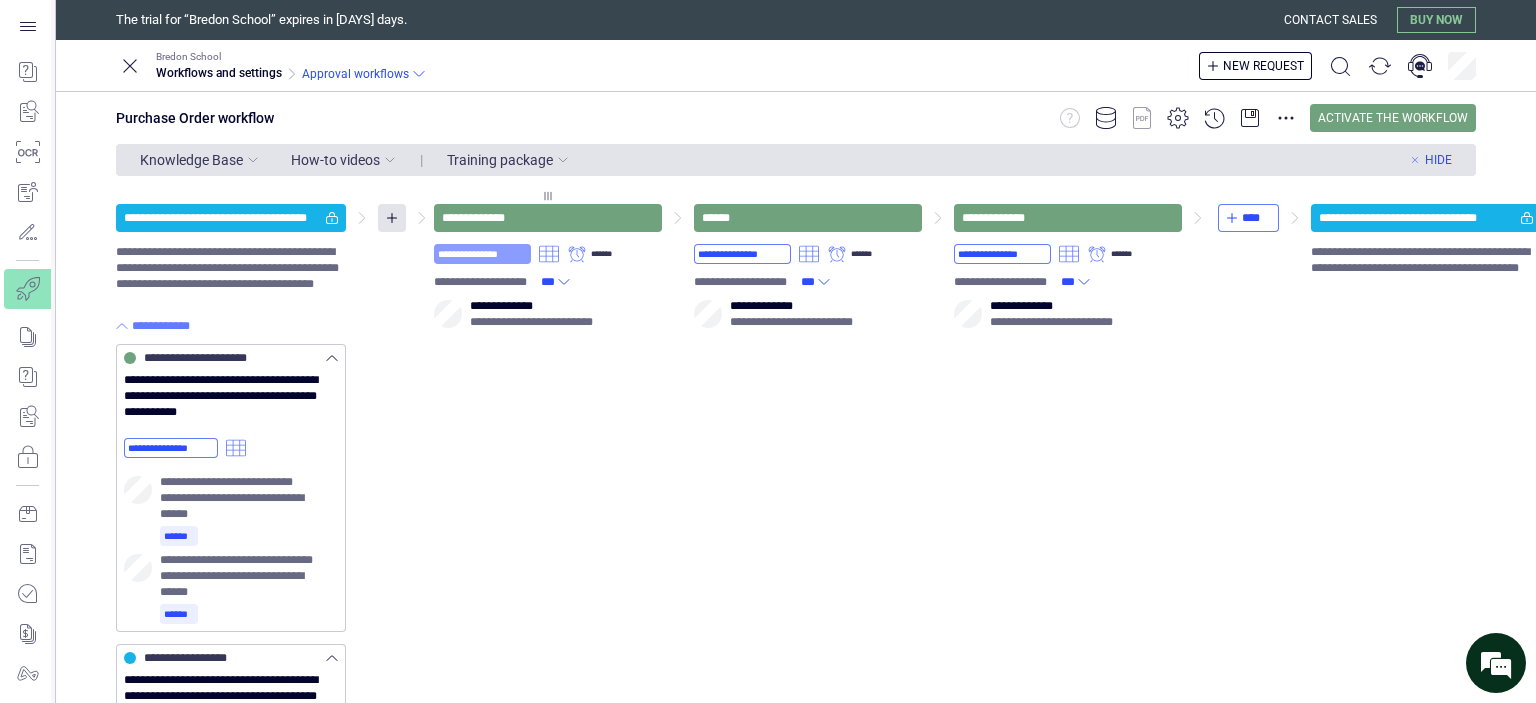 click on "**********" at bounding box center (482, 254) 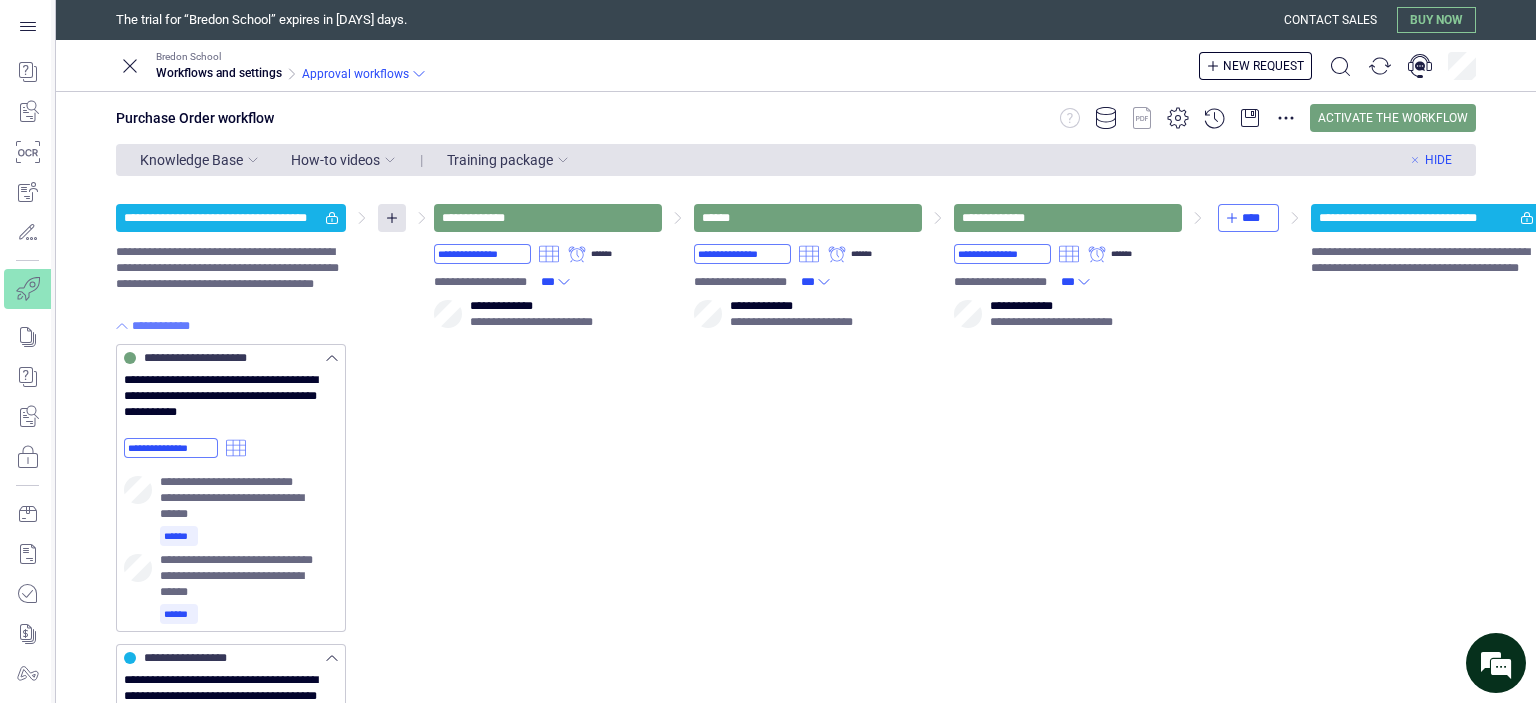 click on "**********" at bounding box center [828, 693] 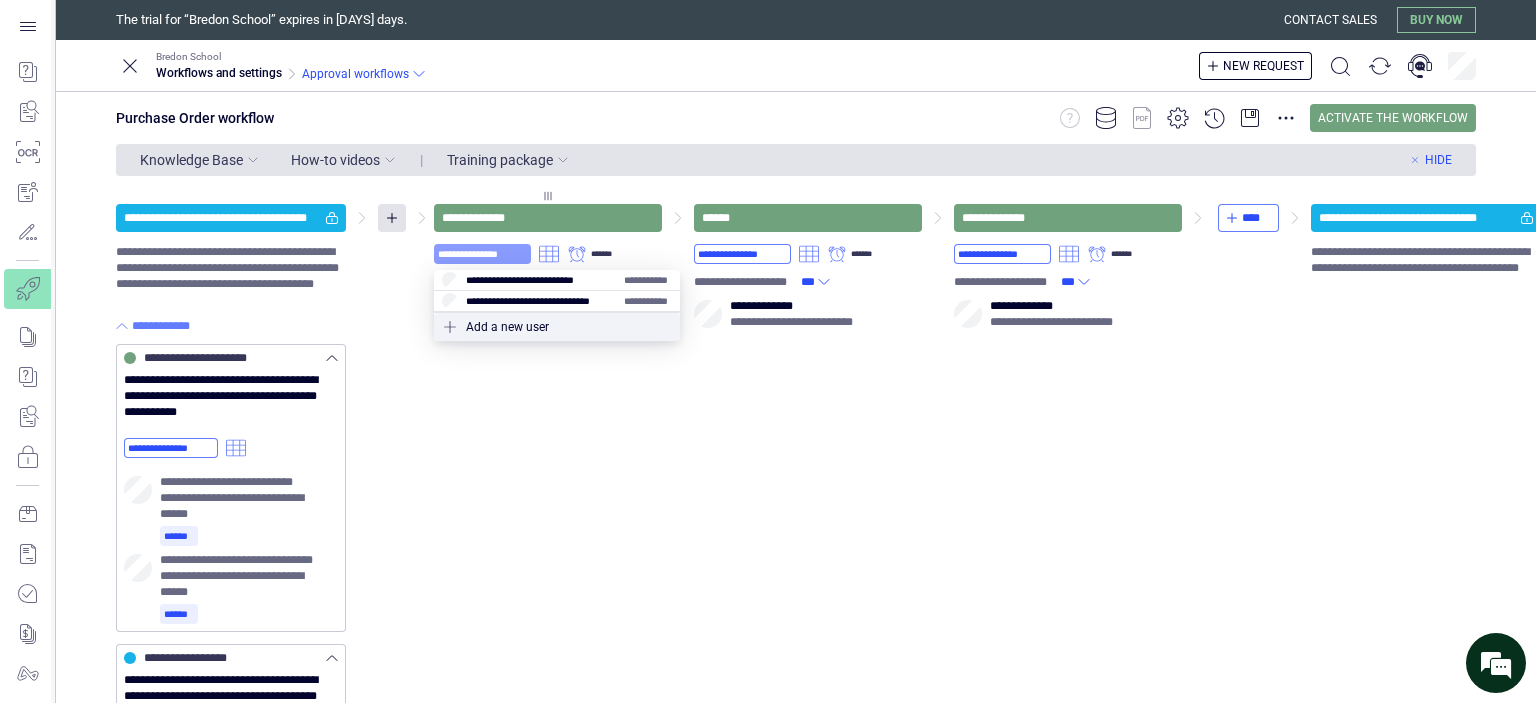 click on "**********" at bounding box center [482, 254] 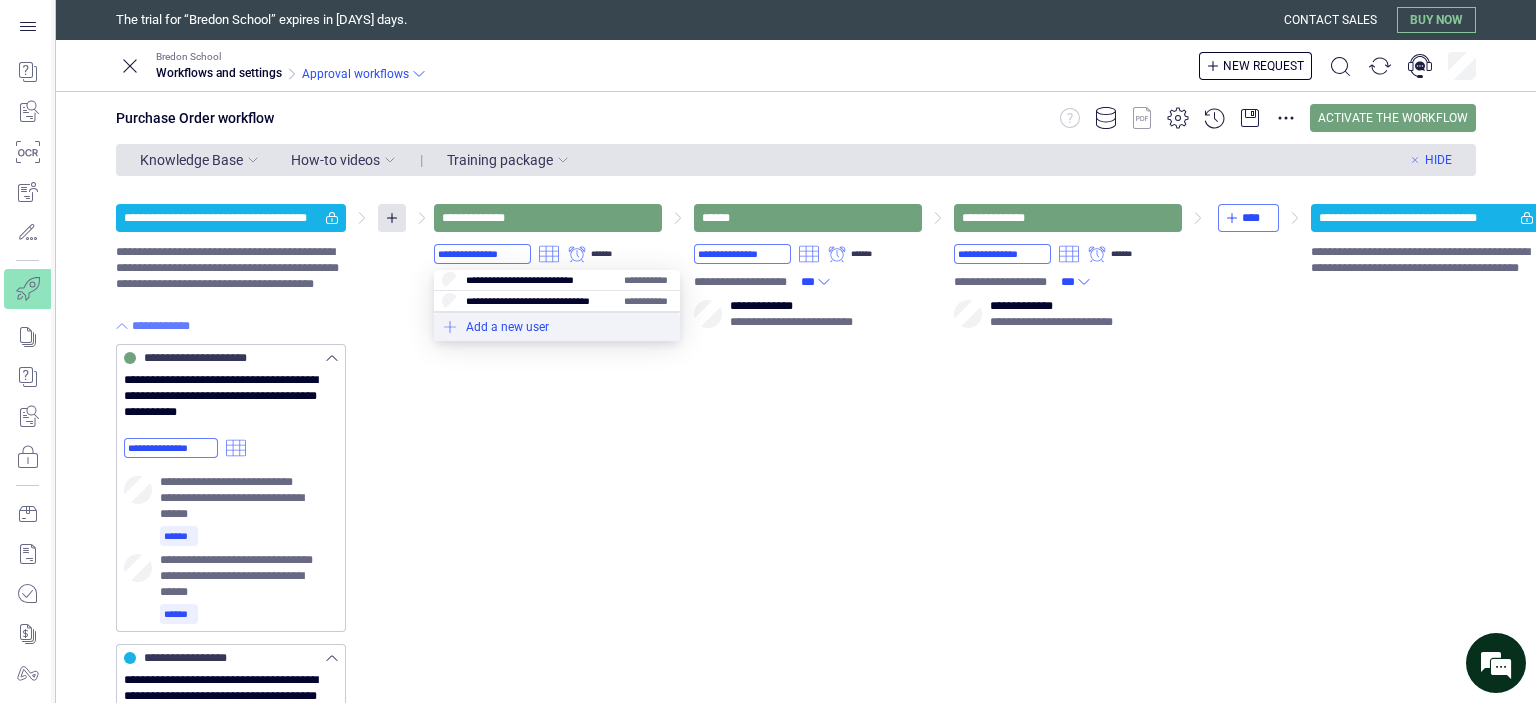 click at bounding box center [557, 327] 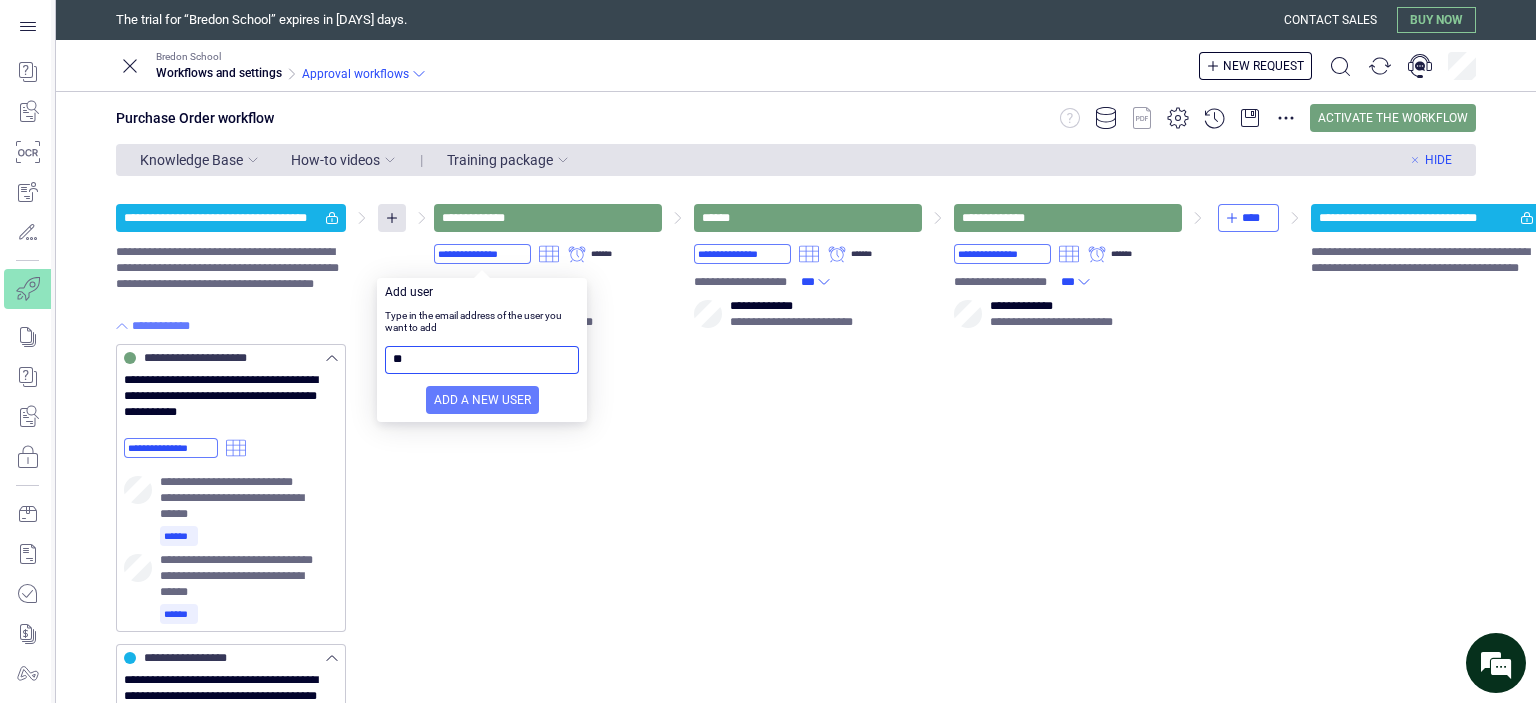 type on "*" 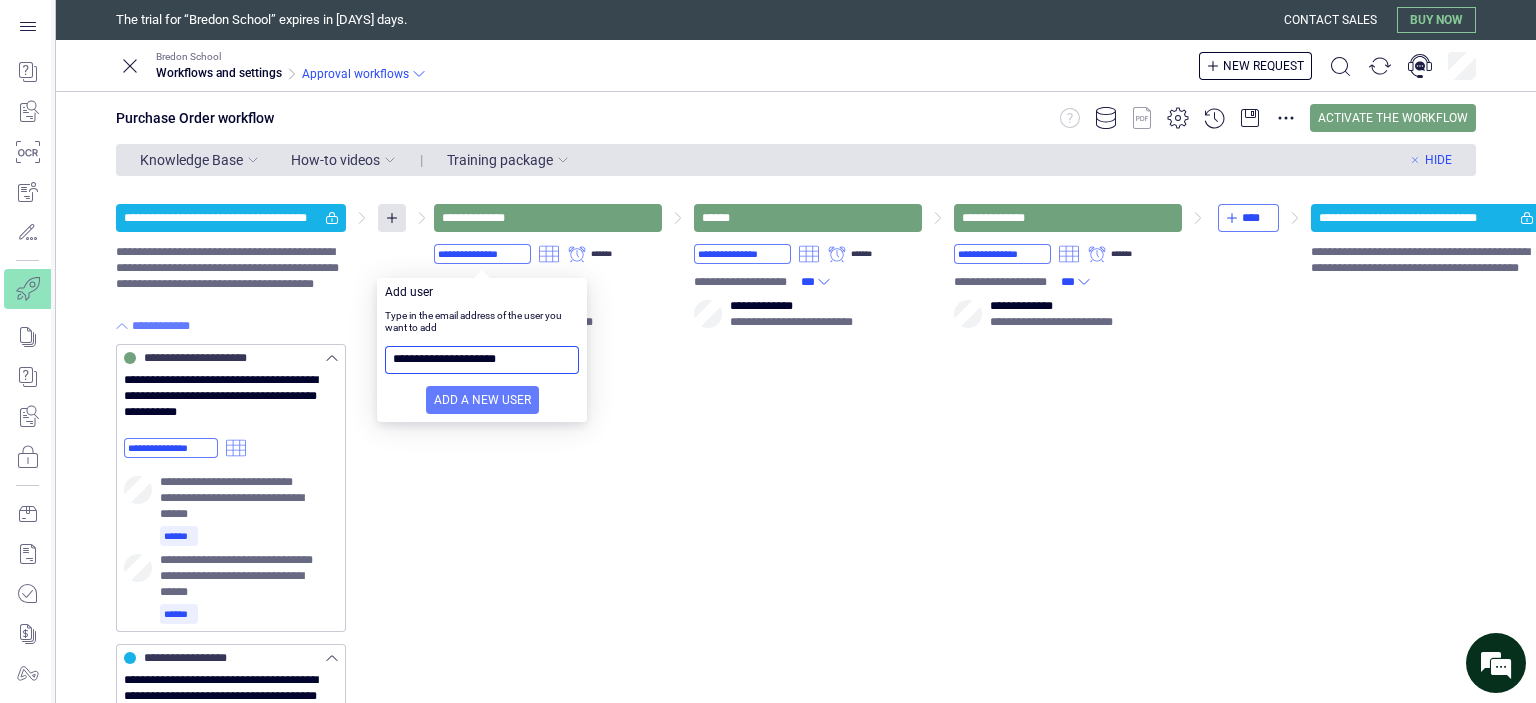 scroll, scrollTop: 0, scrollLeft: 0, axis: both 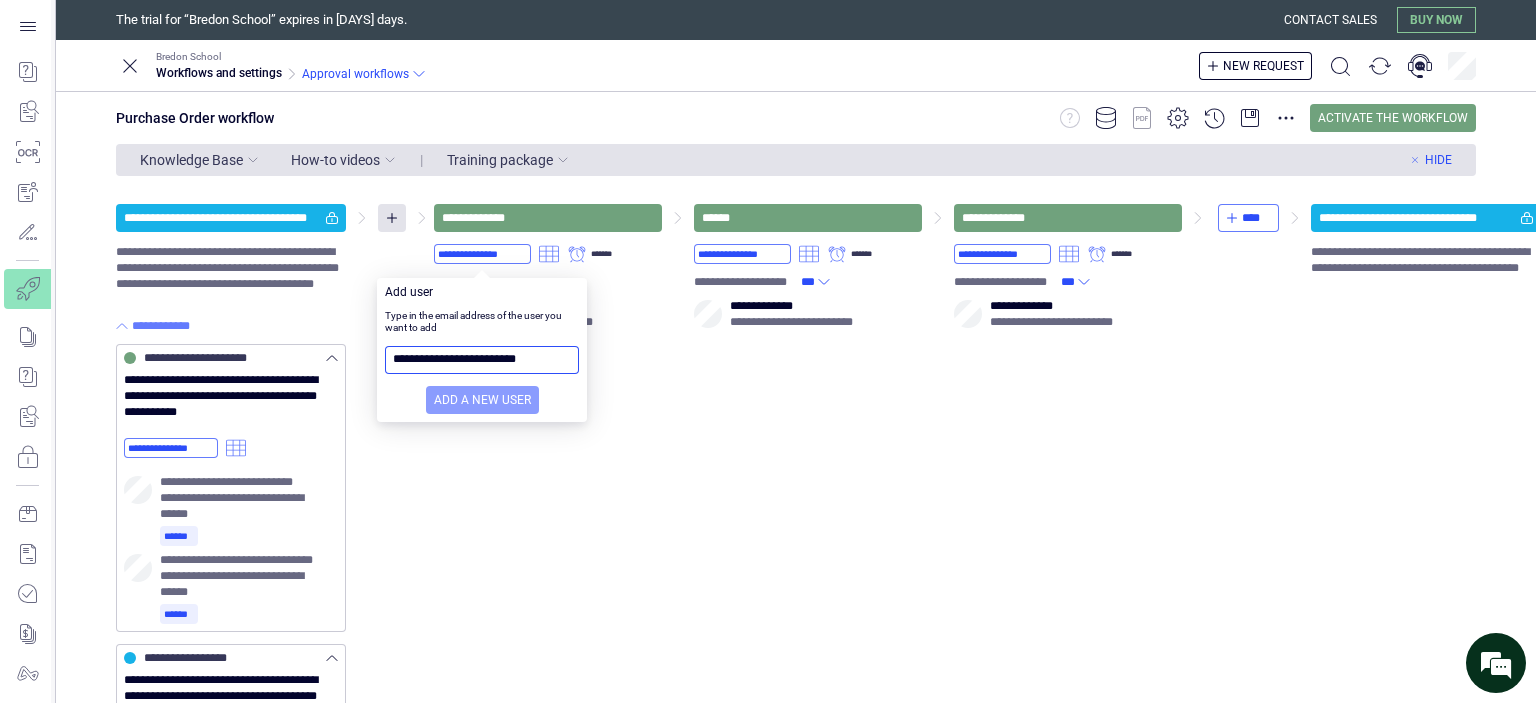 type on "**********" 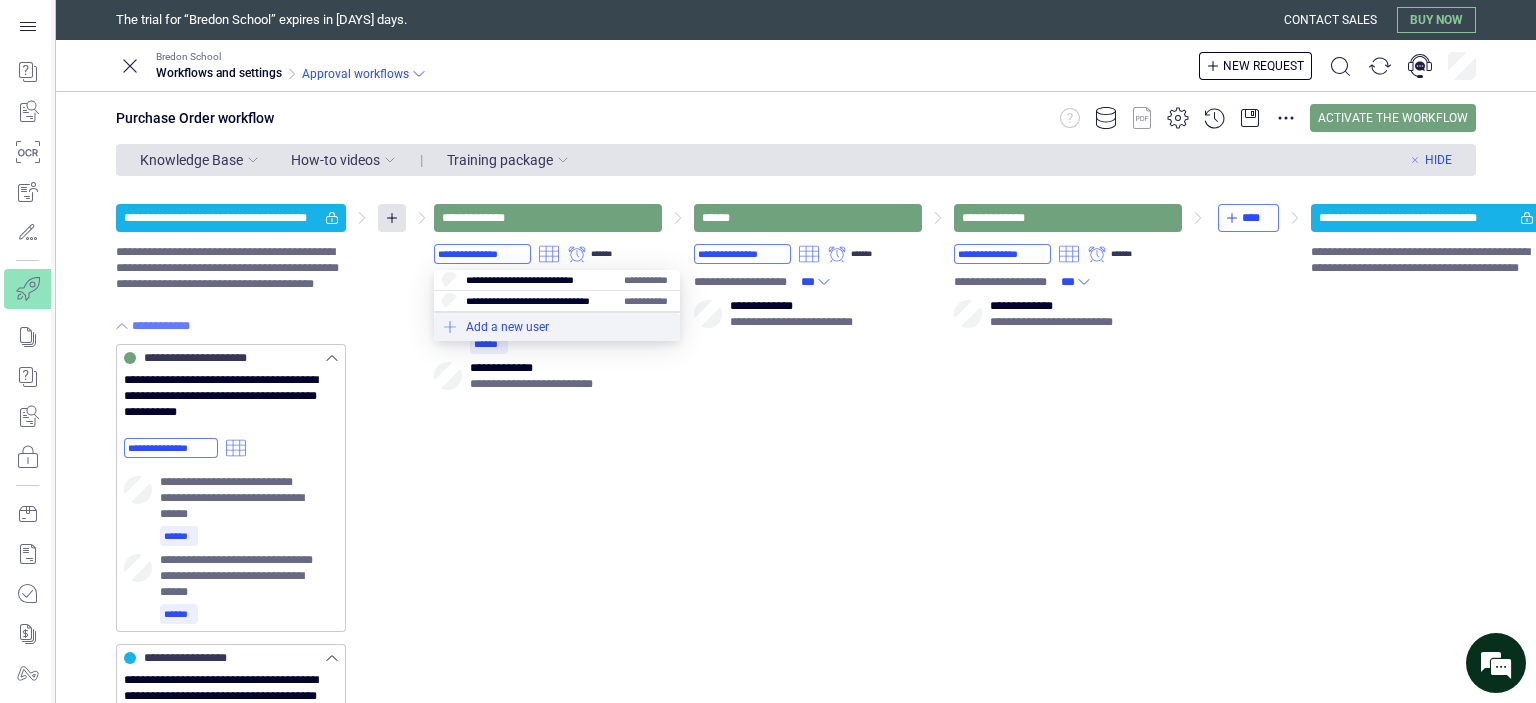 click at bounding box center (557, 327) 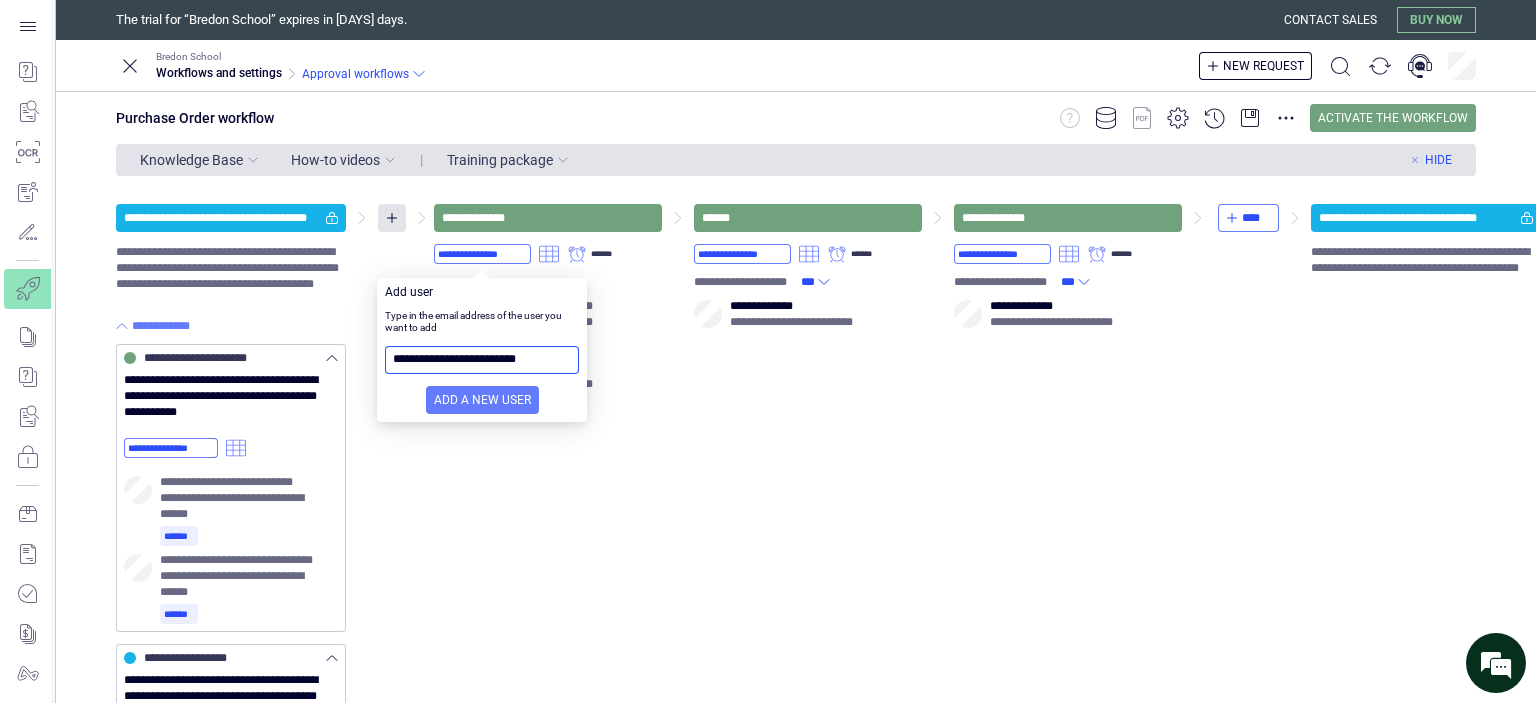 type on "**********" 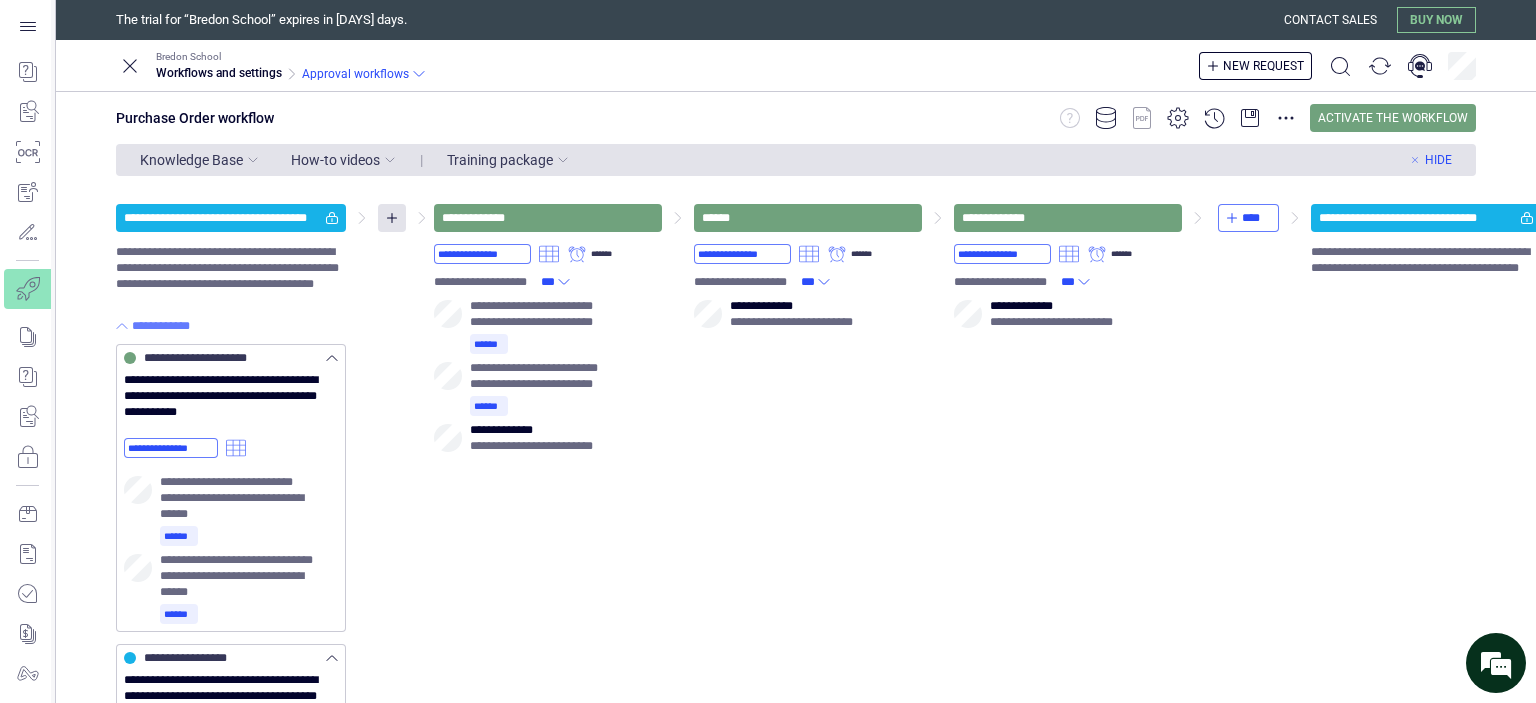 click on "**********" at bounding box center (828, 693) 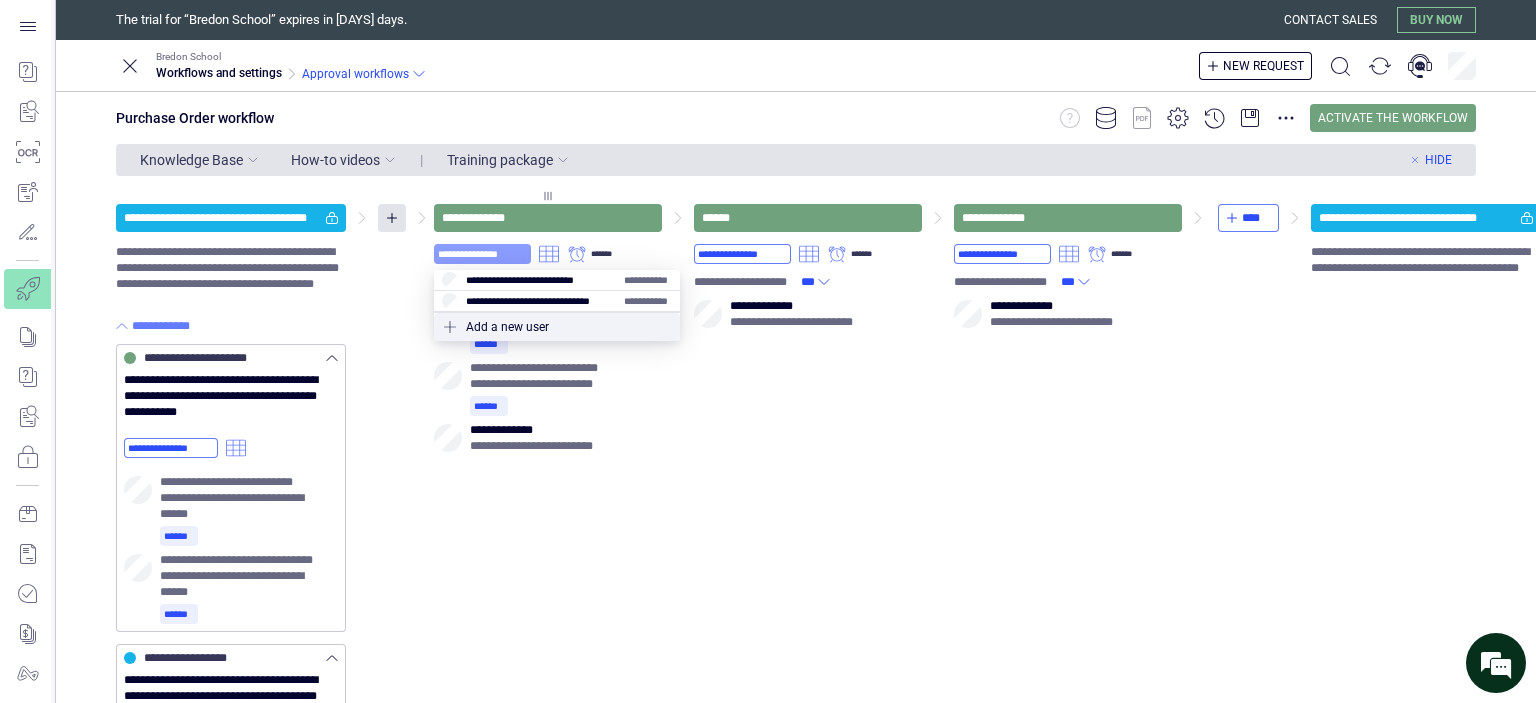 click on "**********" at bounding box center [482, 254] 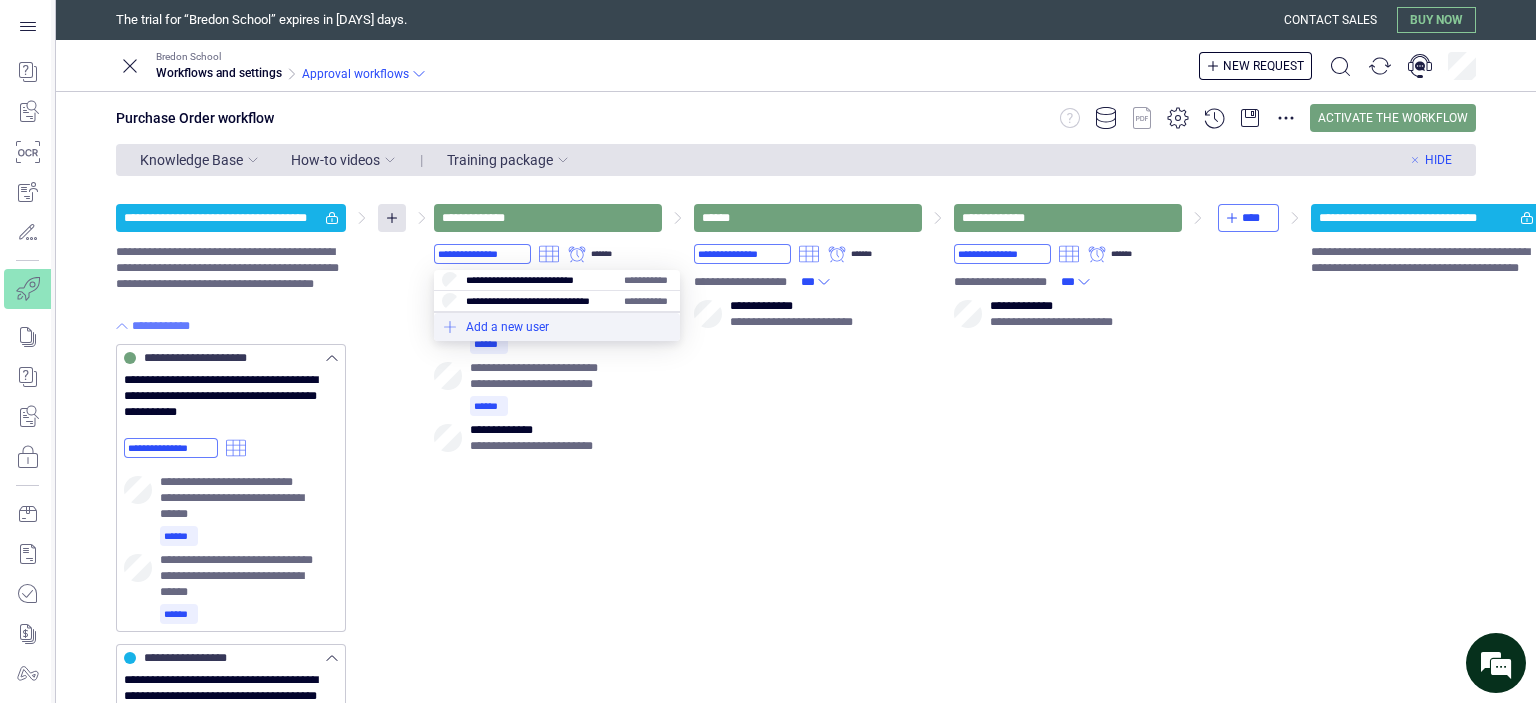 click at bounding box center (557, 327) 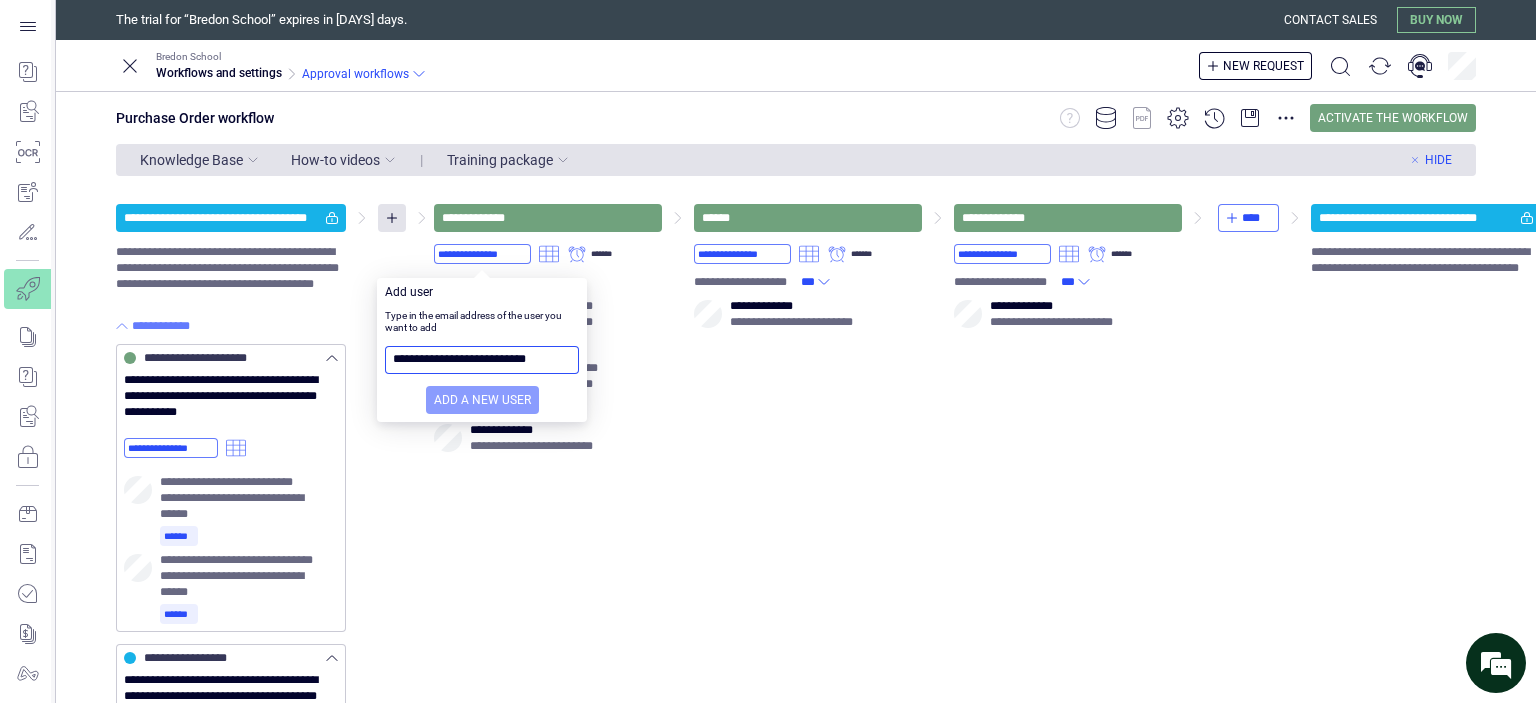 type on "**********" 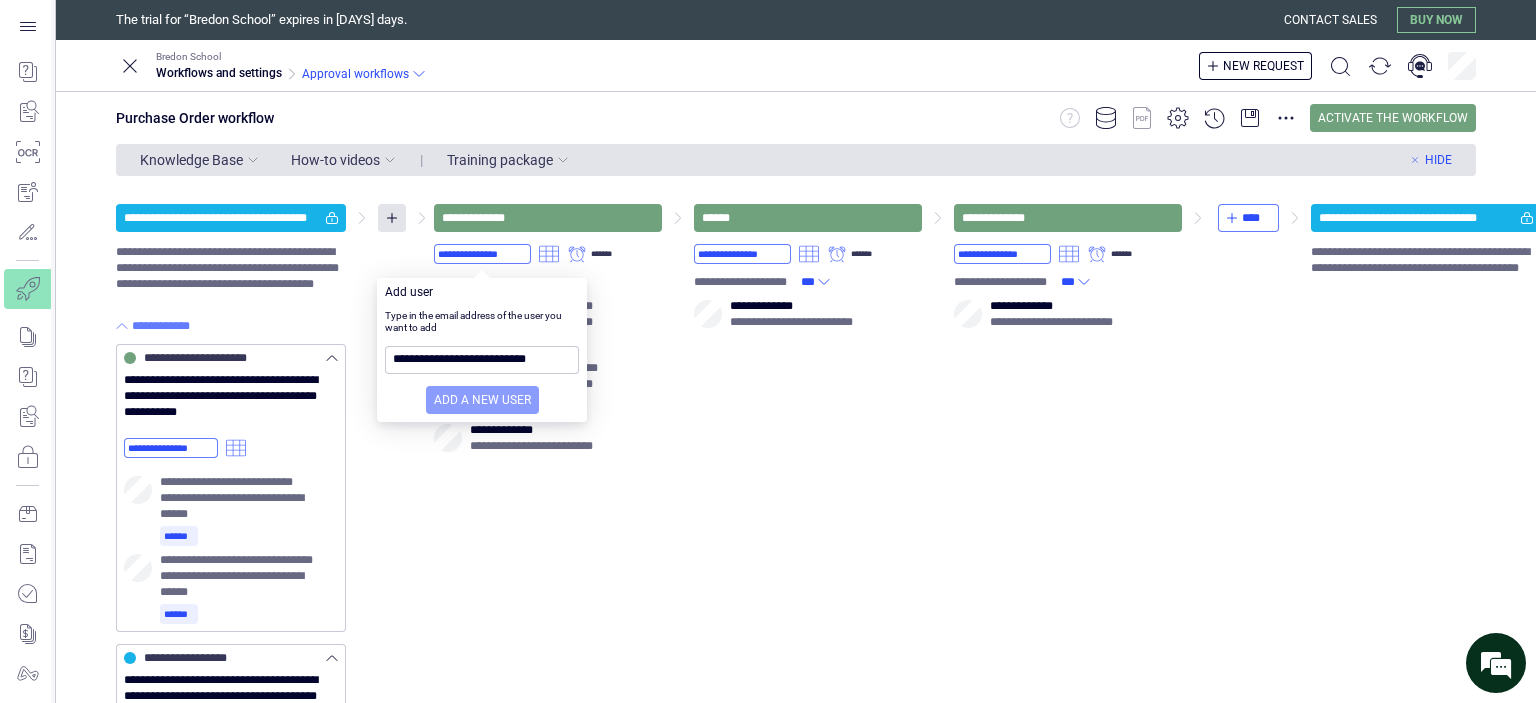 click on "Add a new user" at bounding box center [482, 400] 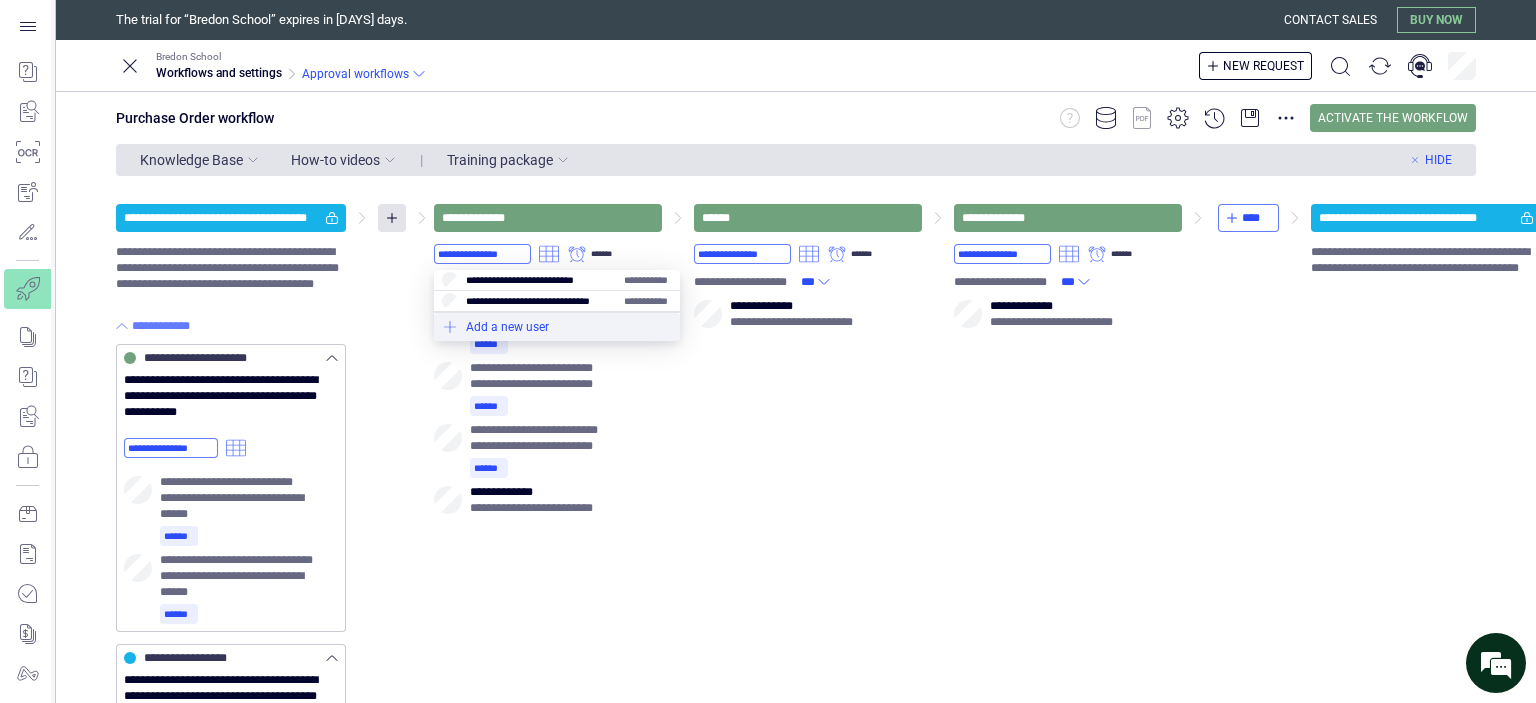 click at bounding box center (557, 327) 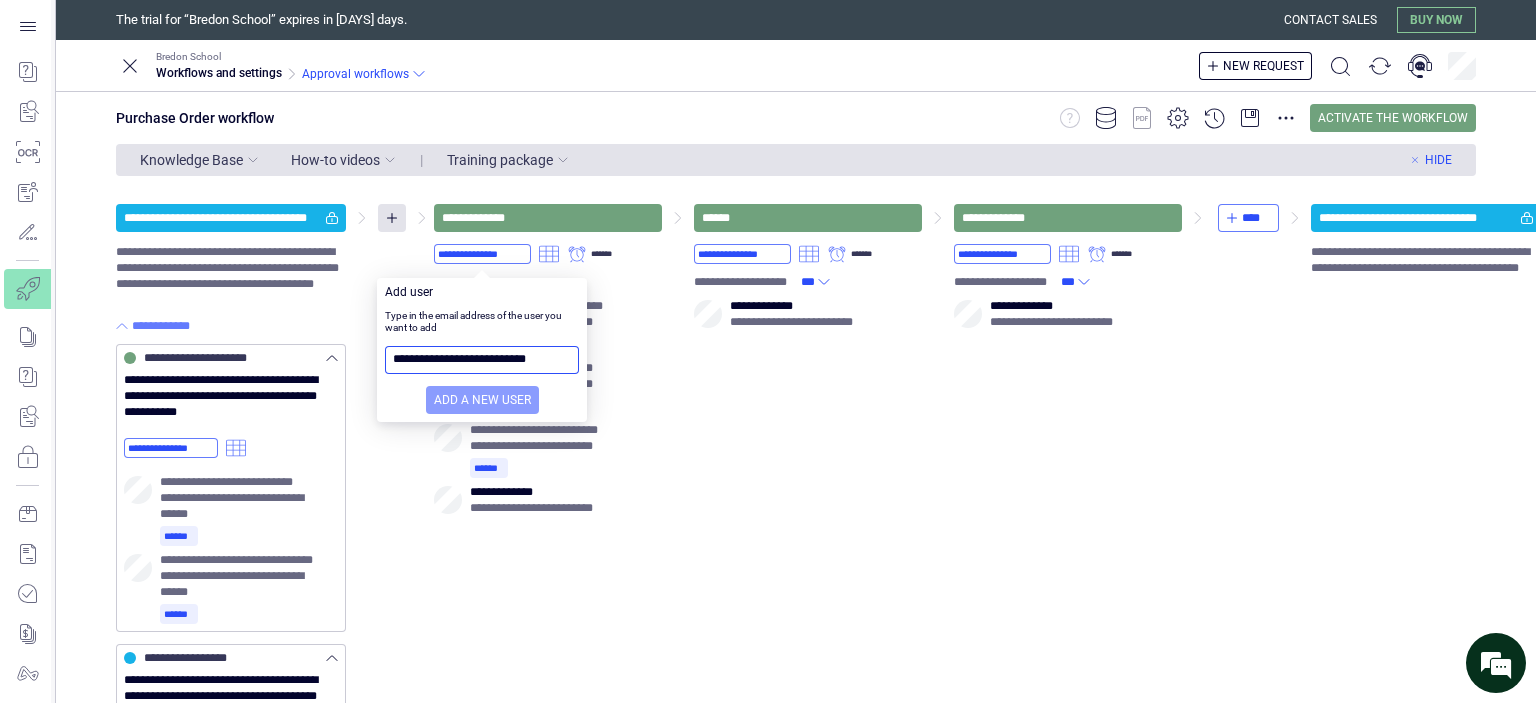 type on "**********" 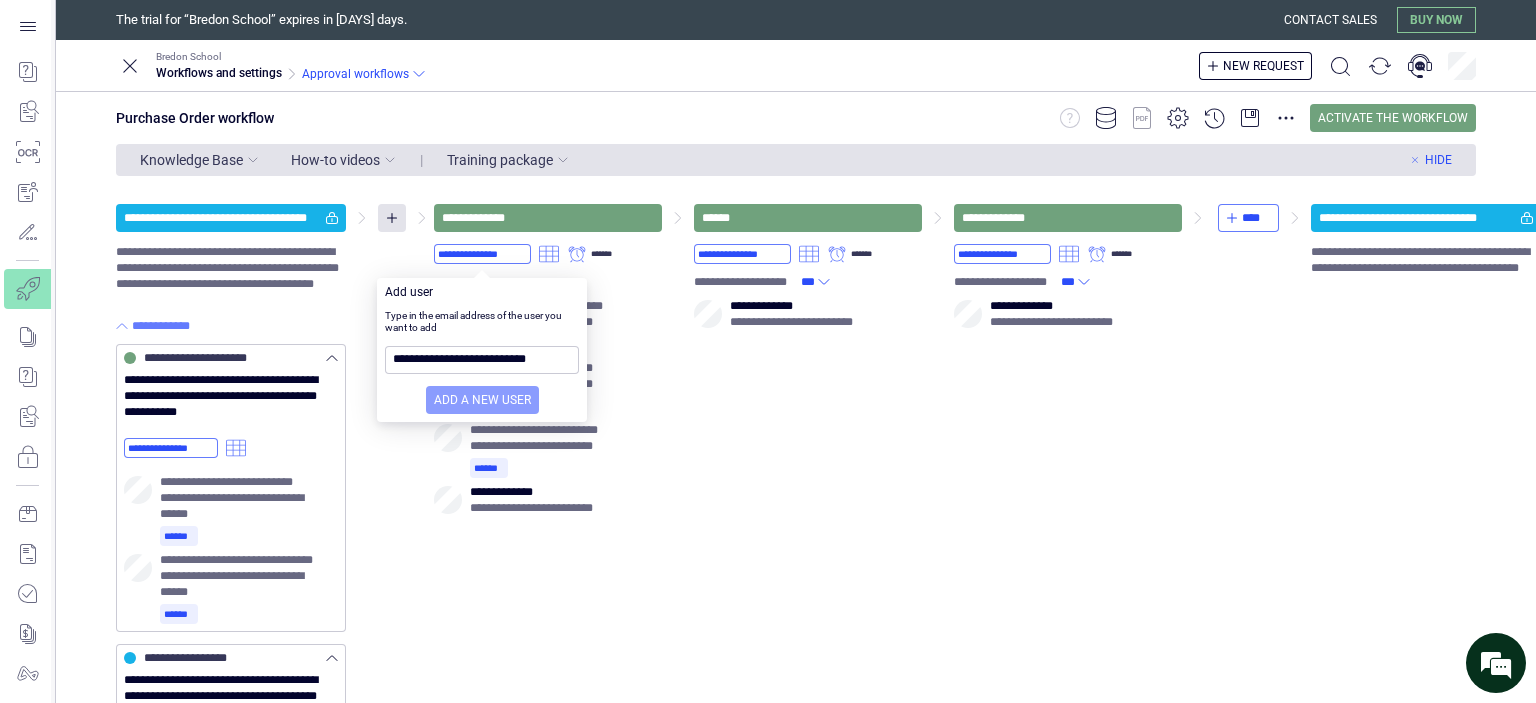 click on "Add a new user" at bounding box center (482, 400) 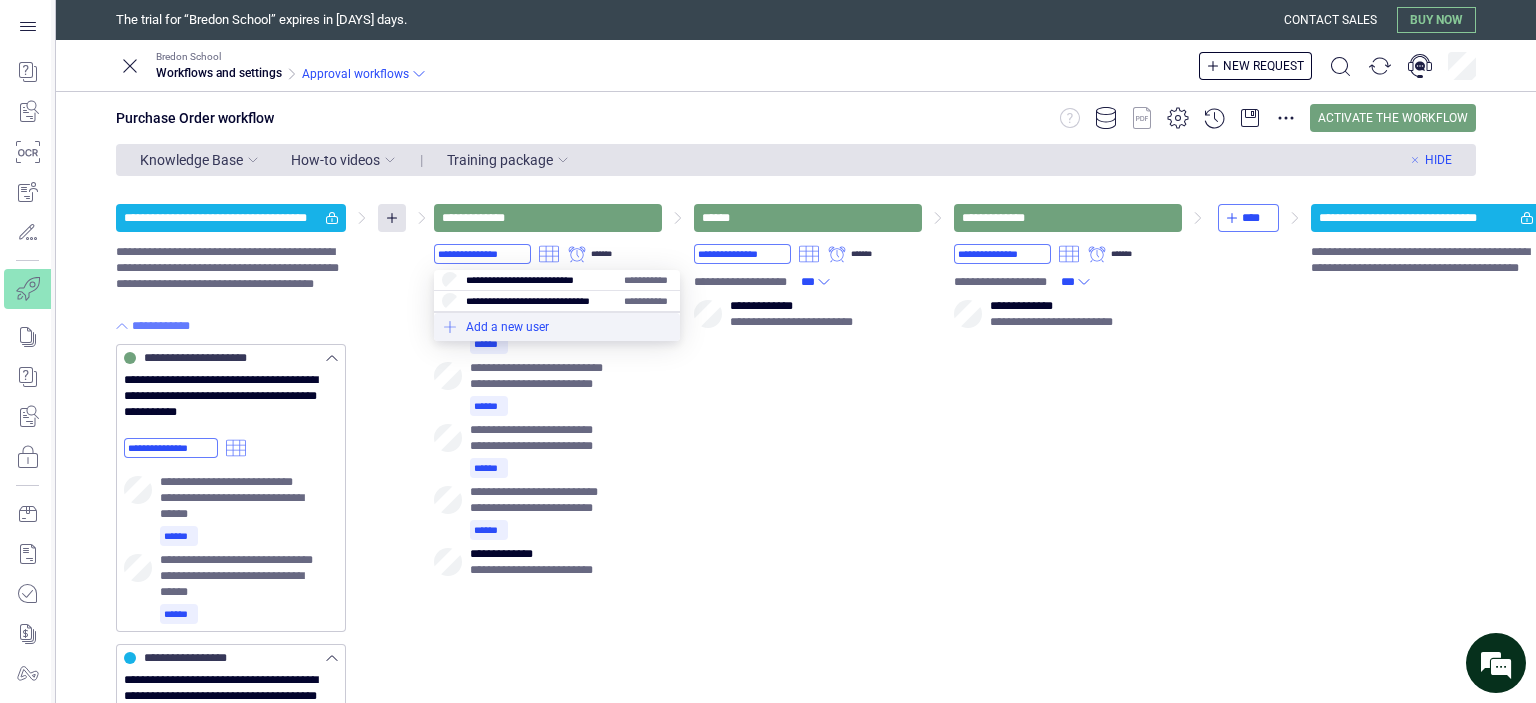 click at bounding box center (557, 327) 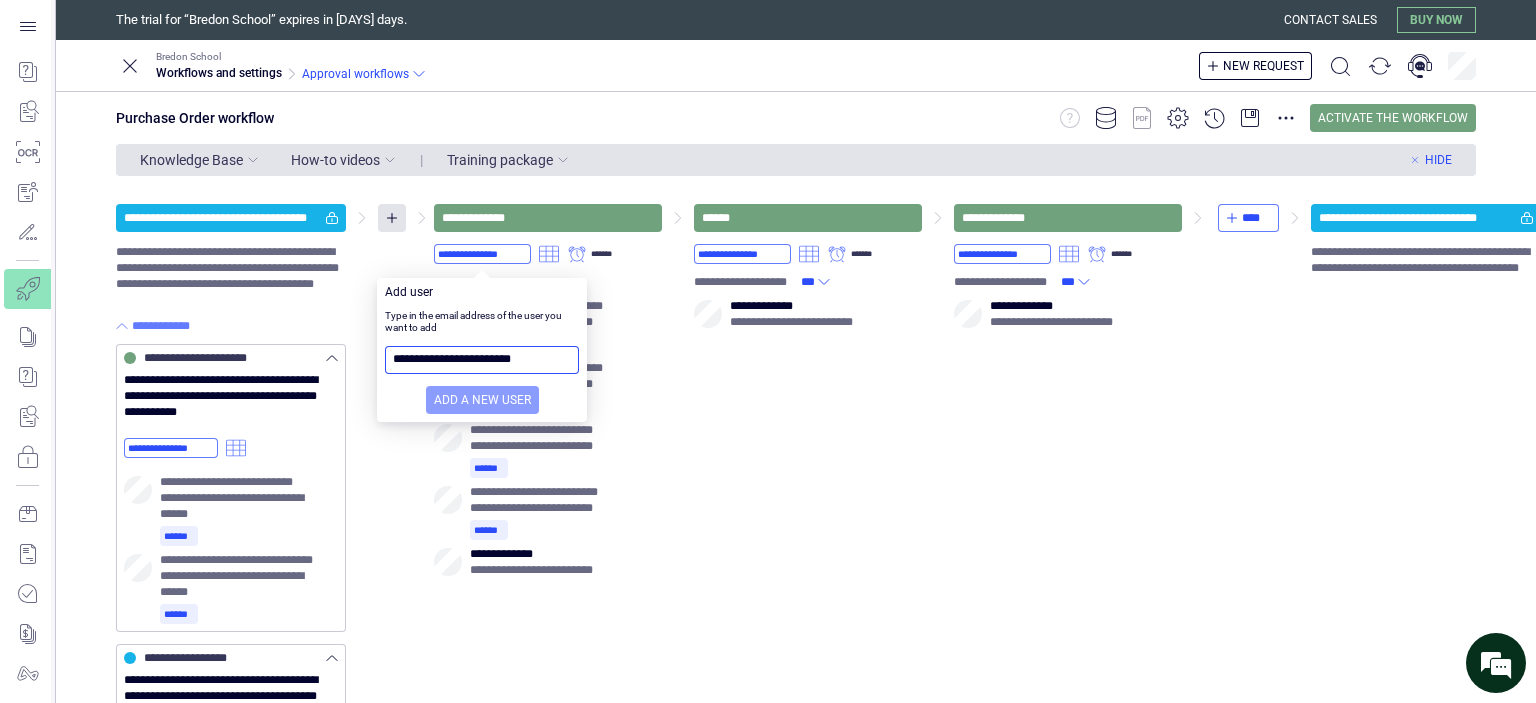 type on "**********" 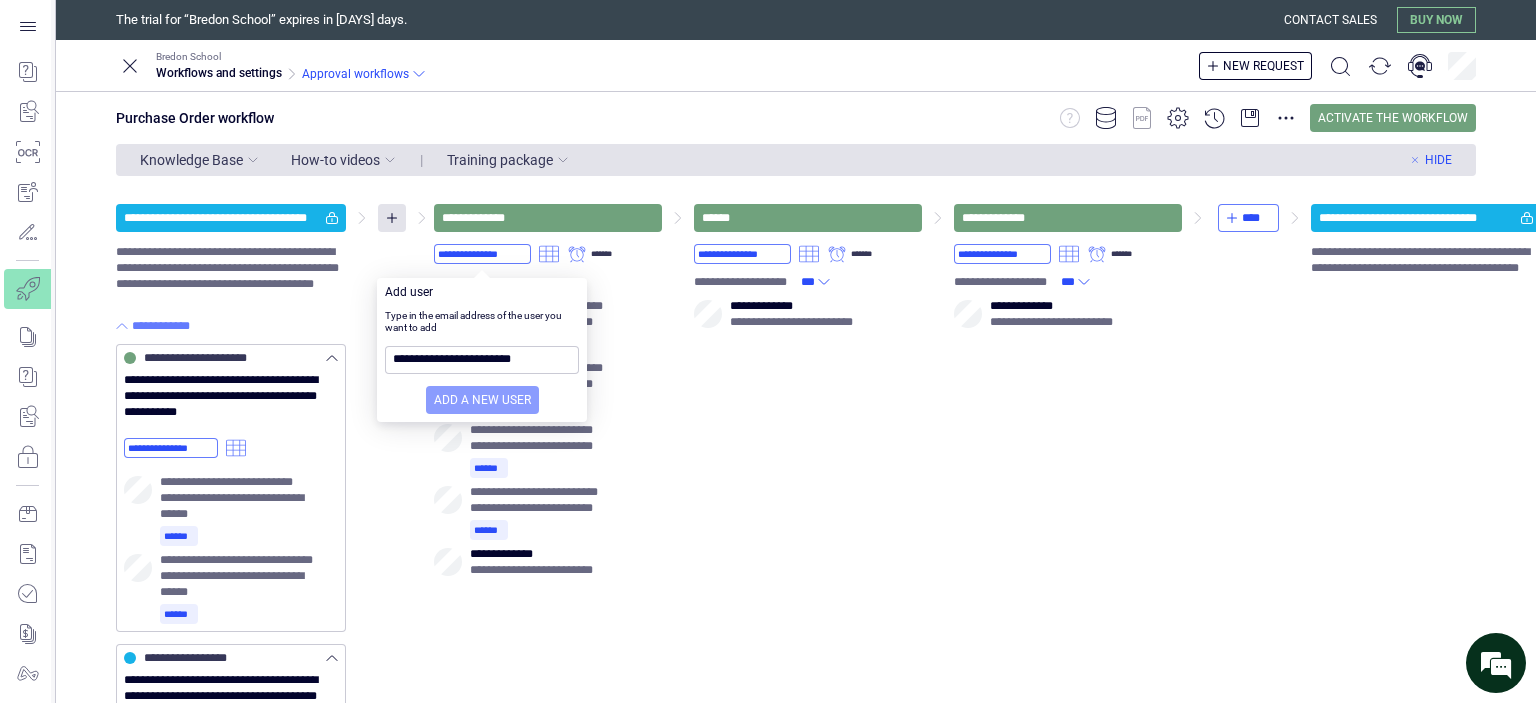click on "Add a new user" at bounding box center (482, 400) 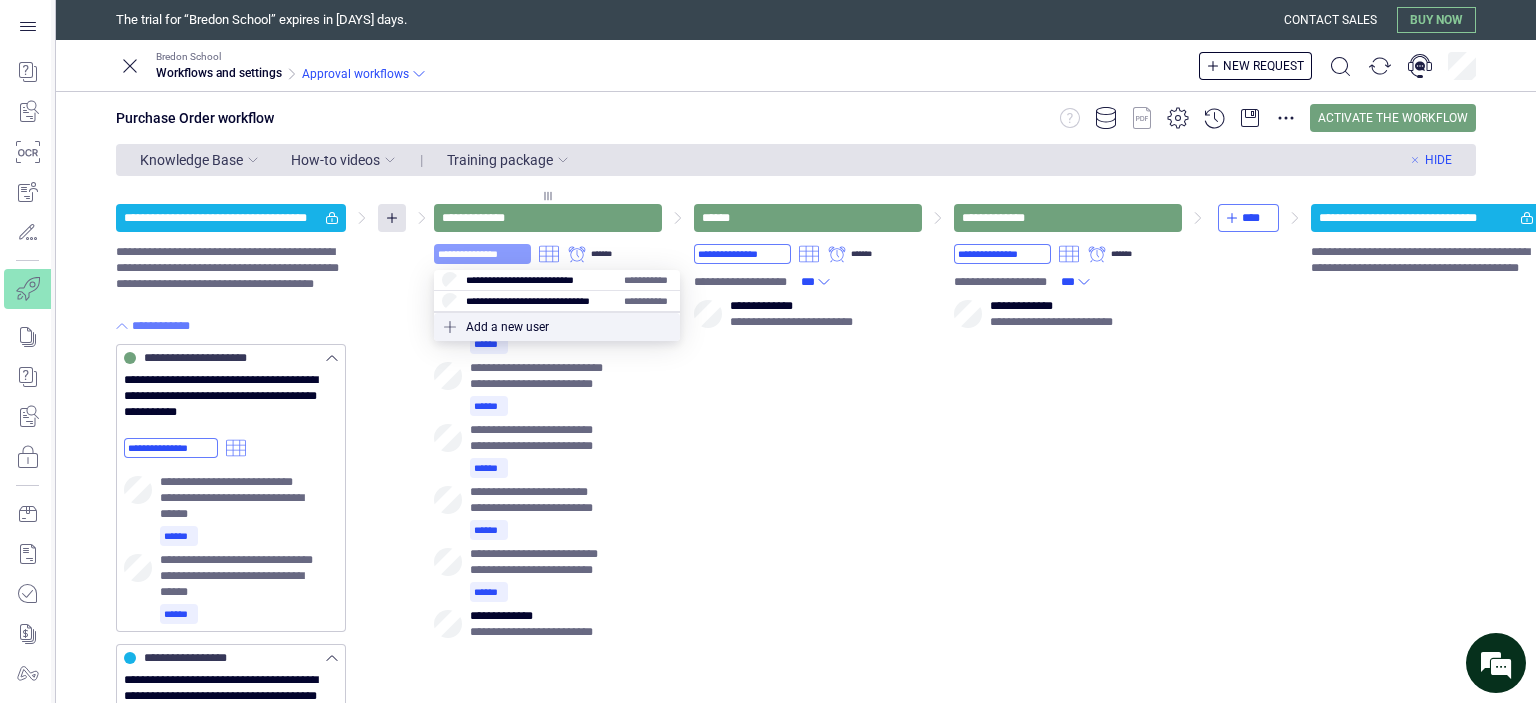 click on "**********" at bounding box center [482, 254] 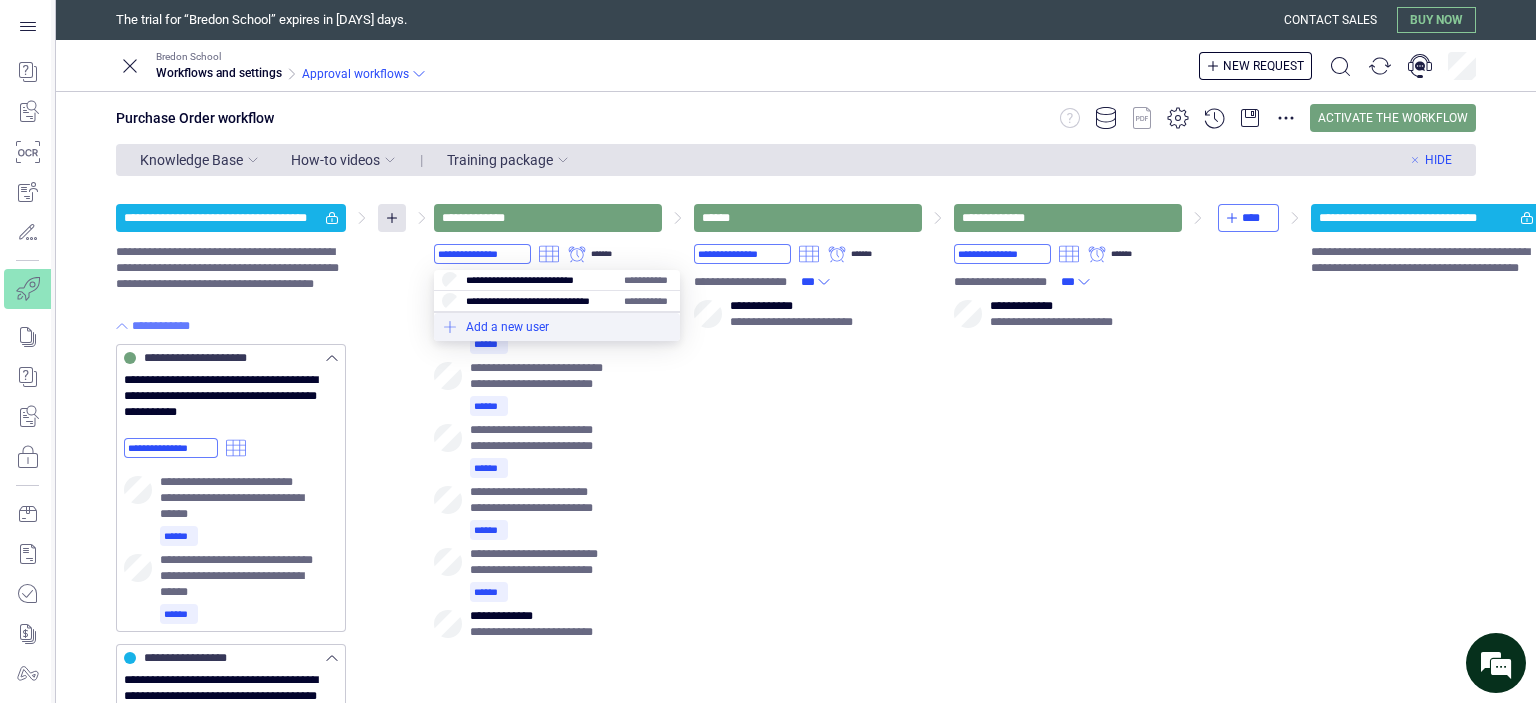 click at bounding box center [557, 327] 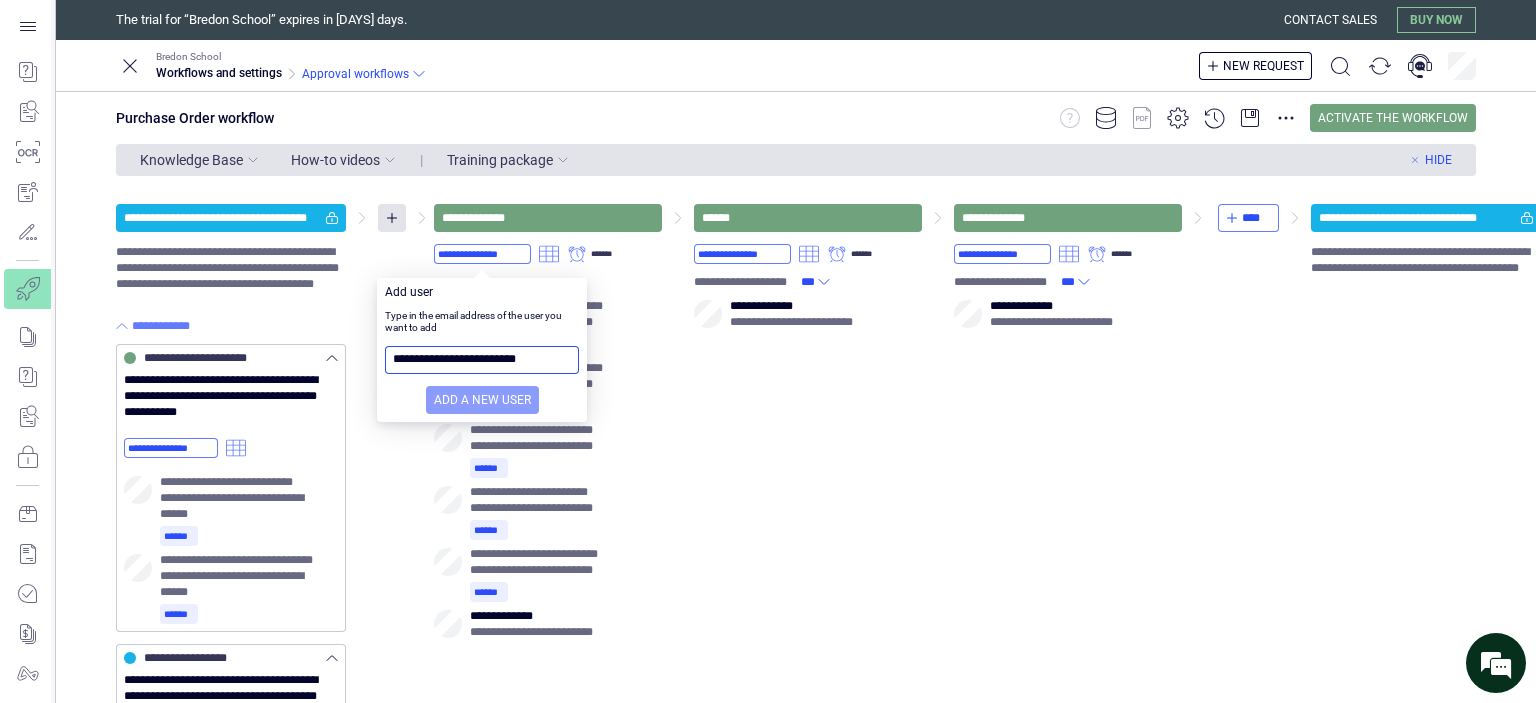 type on "**********" 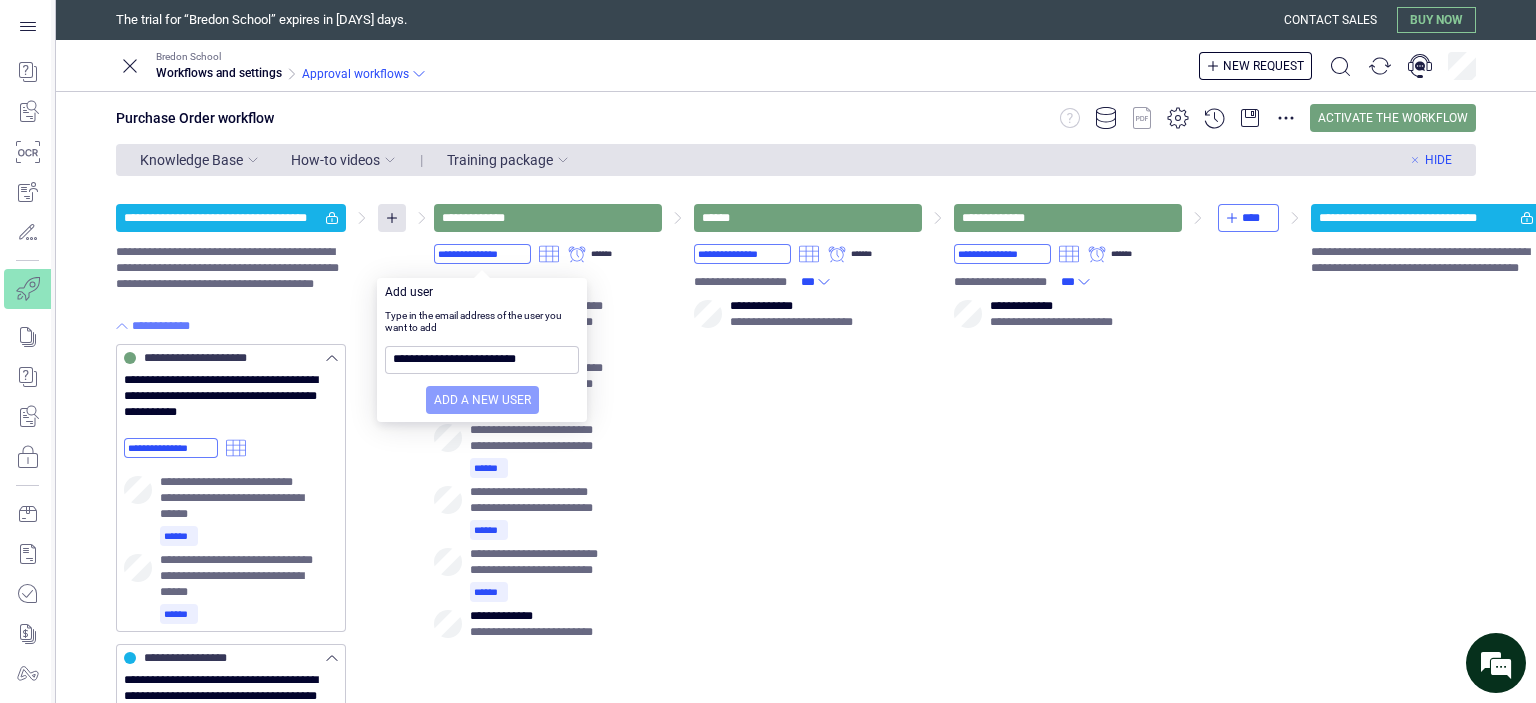 click on "Add a new user" at bounding box center (482, 400) 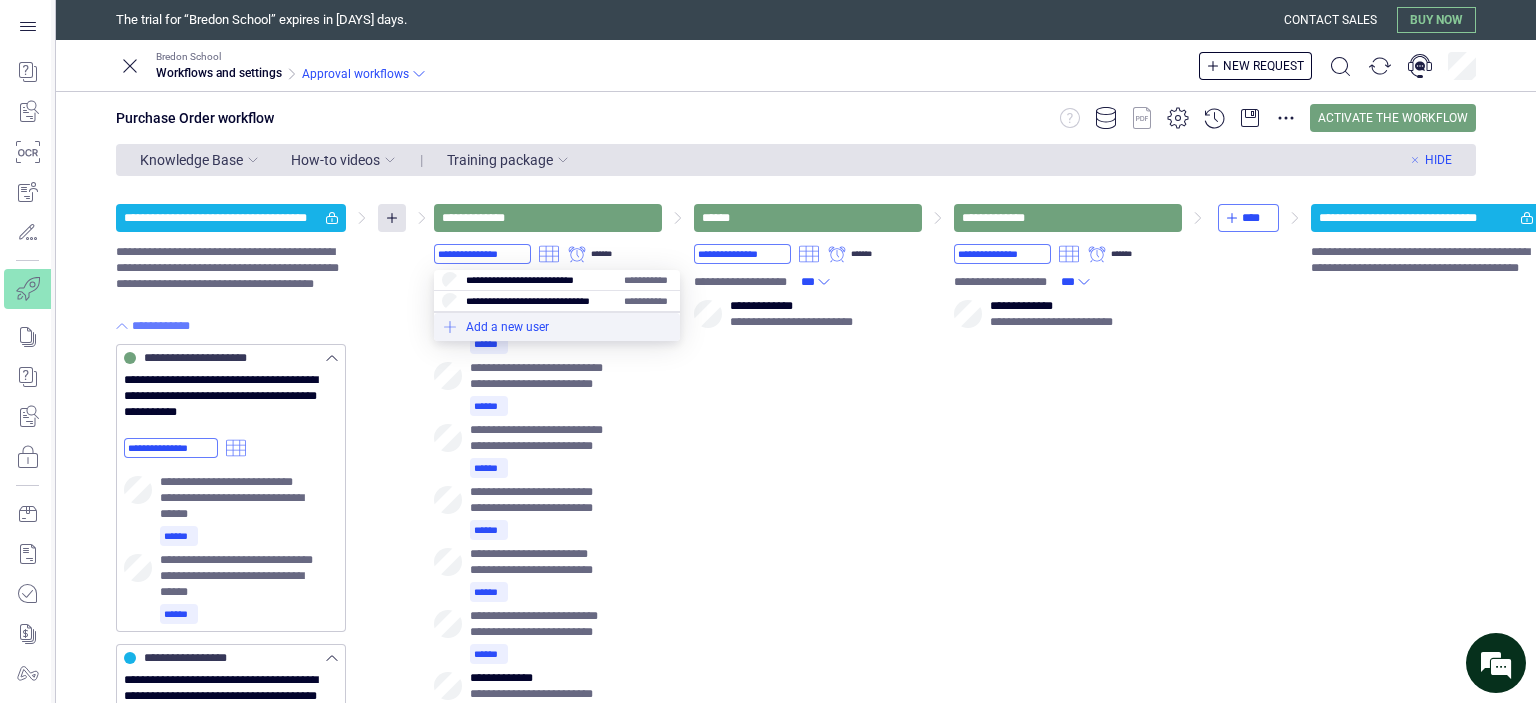 click at bounding box center [557, 327] 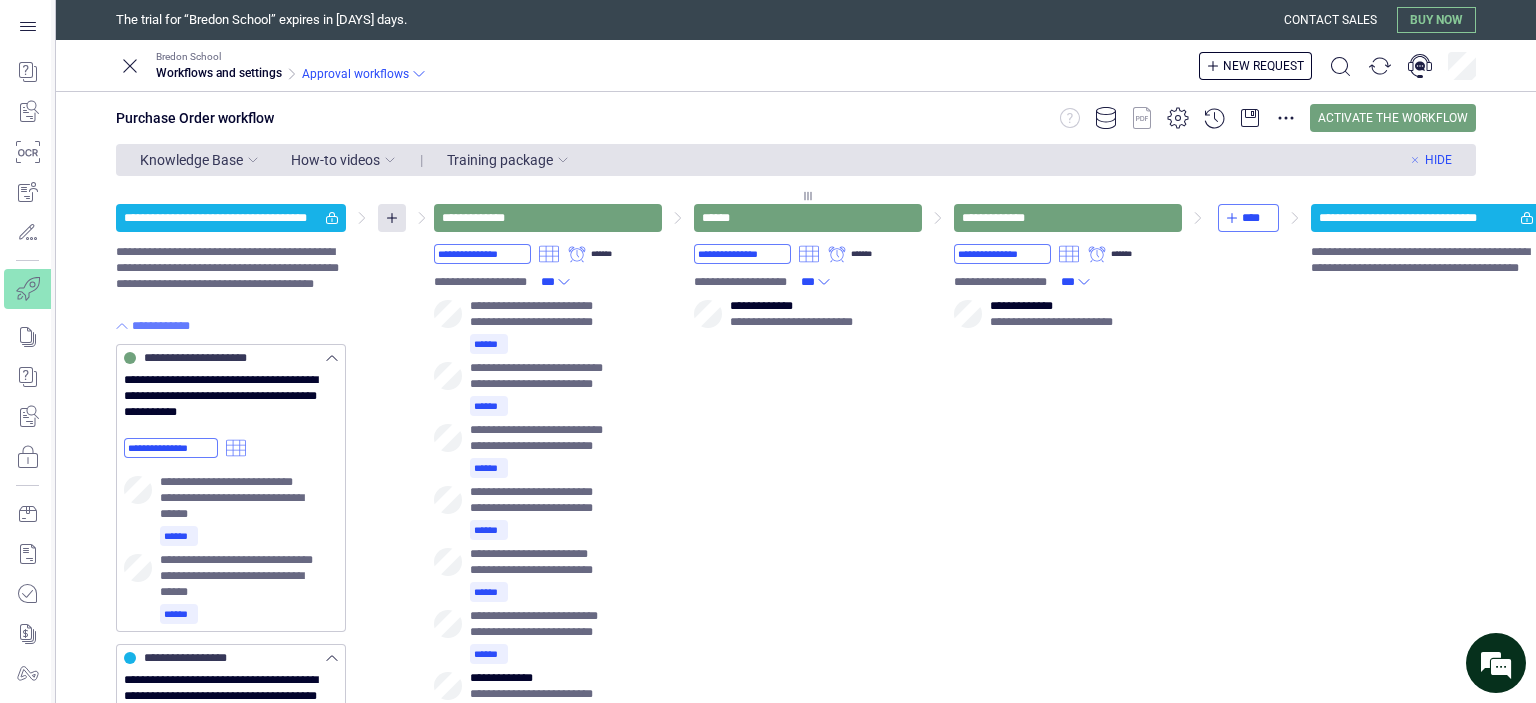 click on "**********" at bounding box center (808, 447) 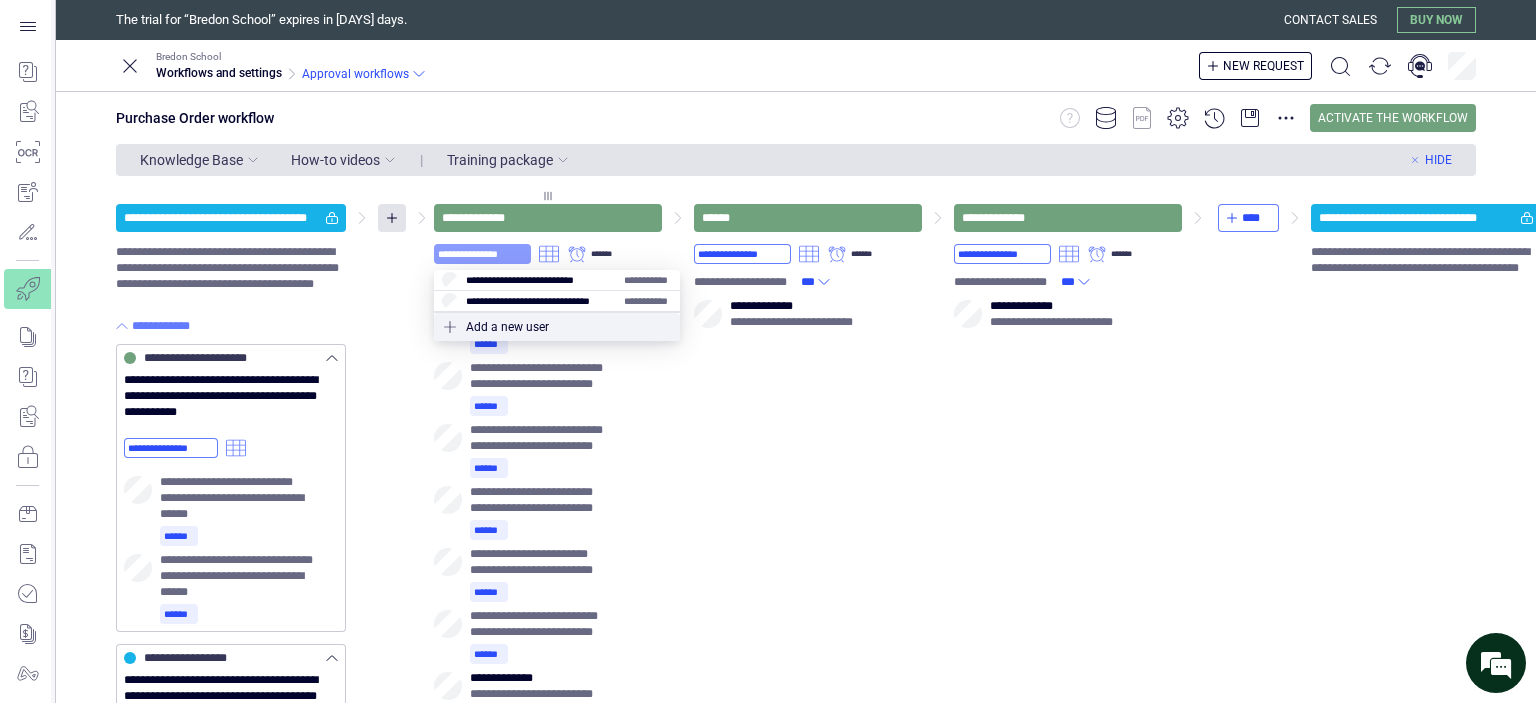 click on "**********" at bounding box center (482, 254) 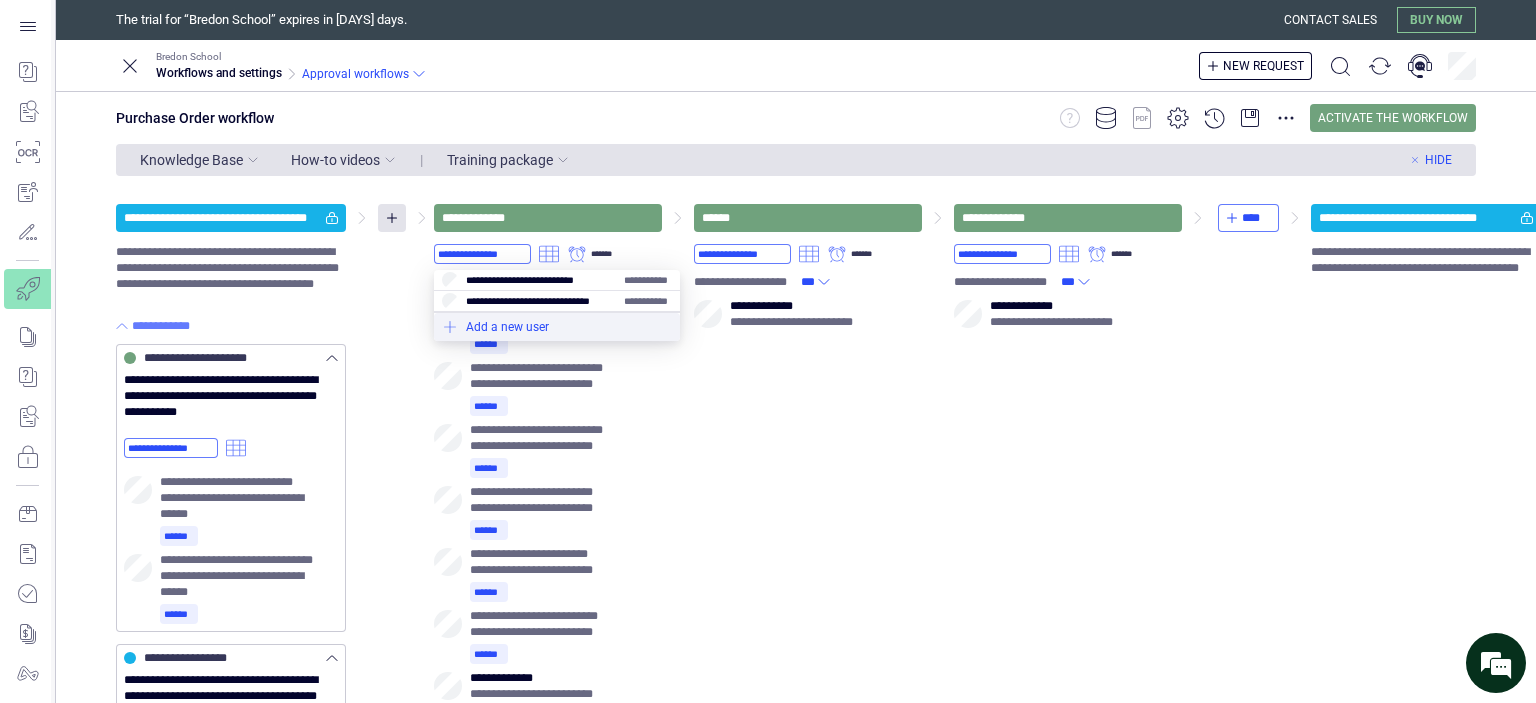 click at bounding box center (557, 327) 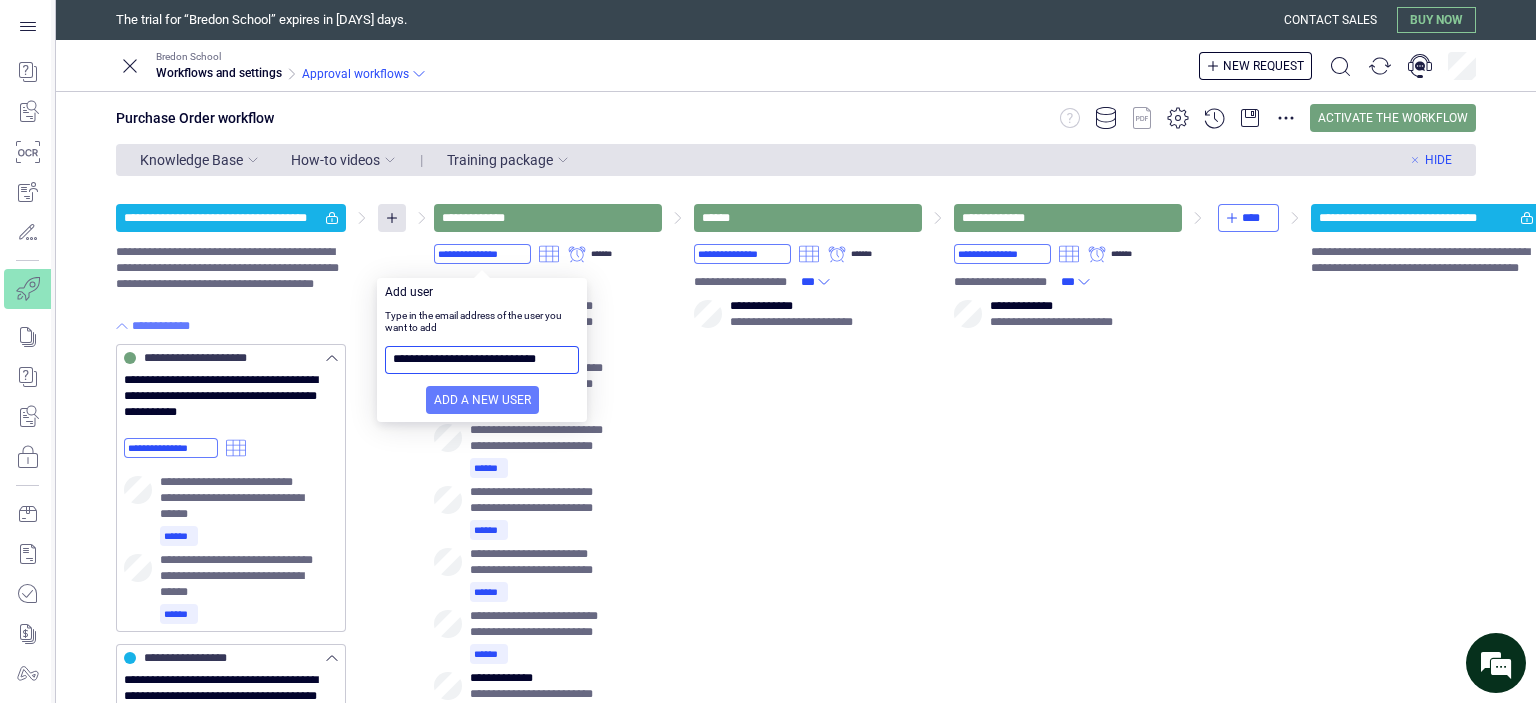 scroll, scrollTop: 0, scrollLeft: 0, axis: both 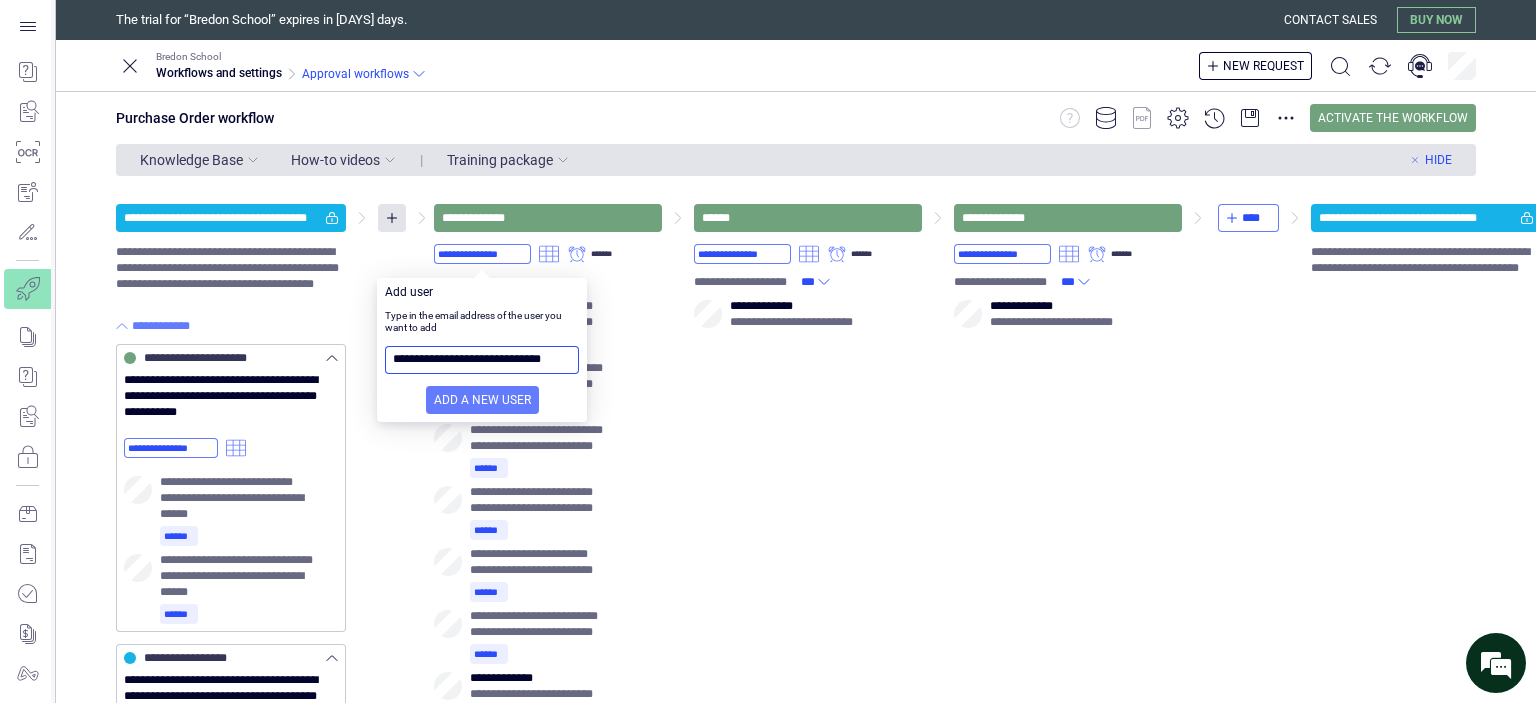 type on "**********" 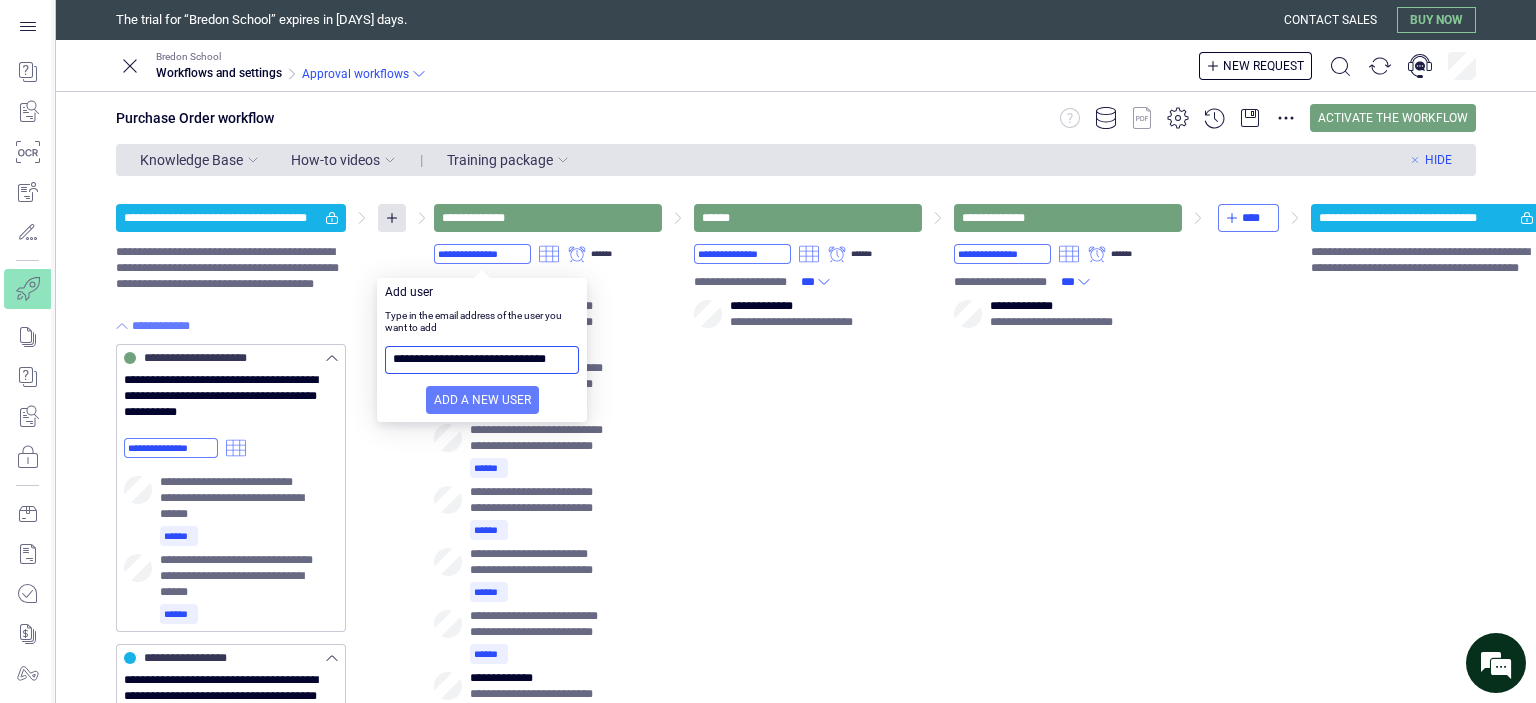 scroll, scrollTop: 0, scrollLeft: 13, axis: horizontal 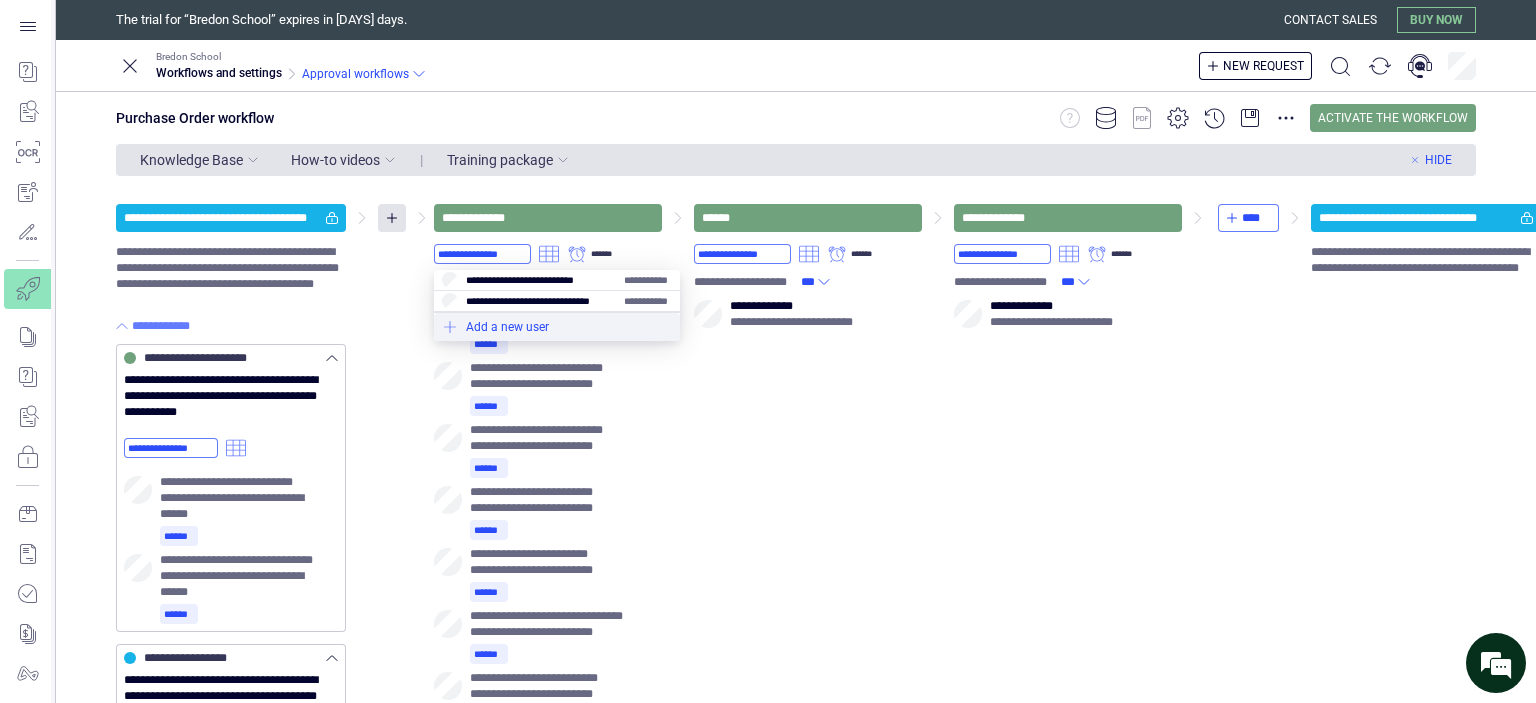 click at bounding box center (557, 327) 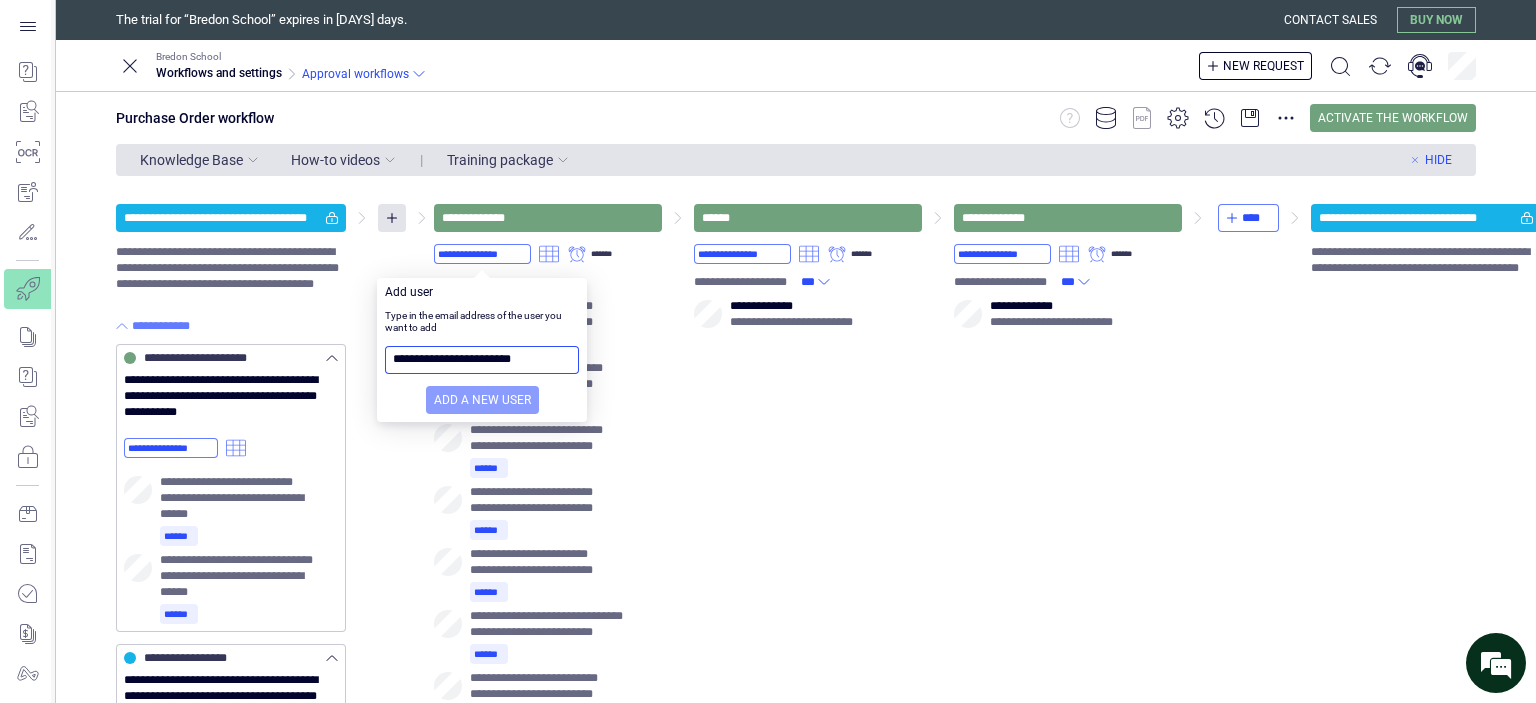 type on "**********" 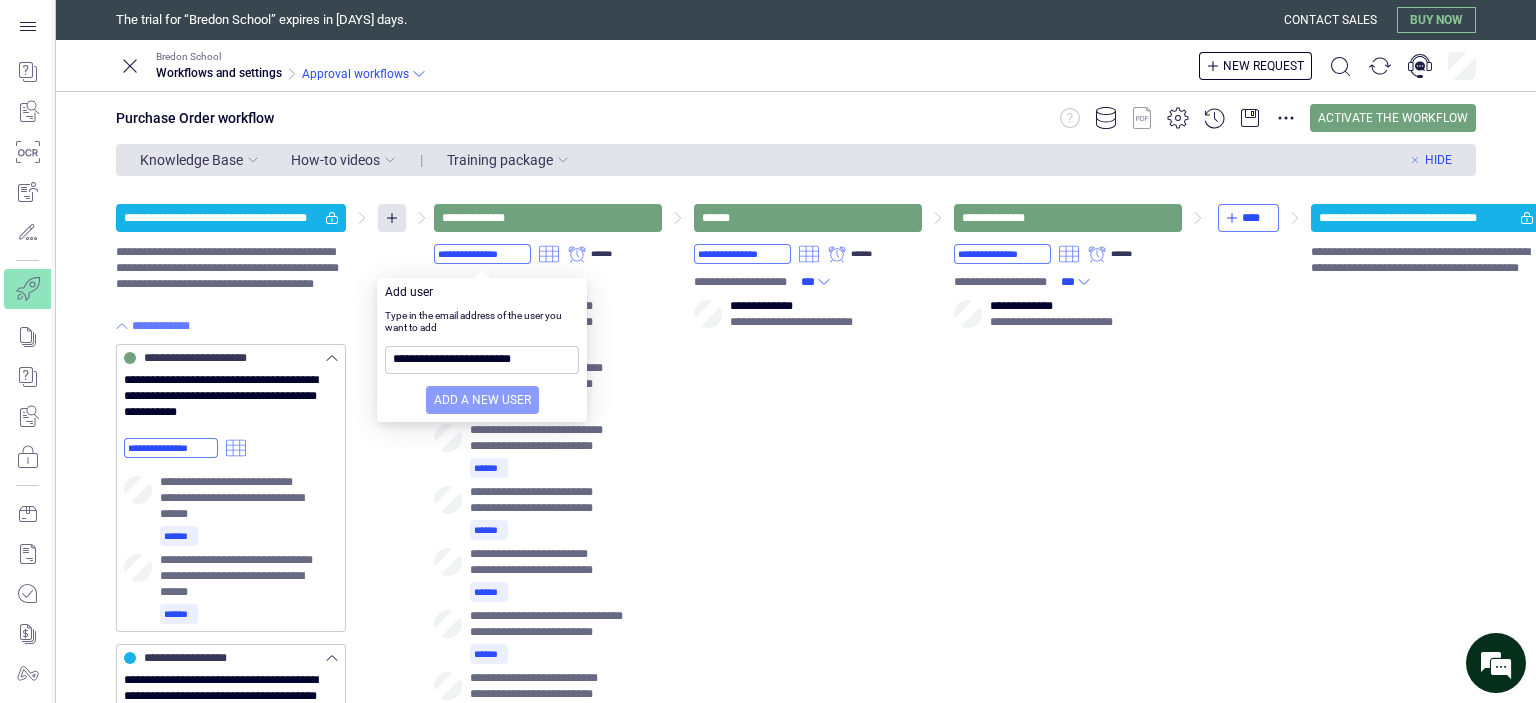 click on "Add a new user" at bounding box center (482, 400) 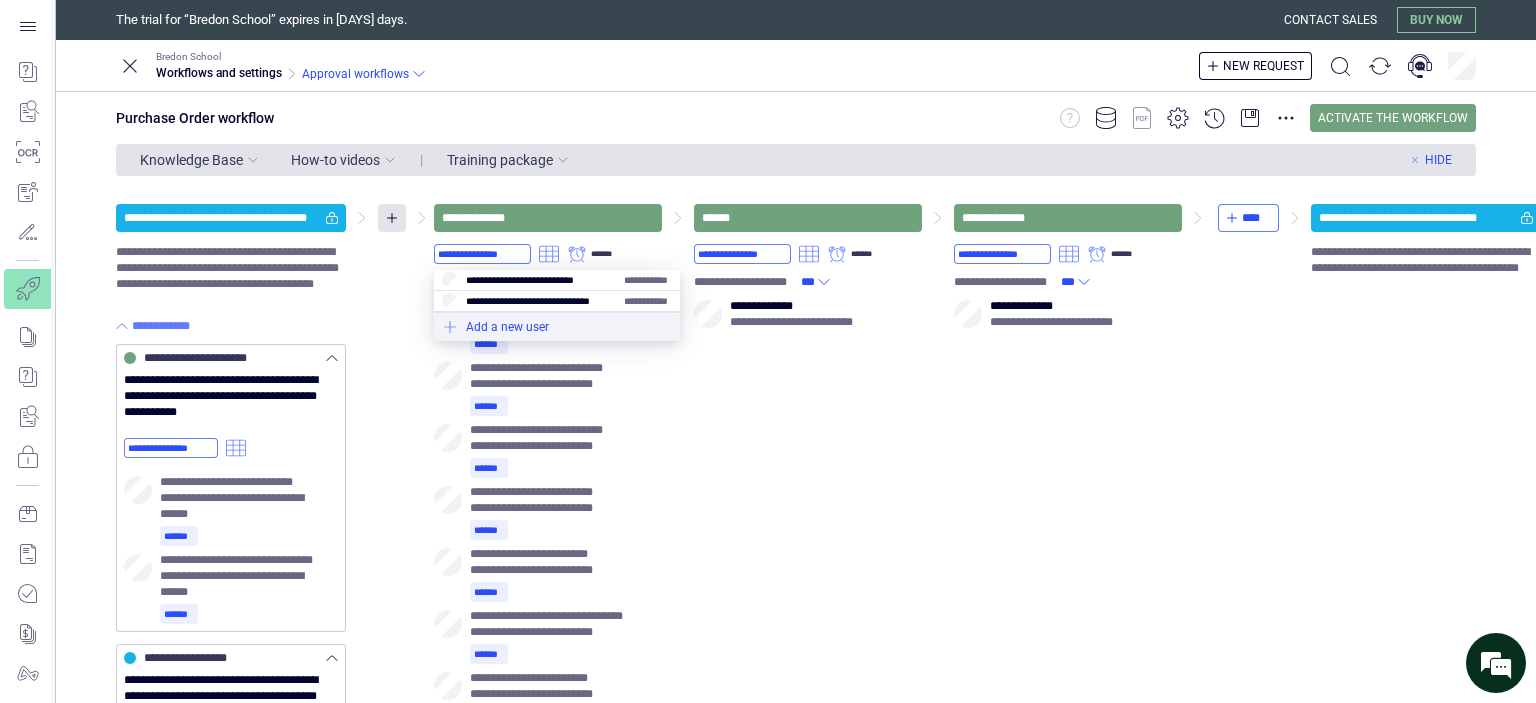 click at bounding box center (557, 327) 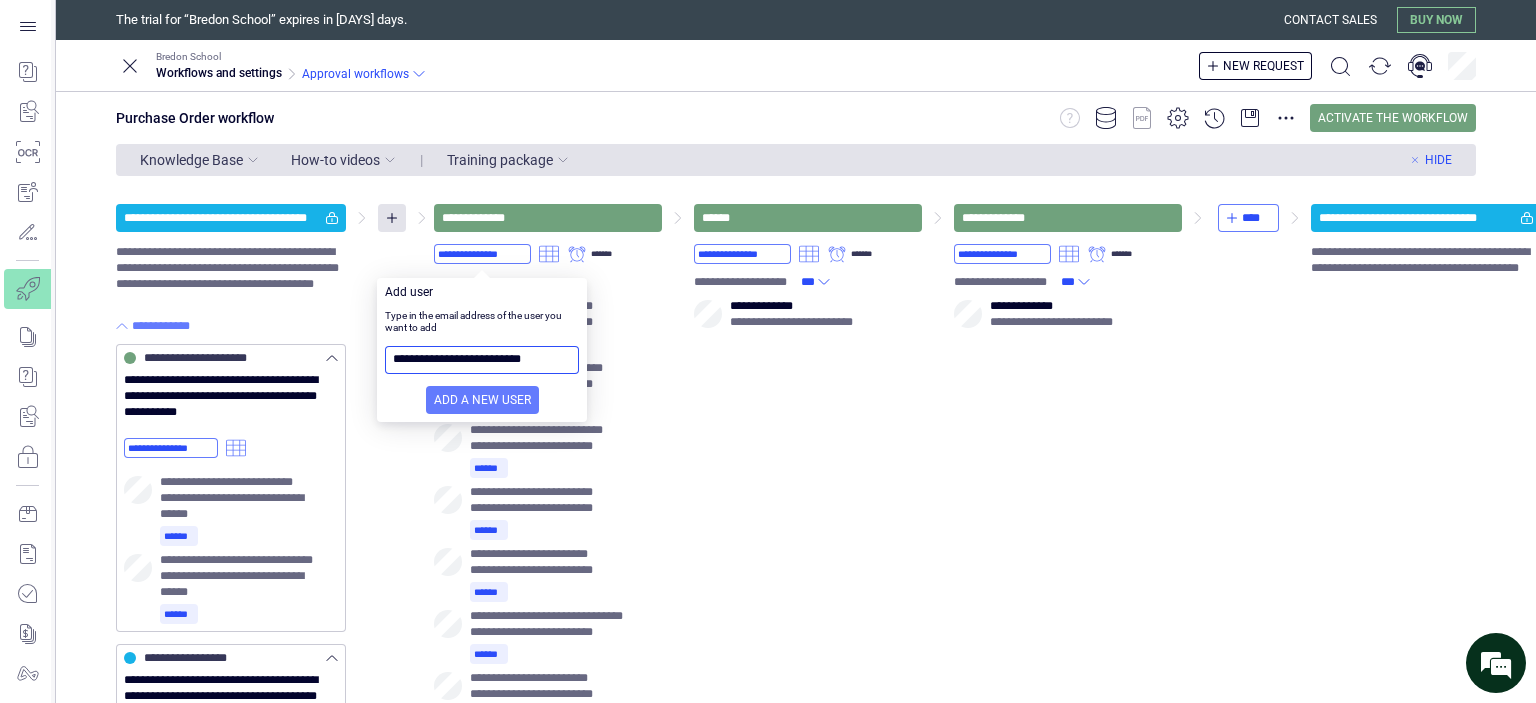 type on "**********" 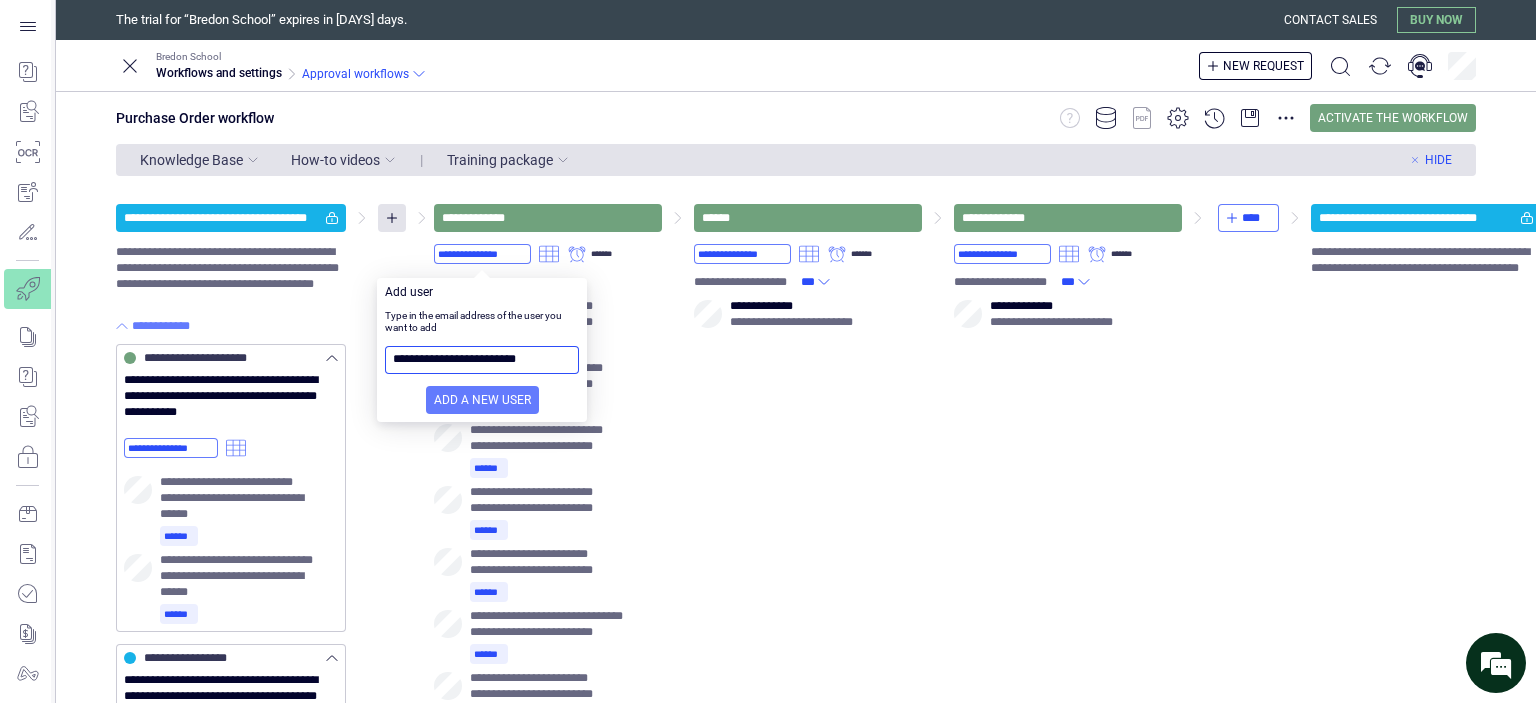 type 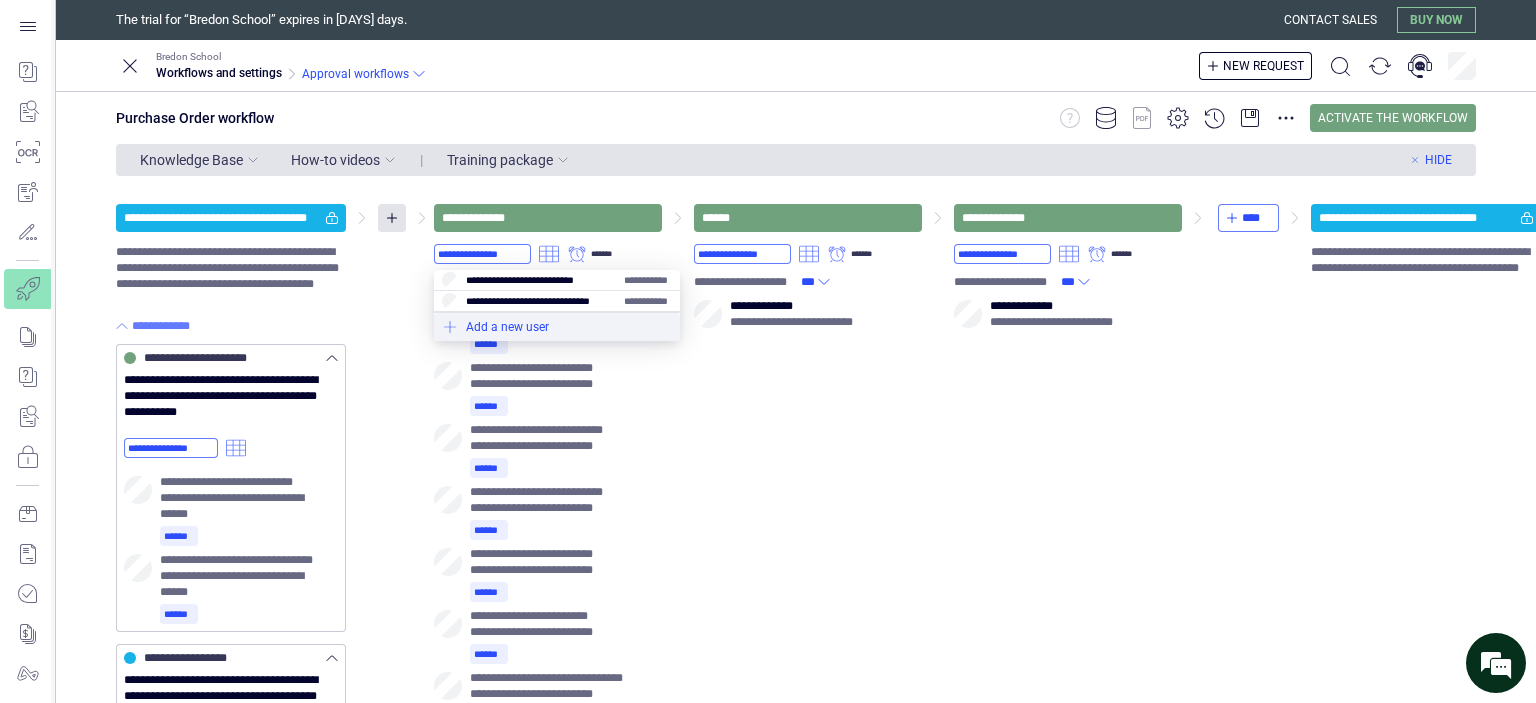drag, startPoint x: 476, startPoint y: 247, endPoint x: 498, endPoint y: 327, distance: 82.96987 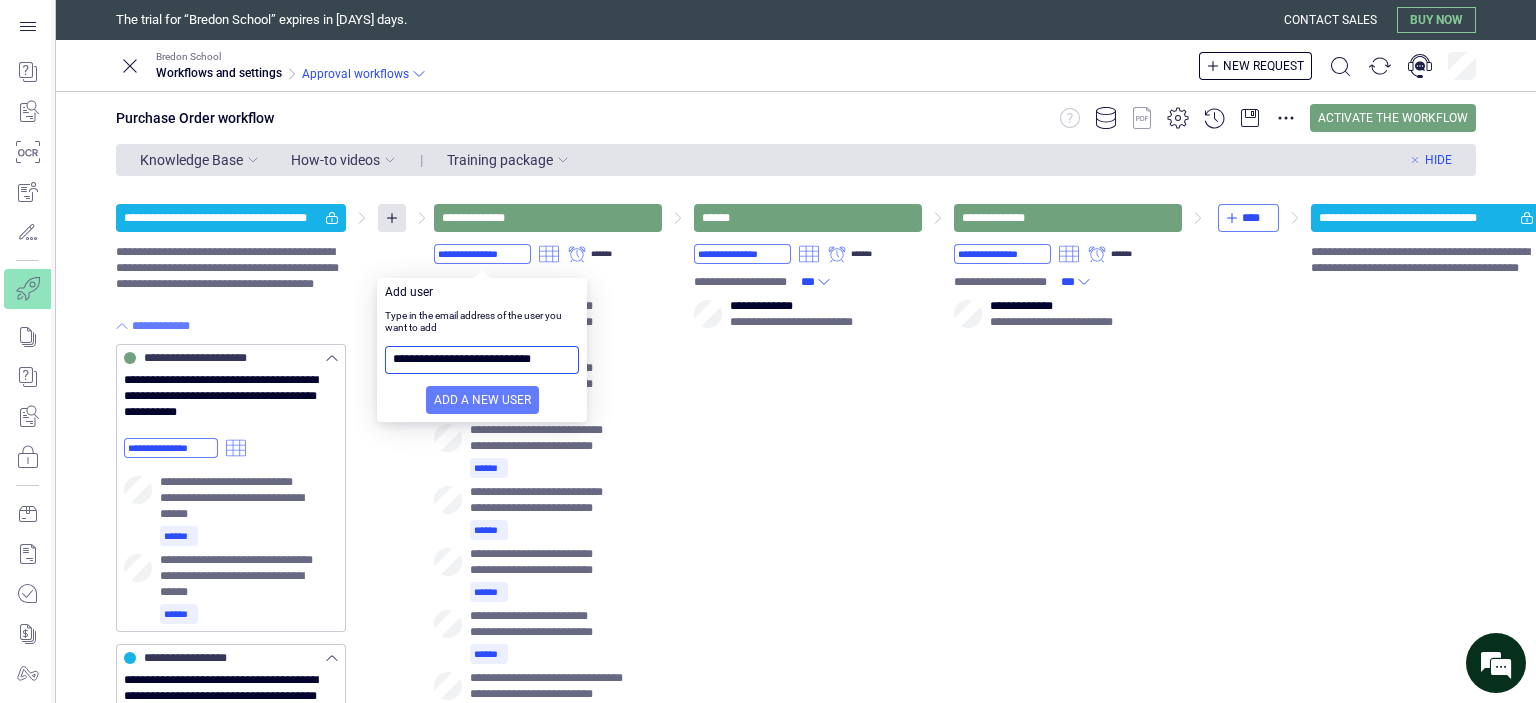 scroll, scrollTop: 0, scrollLeft: 5, axis: horizontal 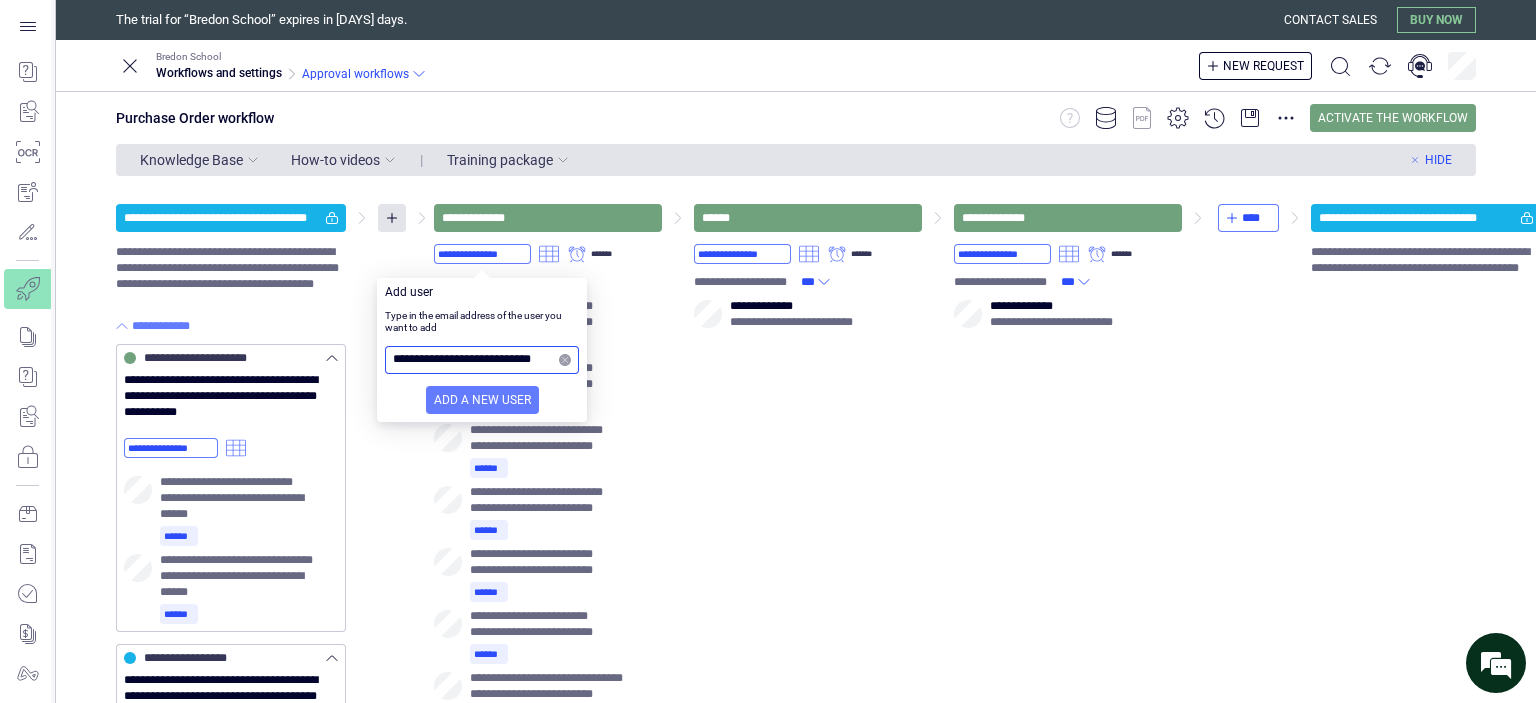 type on "**********" 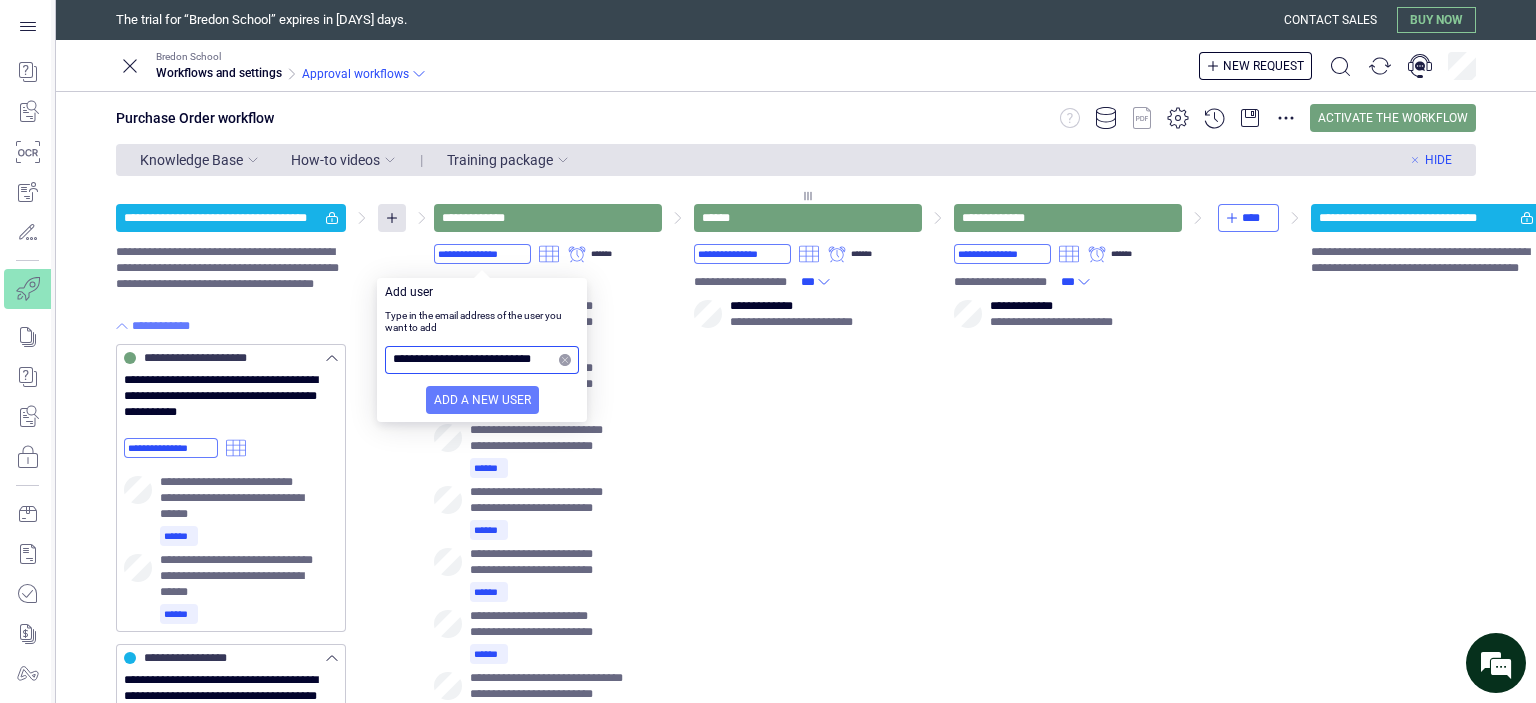 scroll, scrollTop: 0, scrollLeft: 0, axis: both 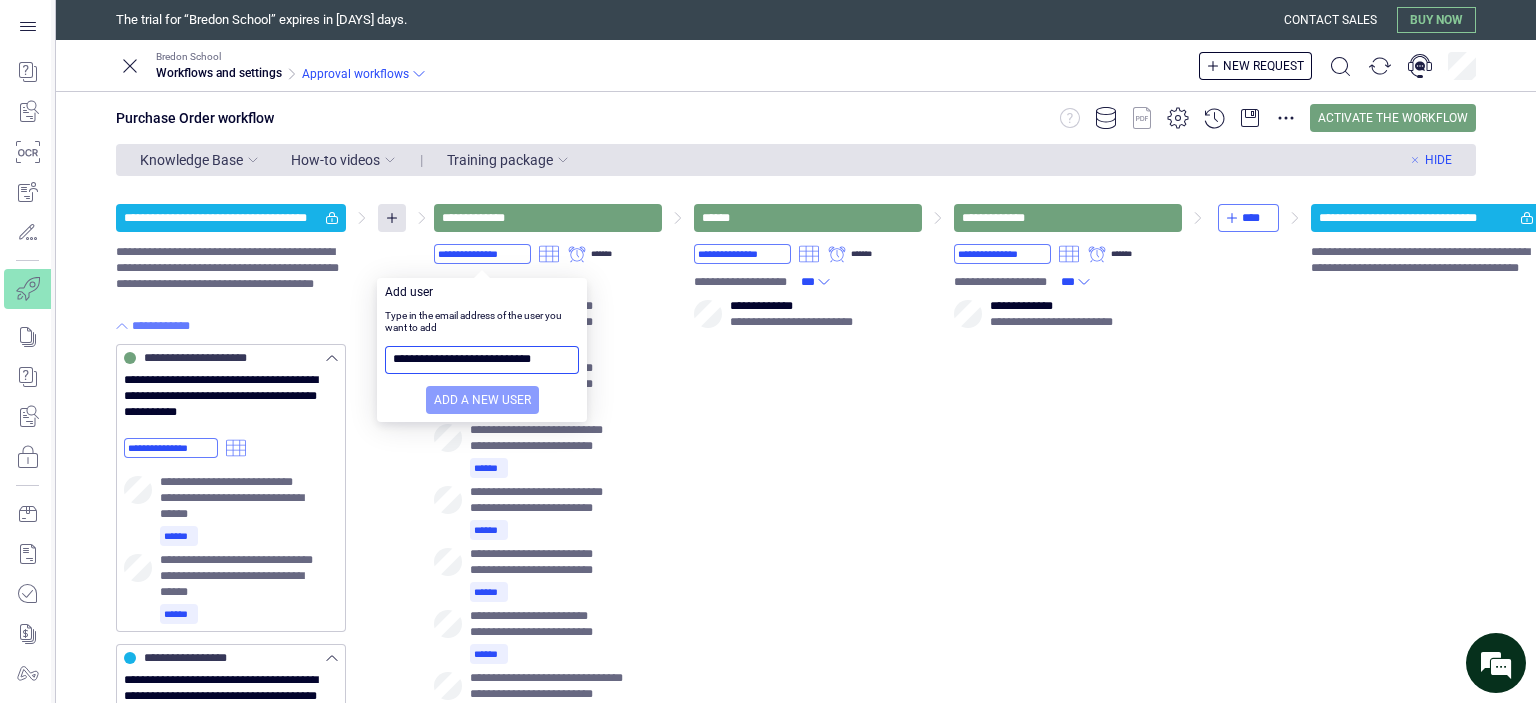 click on "Add a new user" at bounding box center (482, 400) 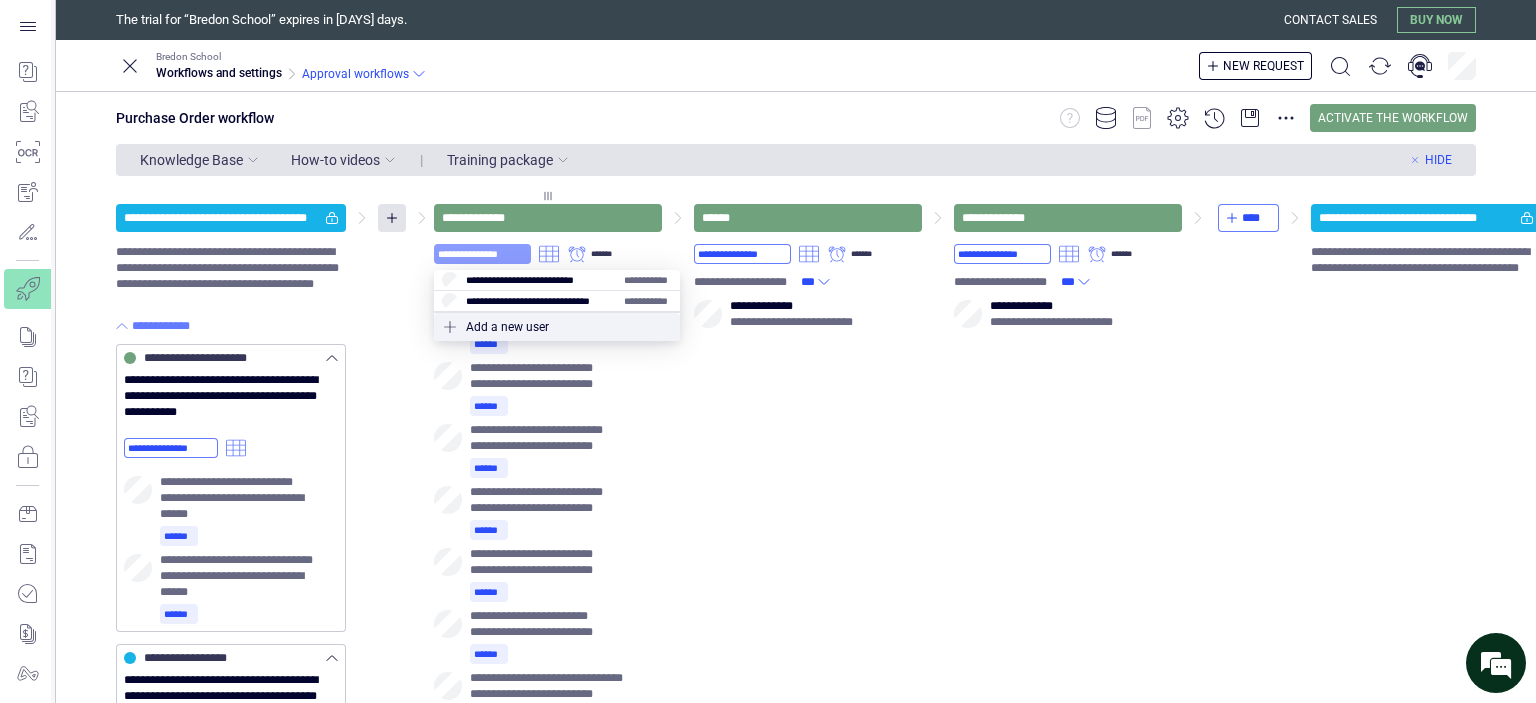 click on "**********" at bounding box center [482, 254] 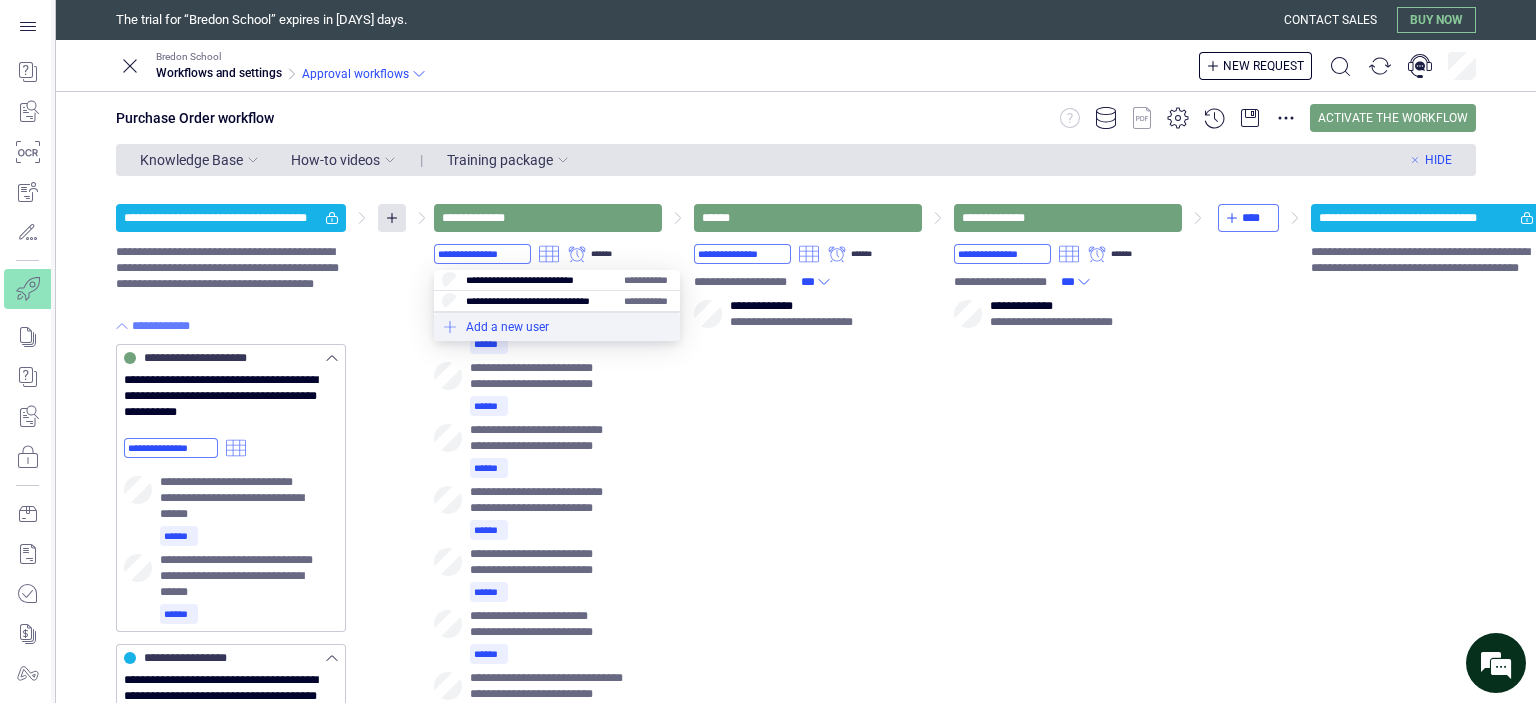 click at bounding box center (557, 327) 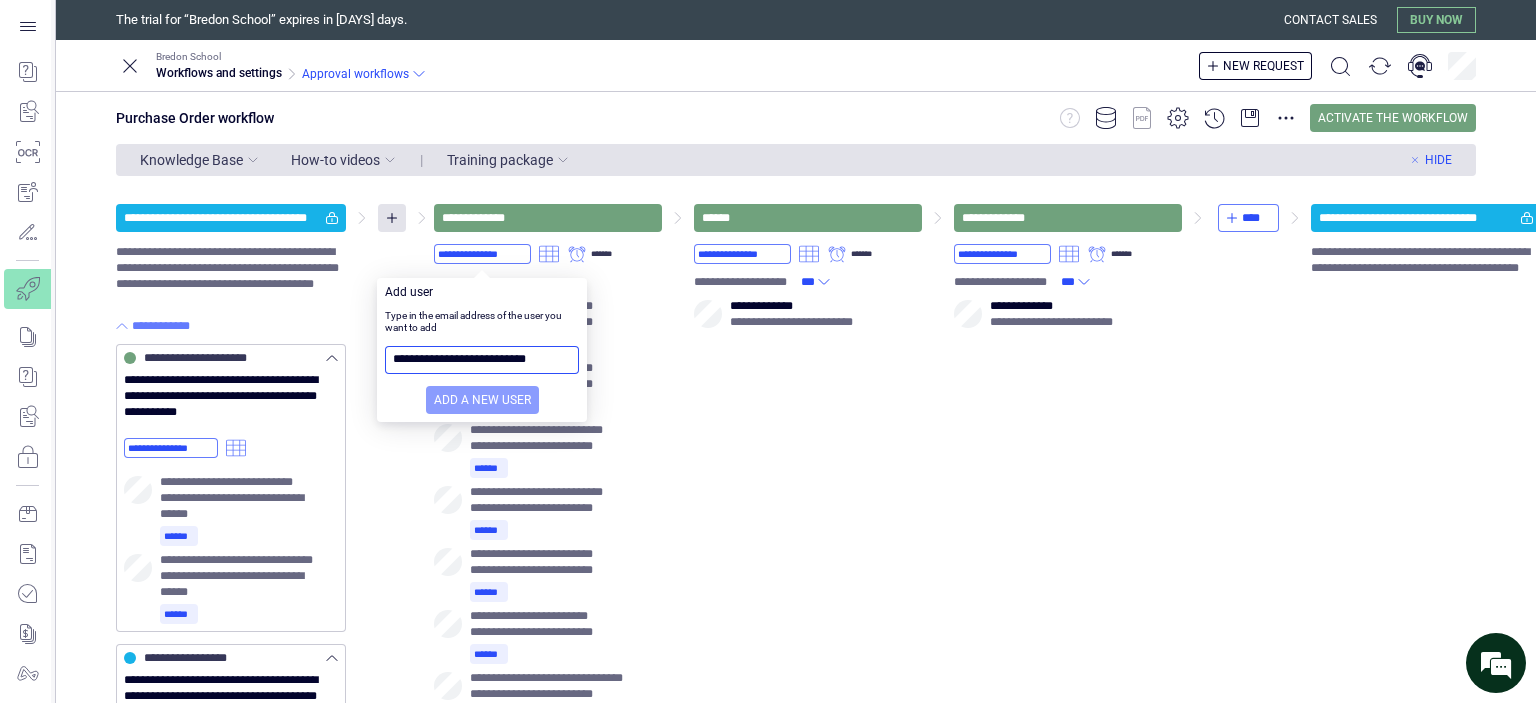type on "**********" 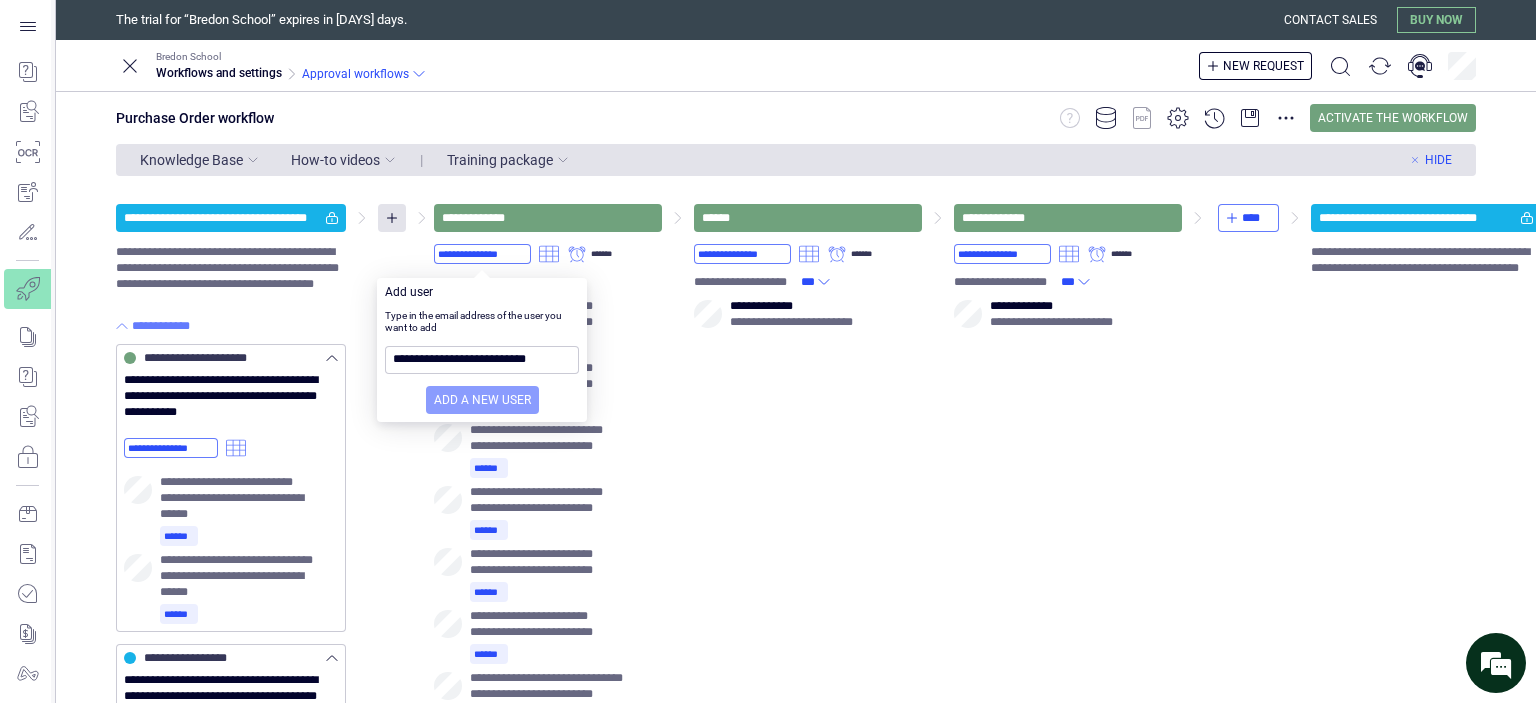 click on "Add a new user" at bounding box center [482, 400] 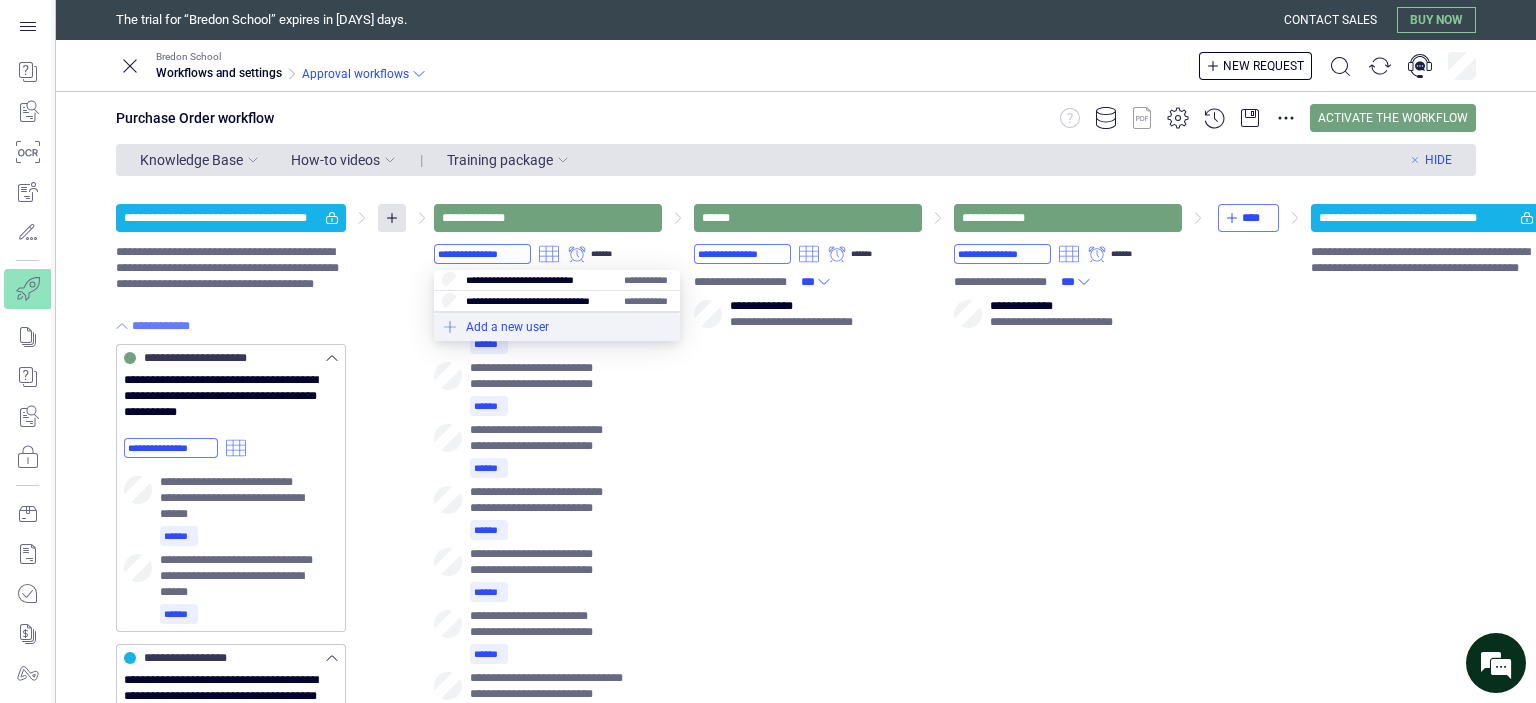 click at bounding box center [557, 327] 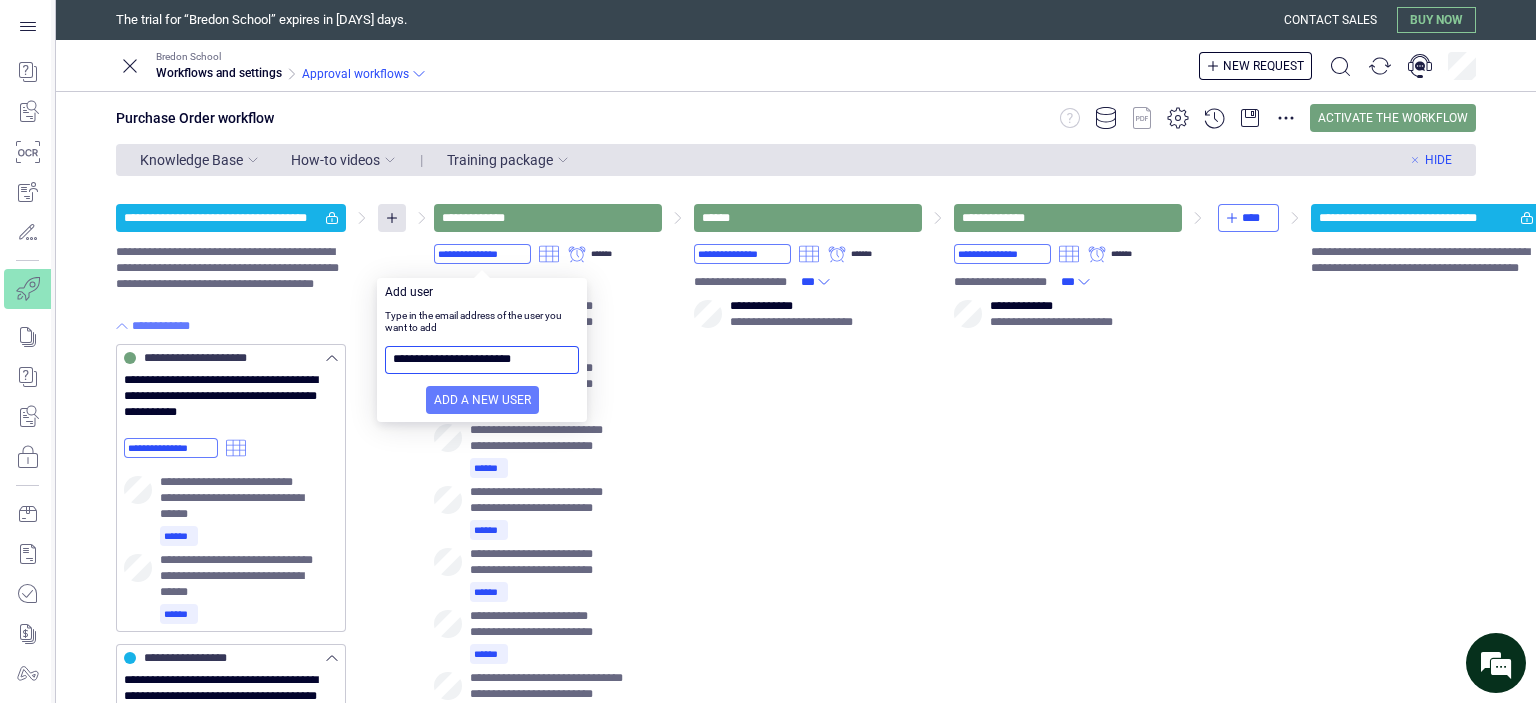 type on "**********" 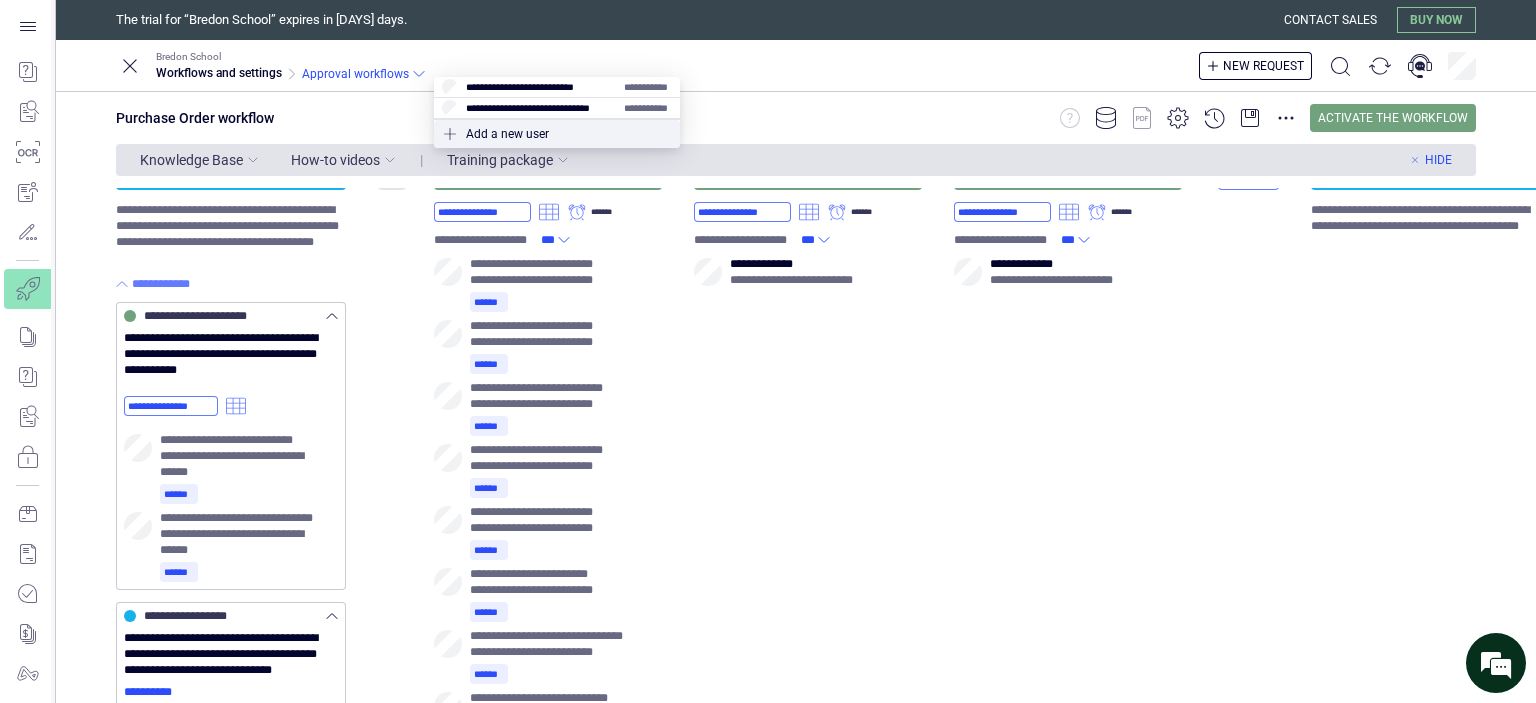 scroll, scrollTop: 0, scrollLeft: 0, axis: both 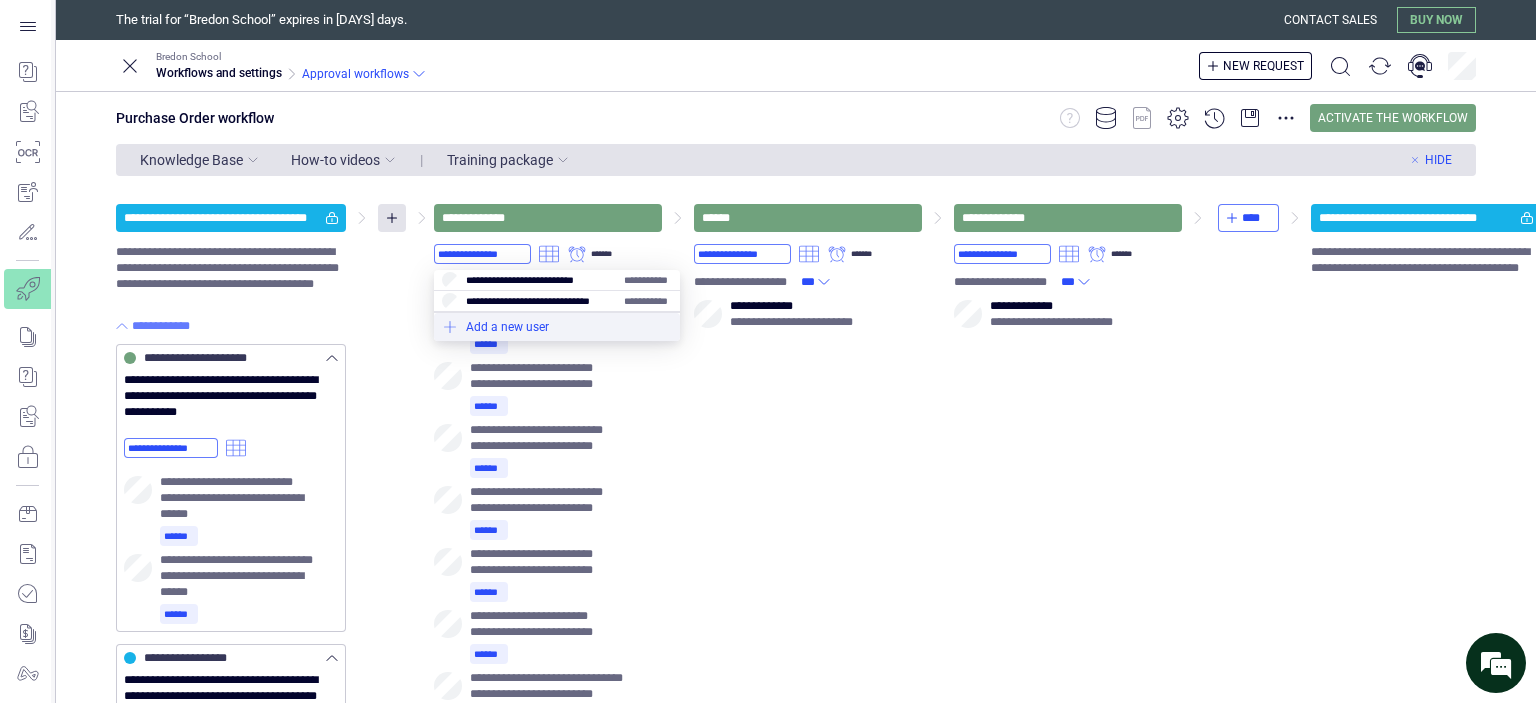 click at bounding box center (557, 327) 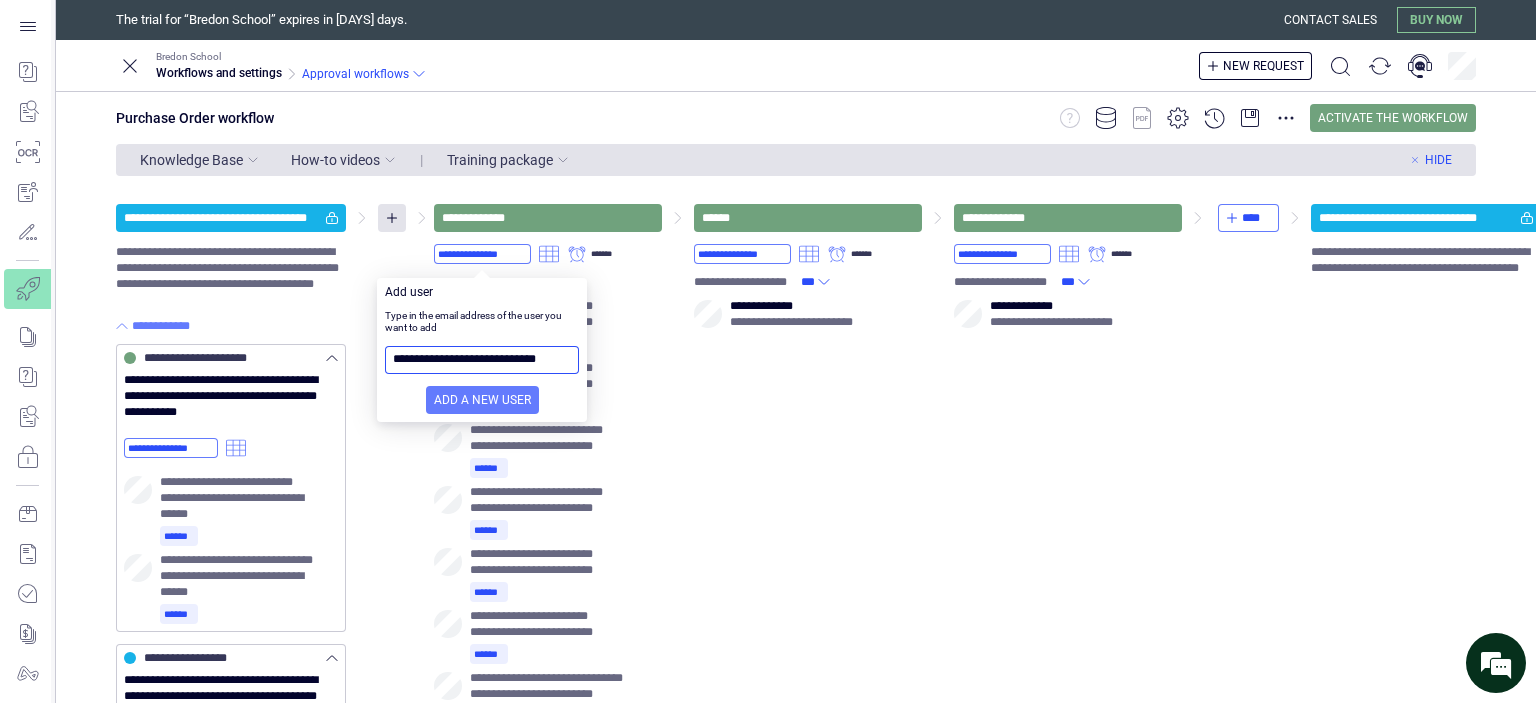 scroll, scrollTop: 0, scrollLeft: 12, axis: horizontal 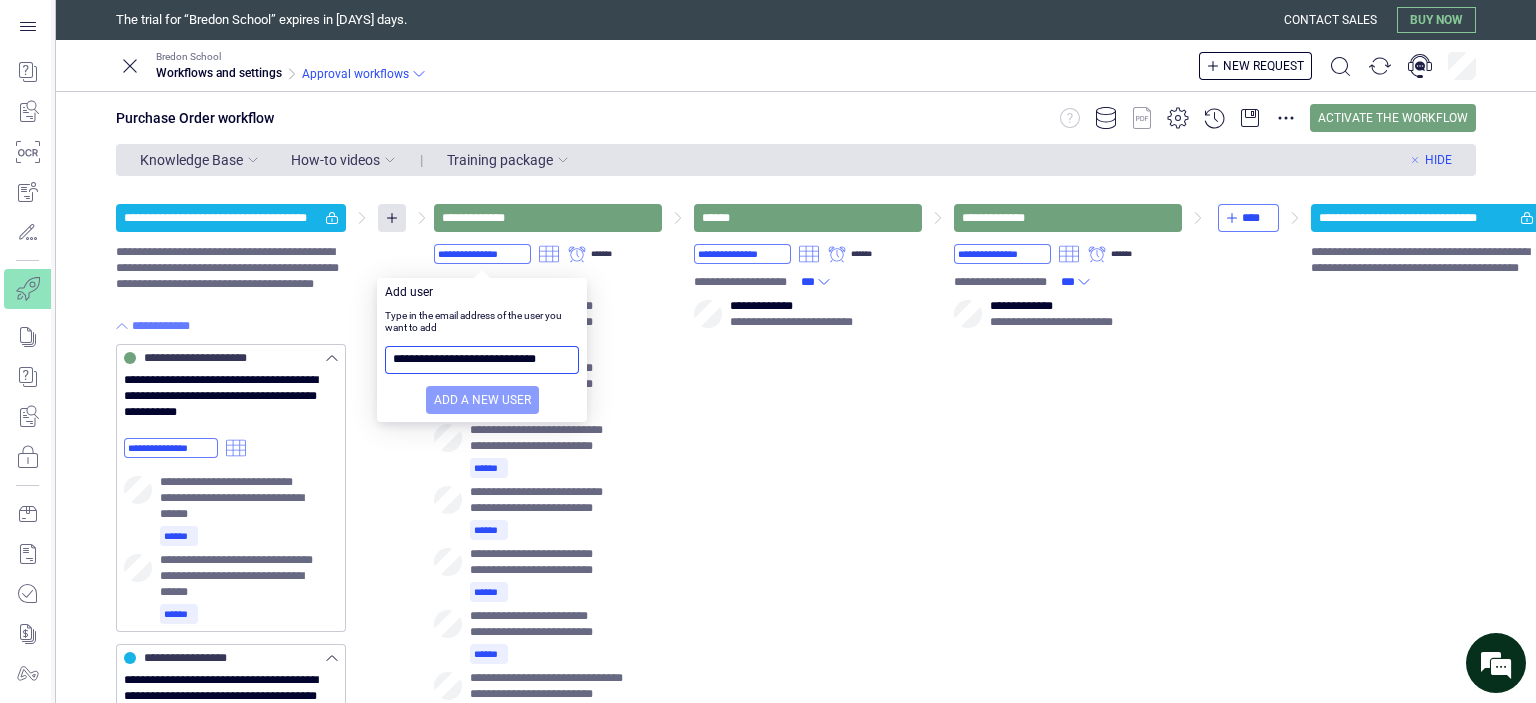 type on "**********" 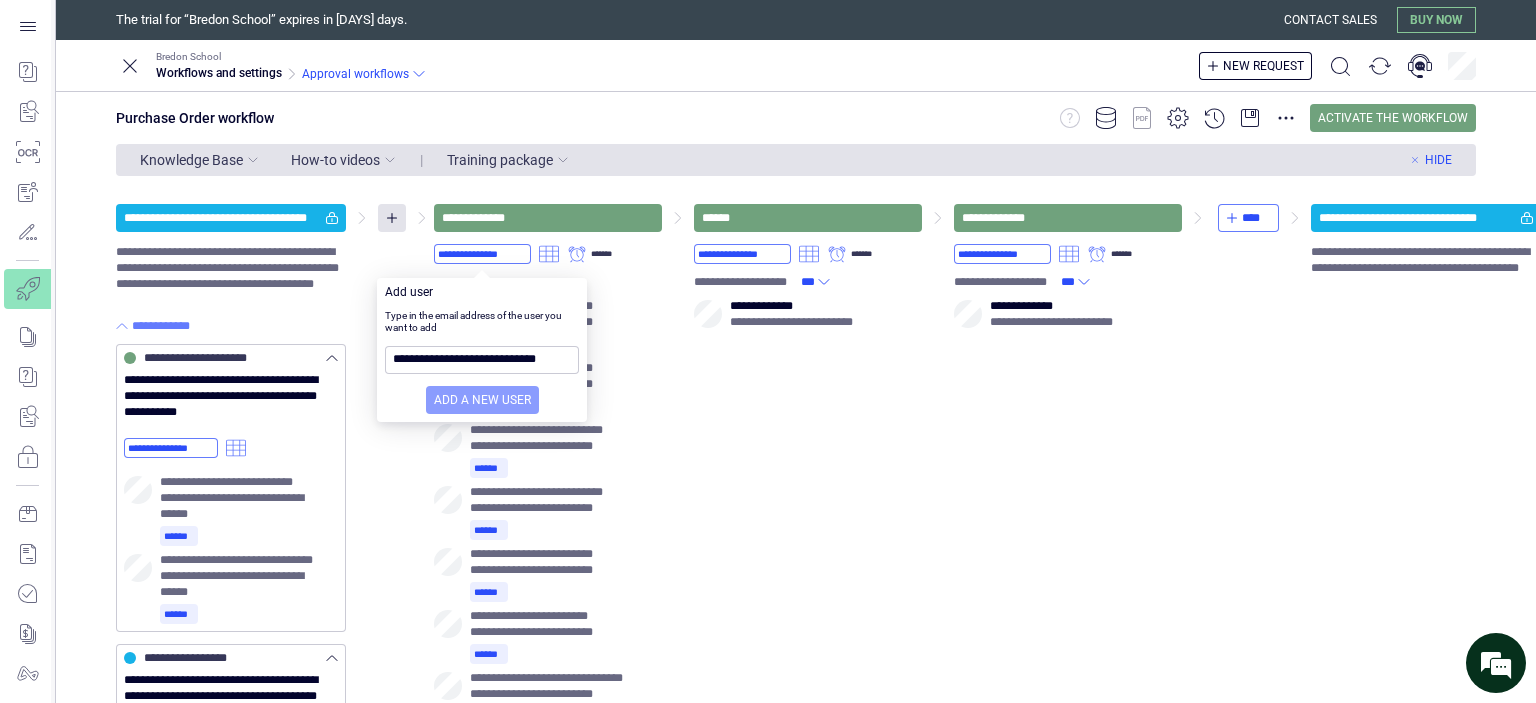 click on "Add a new user" at bounding box center (482, 400) 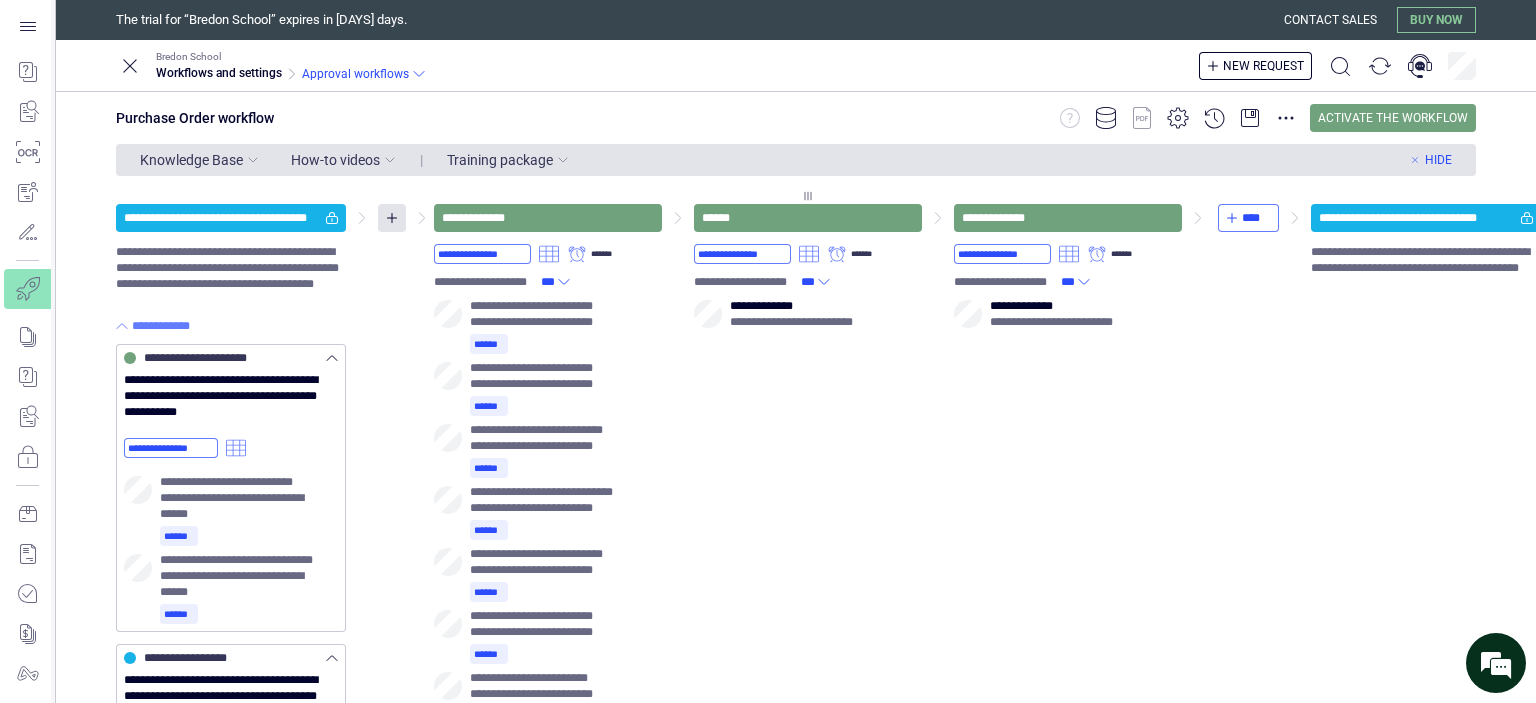 click on "**********" at bounding box center (808, 664) 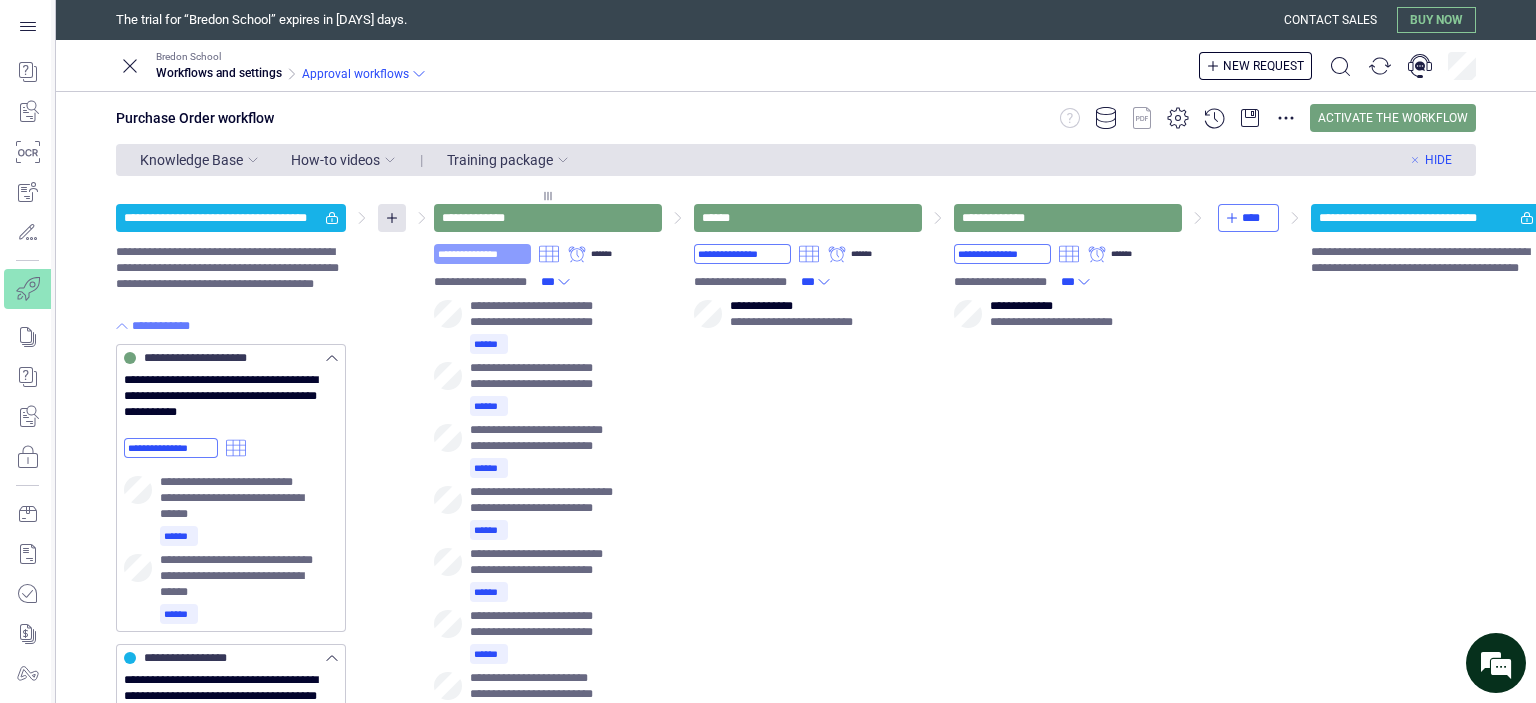 click on "**********" at bounding box center [482, 254] 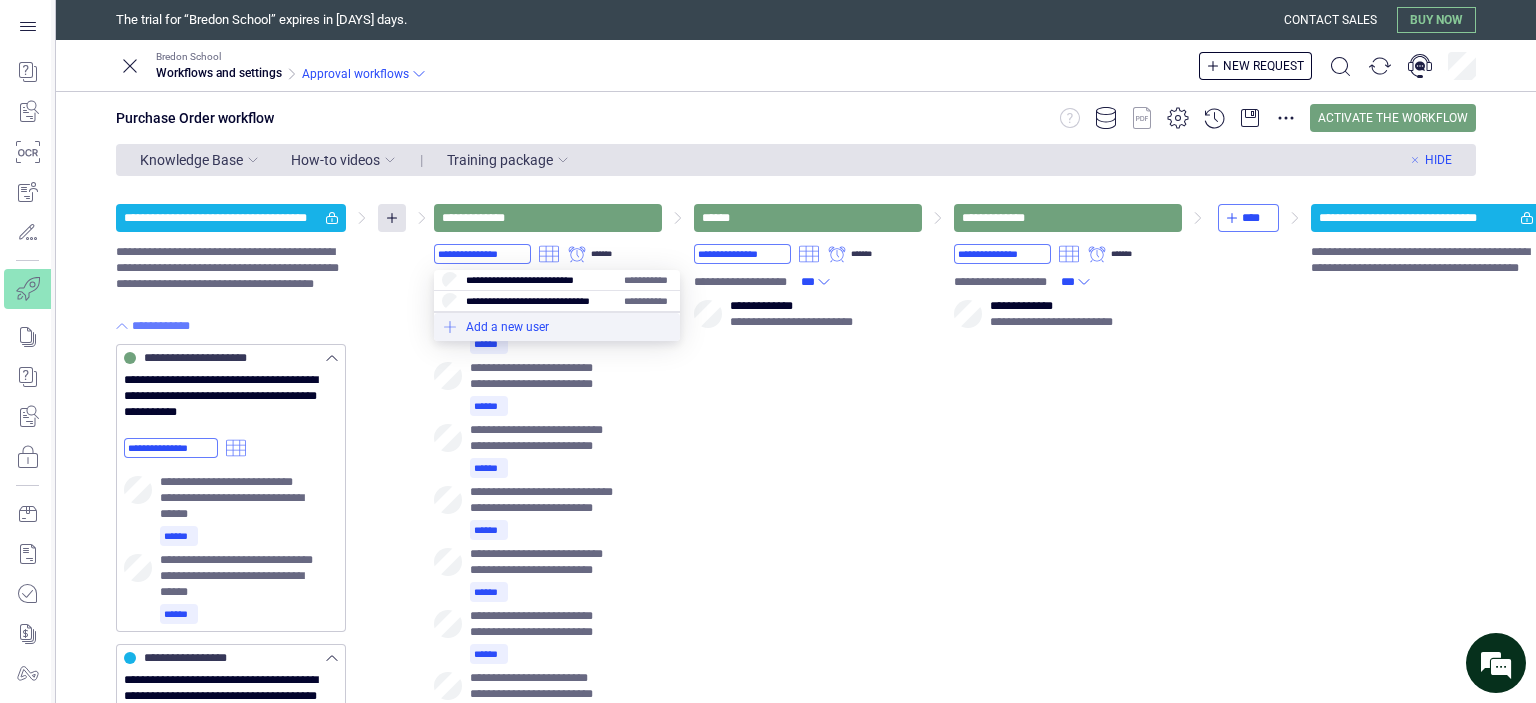 click at bounding box center (557, 327) 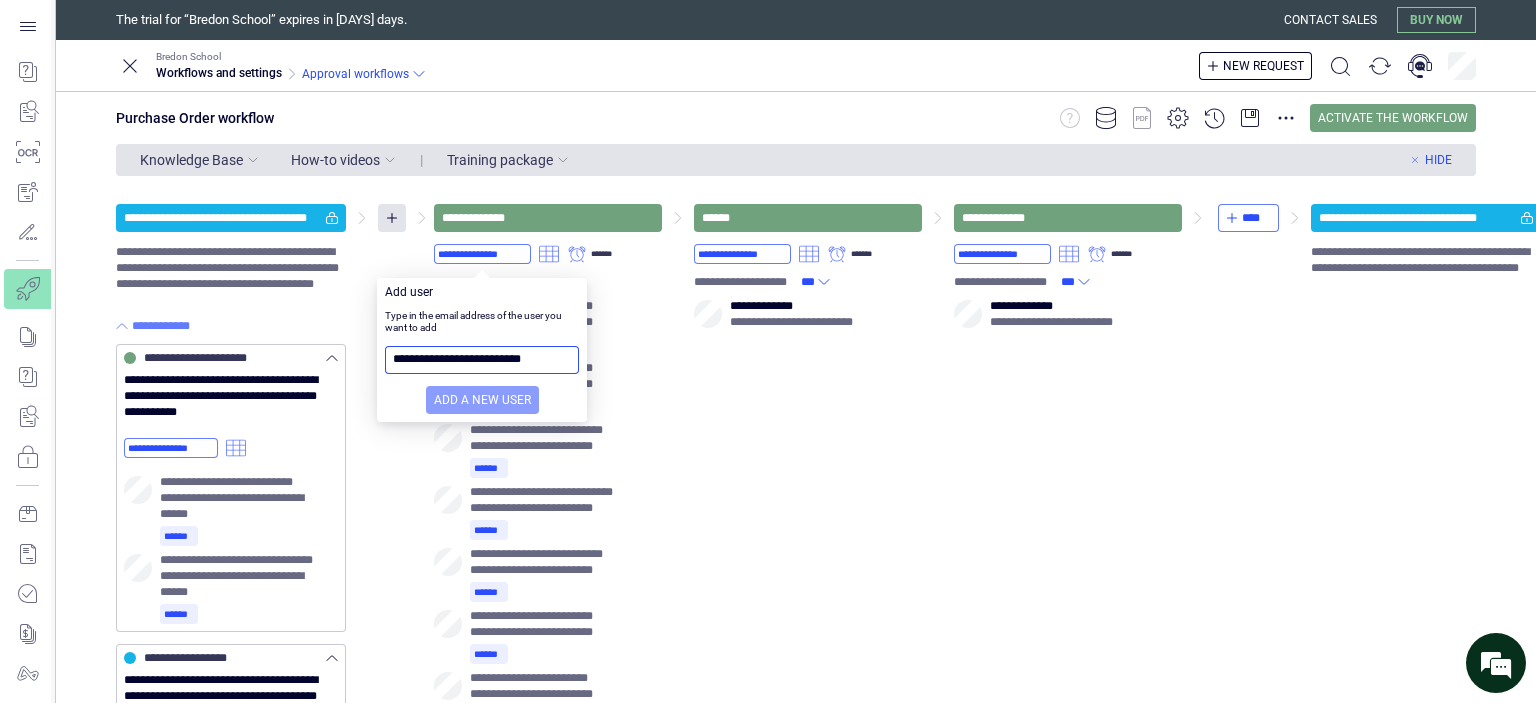 type on "**********" 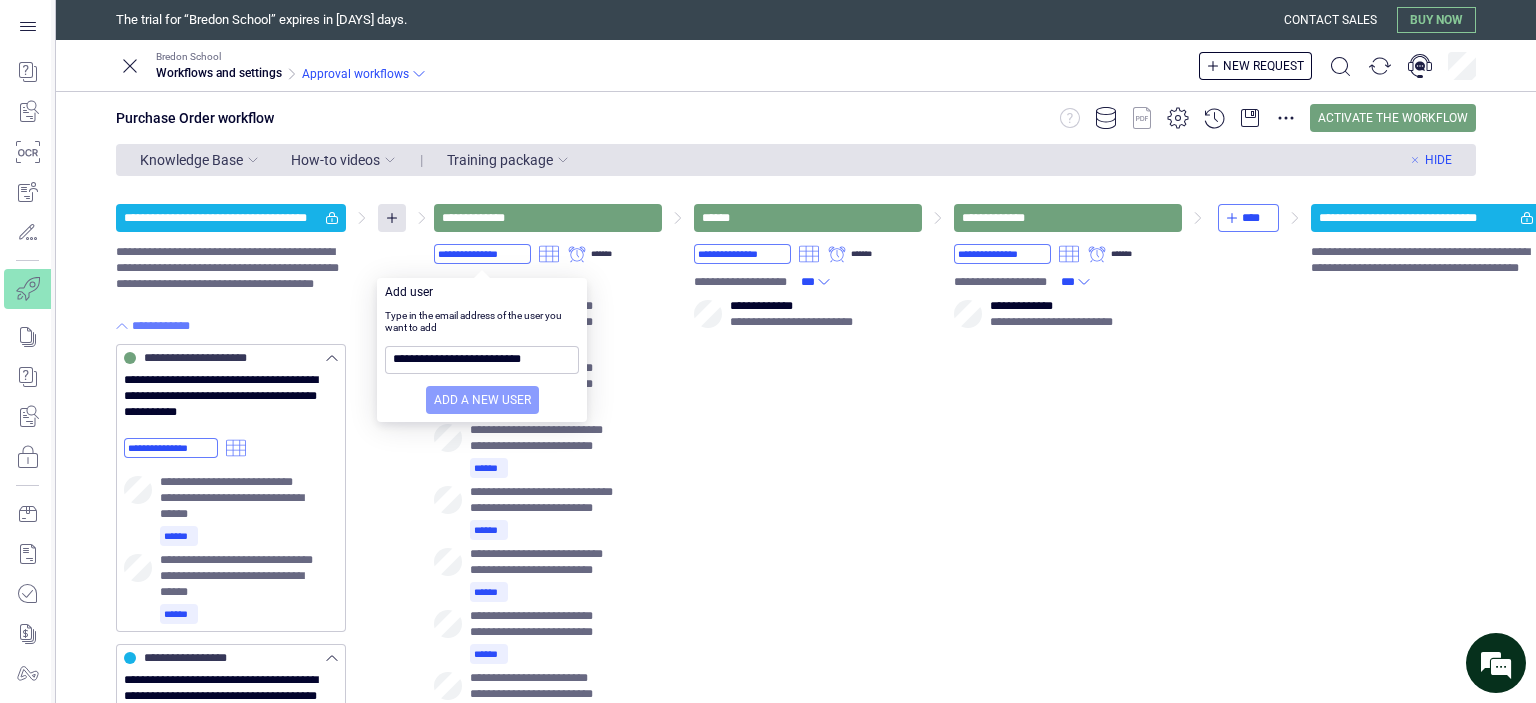 click on "Add a new user" at bounding box center [482, 400] 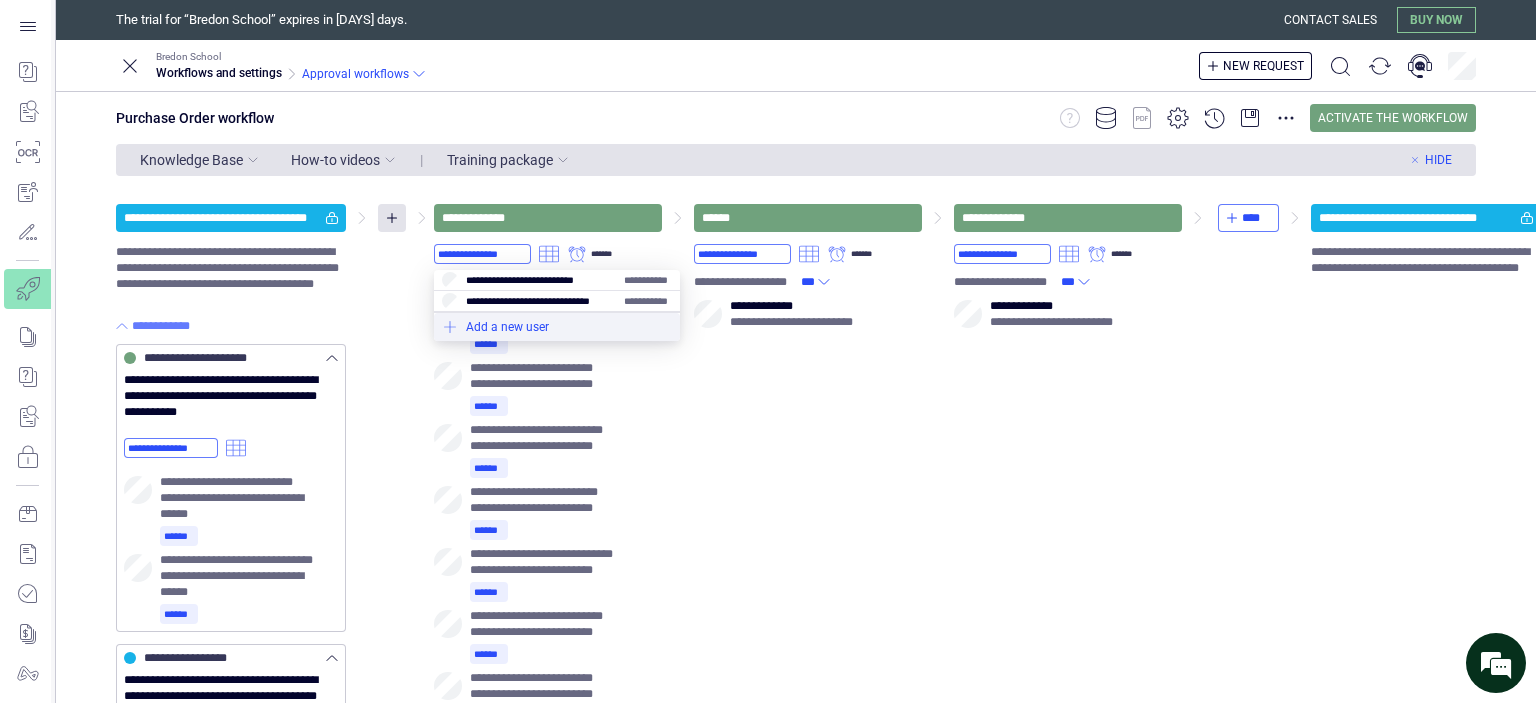 click at bounding box center [557, 327] 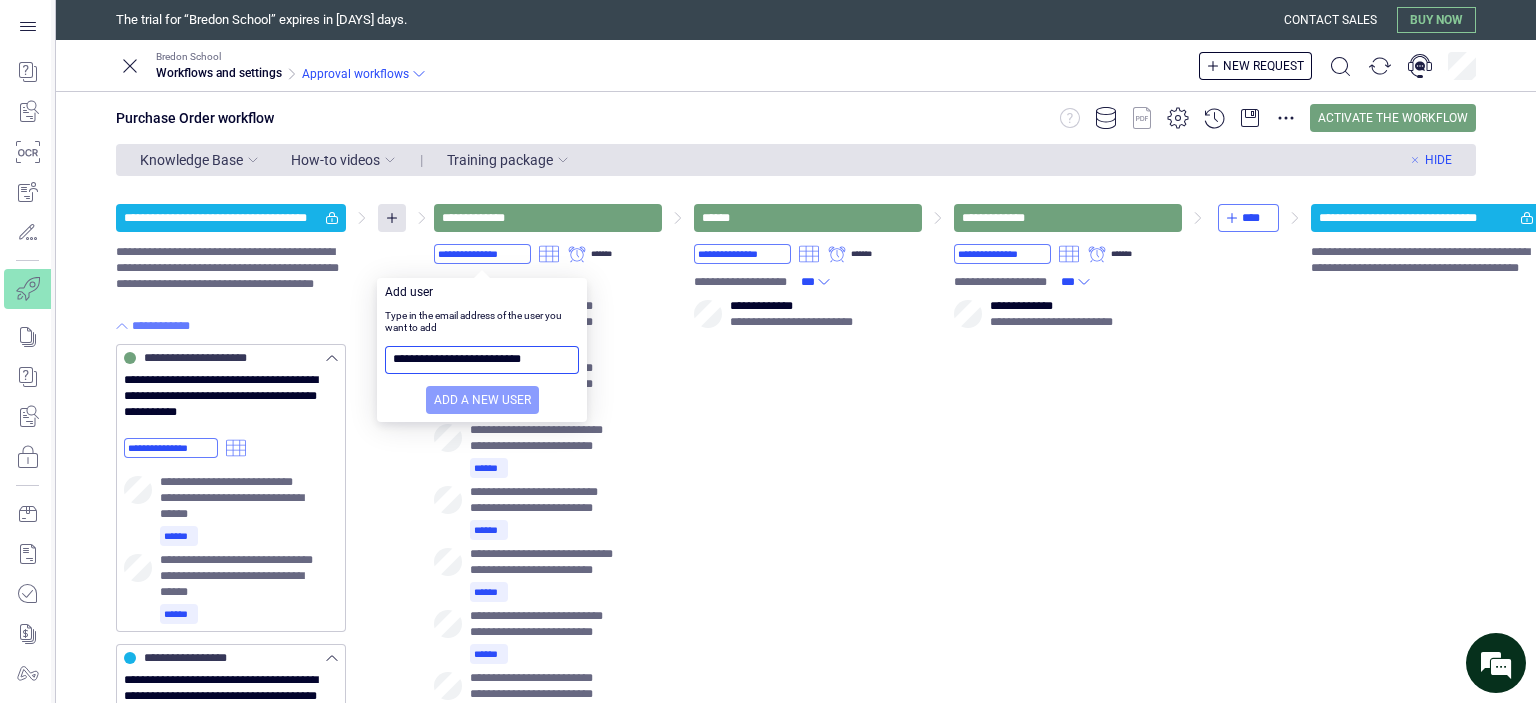 type on "**********" 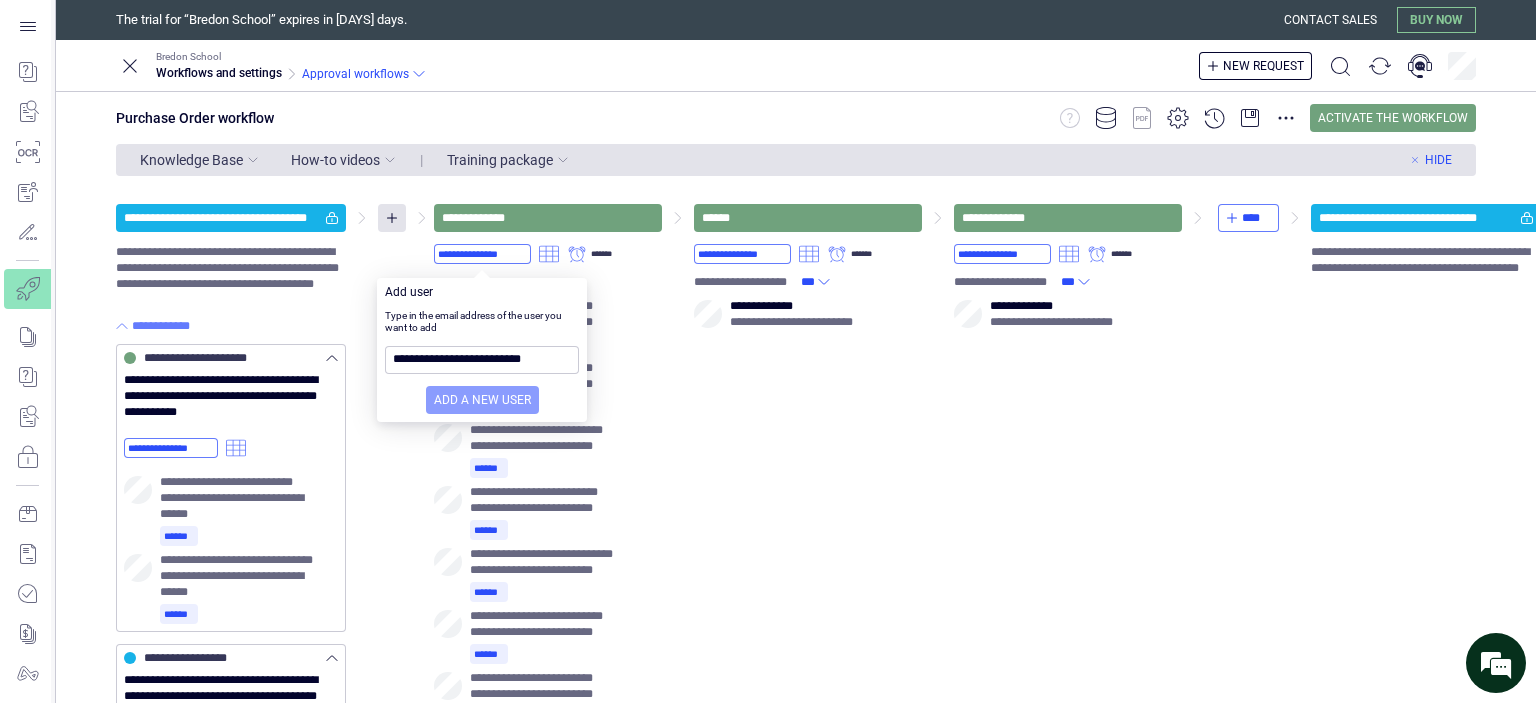 click on "Add a new user" at bounding box center (482, 400) 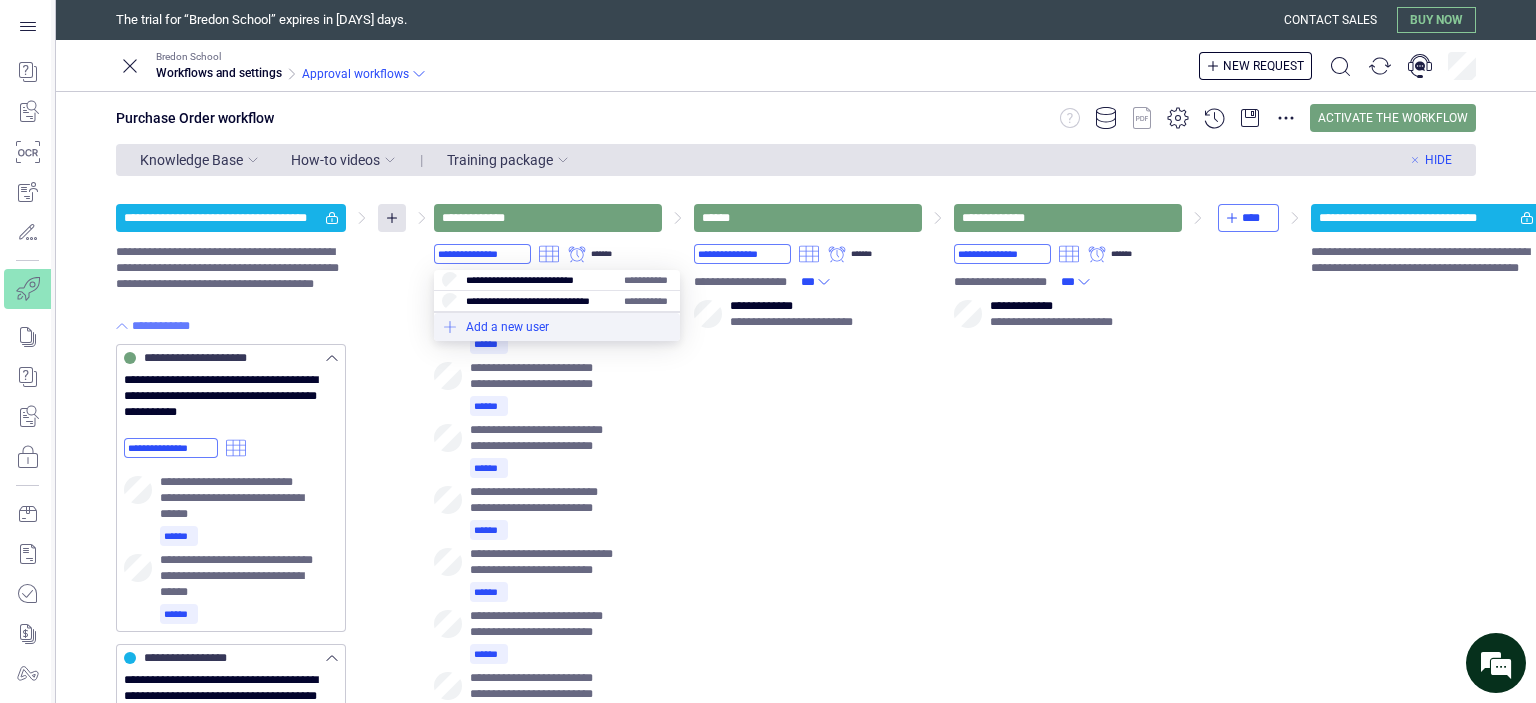 click at bounding box center (557, 327) 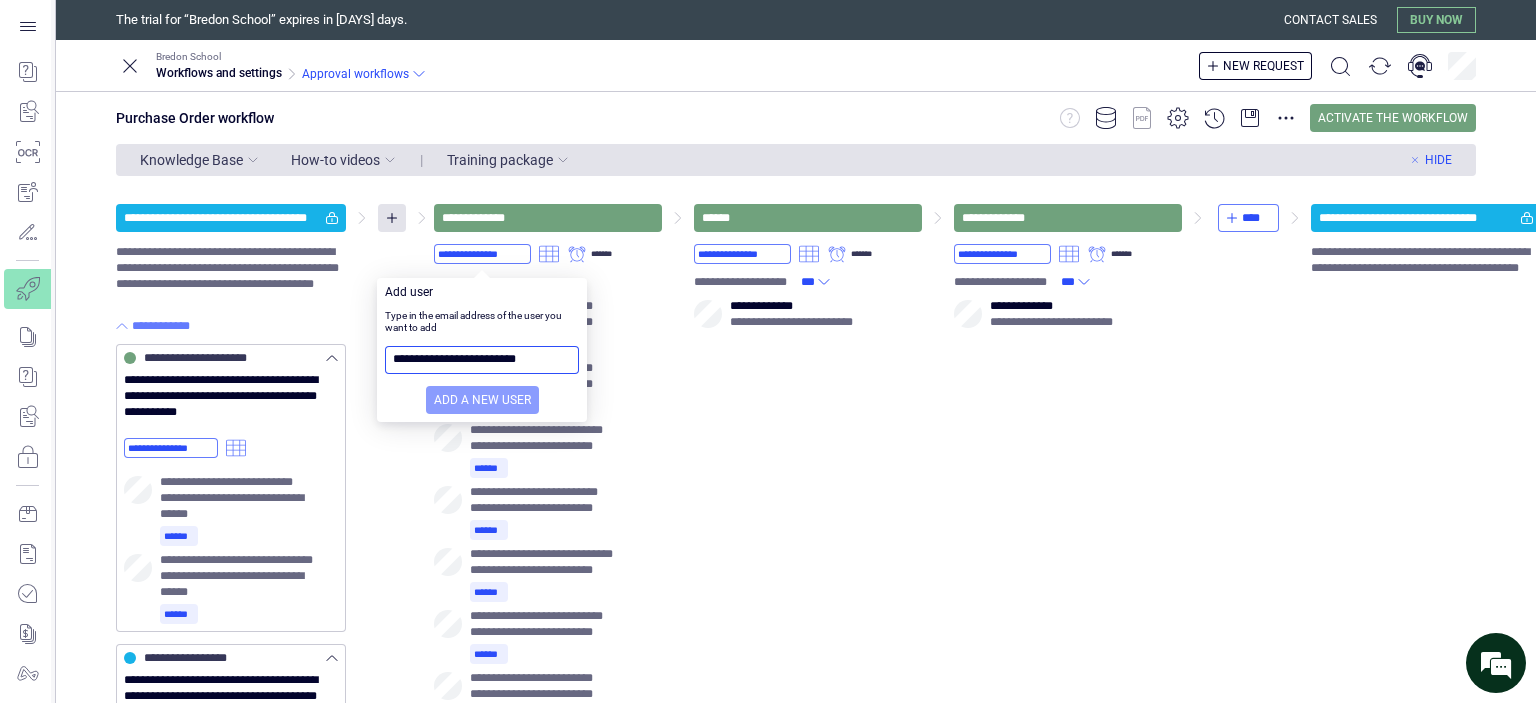 type on "**********" 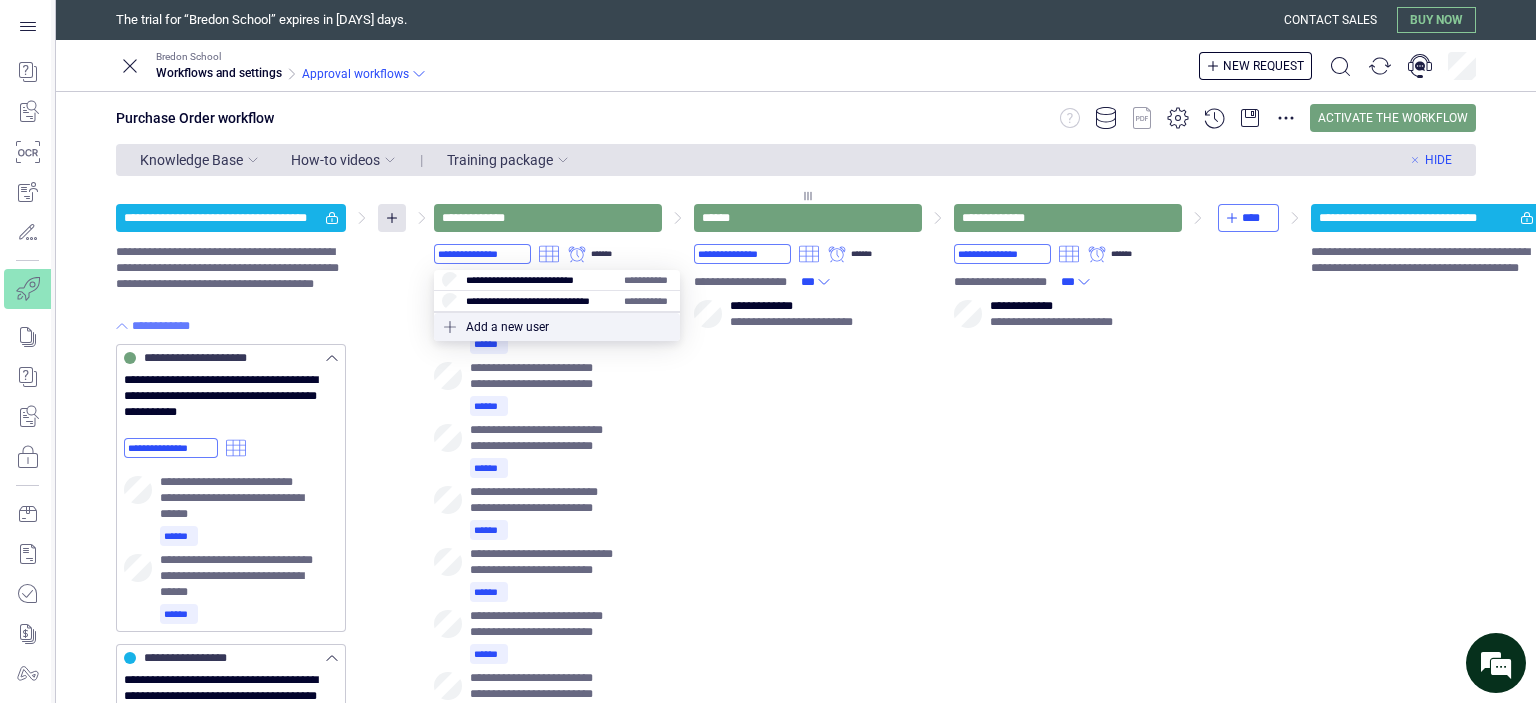 click on "**********" at bounding box center [808, 757] 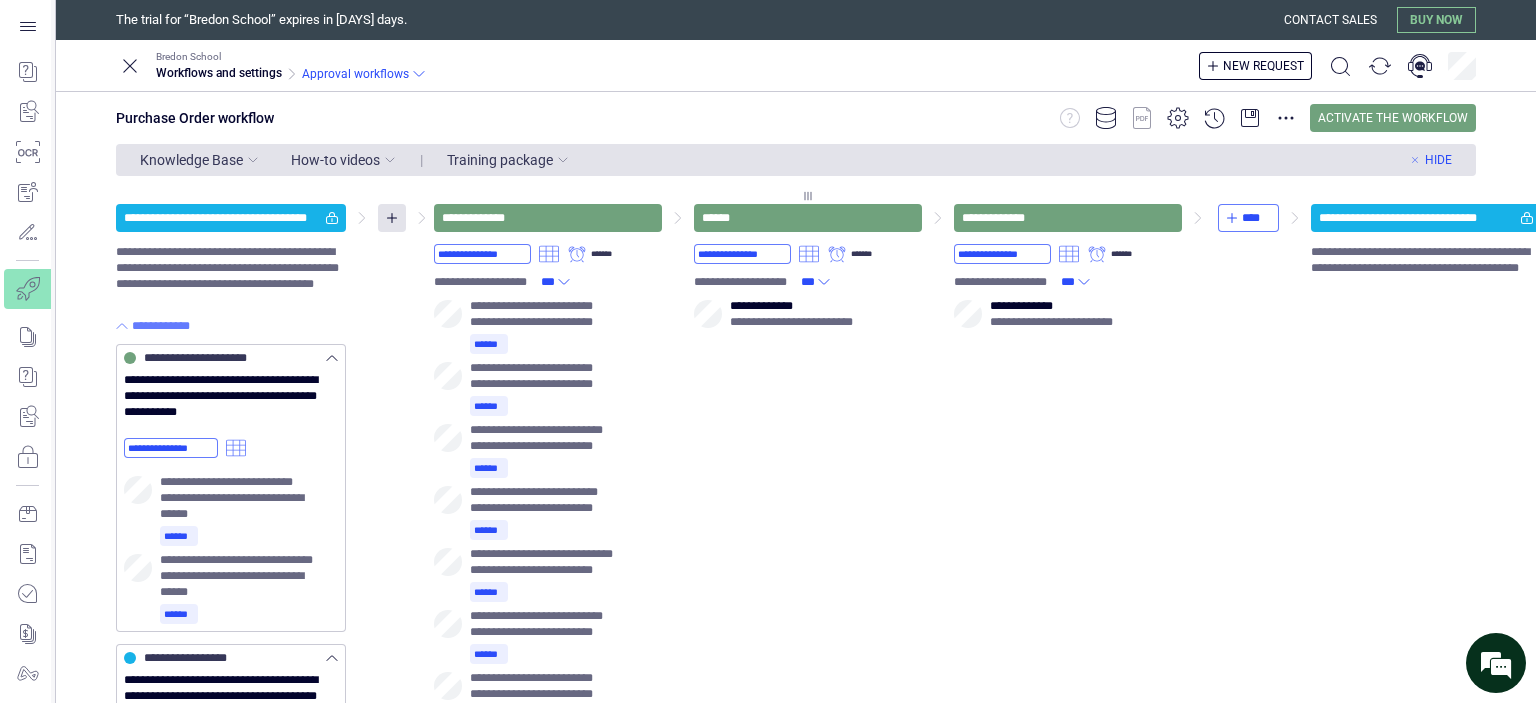 drag, startPoint x: 496, startPoint y: 375, endPoint x: 749, endPoint y: 426, distance: 258.08914 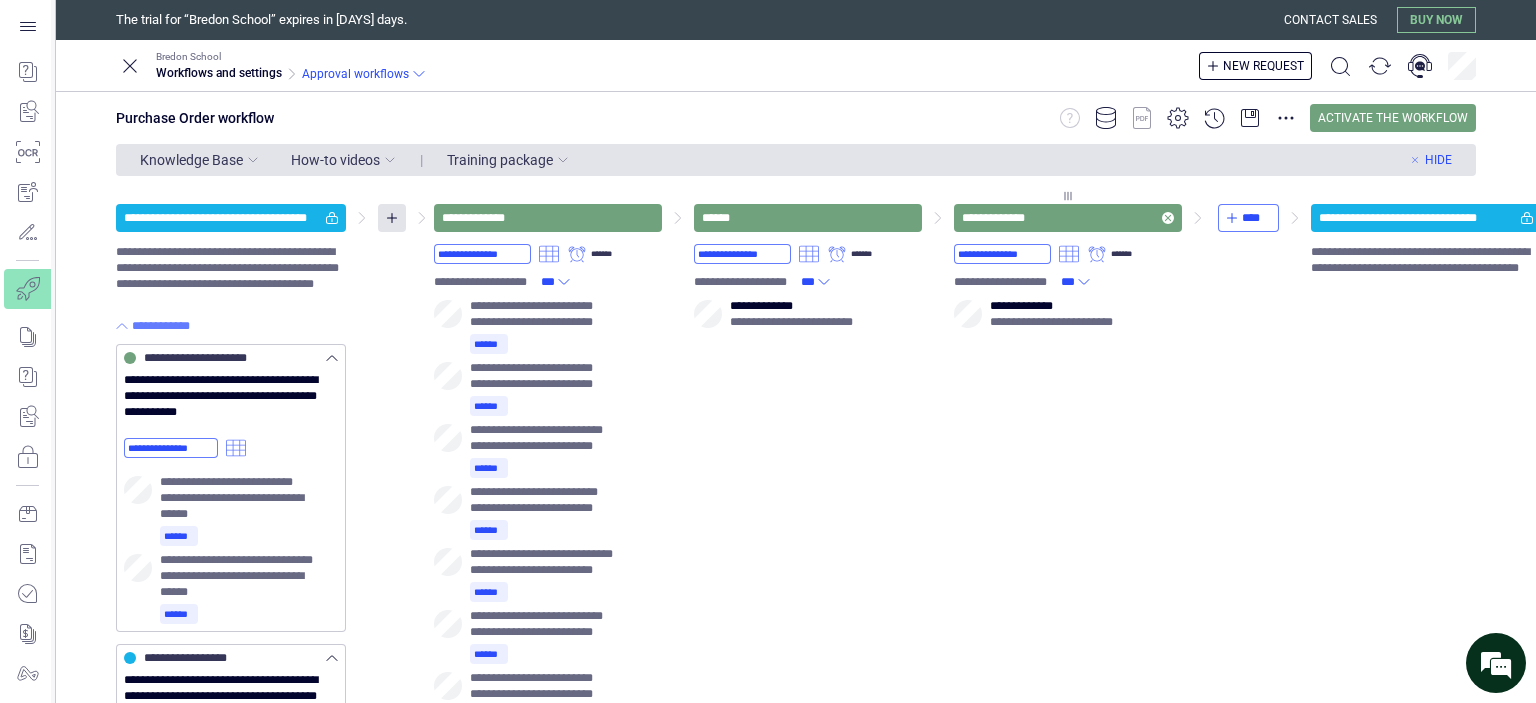 click on "**********" at bounding box center (1068, 218) 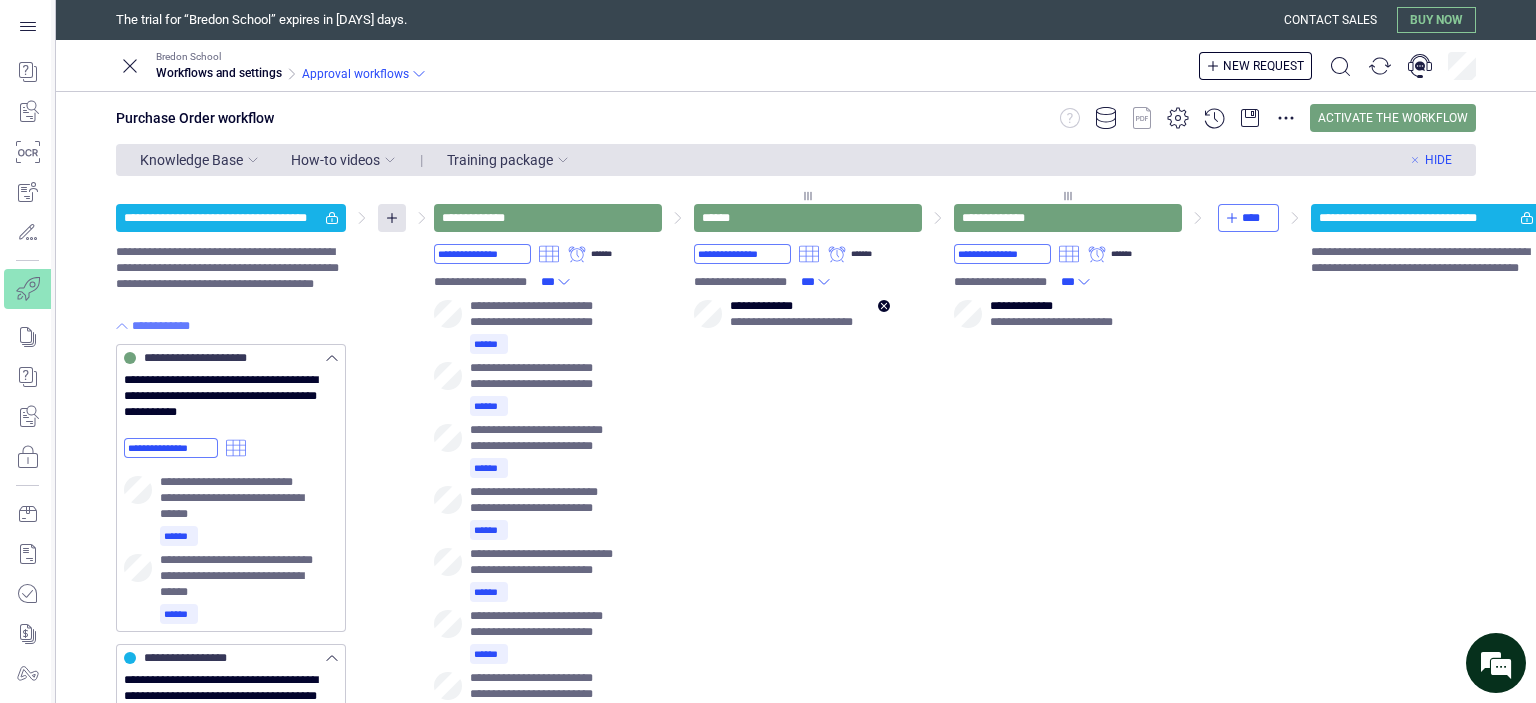 click 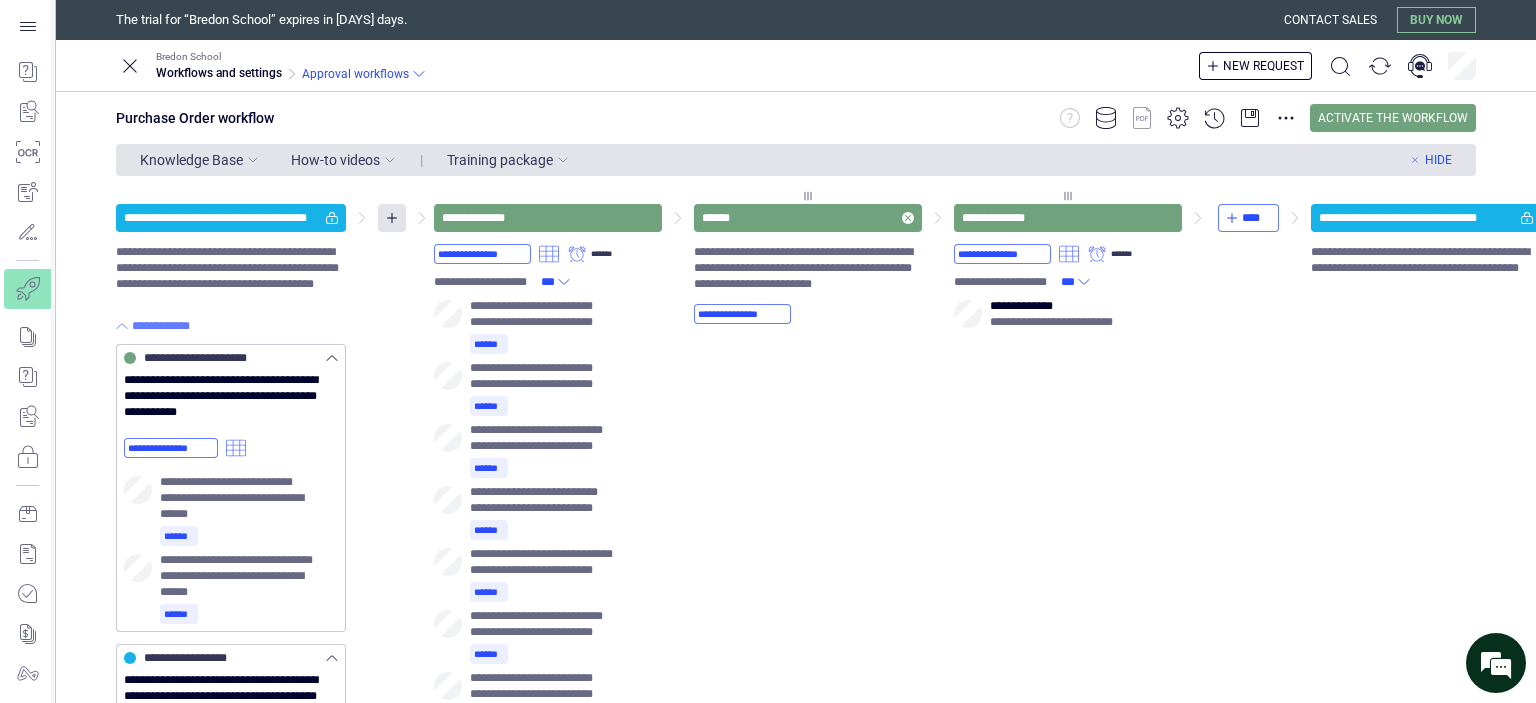 click 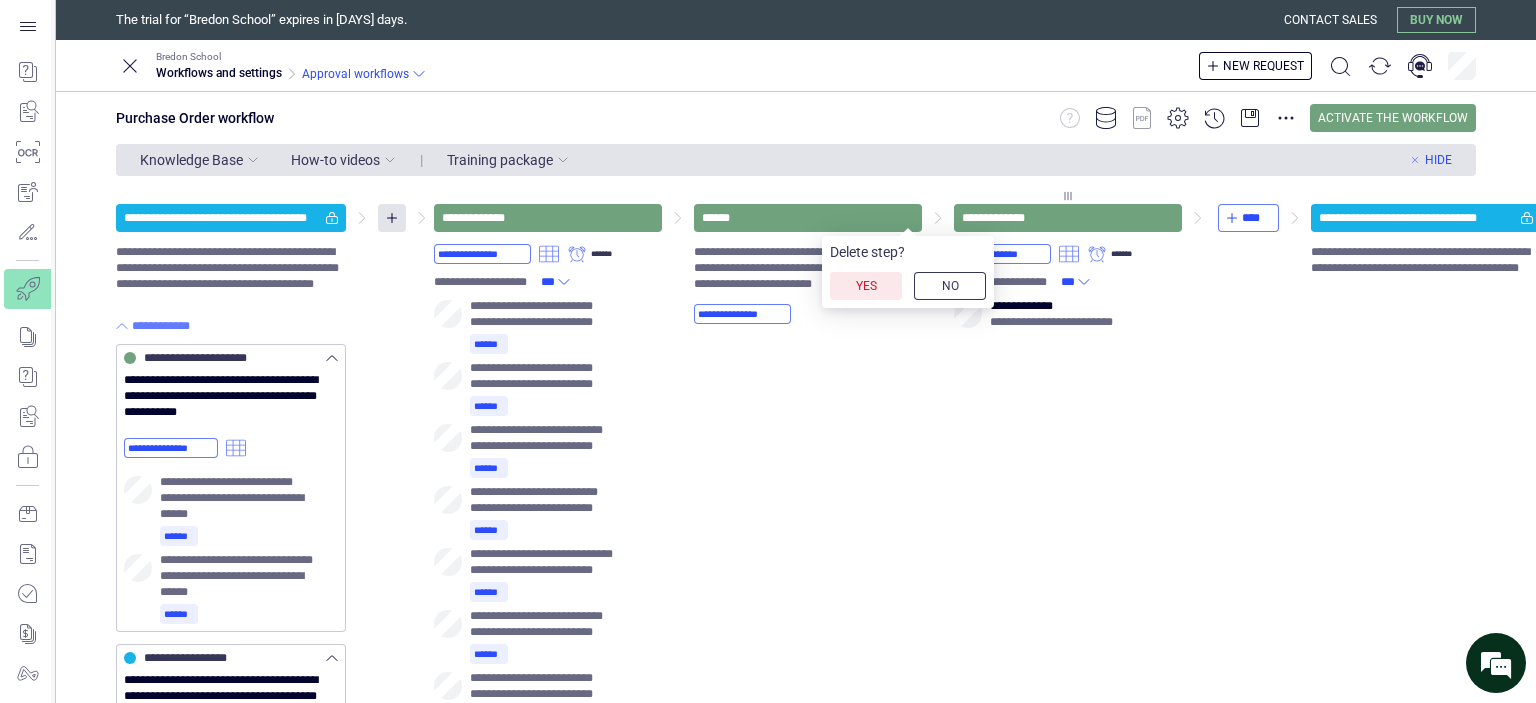 click on "Yes" at bounding box center (866, 286) 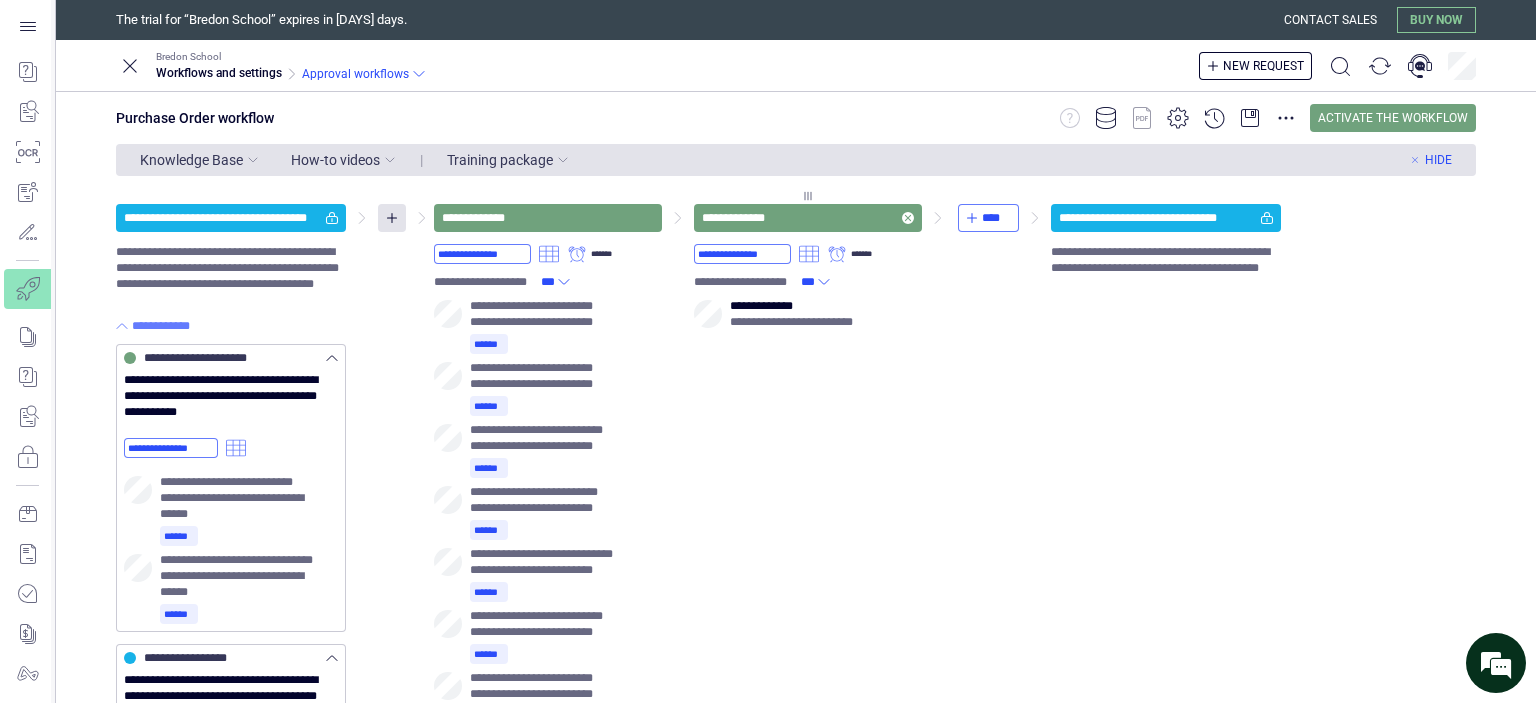 click on "**********" at bounding box center (808, 218) 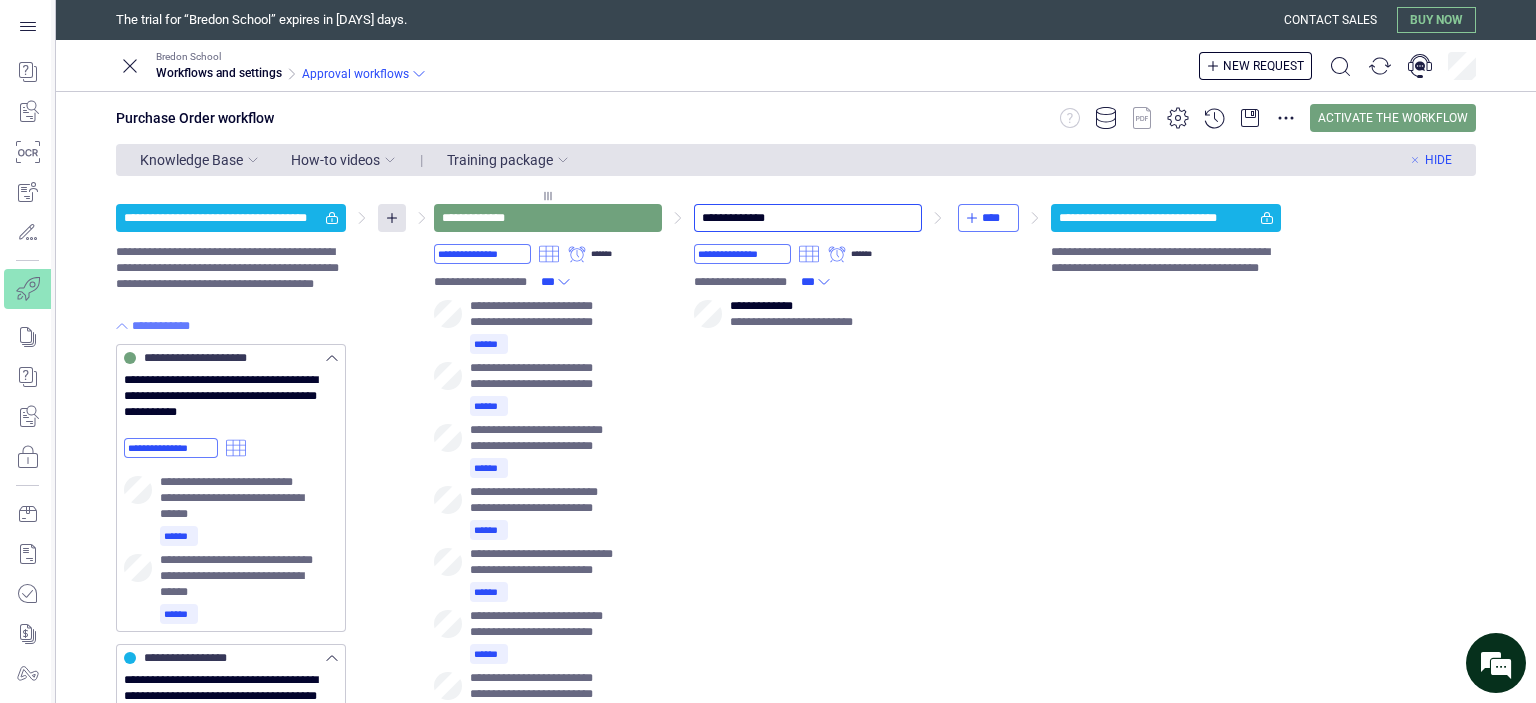 drag, startPoint x: 786, startPoint y: 216, endPoint x: 678, endPoint y: 209, distance: 108.226616 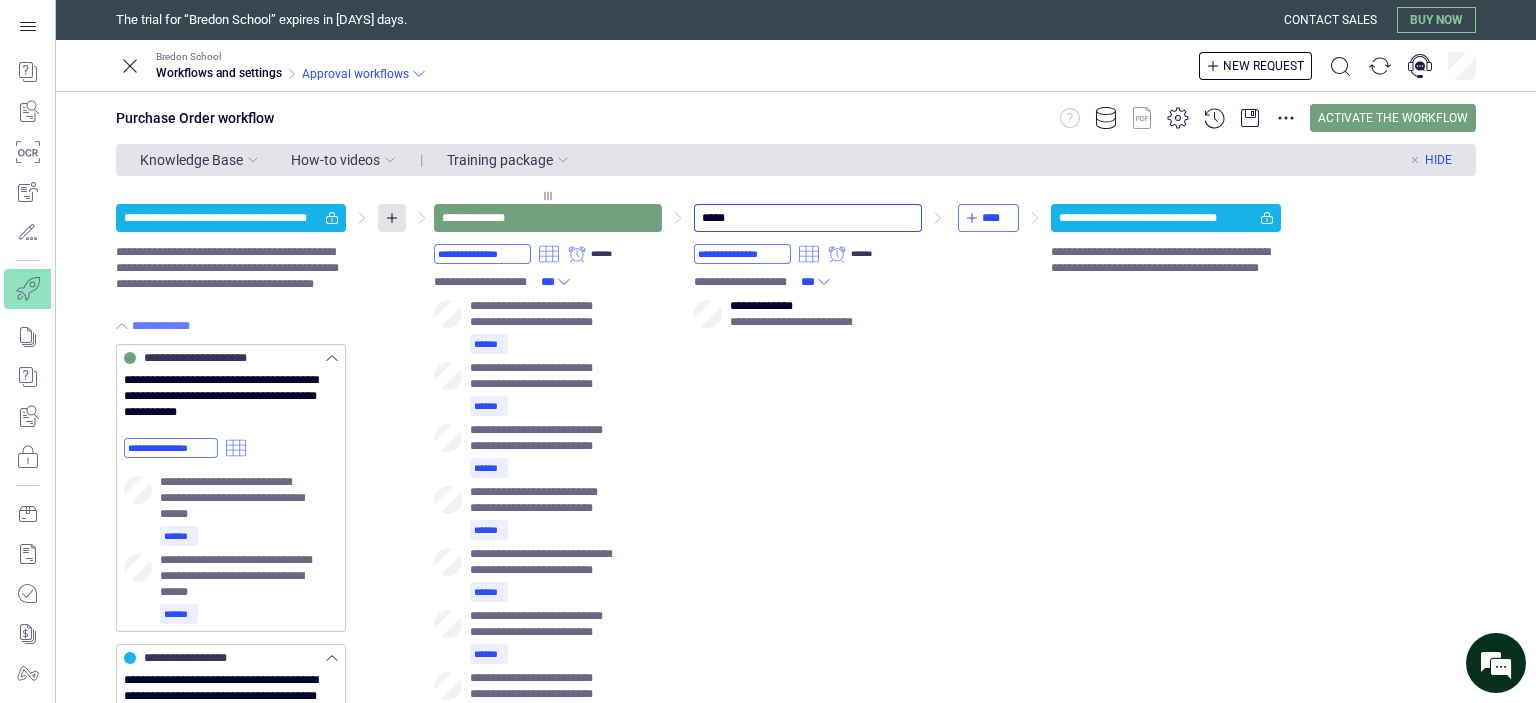 type on "******" 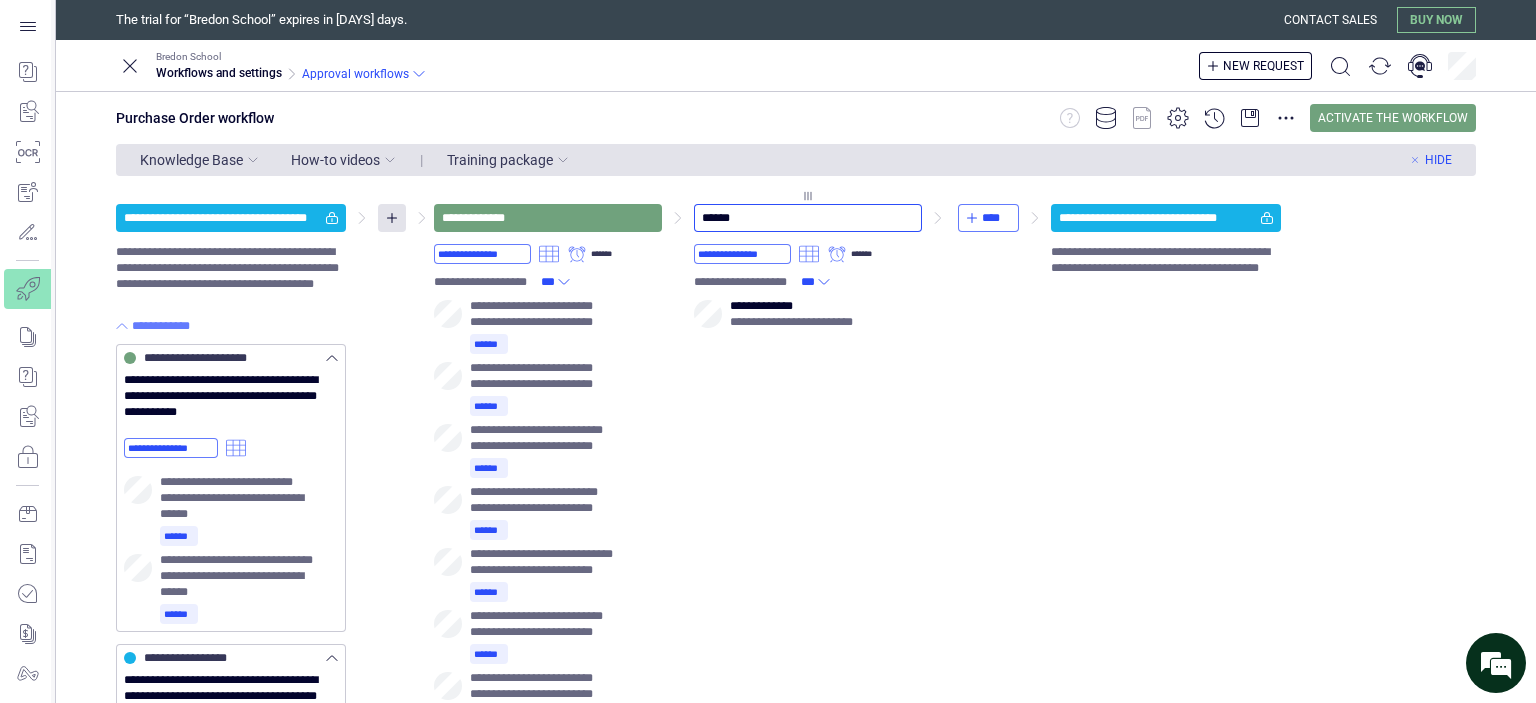 click on "**********" at bounding box center (808, 757) 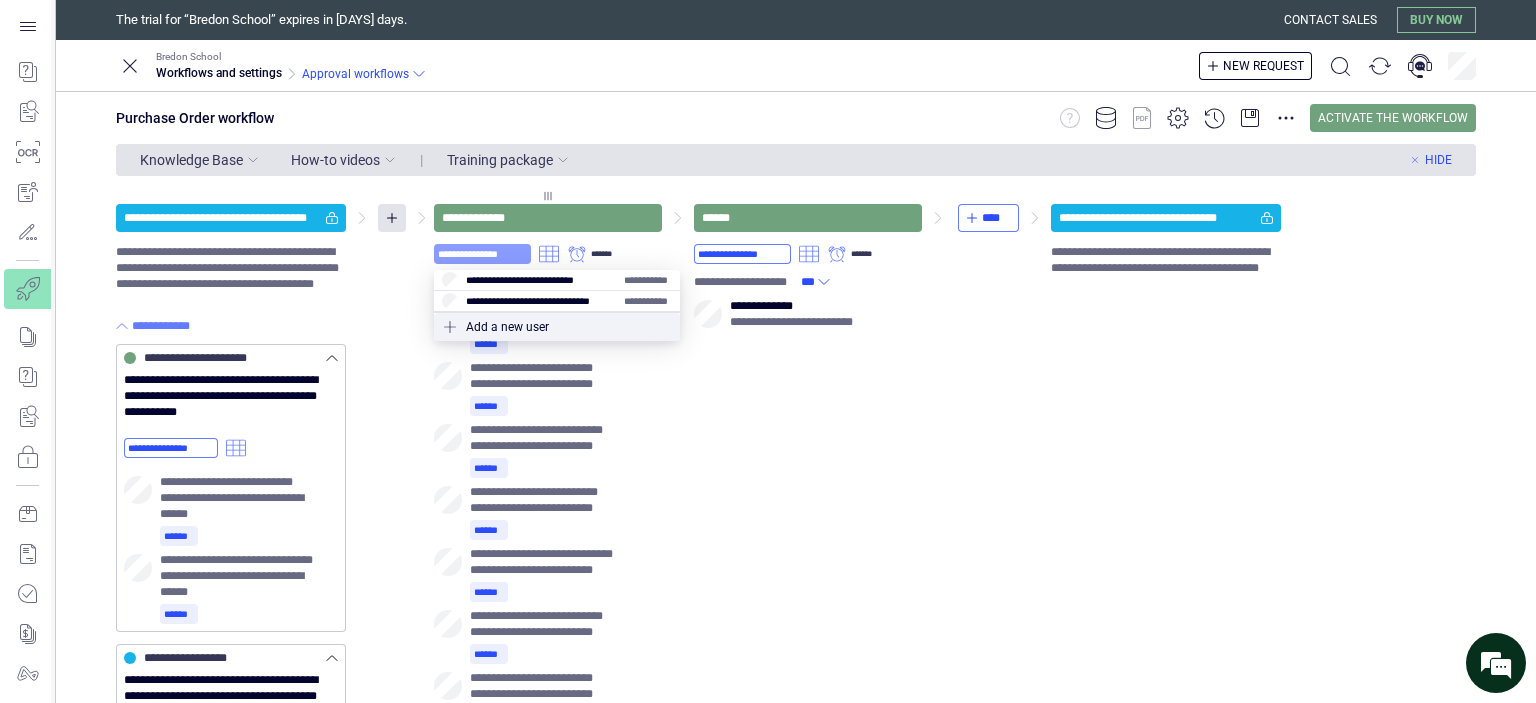 click on "**********" at bounding box center (482, 254) 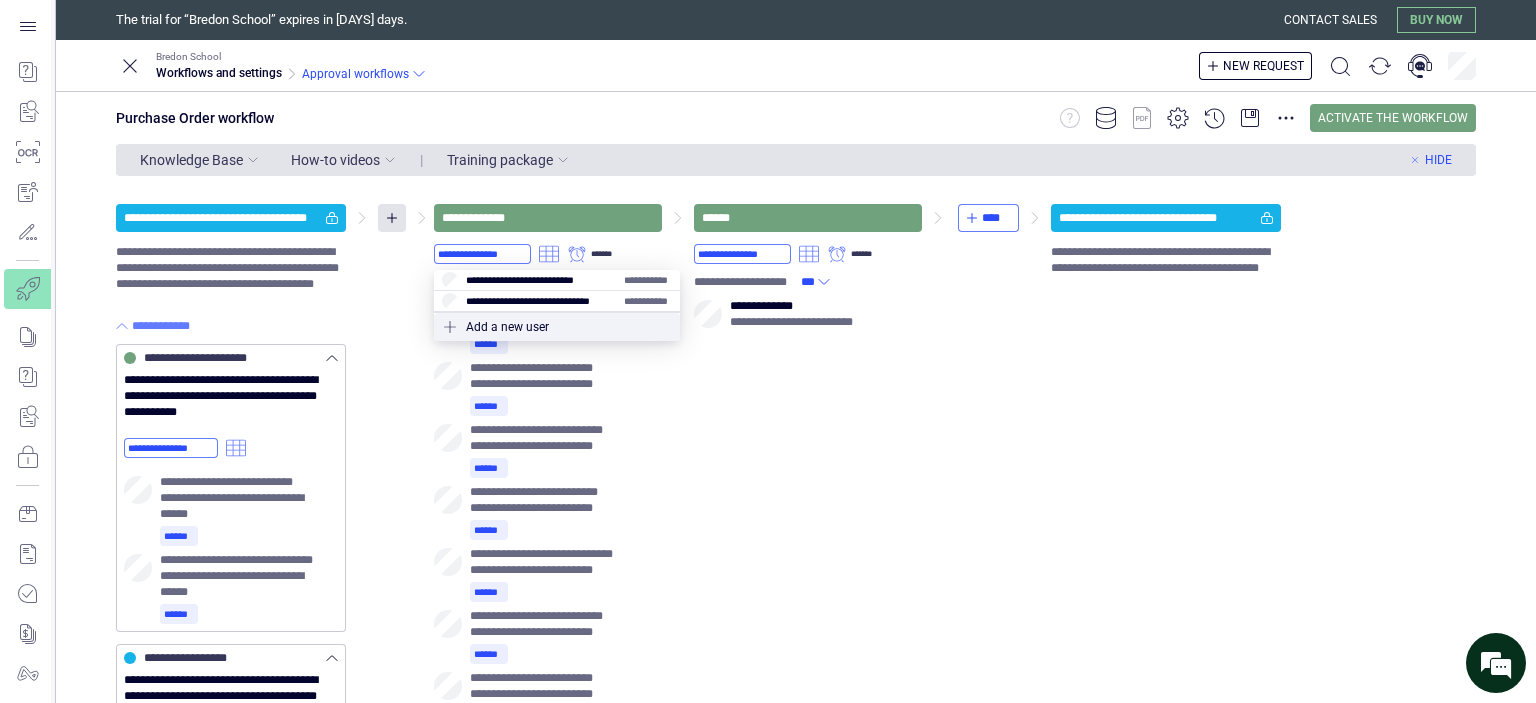 click at bounding box center (557, 327) 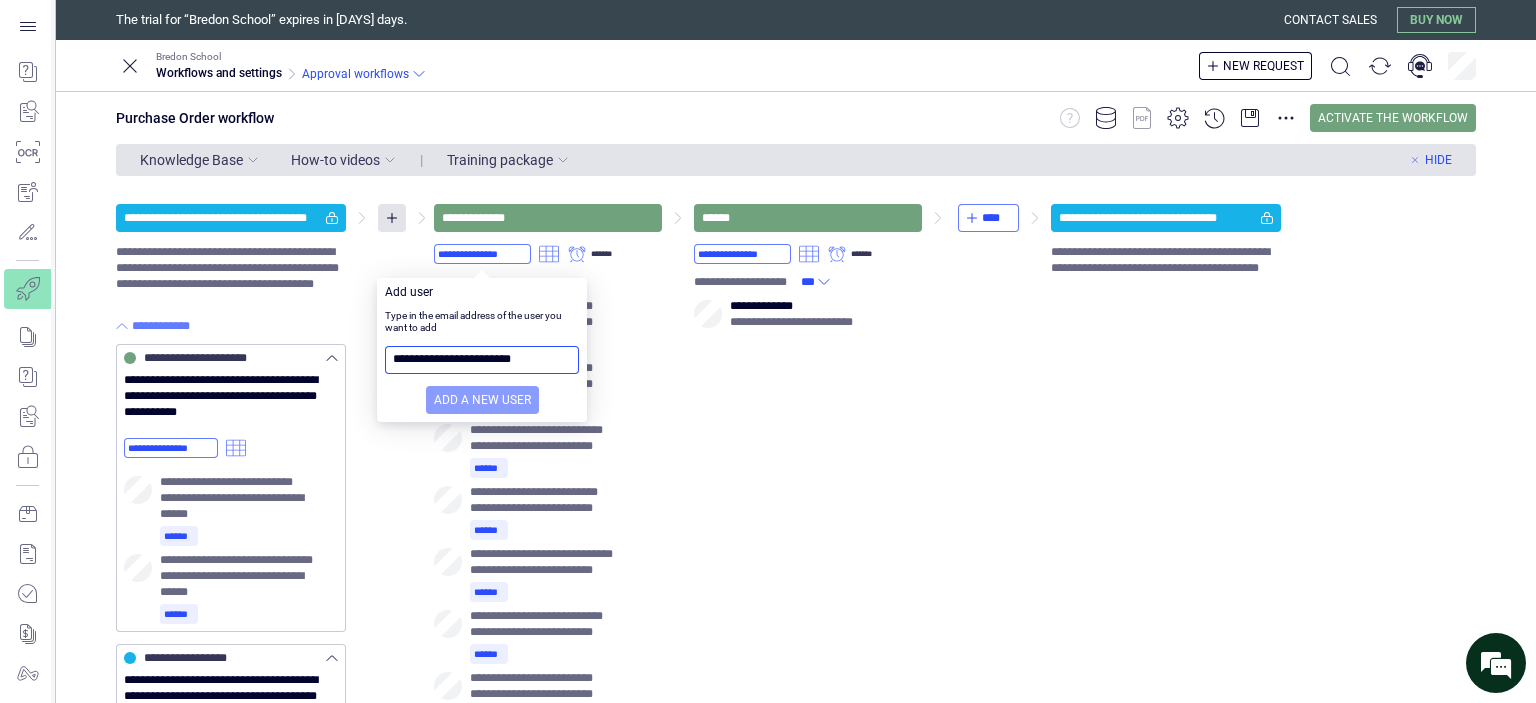type on "**********" 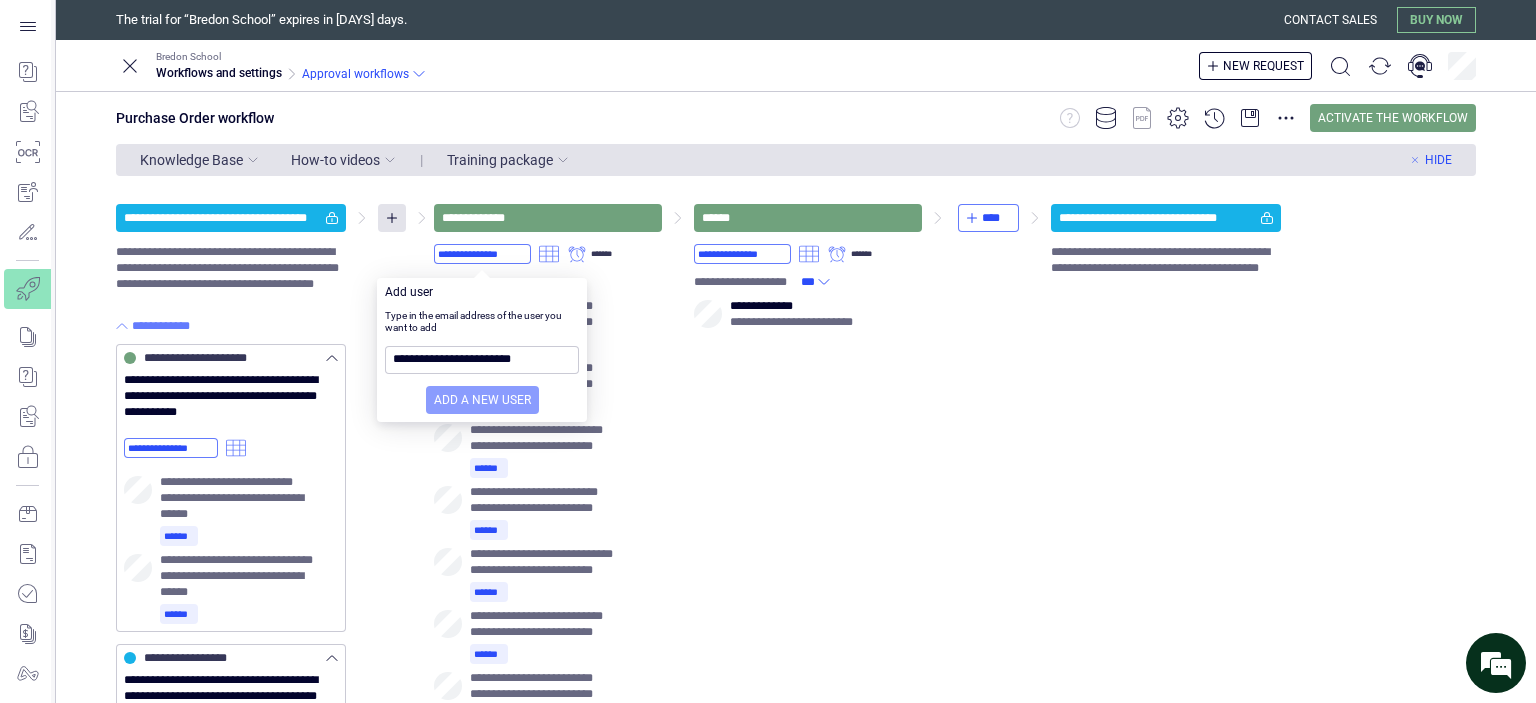 click on "Add a new user" at bounding box center (482, 400) 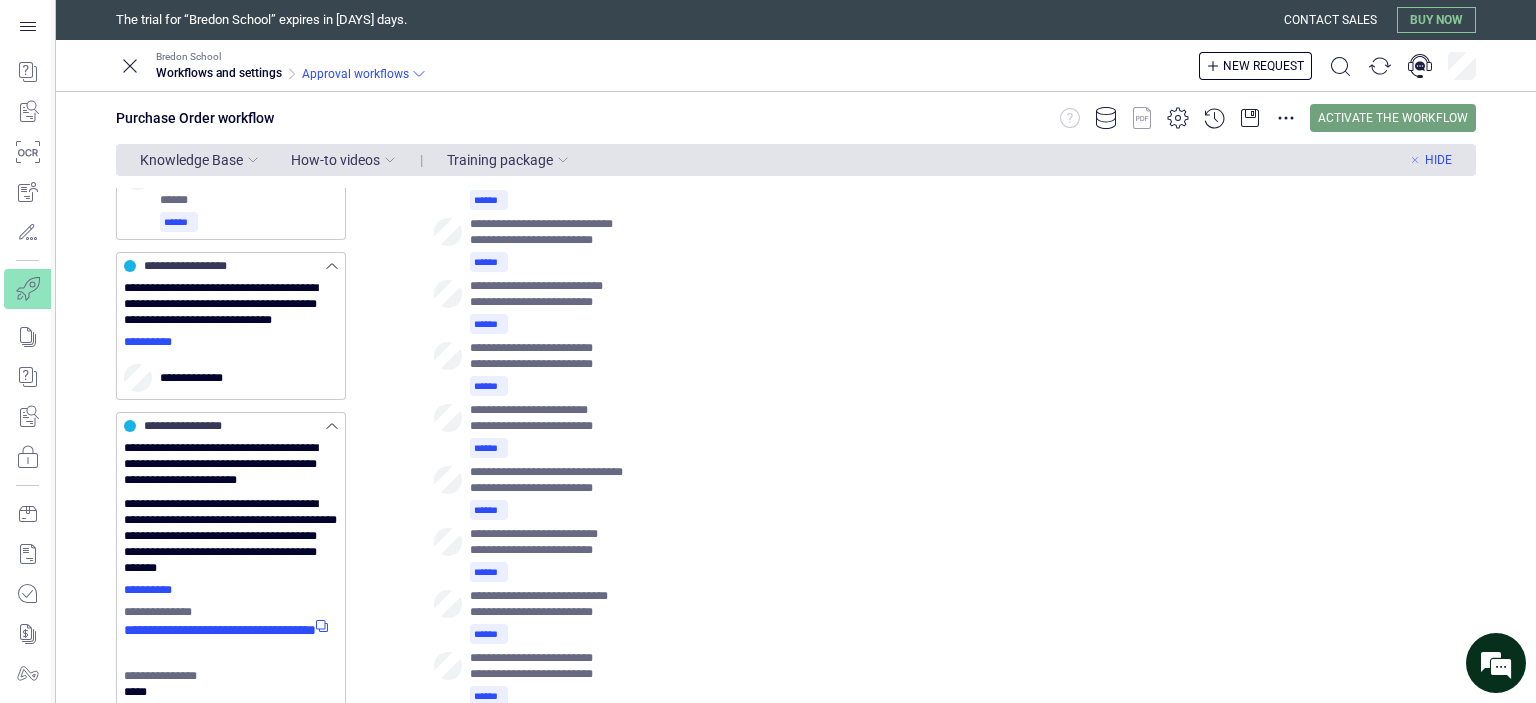 scroll, scrollTop: 60, scrollLeft: 0, axis: vertical 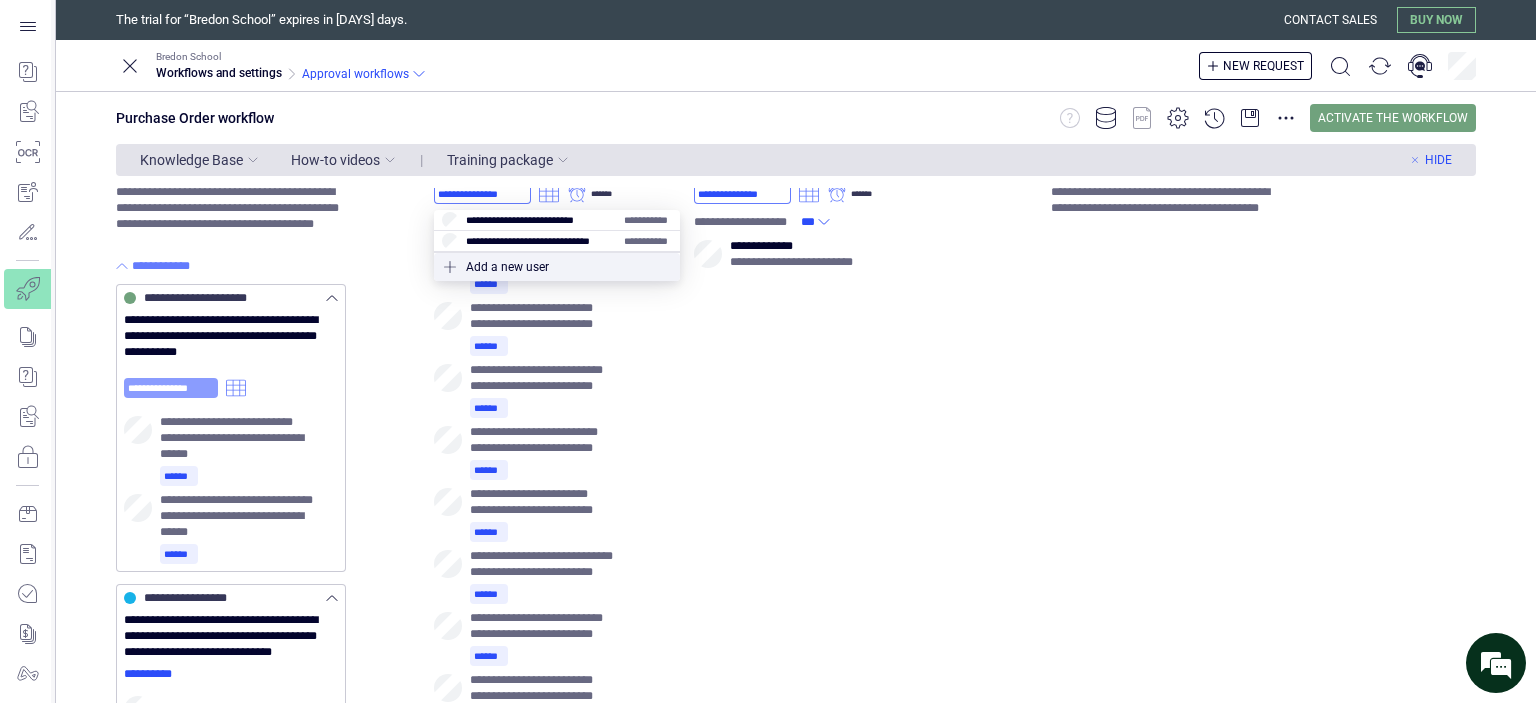 click on "**********" at bounding box center (171, 388) 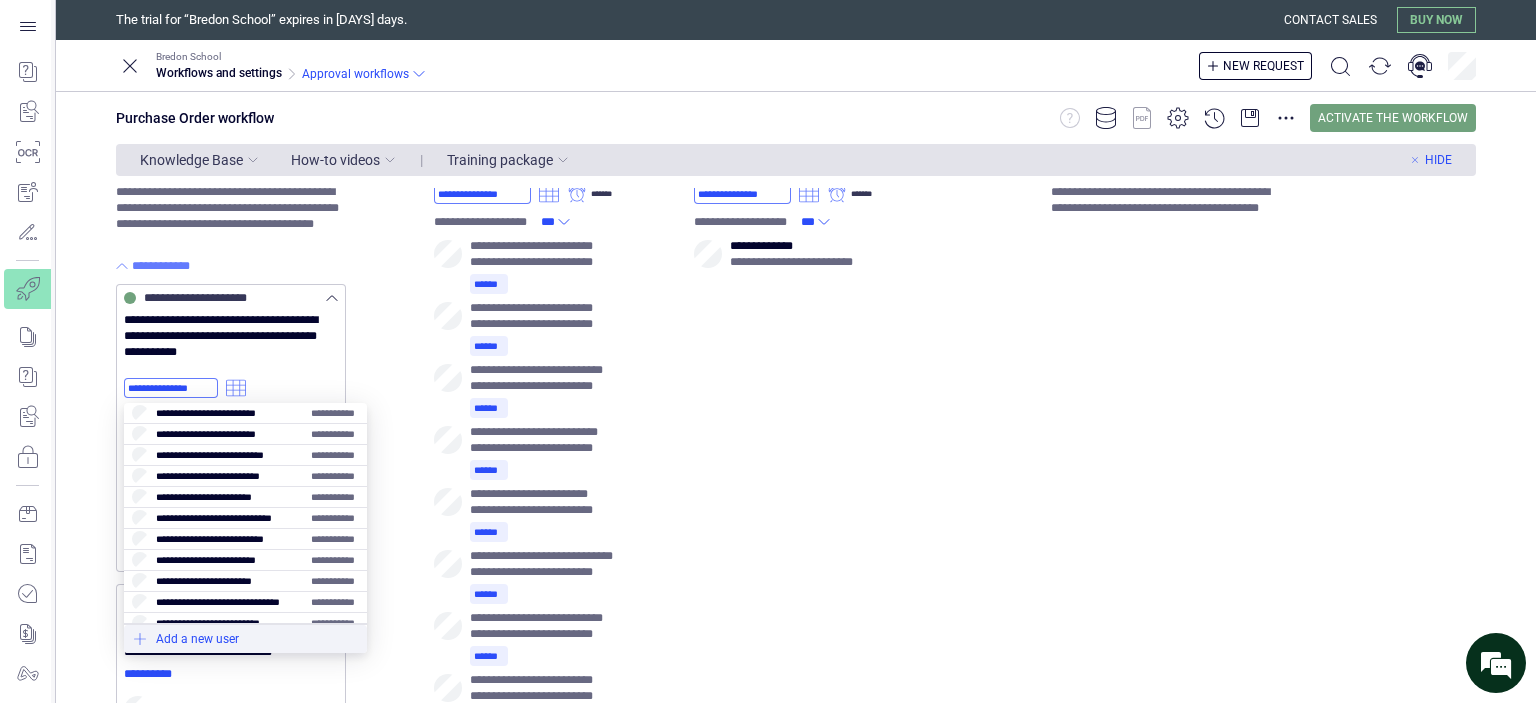 click at bounding box center [245, 639] 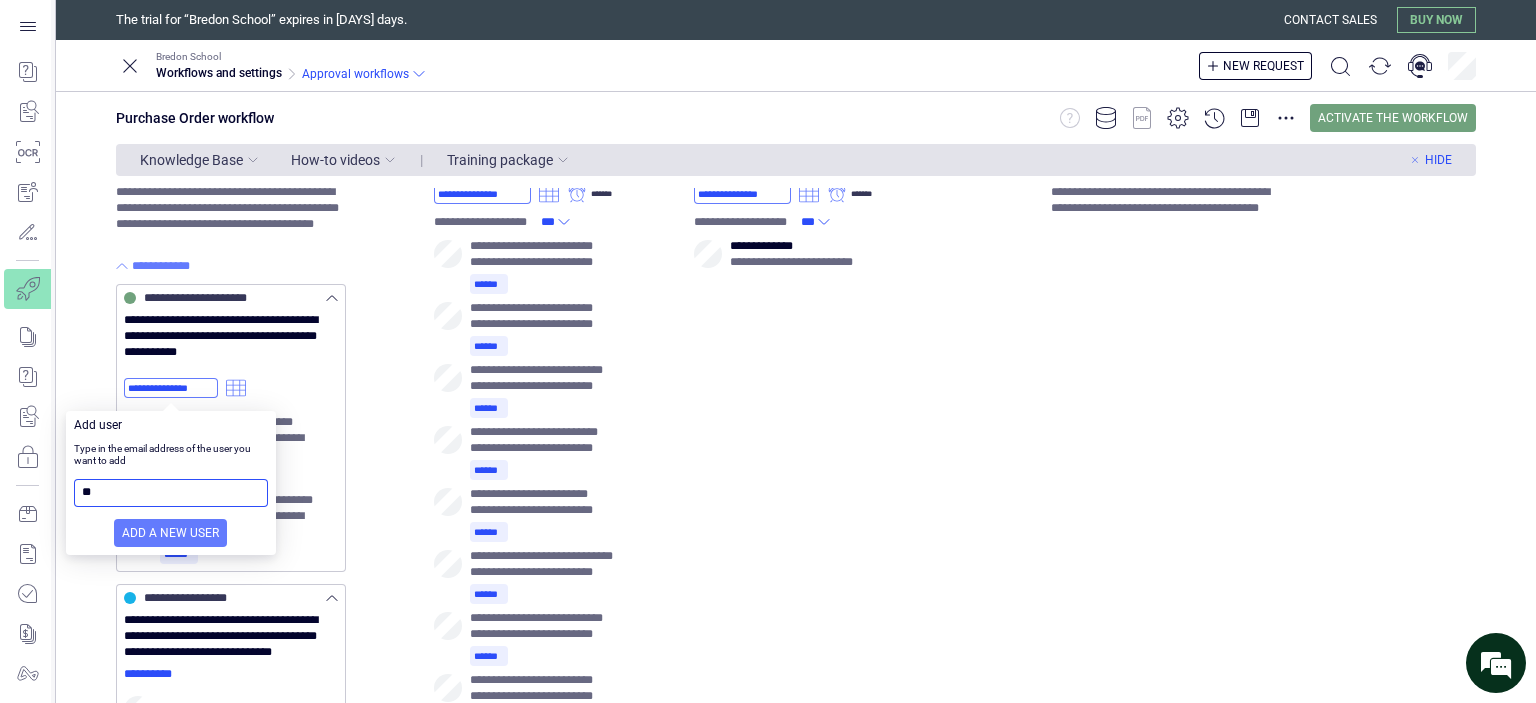 type on "*" 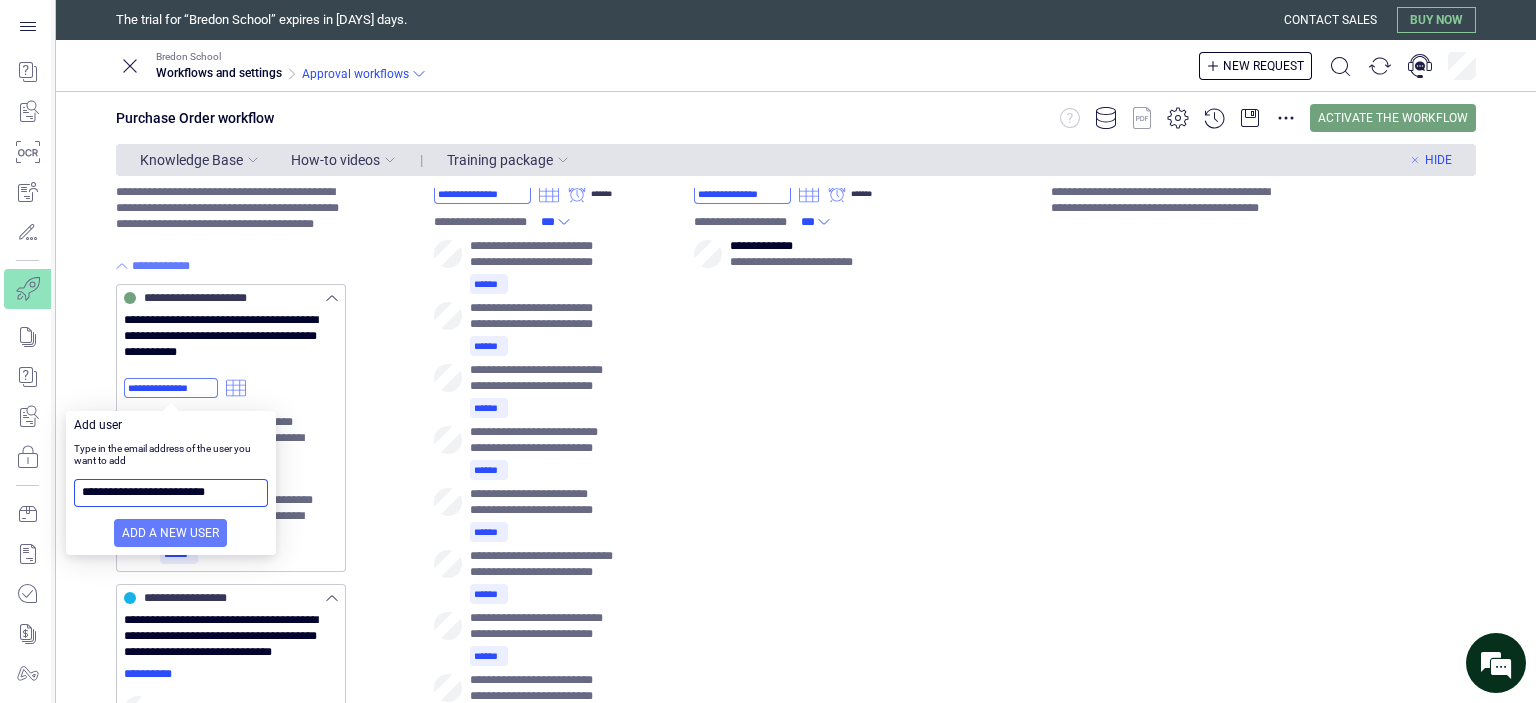 drag, startPoint x: 83, startPoint y: 492, endPoint x: 107, endPoint y: 518, distance: 35.383614 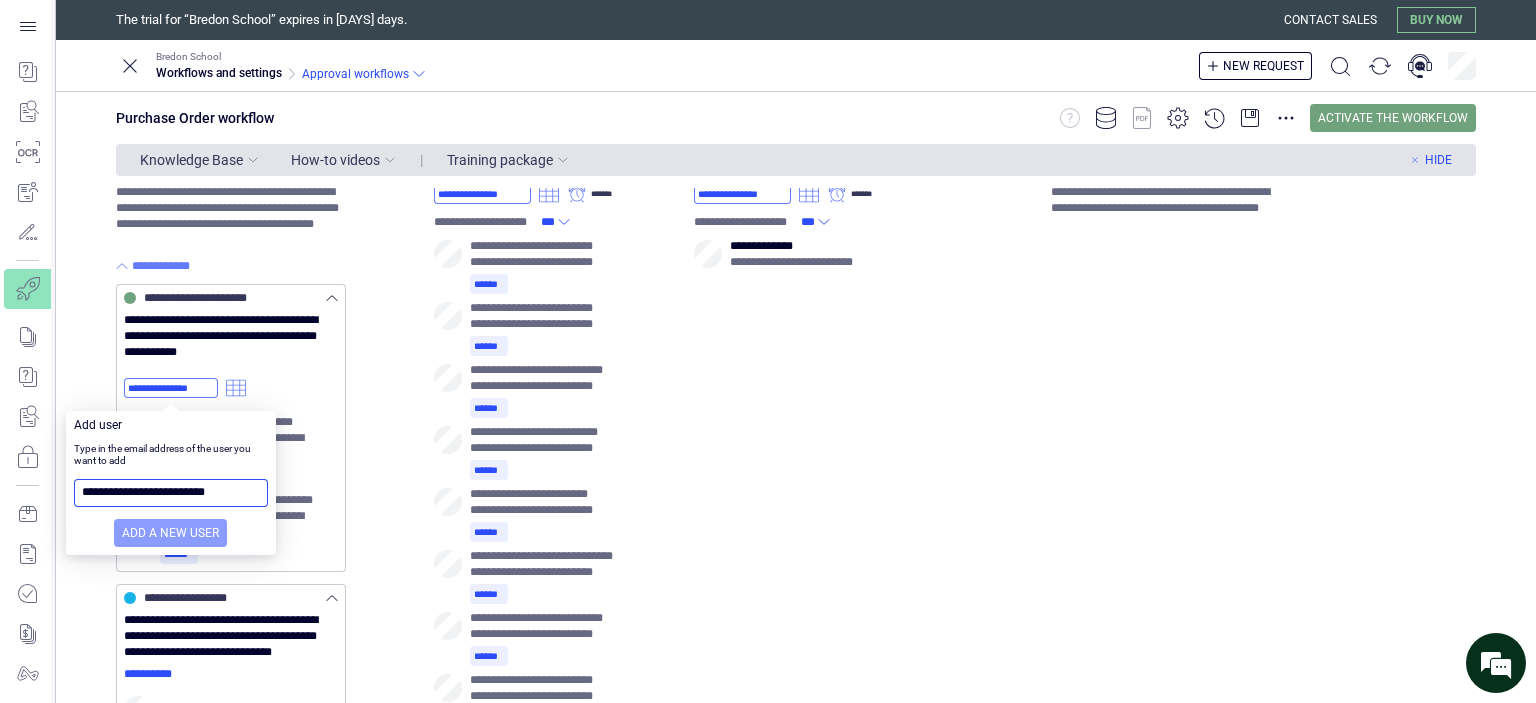 type on "**********" 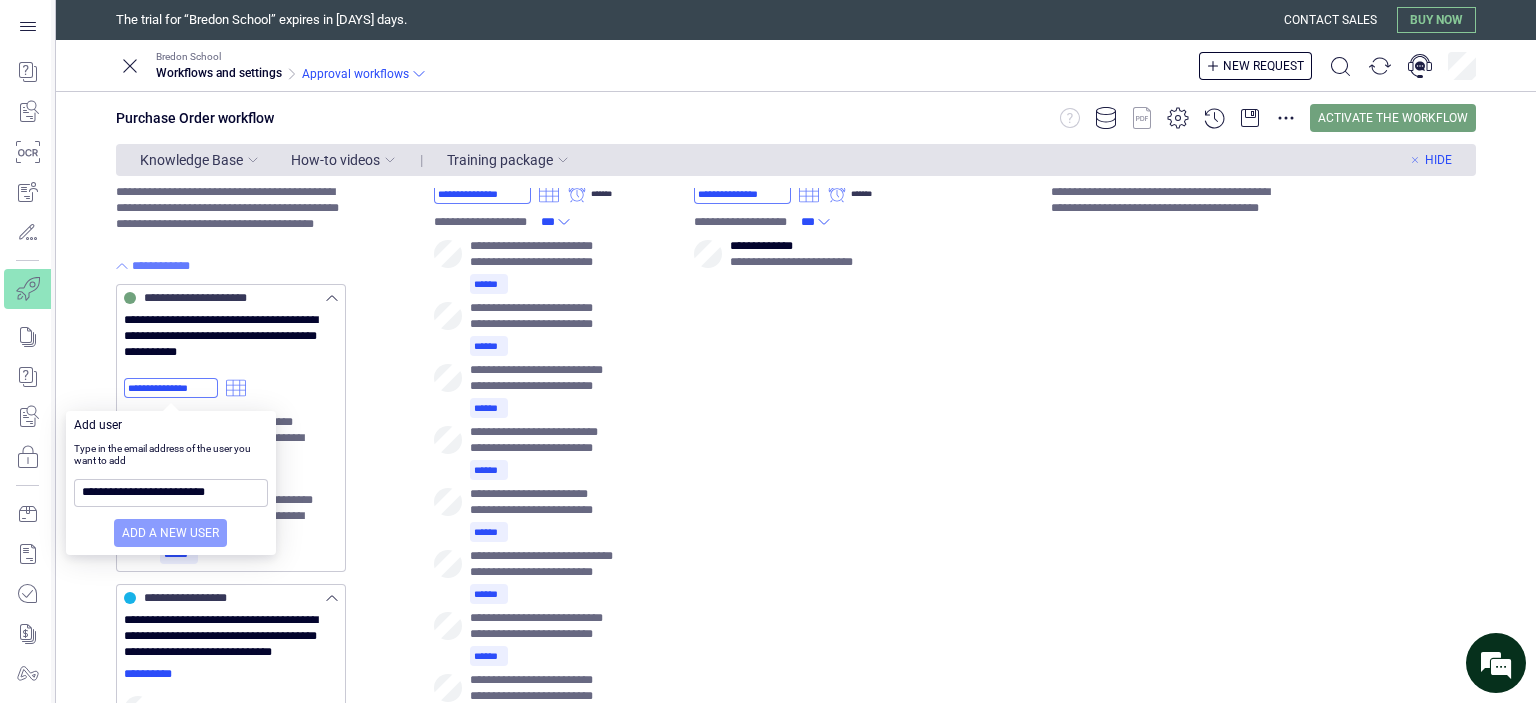 click on "Add a new user" at bounding box center (170, 533) 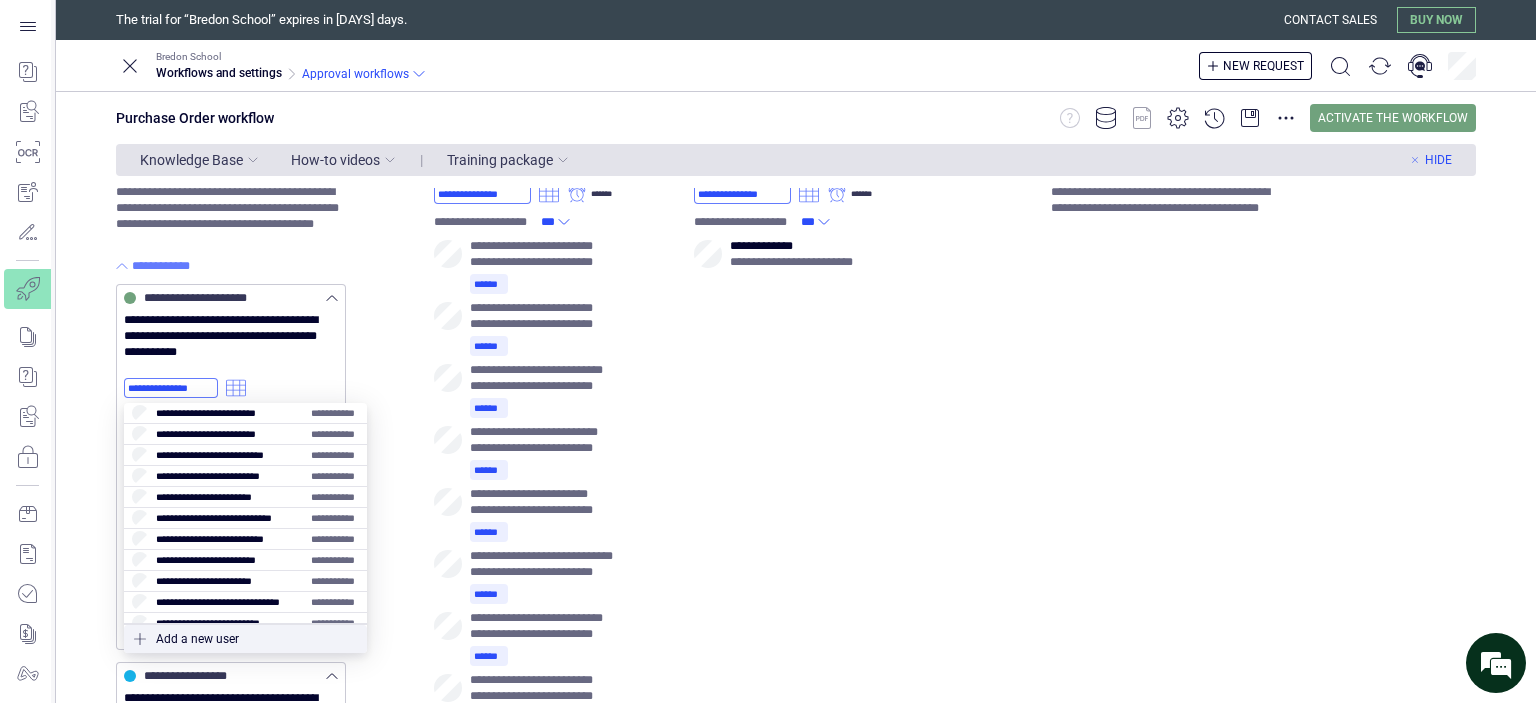 drag, startPoint x: 365, startPoint y: 515, endPoint x: 376, endPoint y: 510, distance: 12.083046 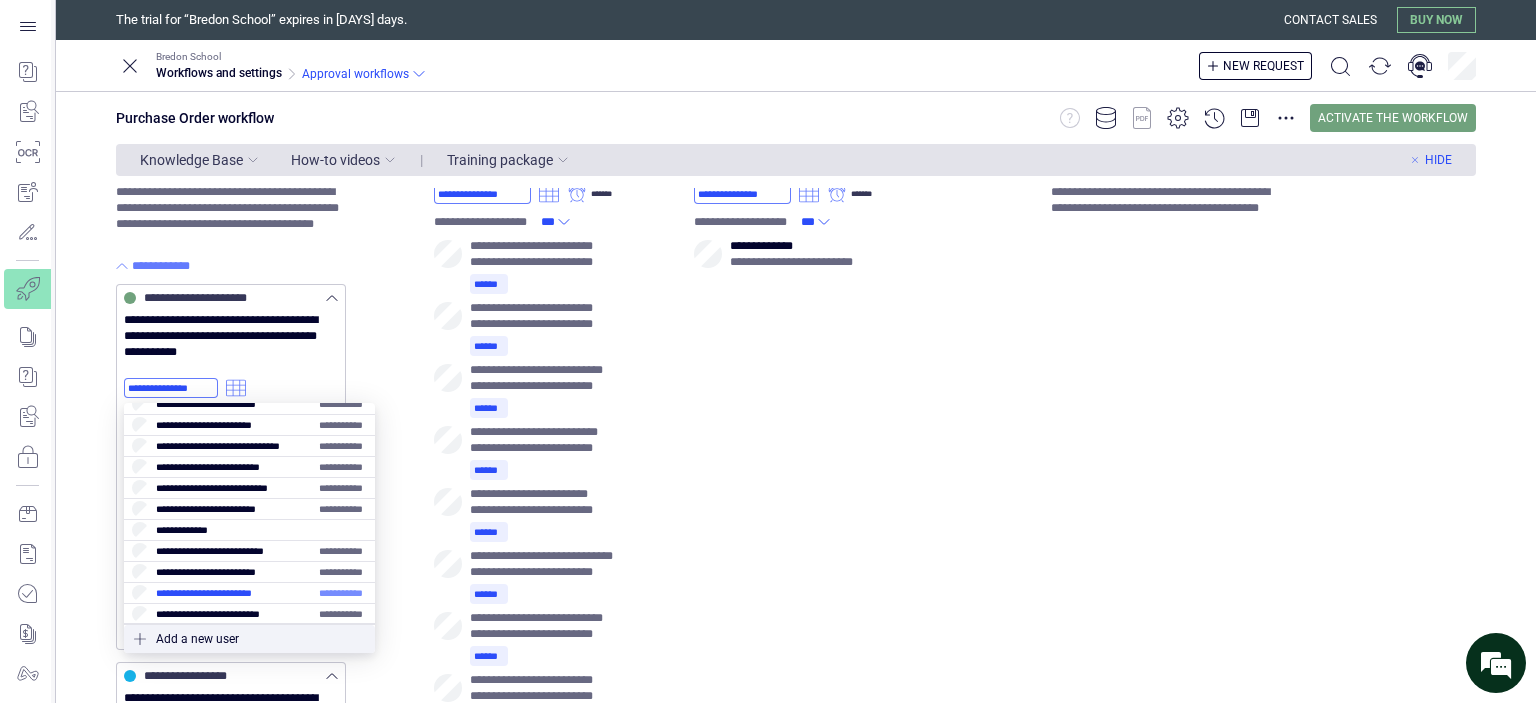 scroll, scrollTop: 0, scrollLeft: 0, axis: both 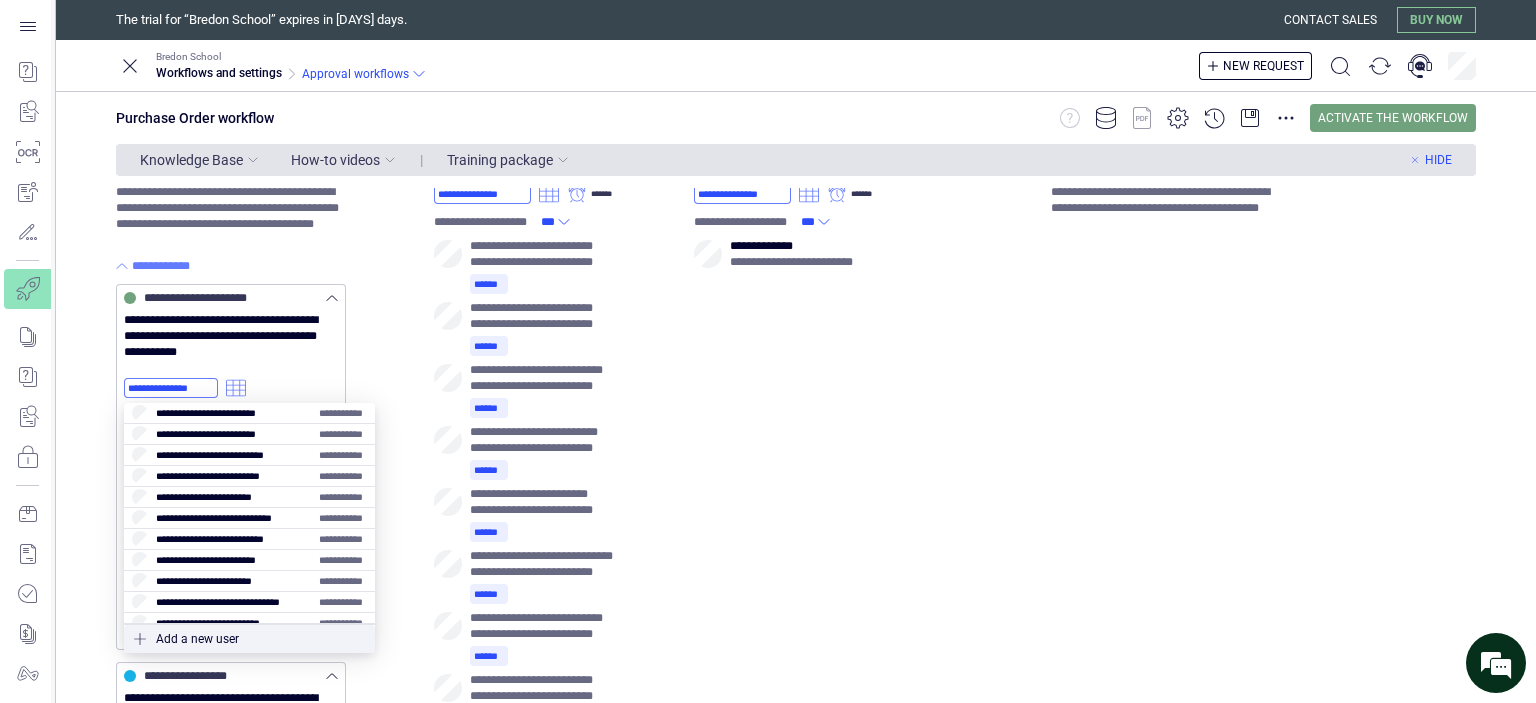 click on "**********" at bounding box center (796, 736) 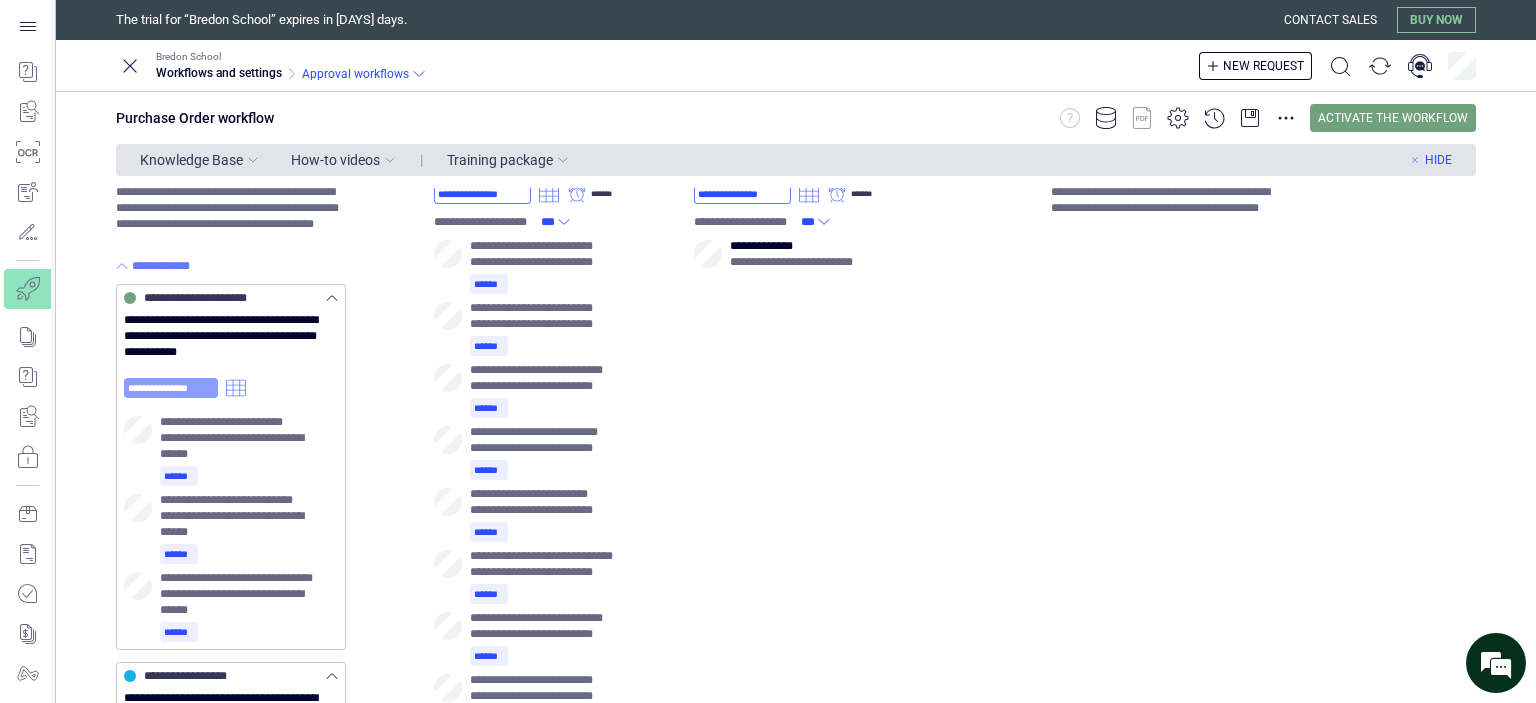 click on "**********" at bounding box center (171, 388) 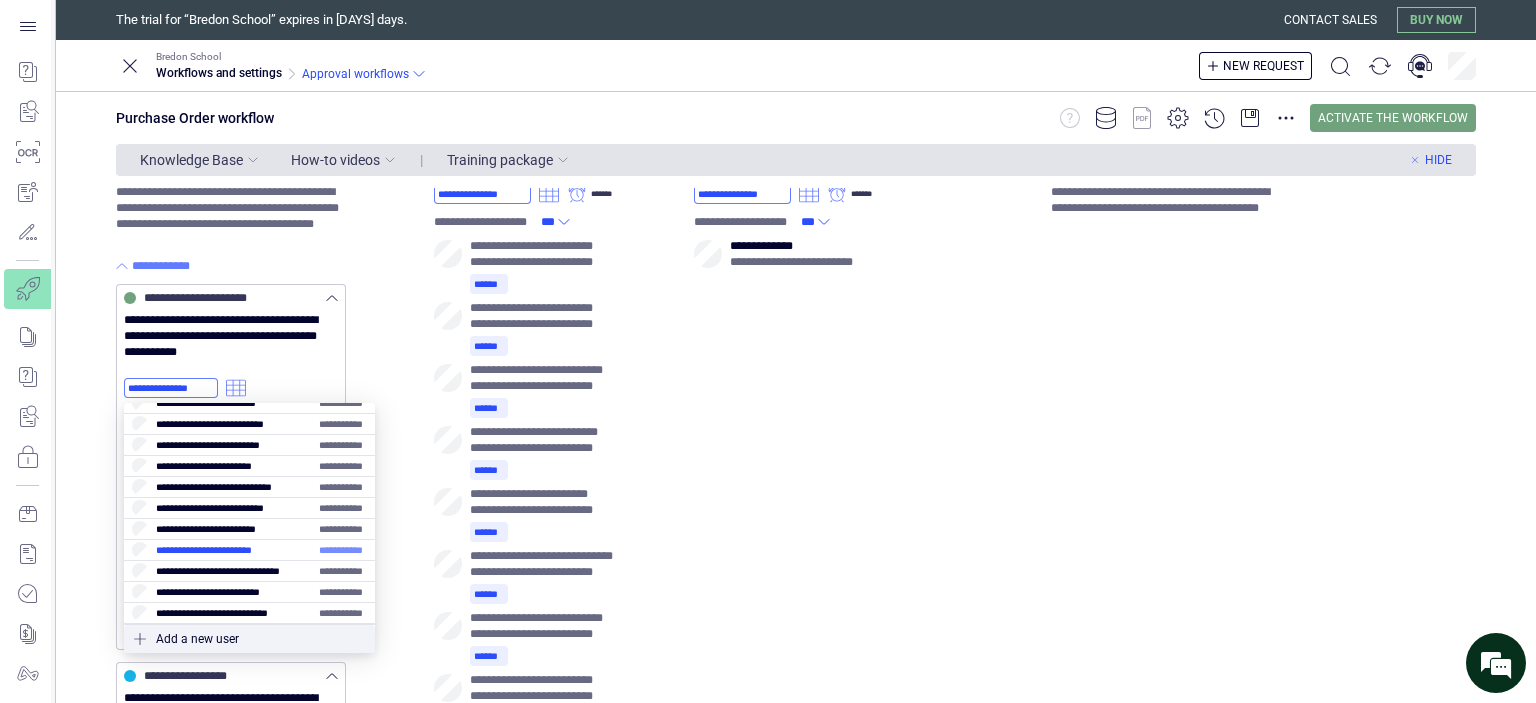 scroll, scrollTop: 0, scrollLeft: 0, axis: both 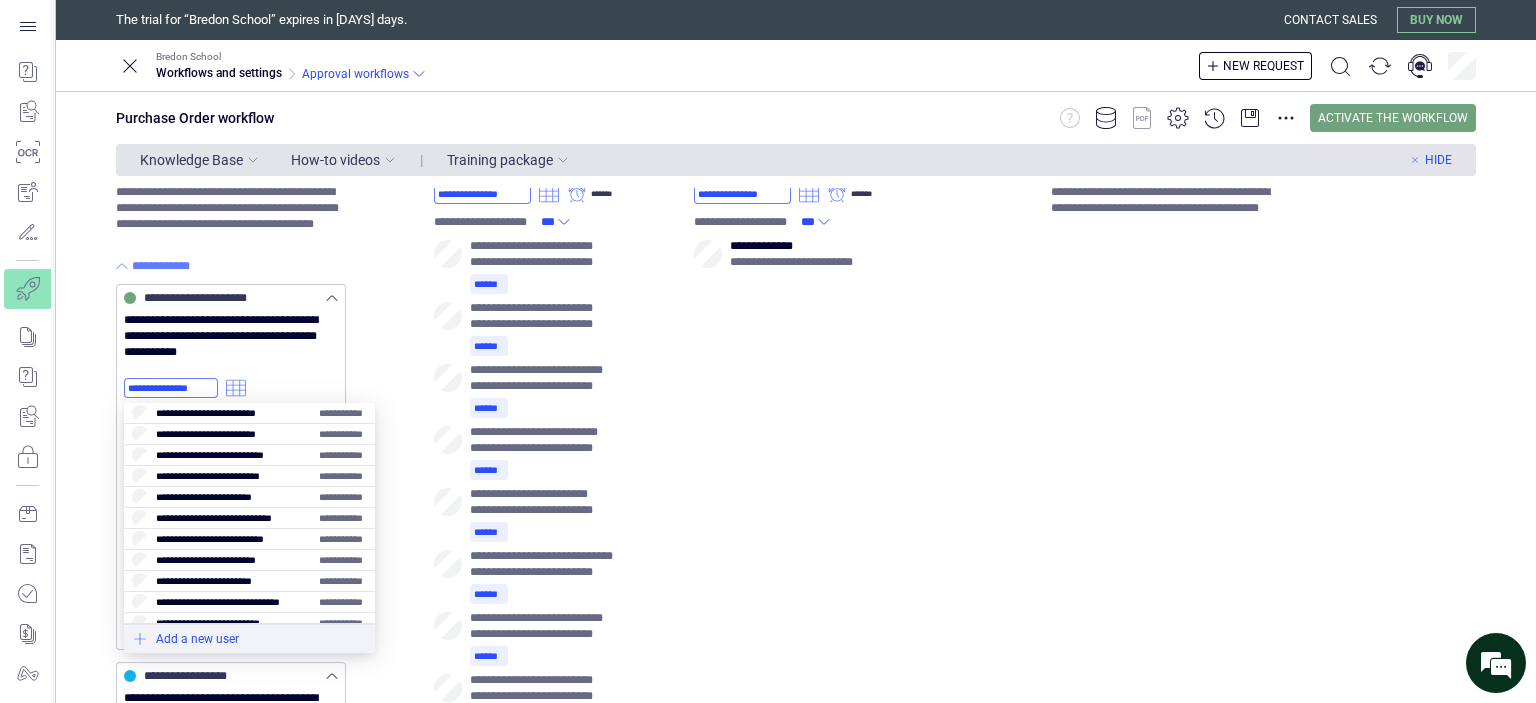 click at bounding box center (249, 639) 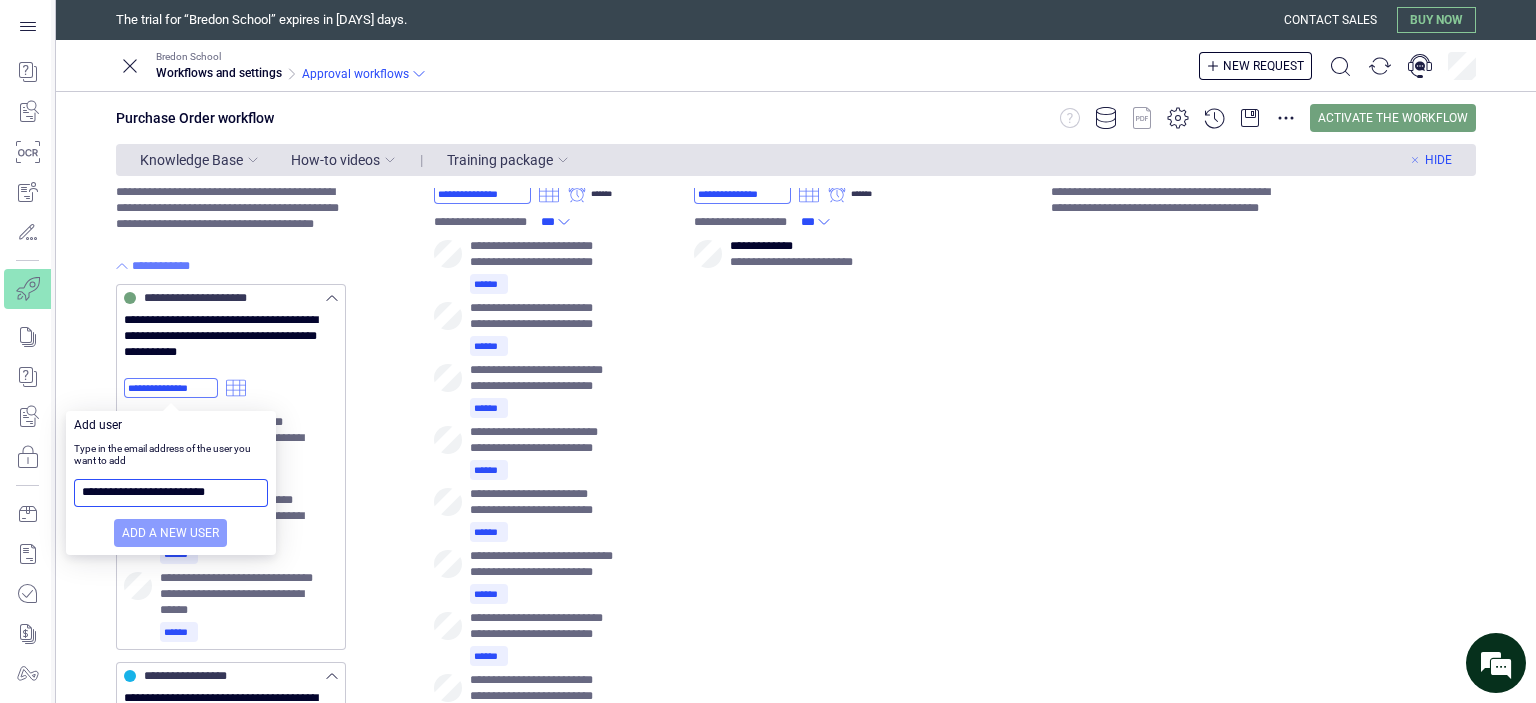 type on "**********" 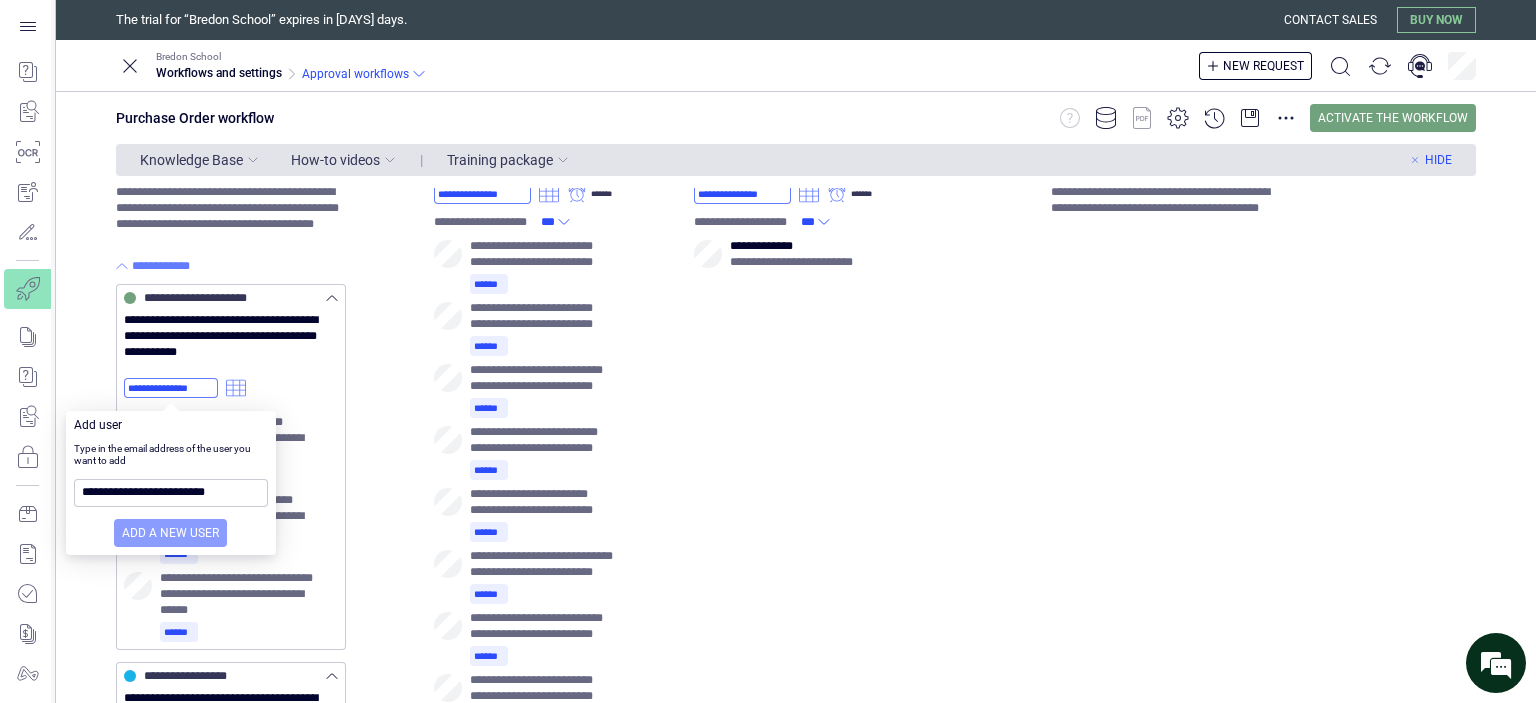 click on "Add a new user" at bounding box center (170, 533) 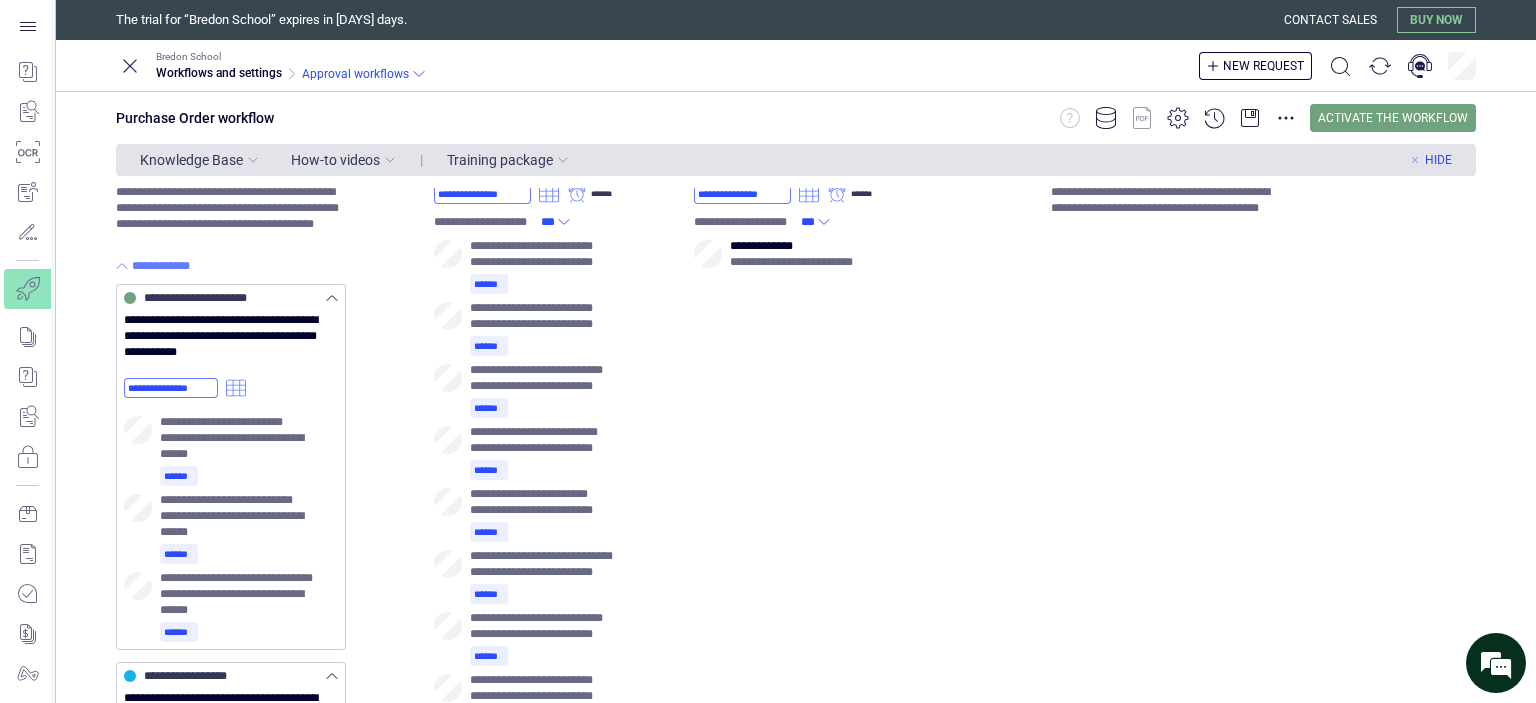 click on "**********" at bounding box center [808, 728] 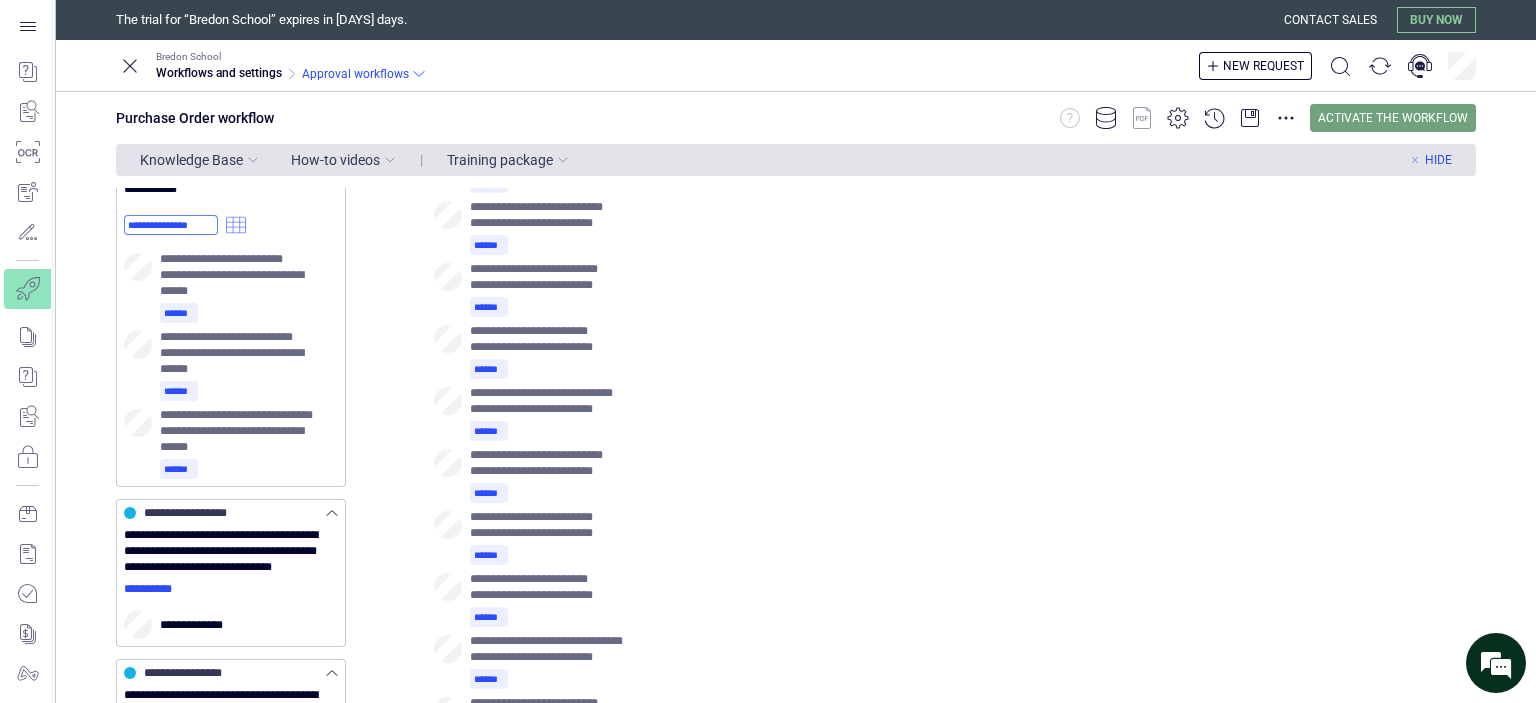 scroll, scrollTop: 60, scrollLeft: 0, axis: vertical 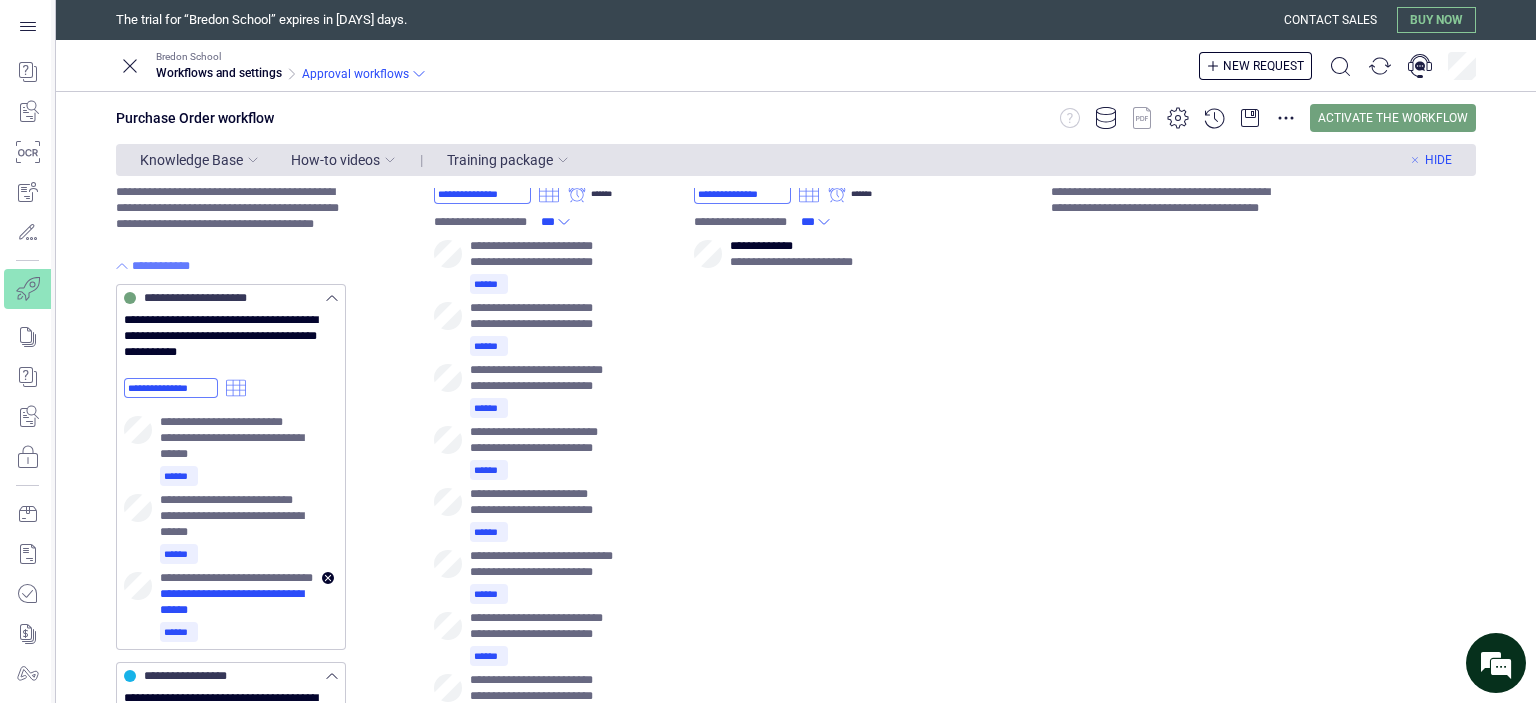 drag, startPoint x: 209, startPoint y: 599, endPoint x: 174, endPoint y: 585, distance: 37.696156 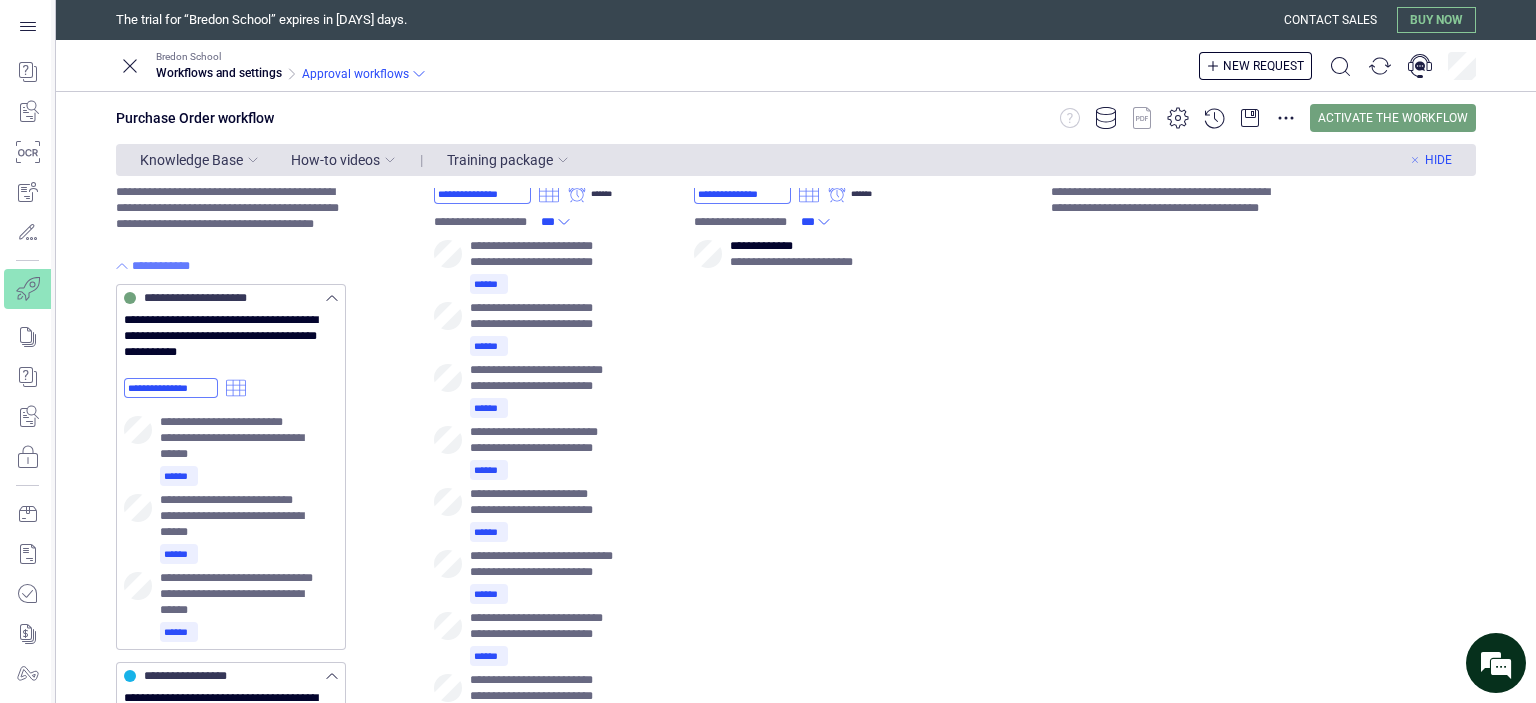 drag, startPoint x: 174, startPoint y: 585, endPoint x: 64, endPoint y: 606, distance: 111.9866 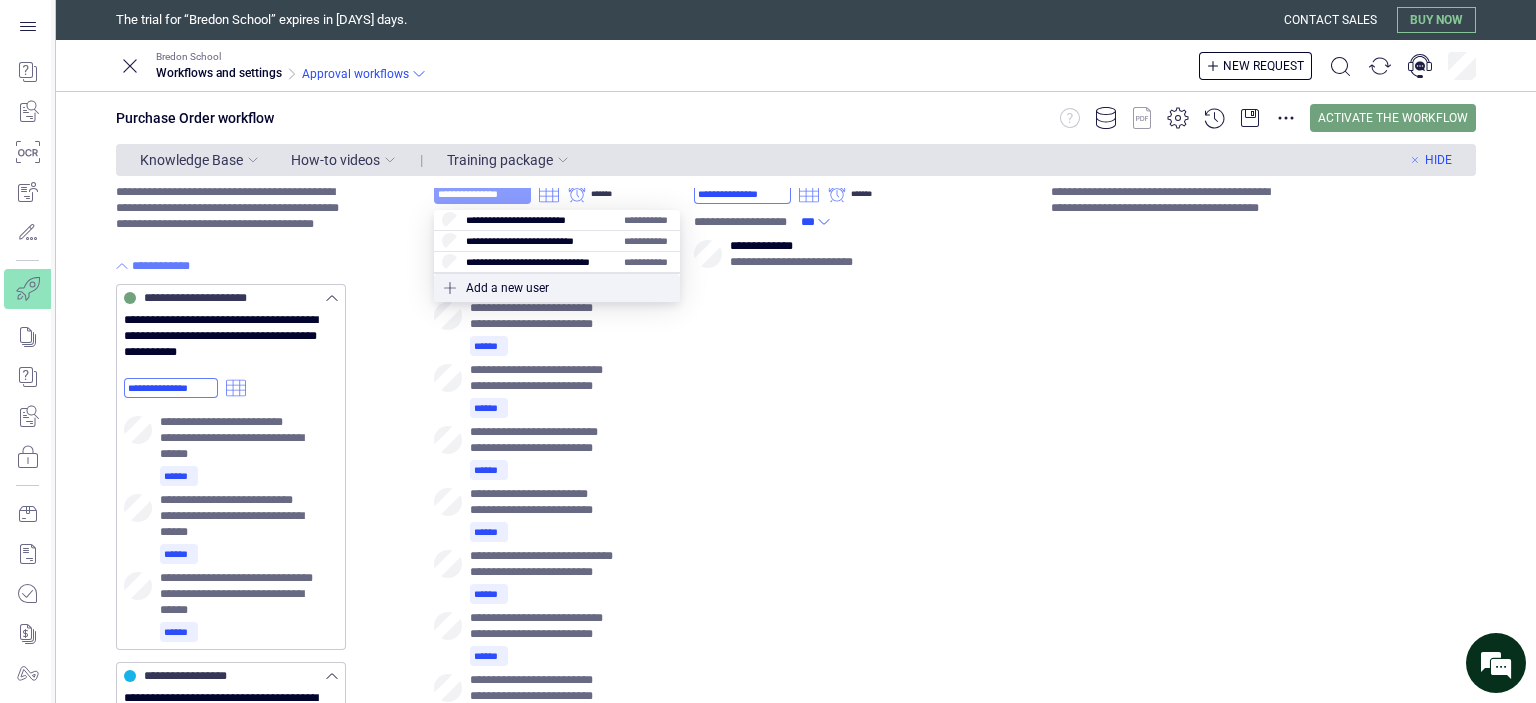 click on "**********" at bounding box center (482, 194) 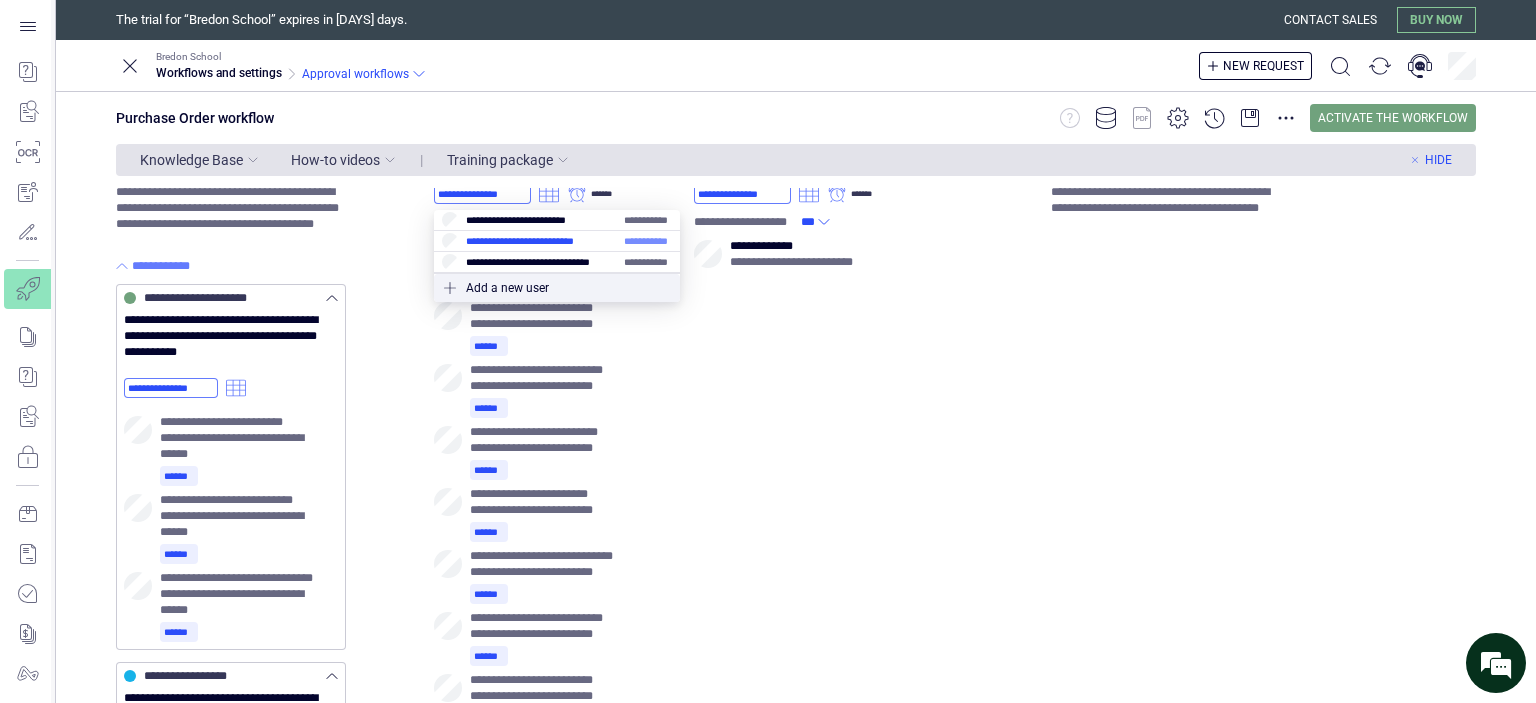click at bounding box center (557, 241) 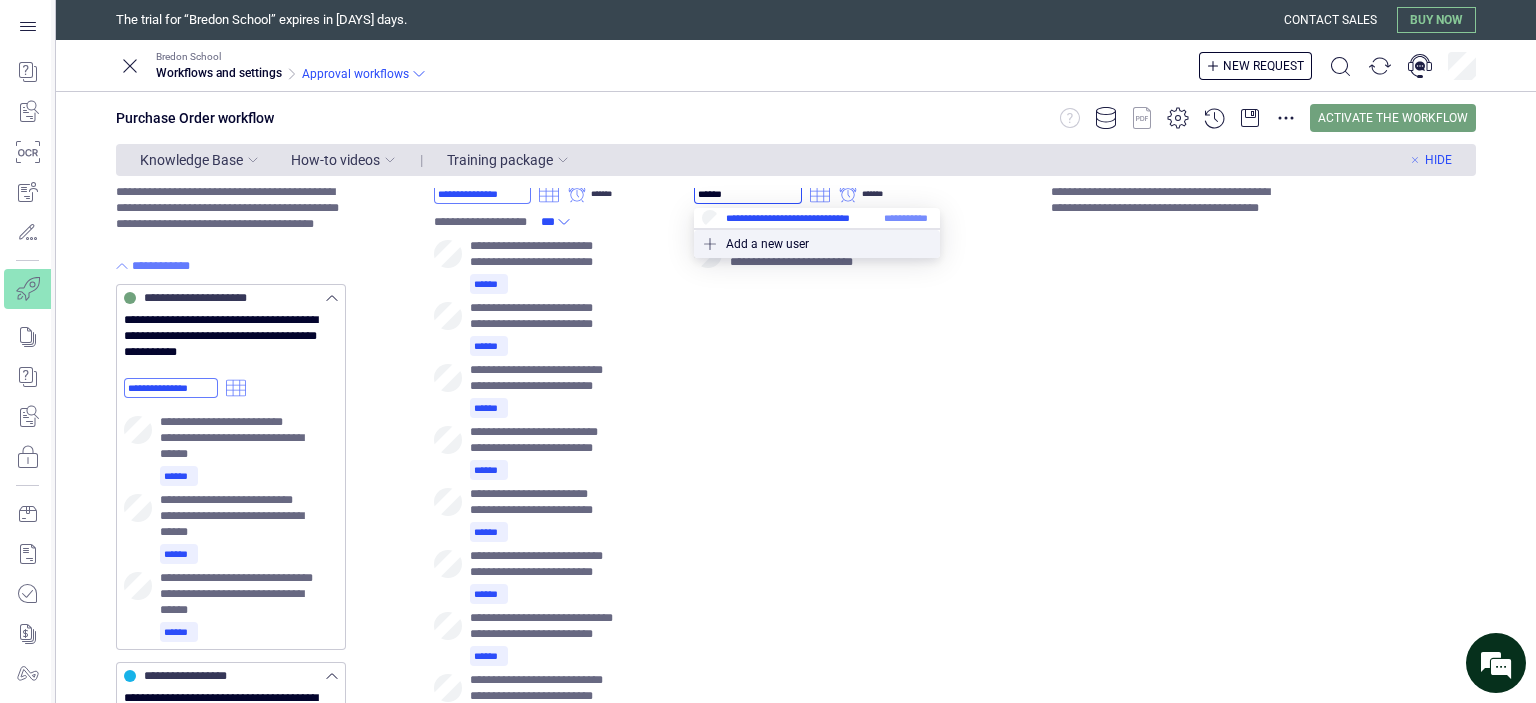 type on "******" 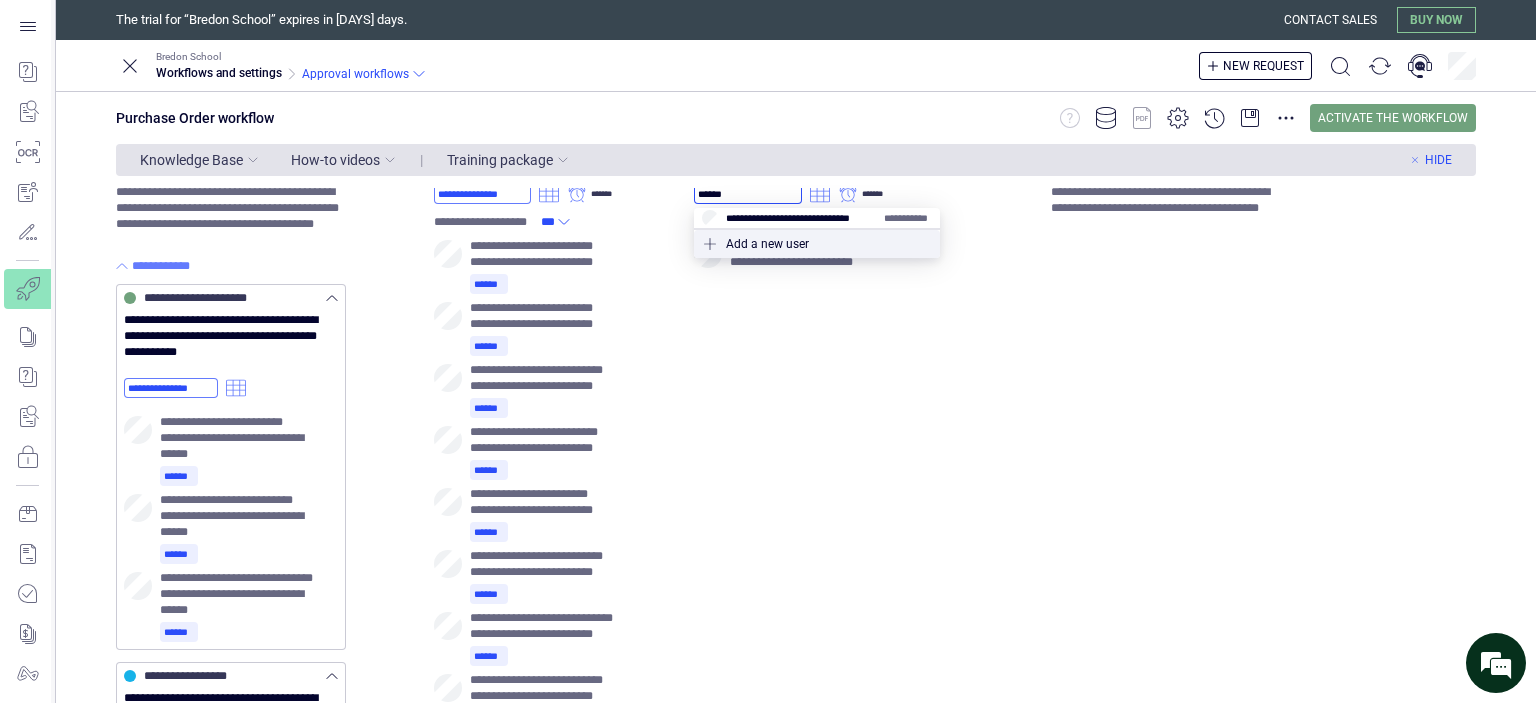 click at bounding box center (817, 218) 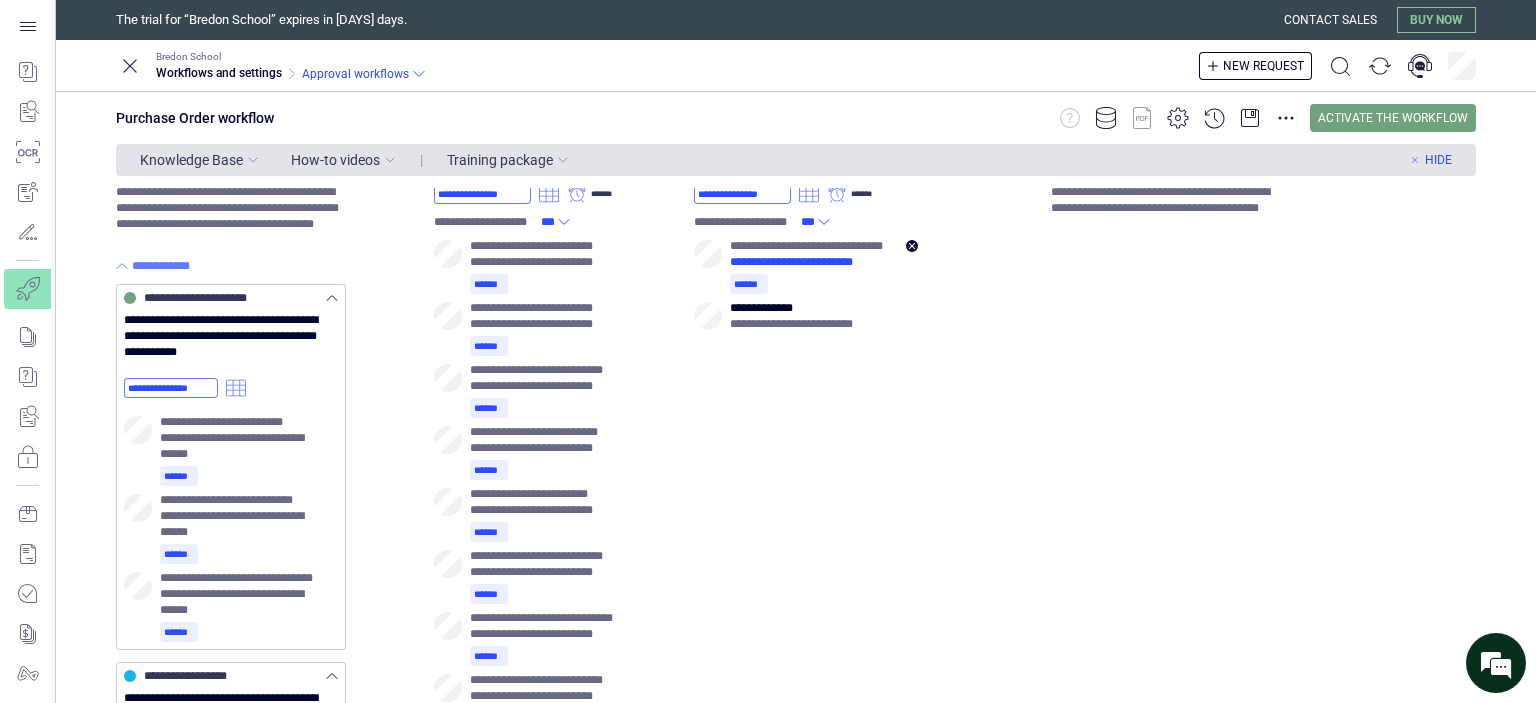 click on "**********" at bounding box center [800, 262] 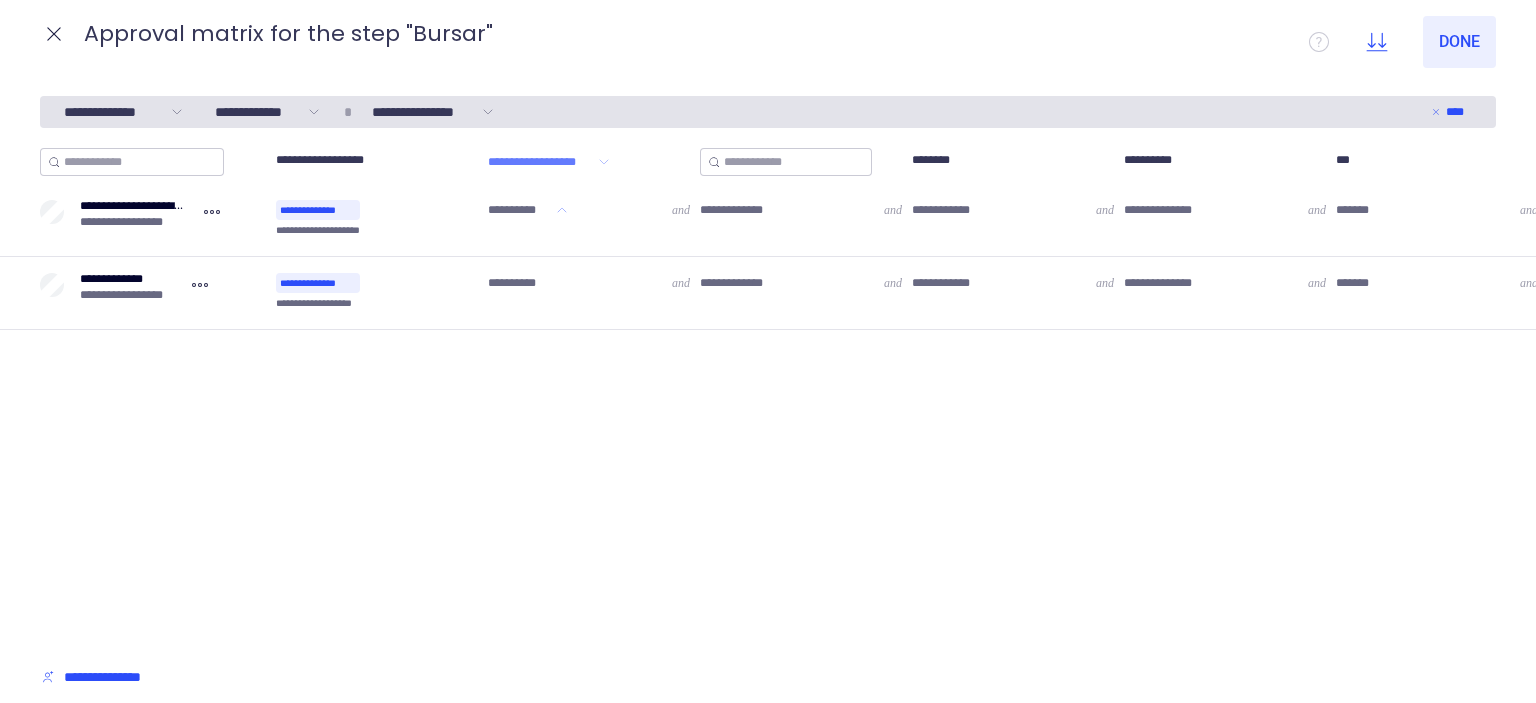 click 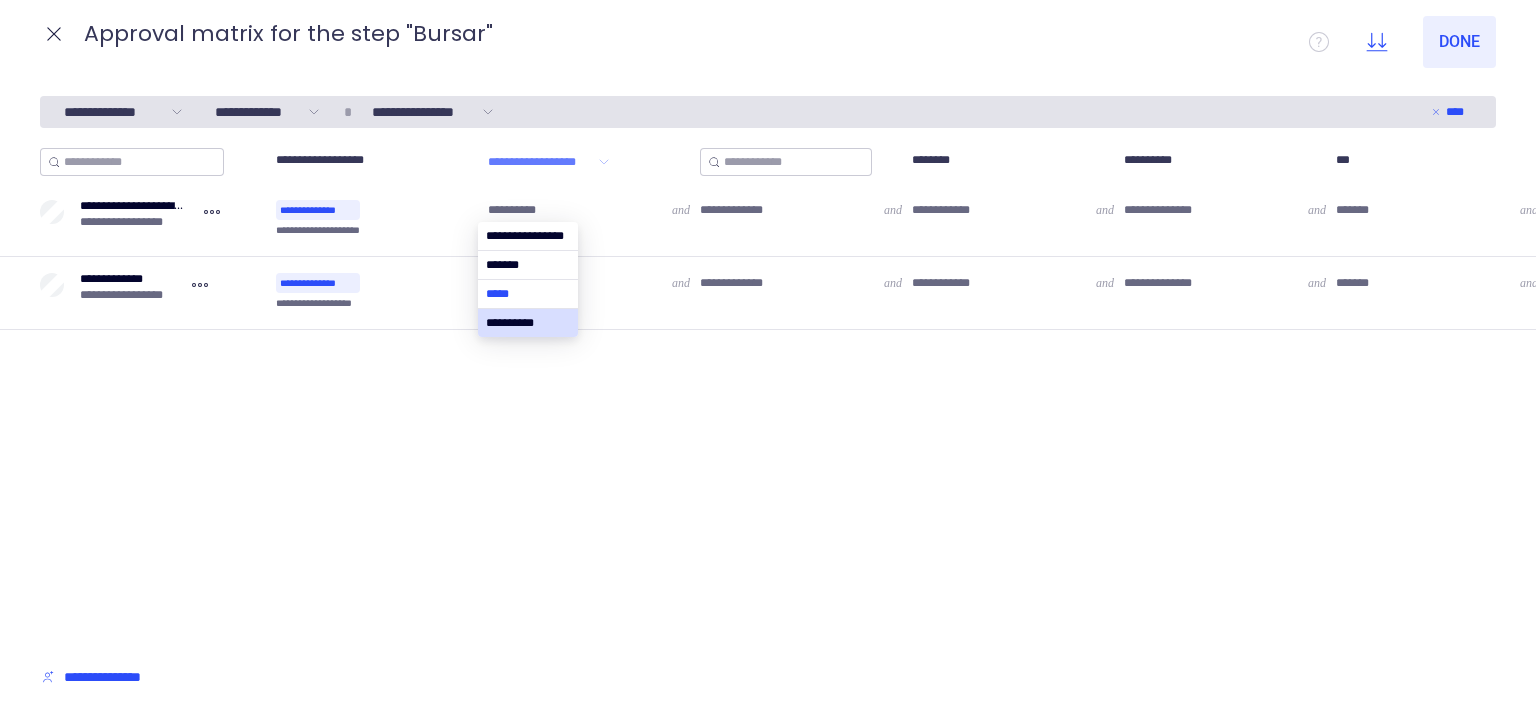 click at bounding box center (528, 294) 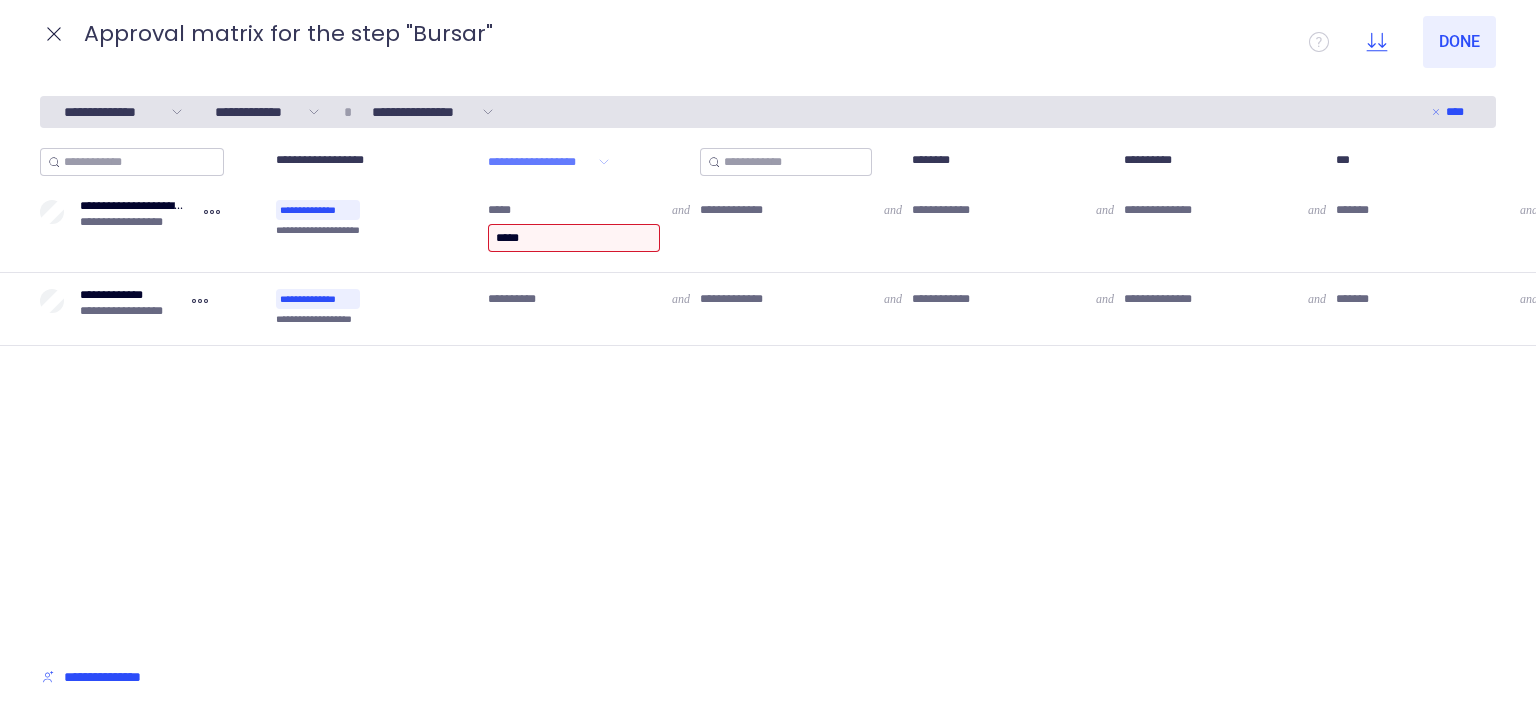 type on "******" 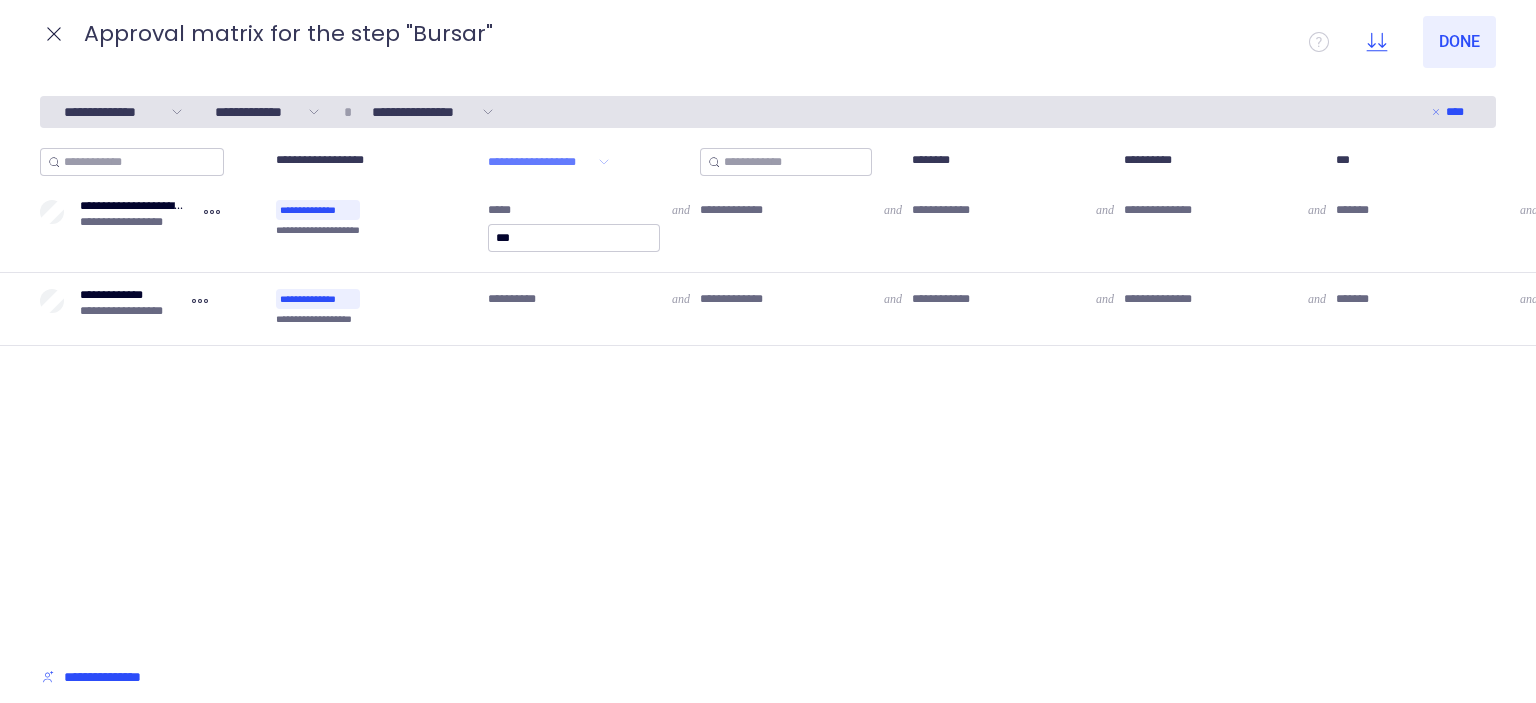 click on "**********" at bounding box center (768, 395) 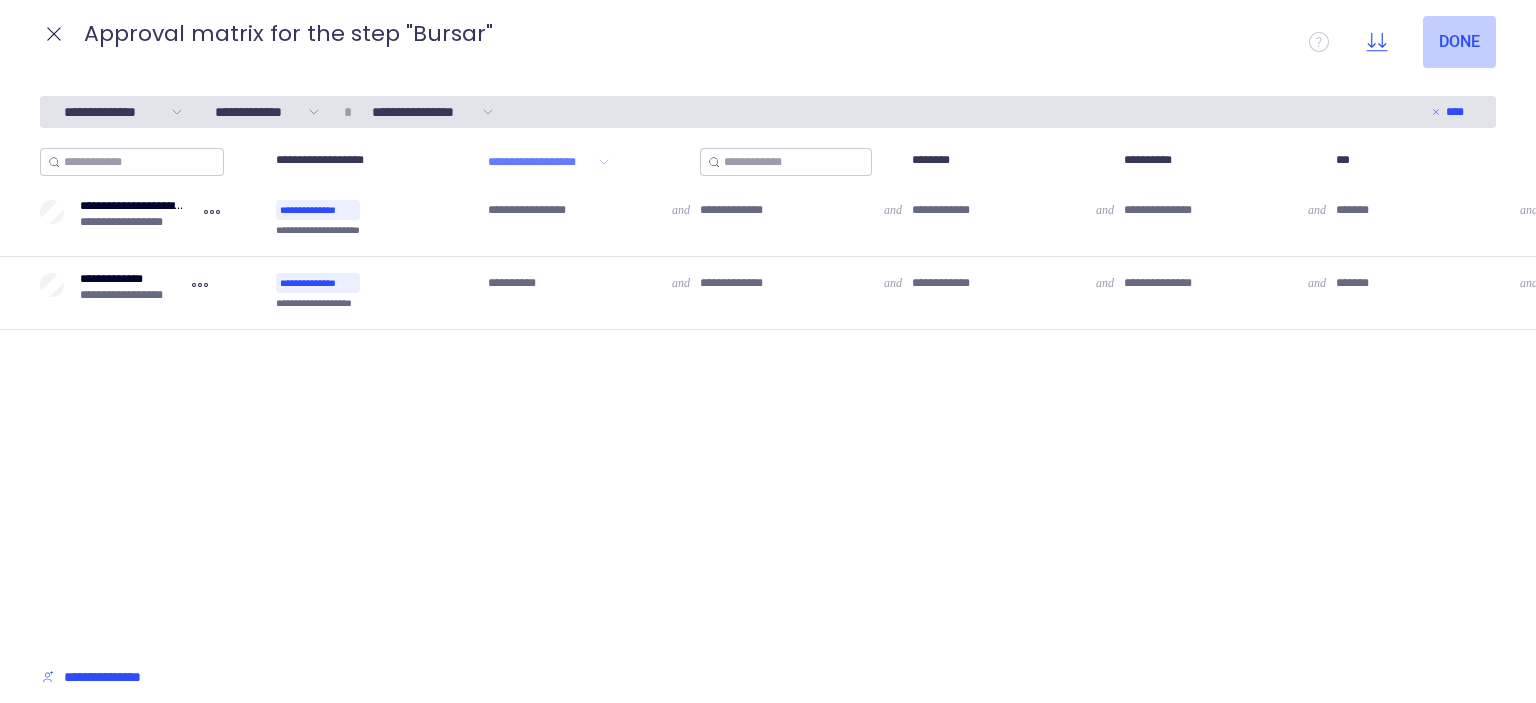 click on "Done" at bounding box center (1459, 42) 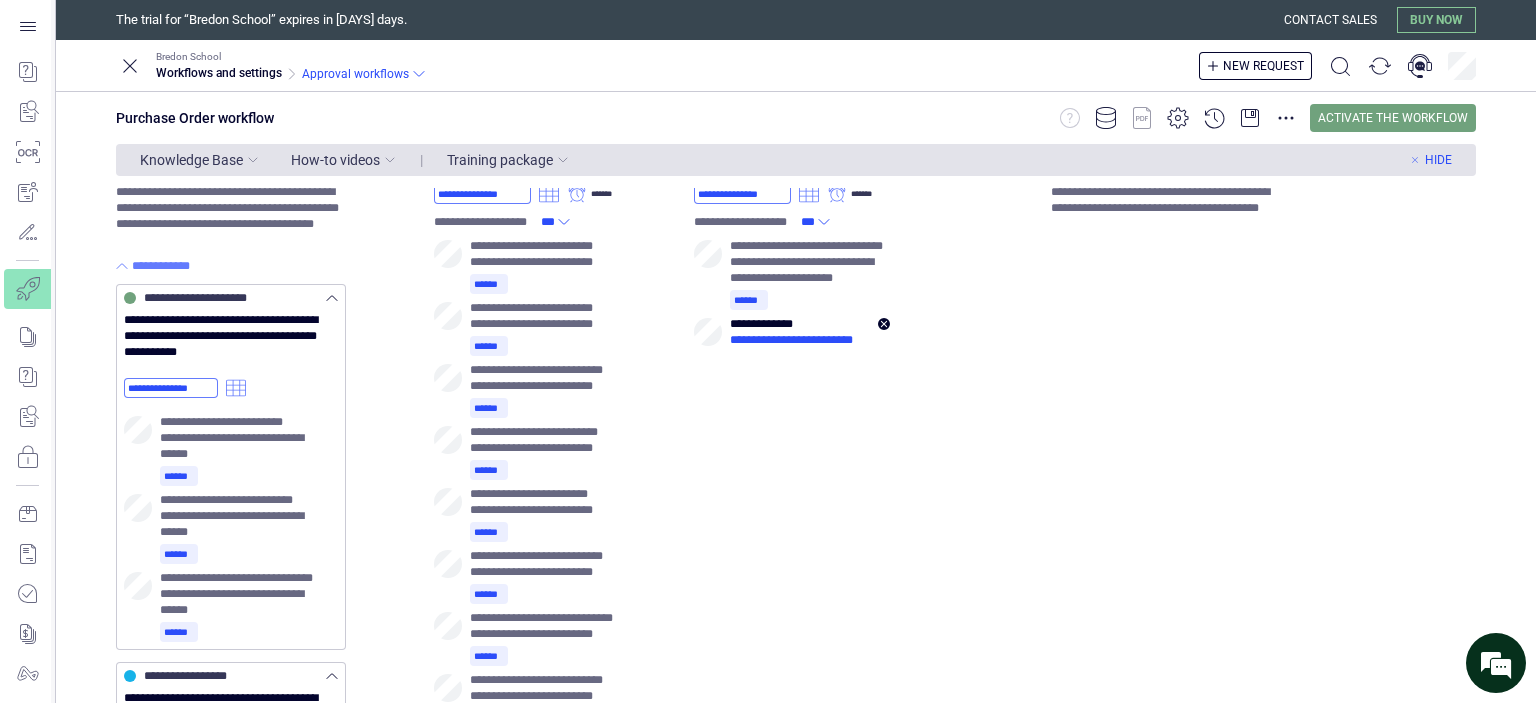 click on "**********" at bounding box center [800, 340] 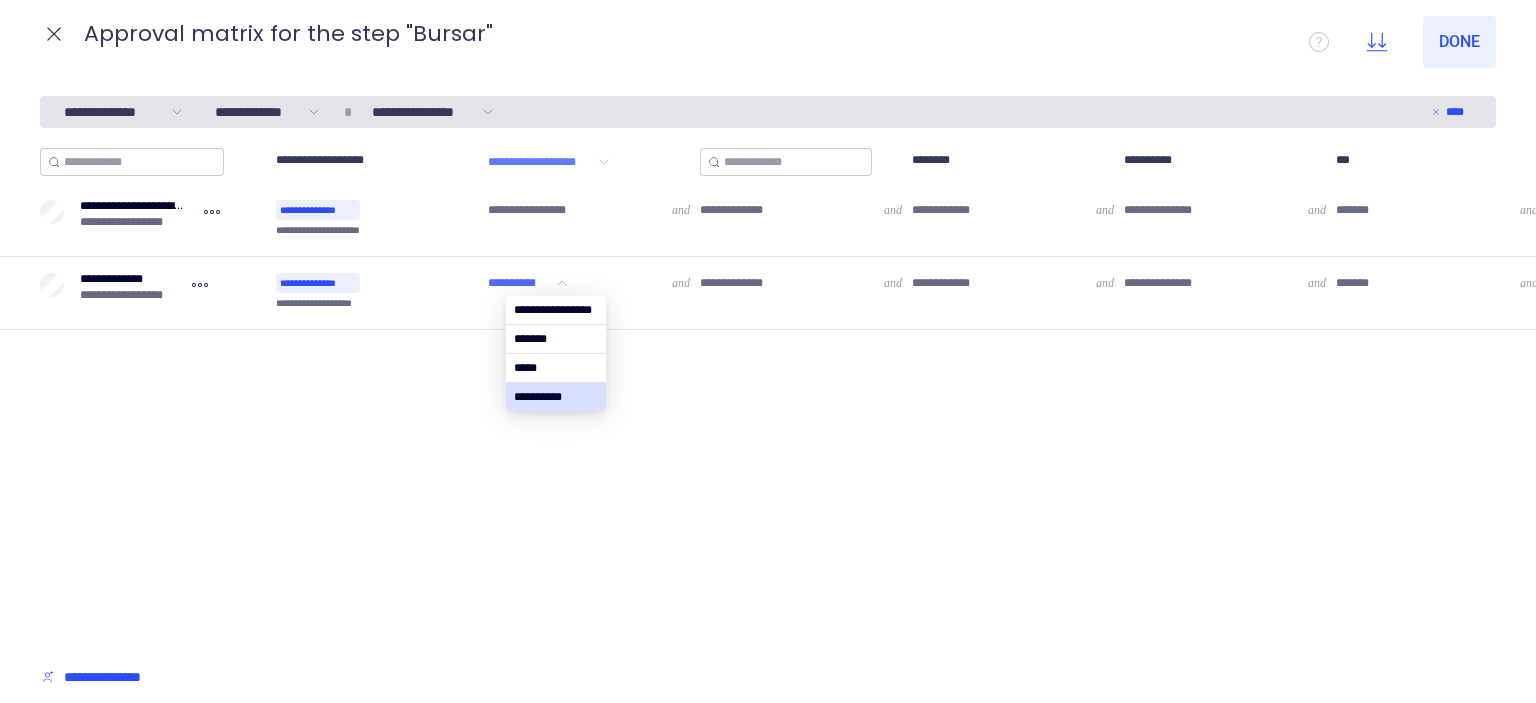 click on "**********" at bounding box center [520, 283] 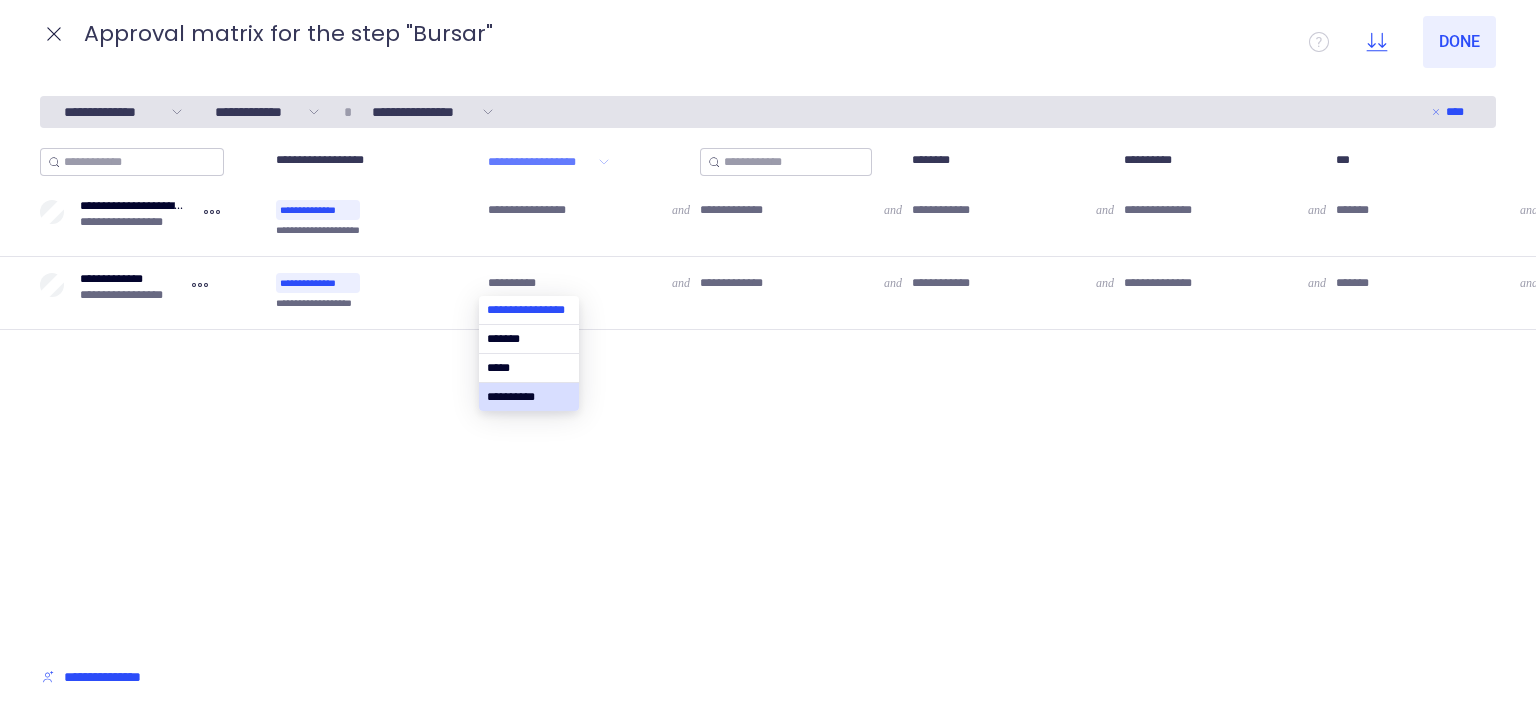 click at bounding box center [529, 310] 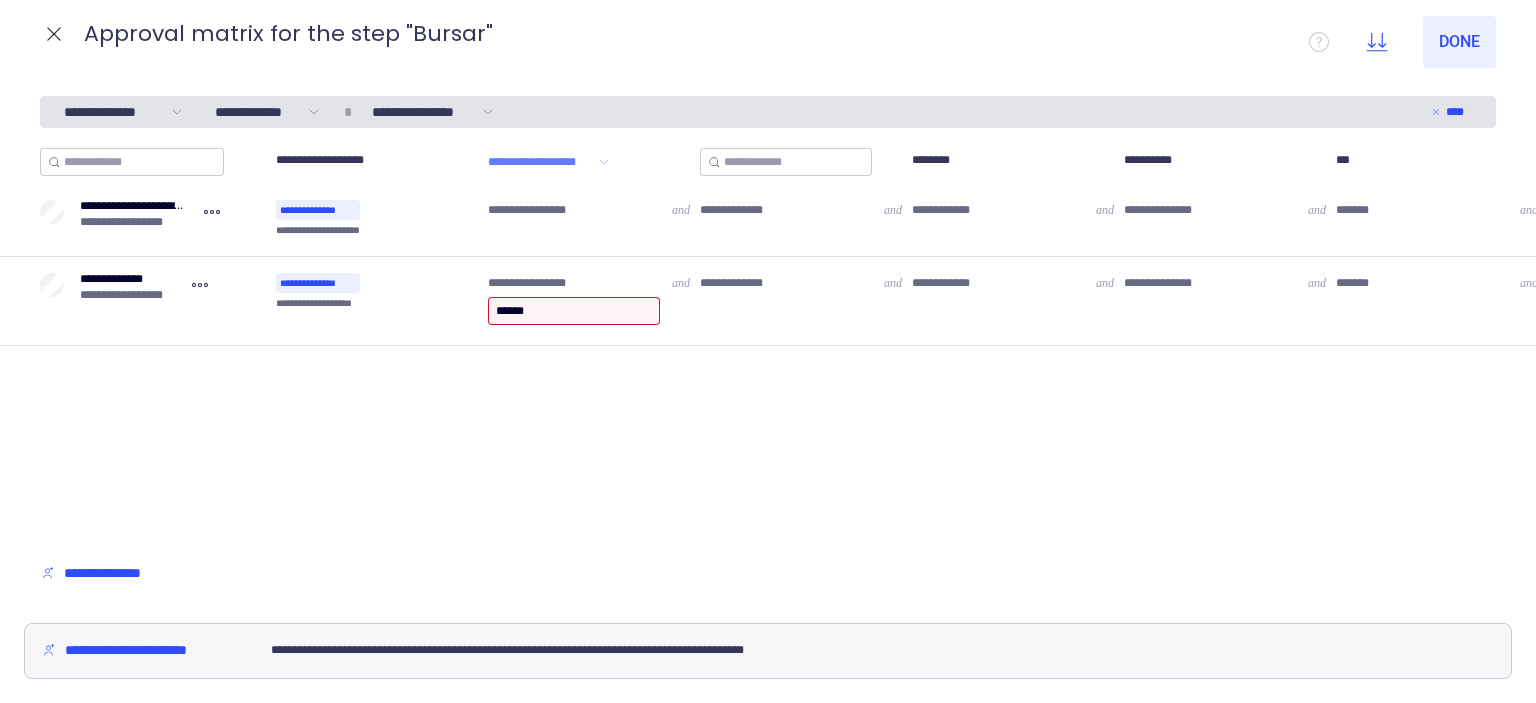type on "******" 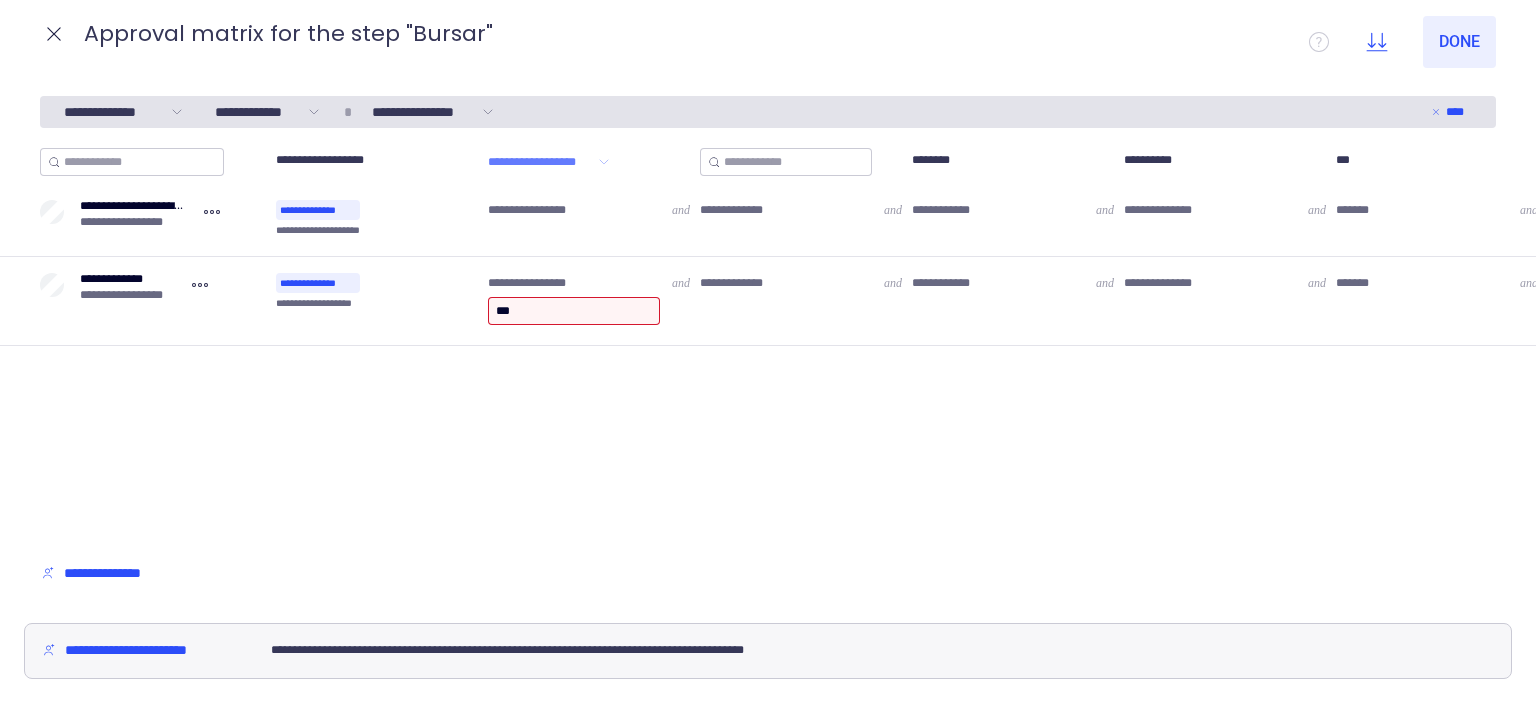 click on "**********" at bounding box center (768, 343) 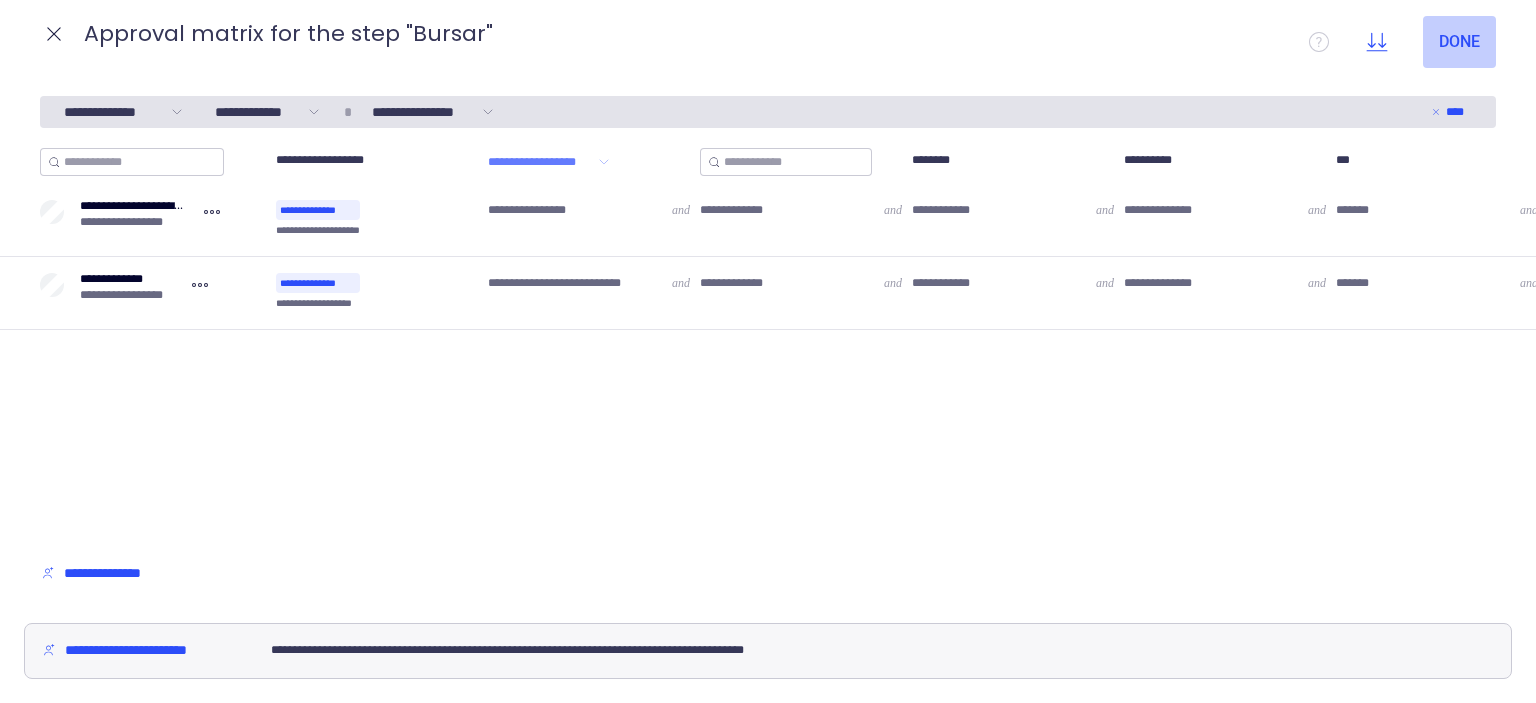 click on "Done" at bounding box center [1459, 42] 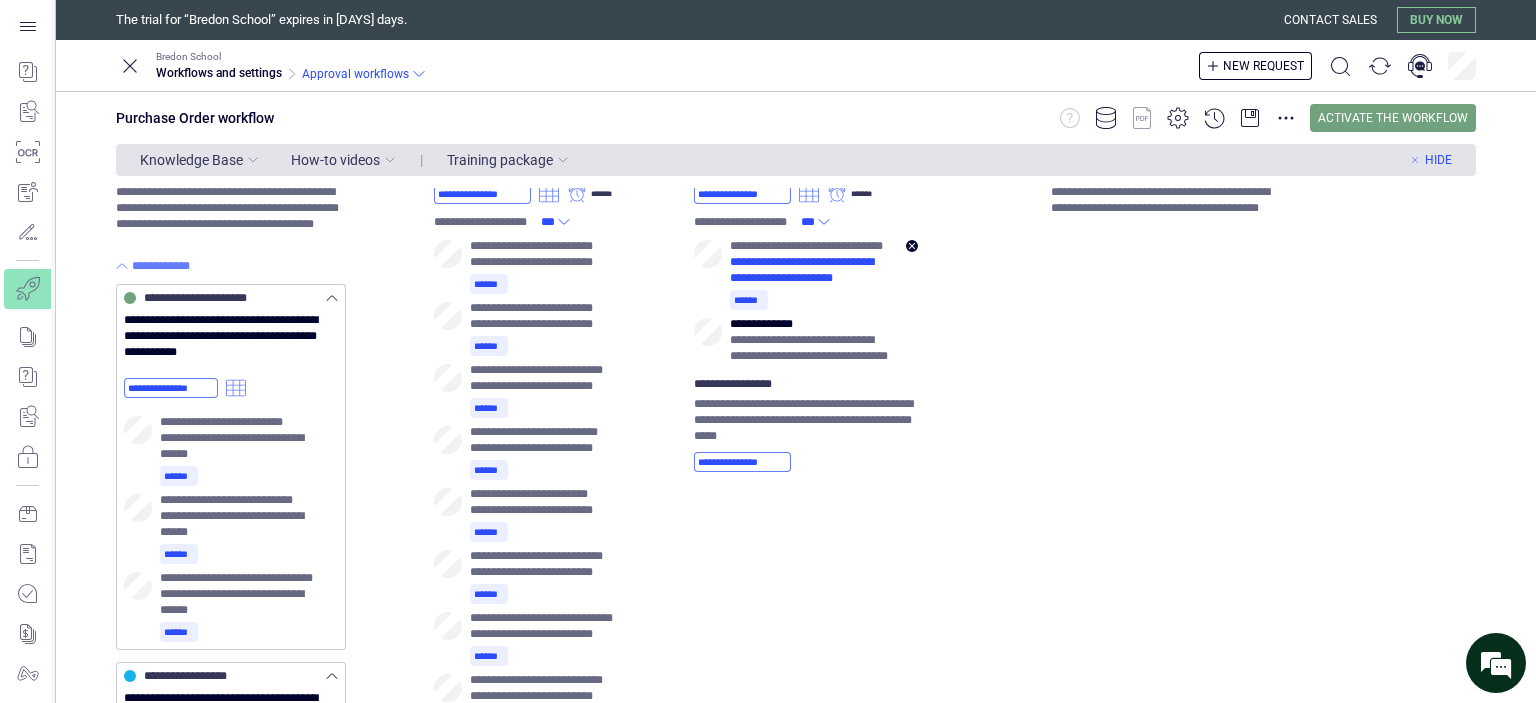 click on "**********" at bounding box center [814, 270] 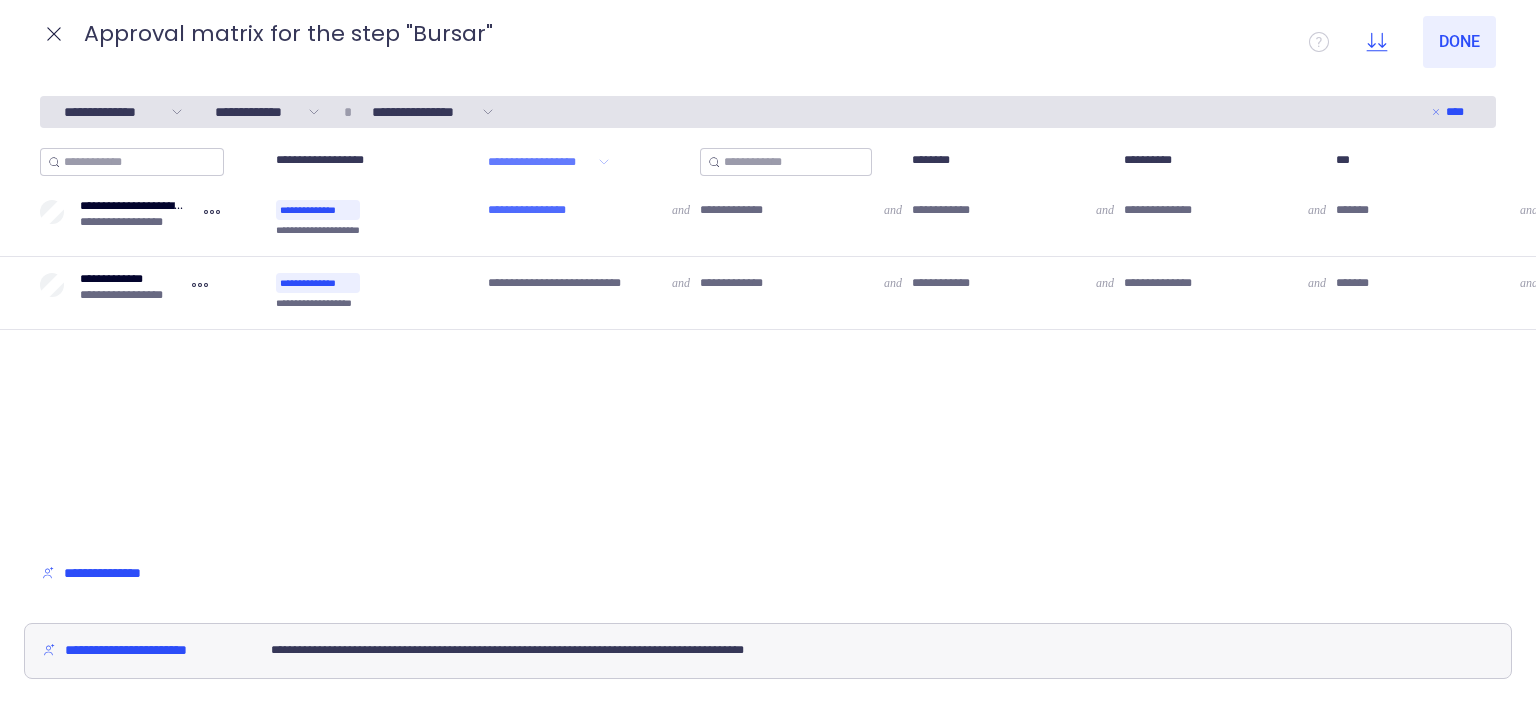 click on "**********" at bounding box center (537, 210) 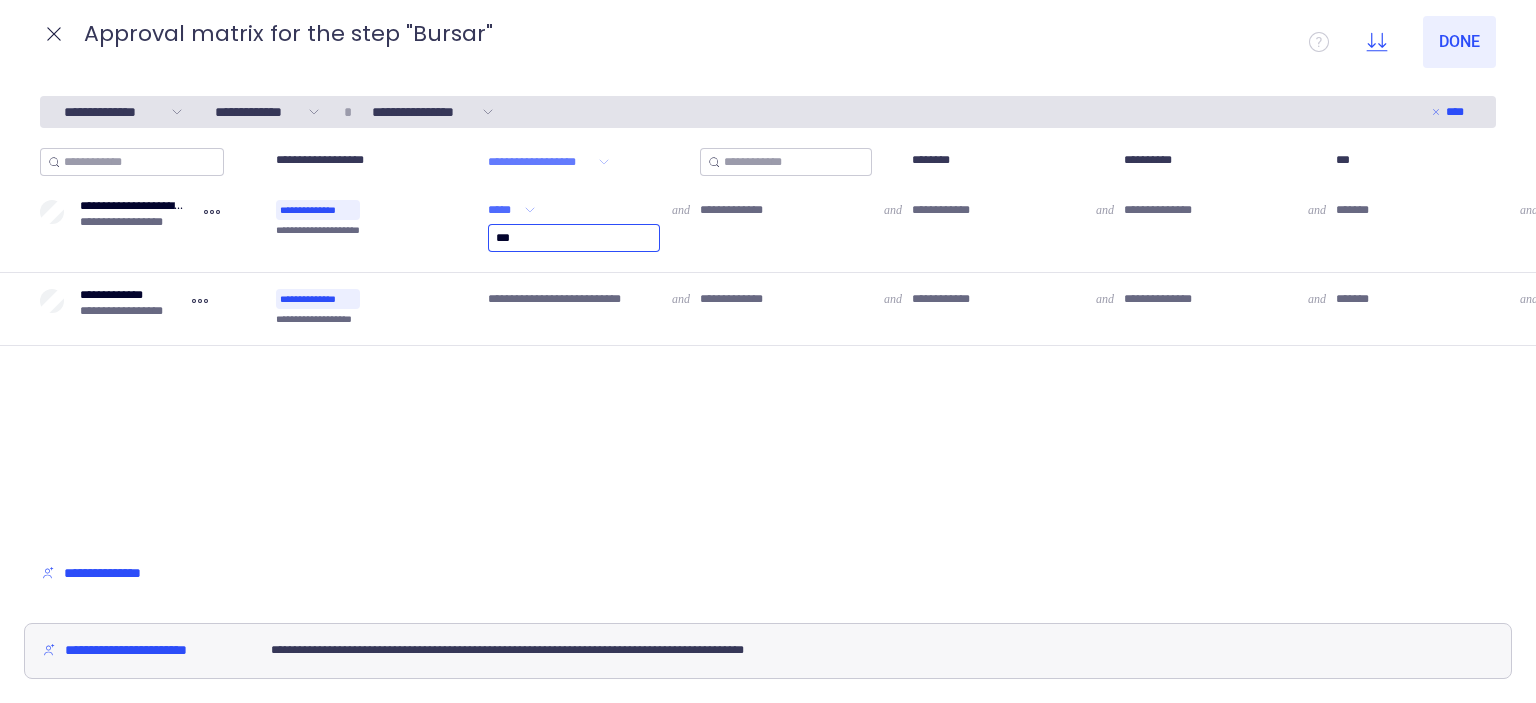 click on "*****" at bounding box center (504, 210) 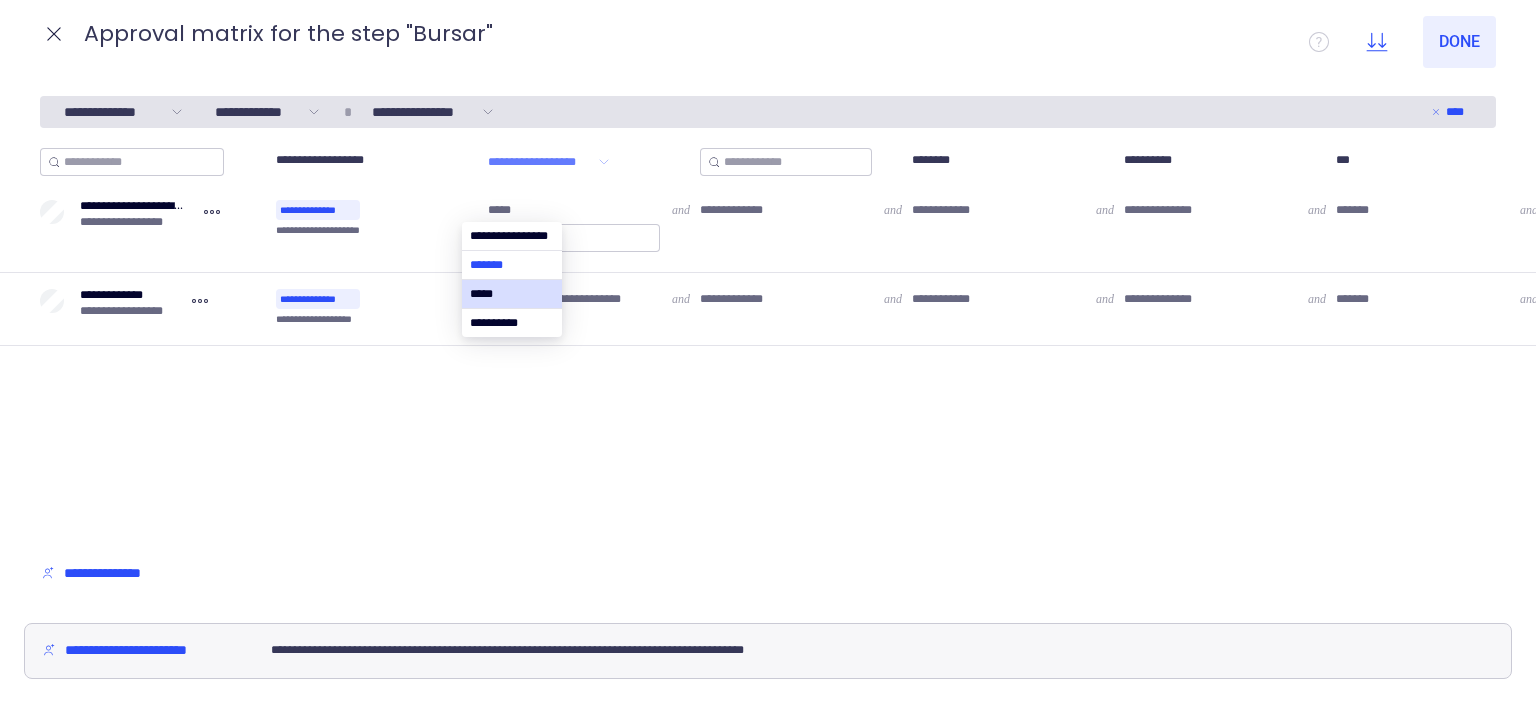 click at bounding box center [512, 265] 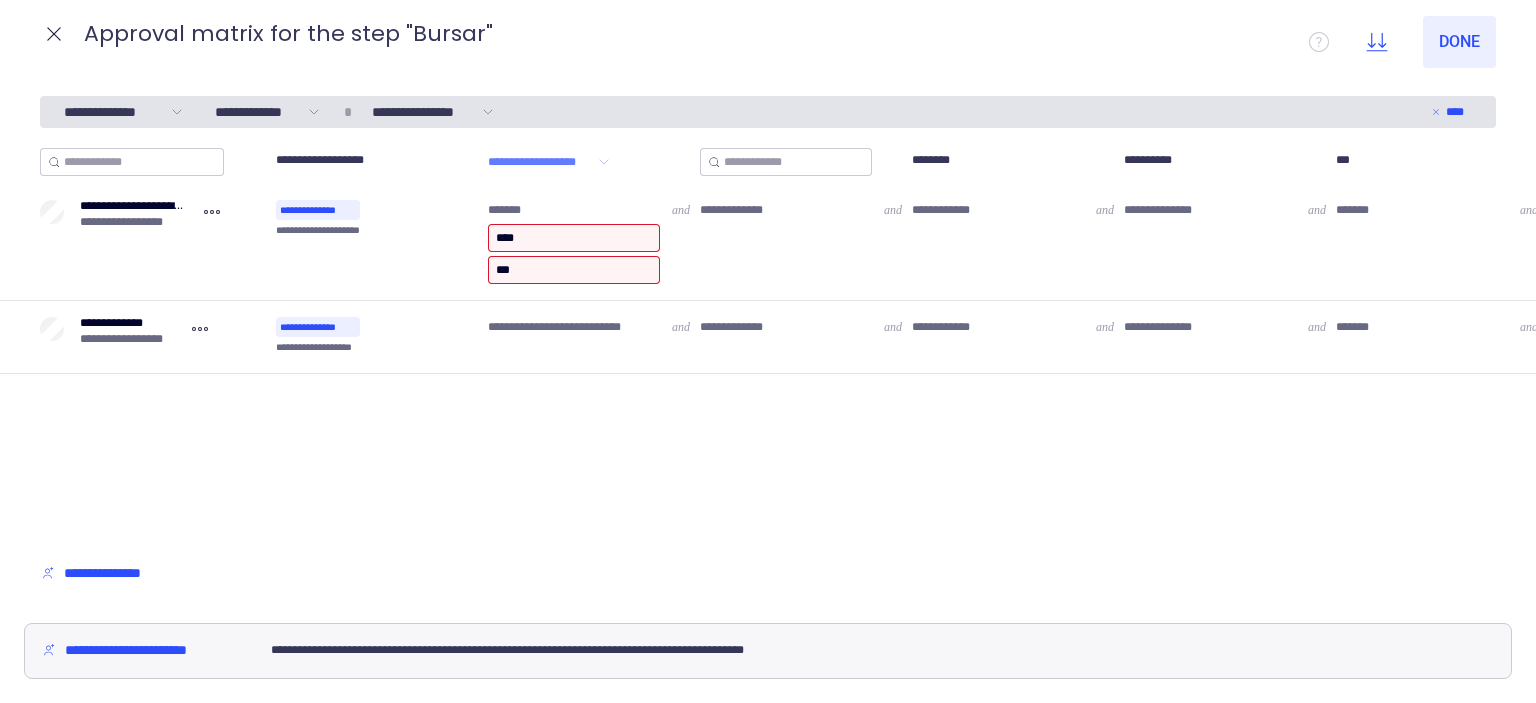 type on "****" 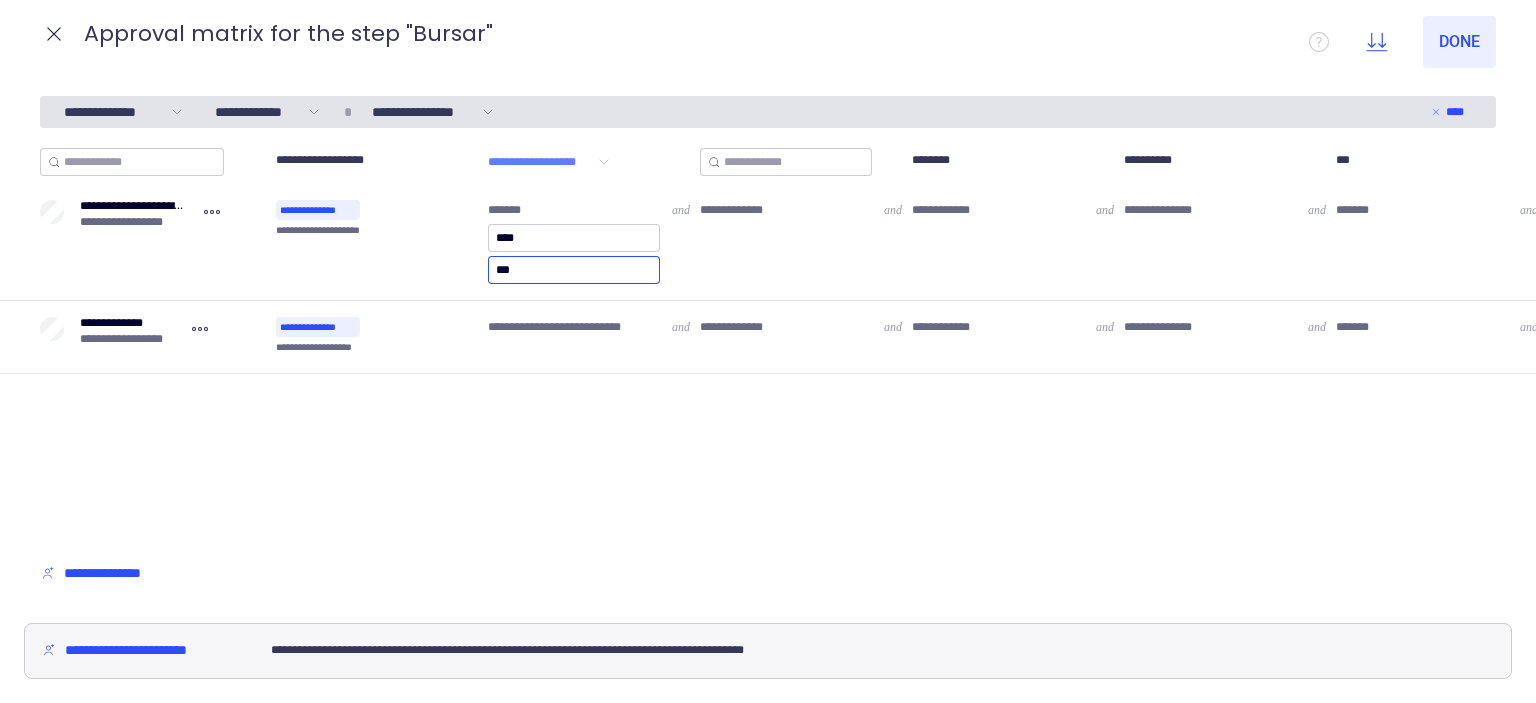 click on "***" at bounding box center [574, 270] 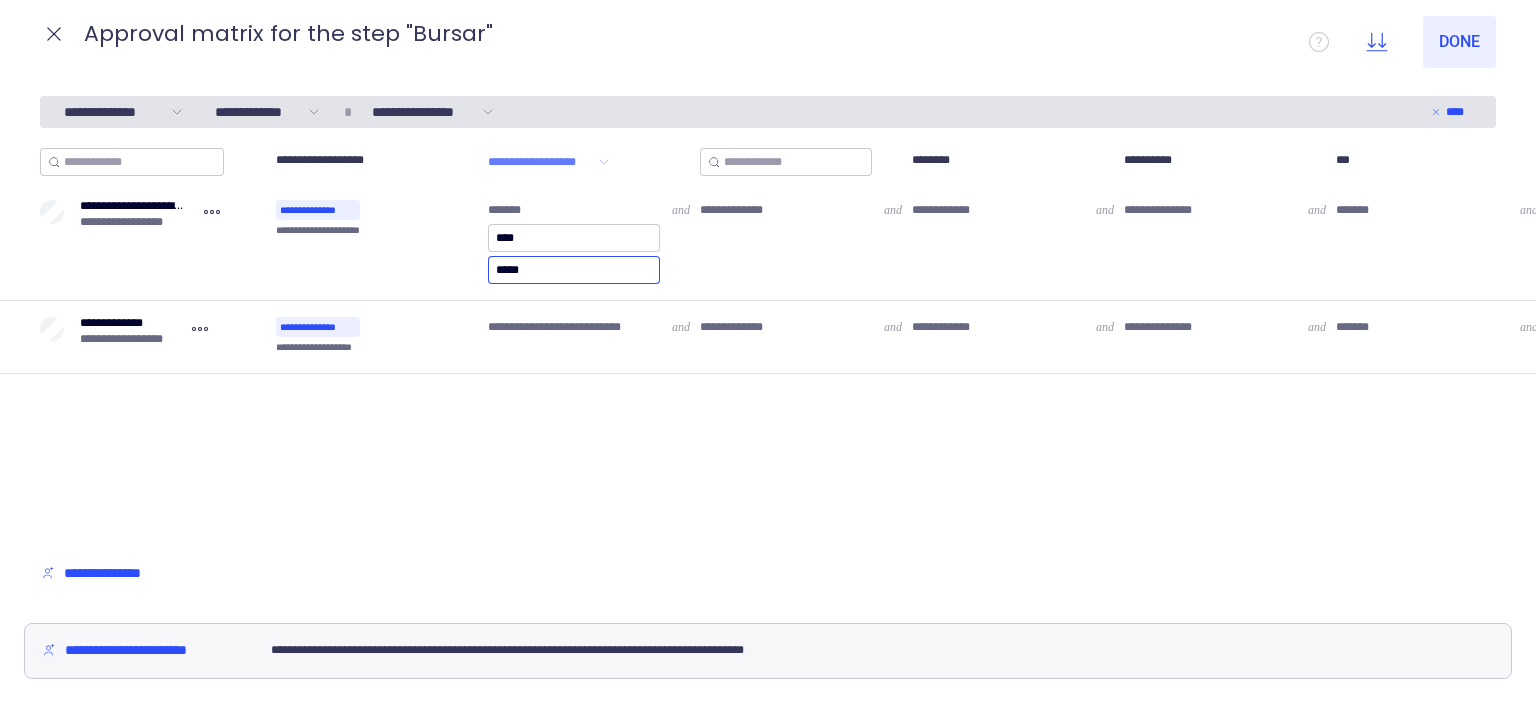type on "******" 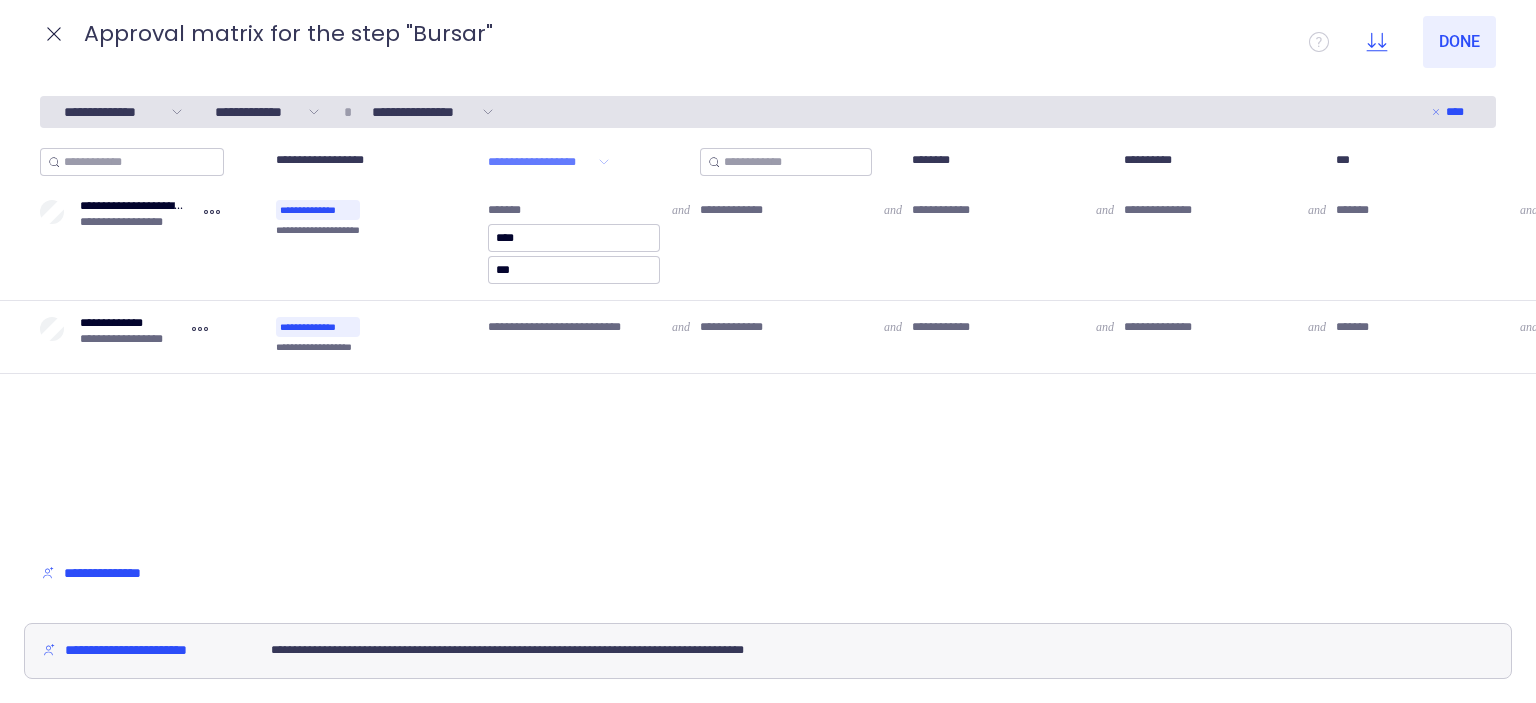 click on "**********" at bounding box center [768, 343] 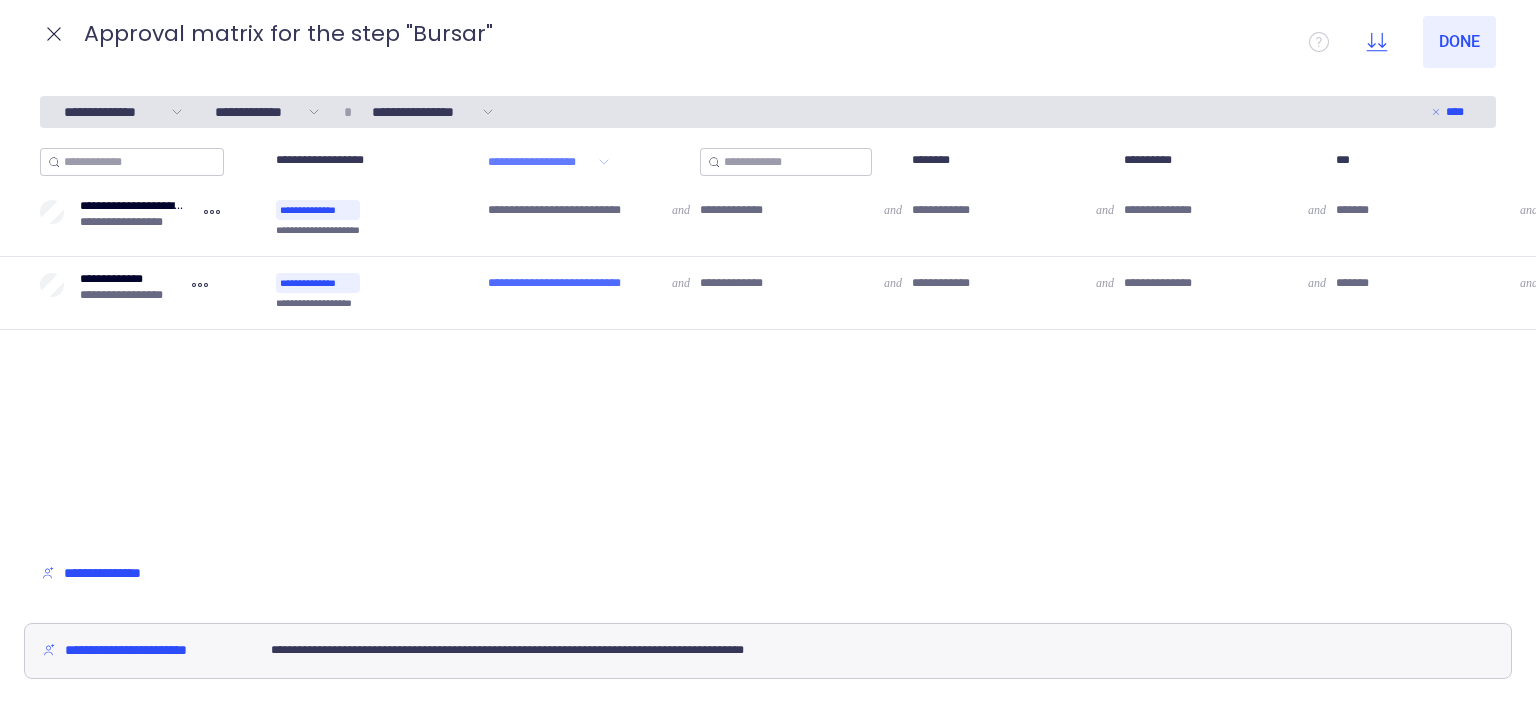 click on "**********" at bounding box center [563, 283] 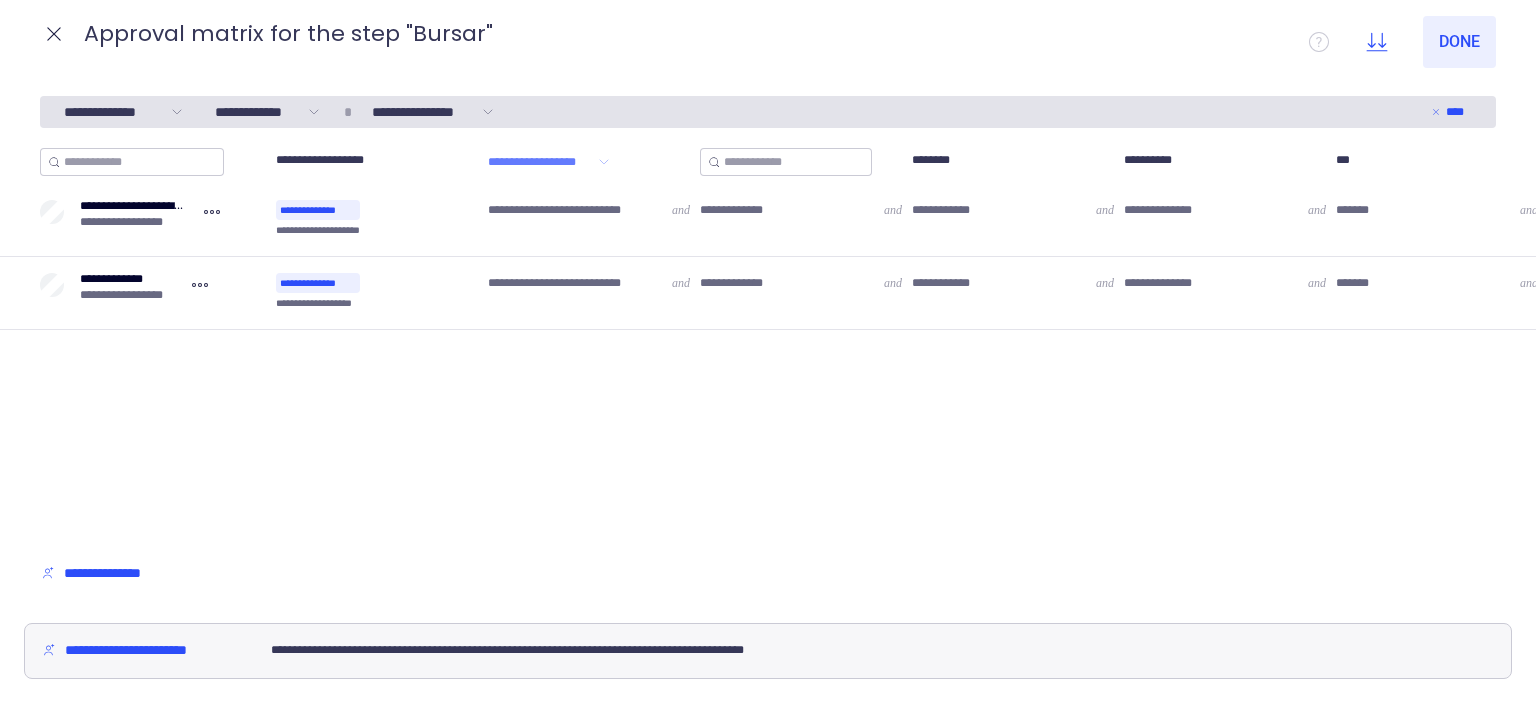 click on "**********" at bounding box center (563, 283) 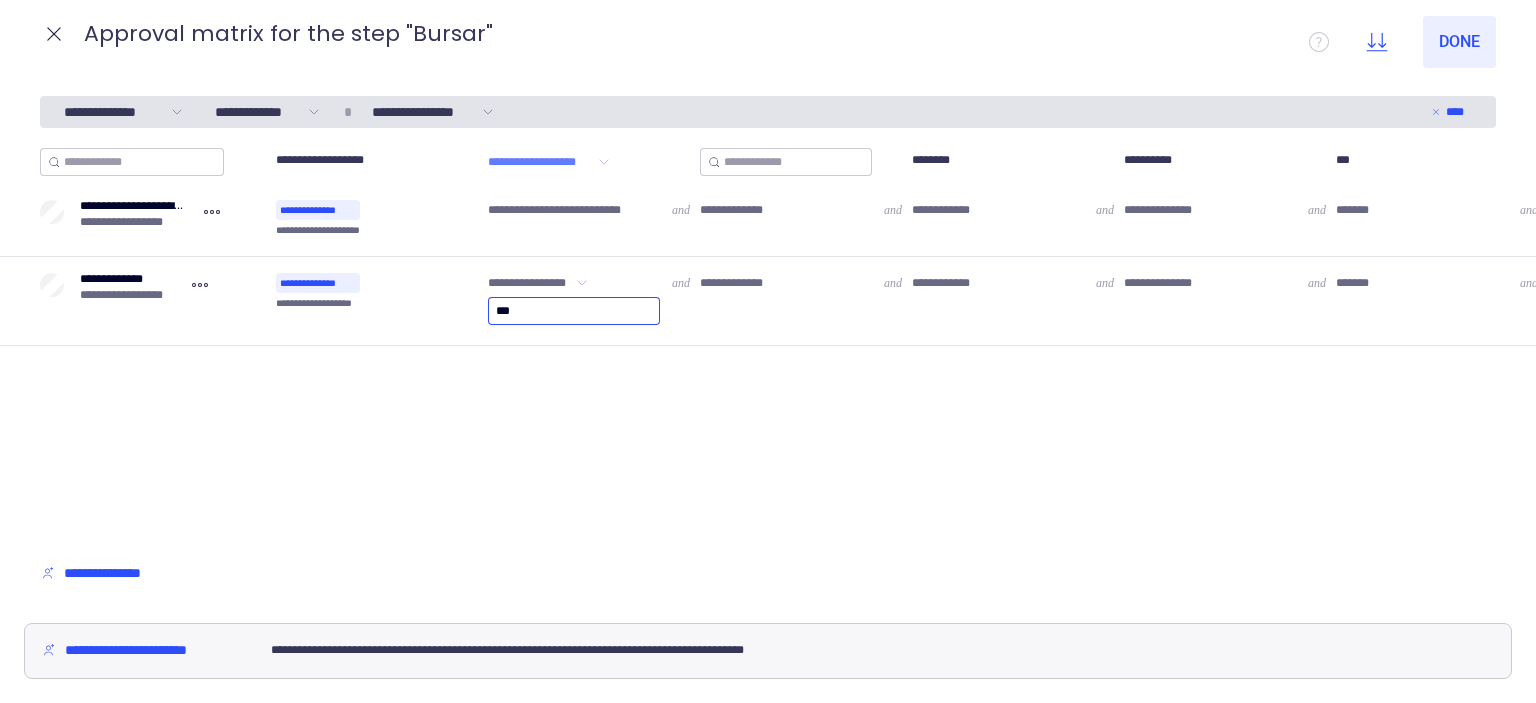 click 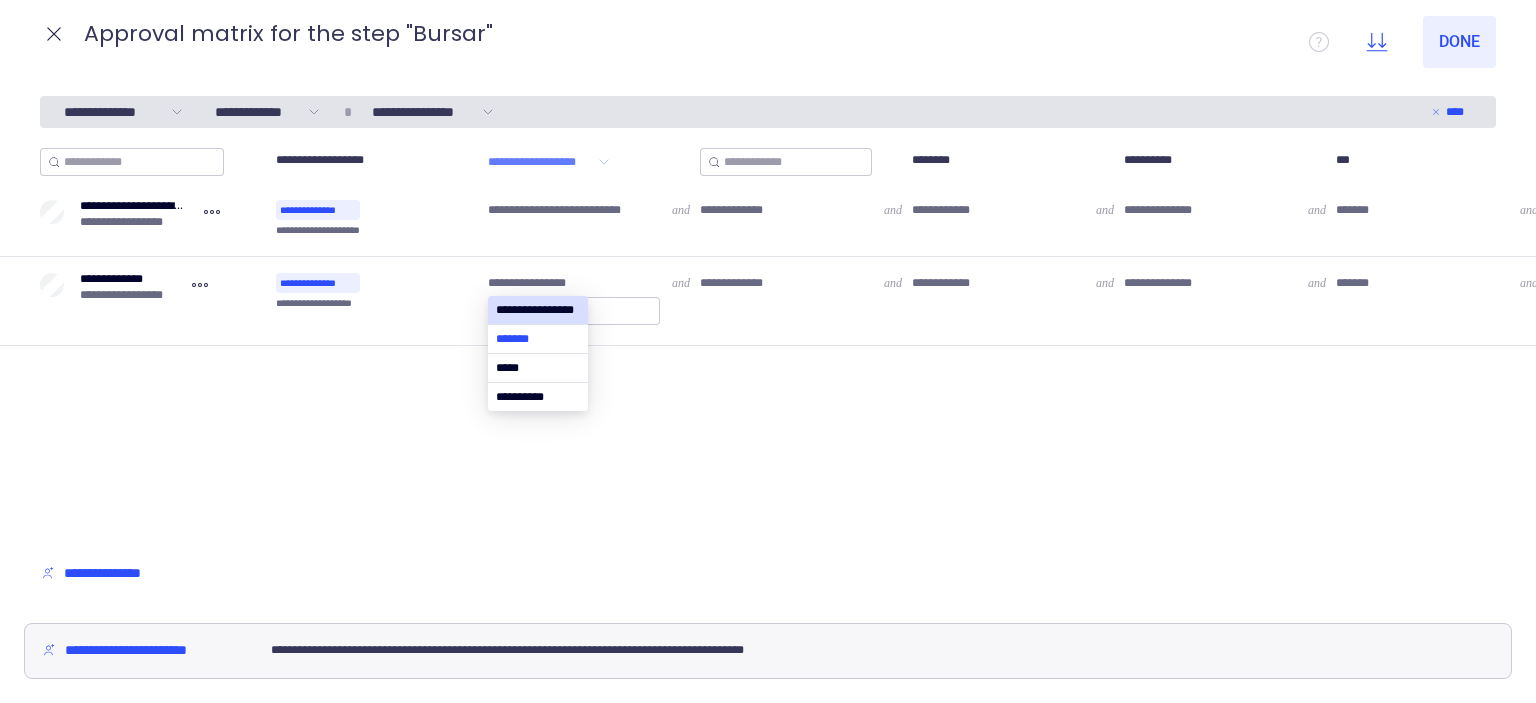 click at bounding box center (538, 339) 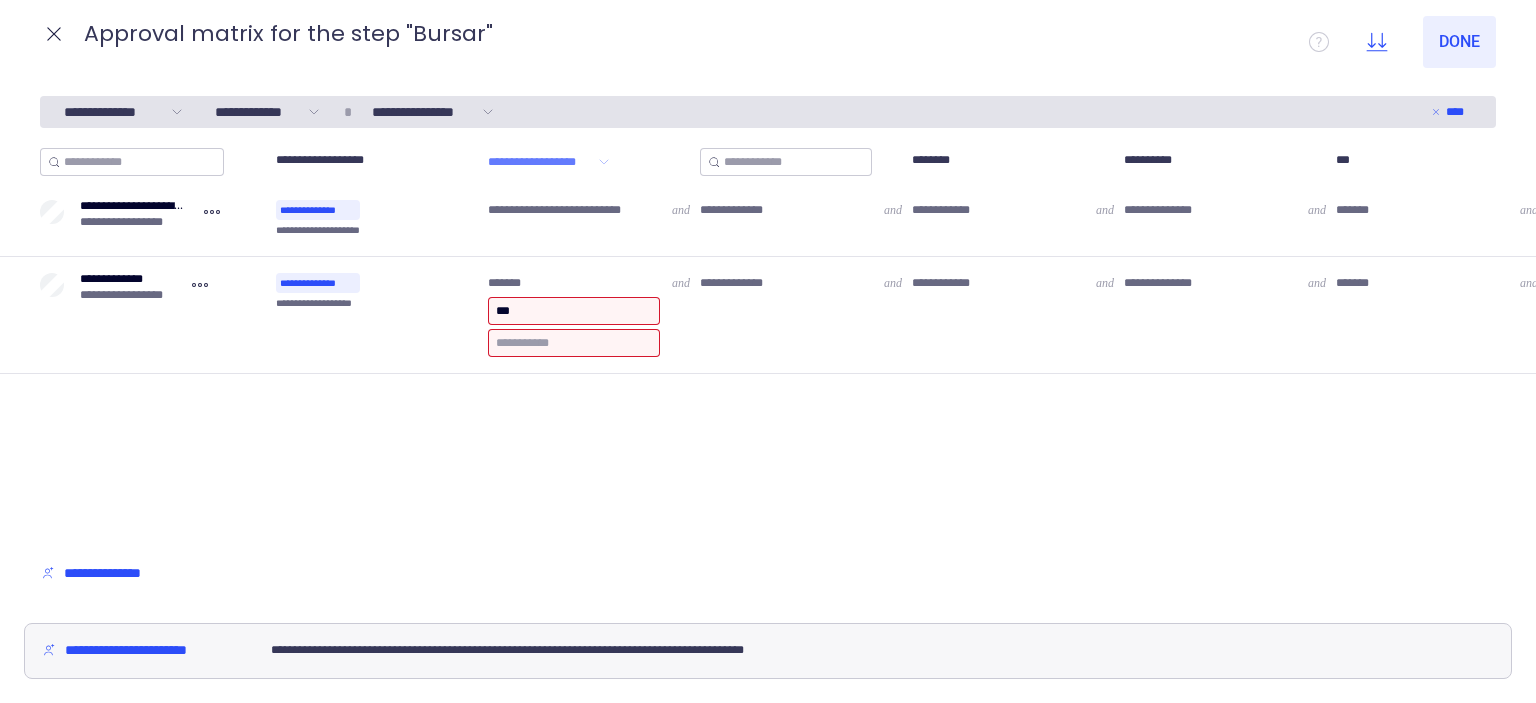 click at bounding box center [574, 343] 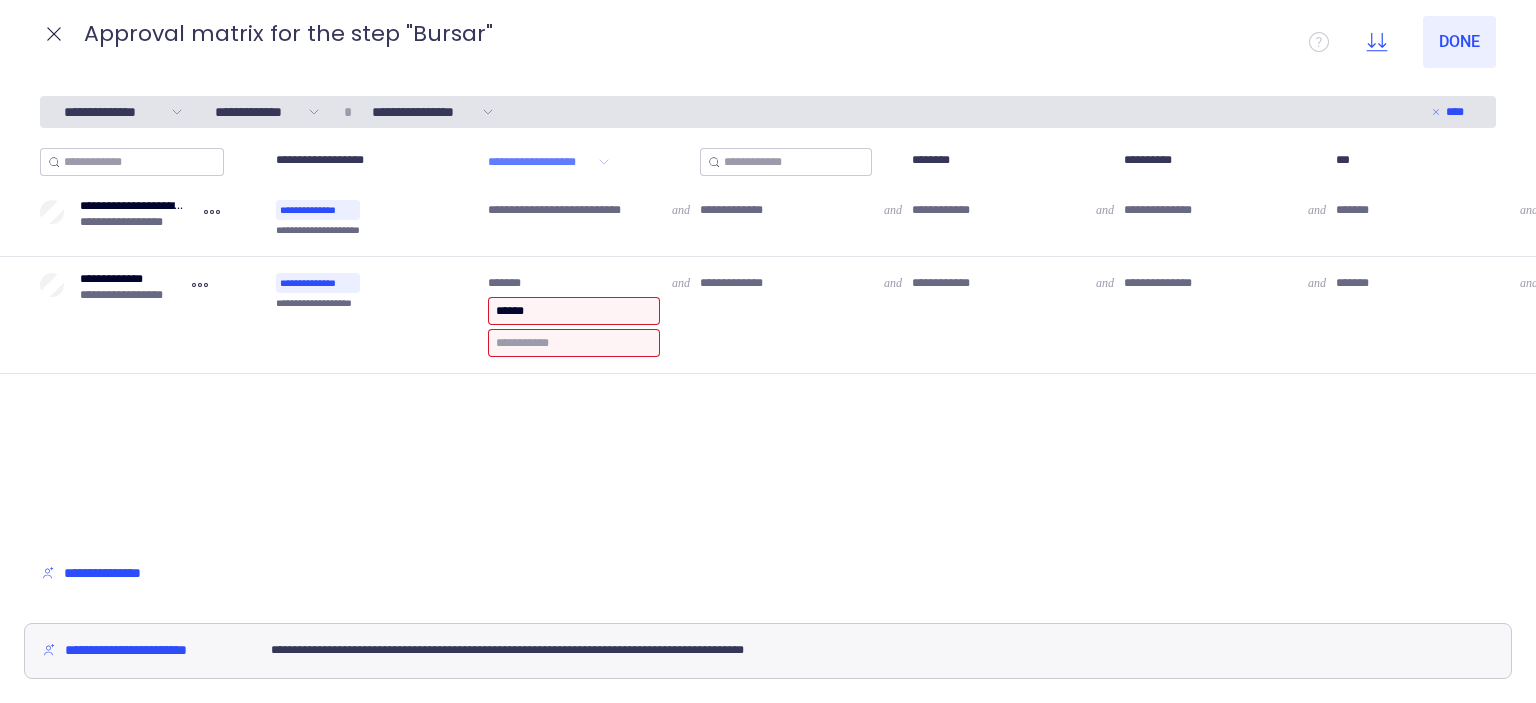 type on "******" 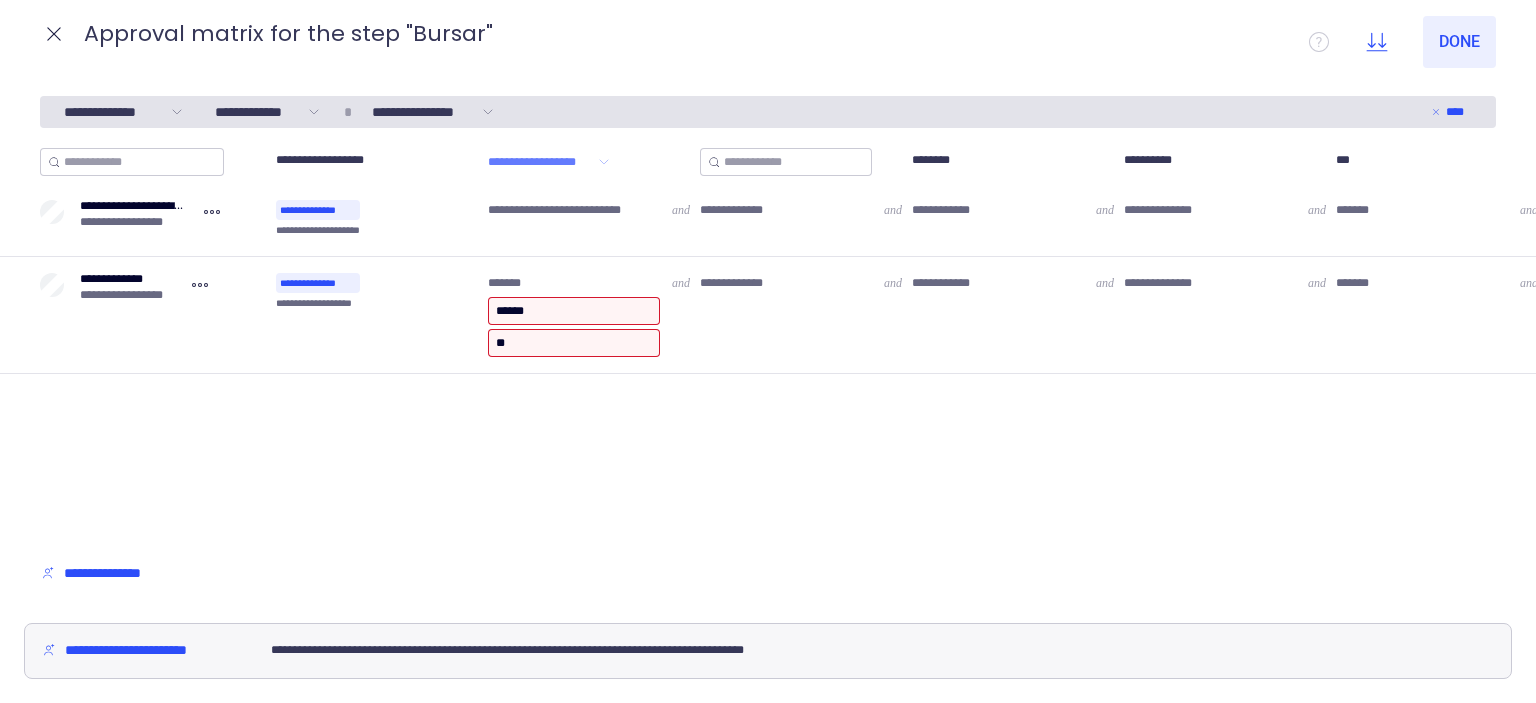 type on "*" 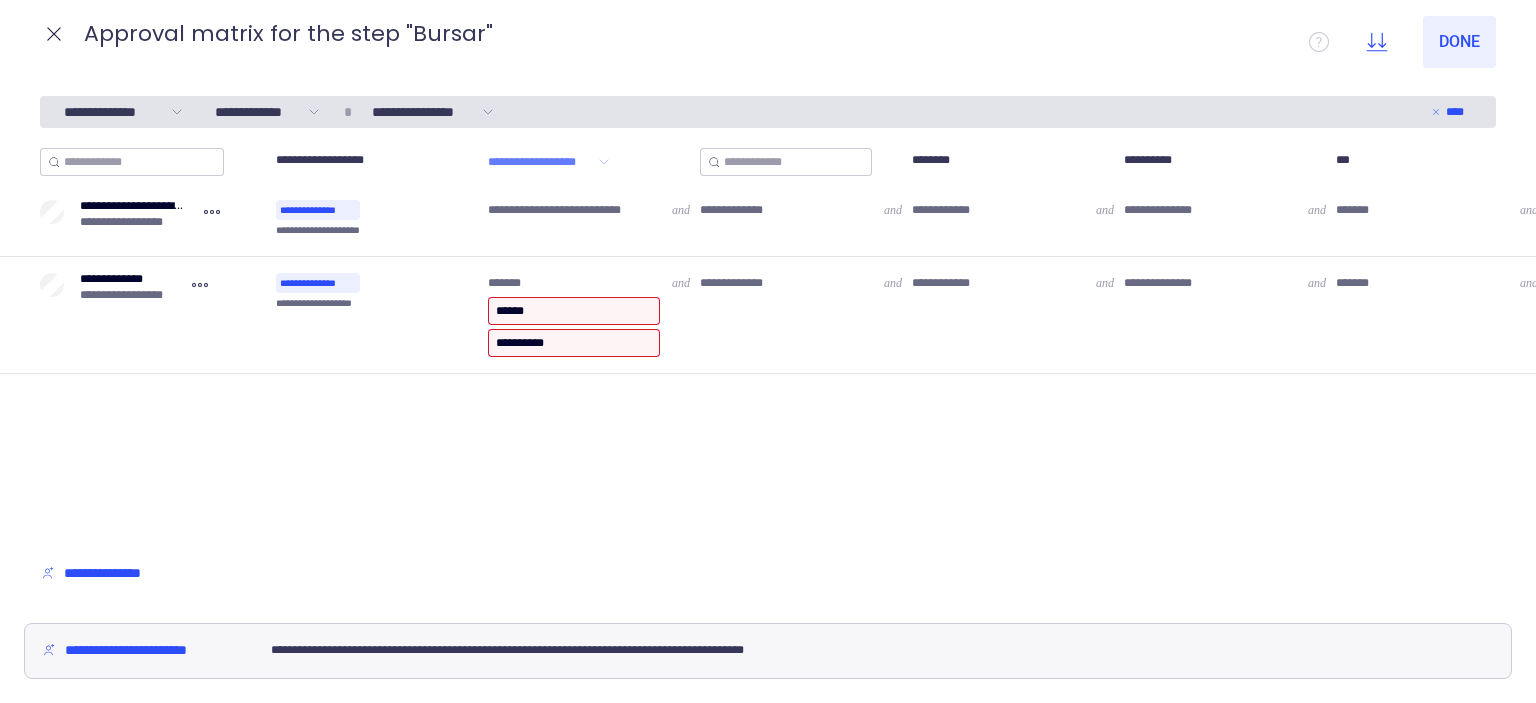 type on "**********" 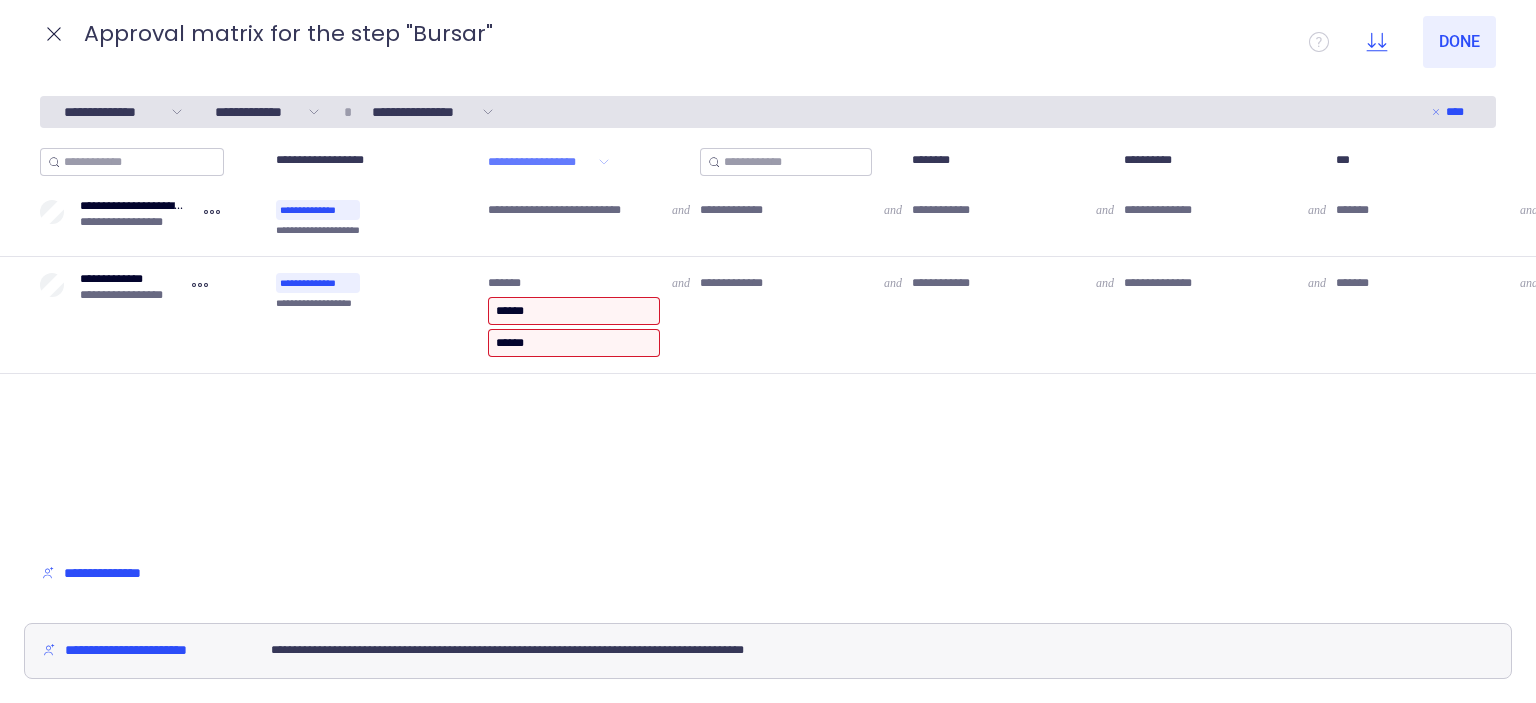 click on "**********" at bounding box center [768, 343] 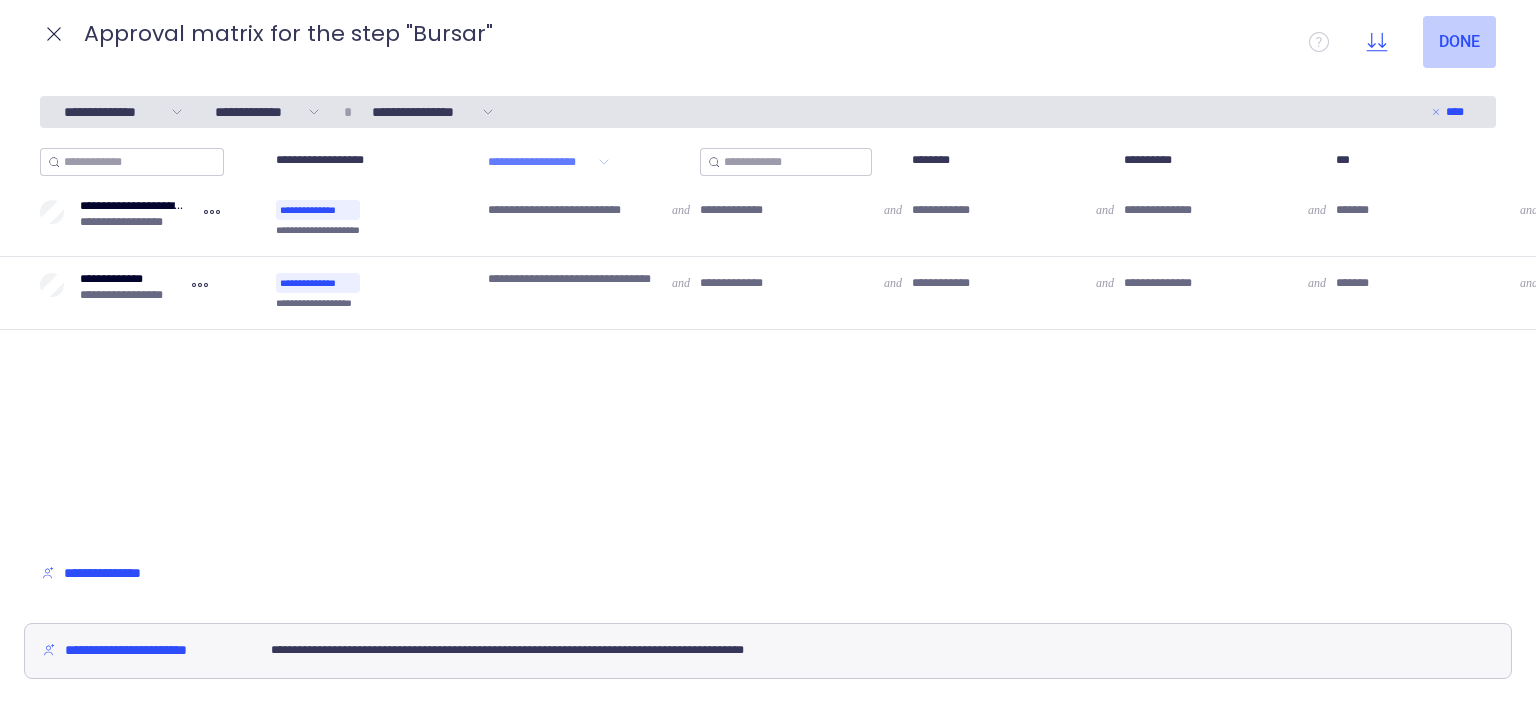 click on "Done" at bounding box center (1459, 42) 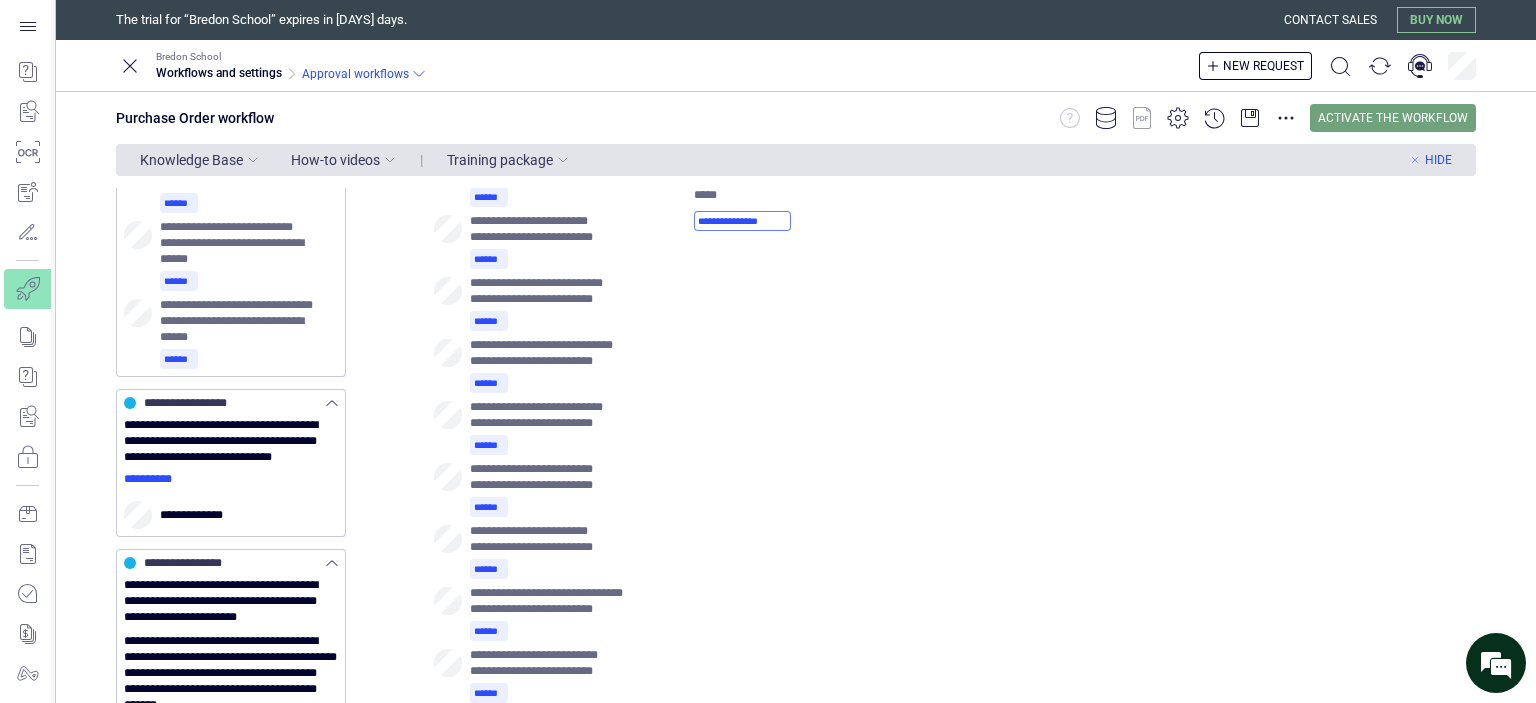 scroll, scrollTop: 0, scrollLeft: 0, axis: both 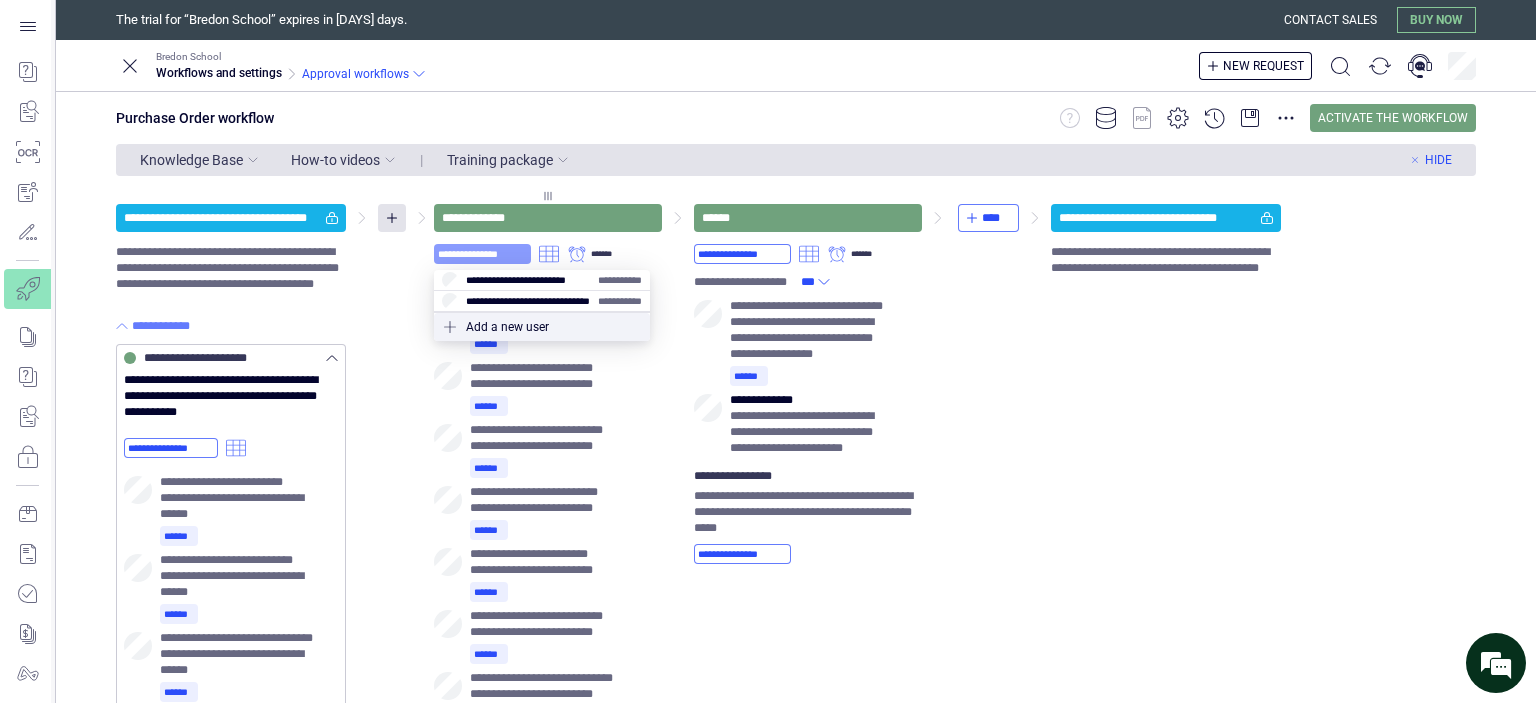 click on "**********" at bounding box center (768, 351) 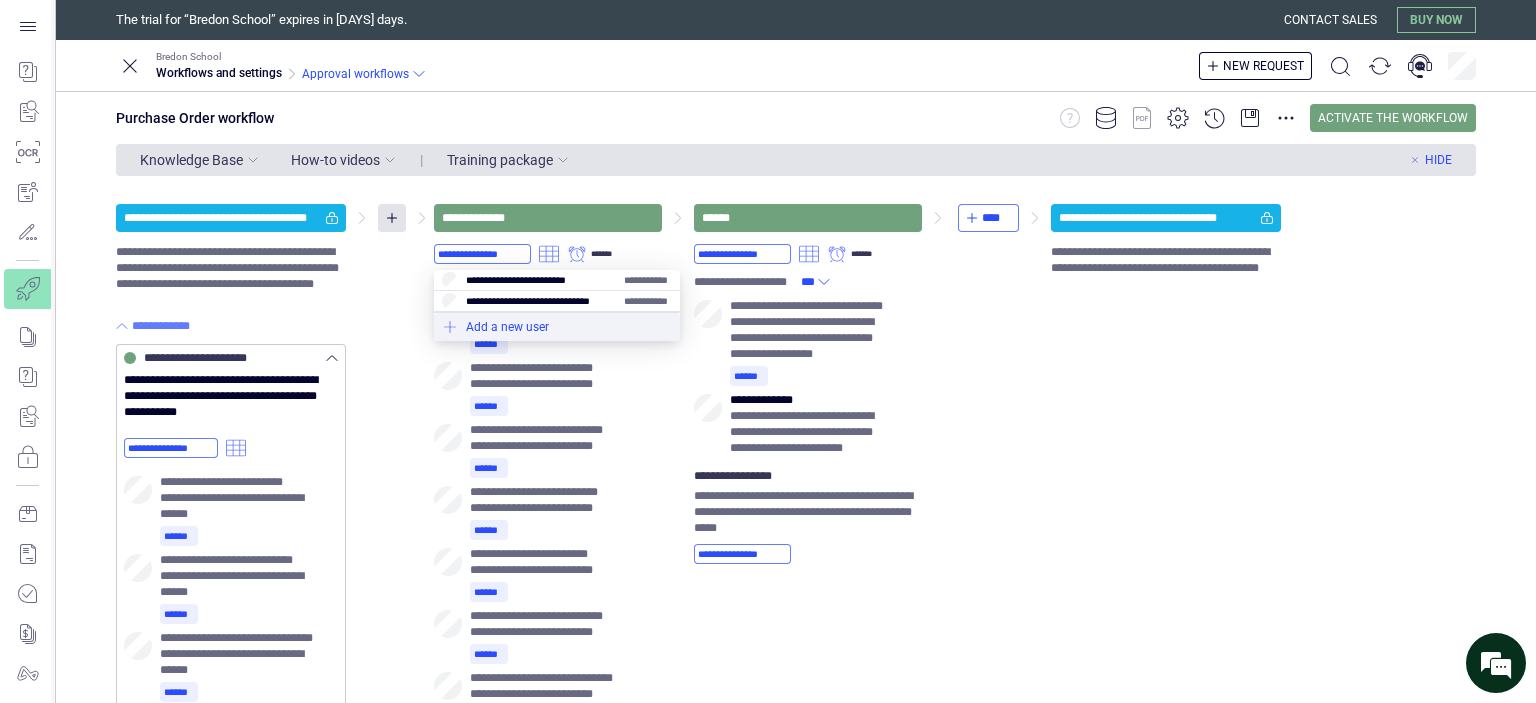 click at bounding box center [557, 327] 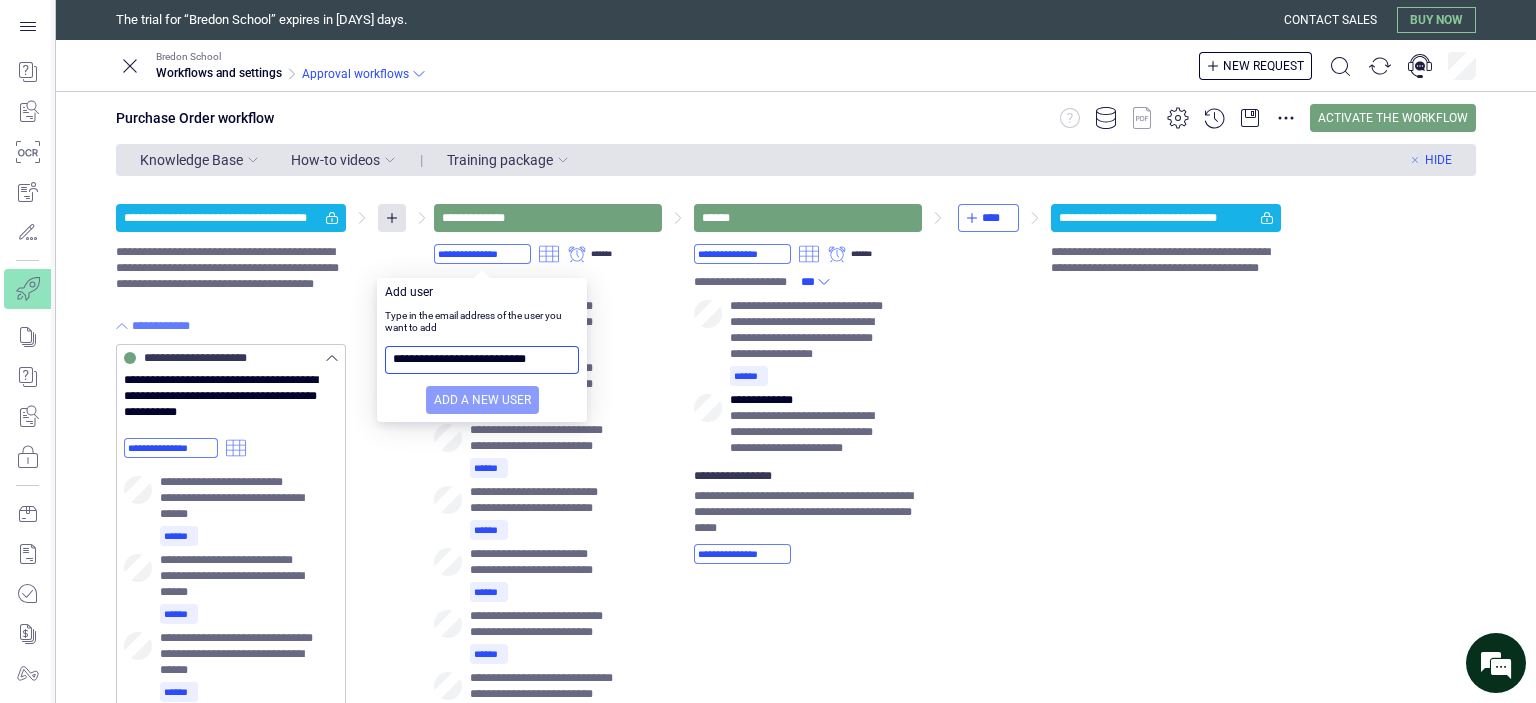 scroll, scrollTop: 0, scrollLeft: 2, axis: horizontal 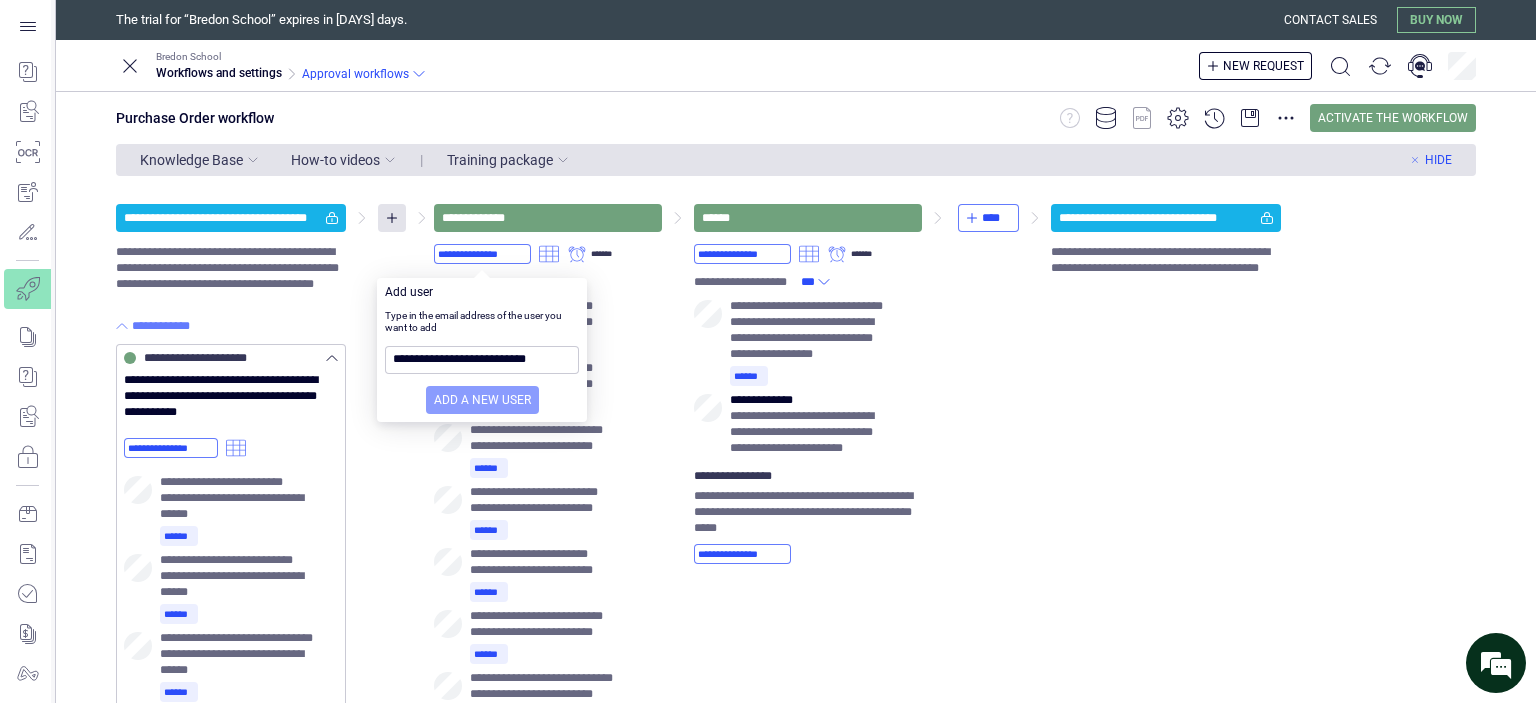 click on "Add a new user" at bounding box center (482, 400) 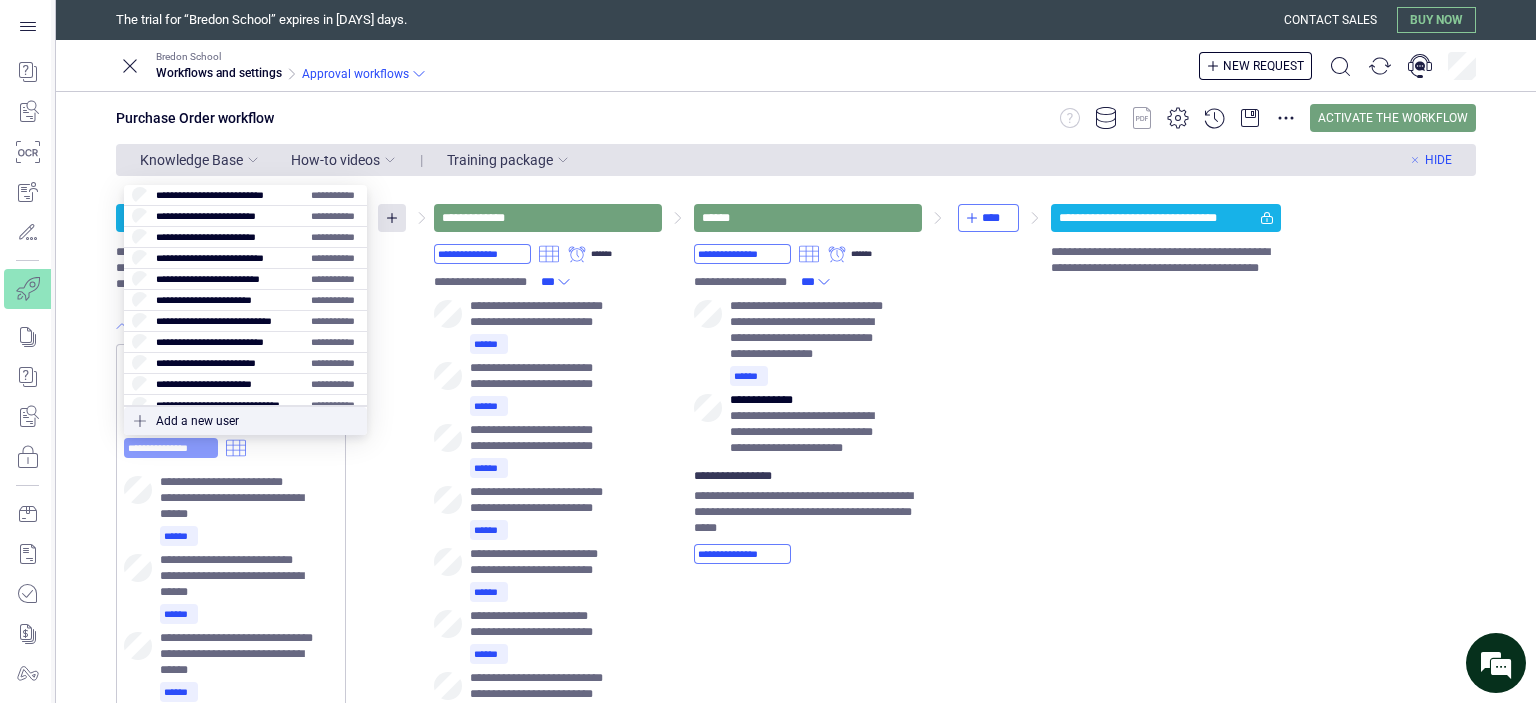 click on "**********" at bounding box center (171, 448) 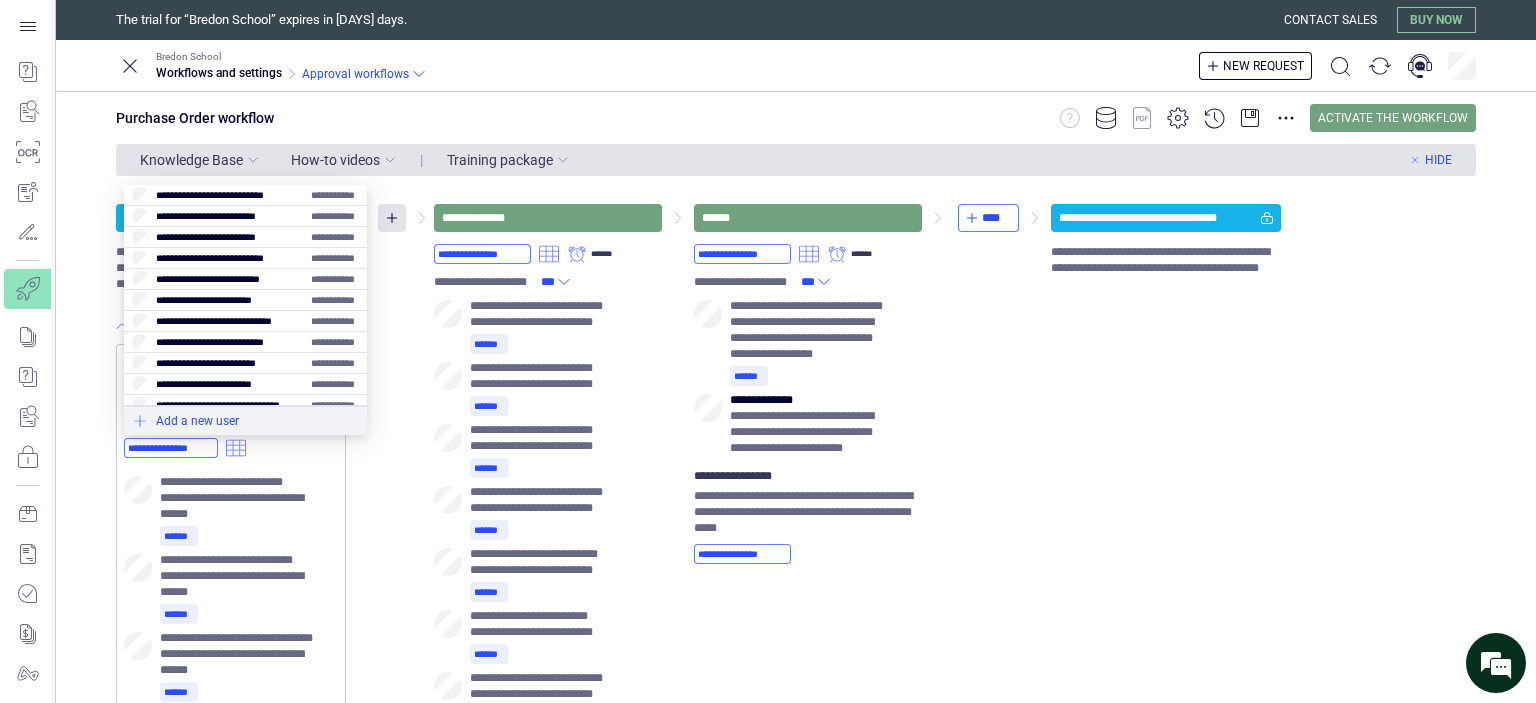 click at bounding box center (245, 421) 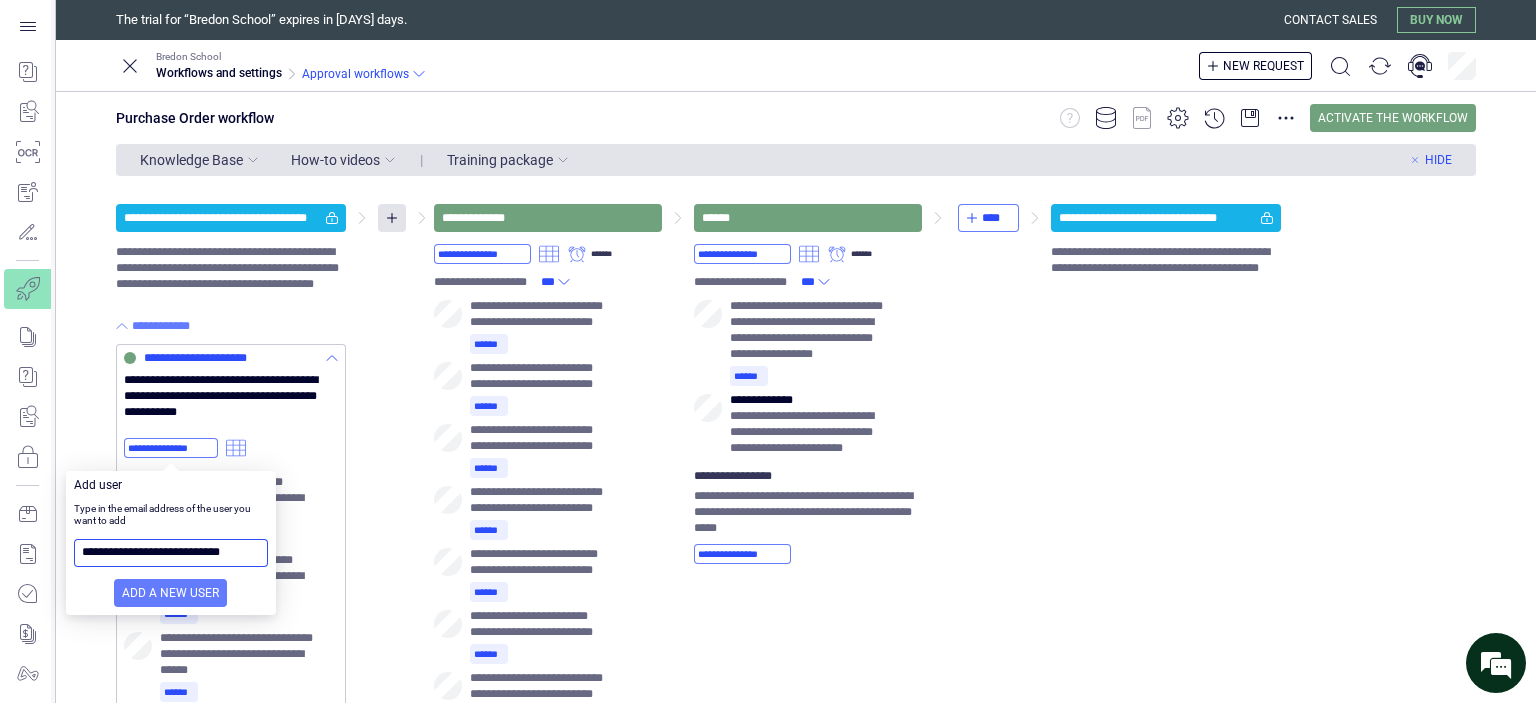 scroll, scrollTop: 0, scrollLeft: 3, axis: horizontal 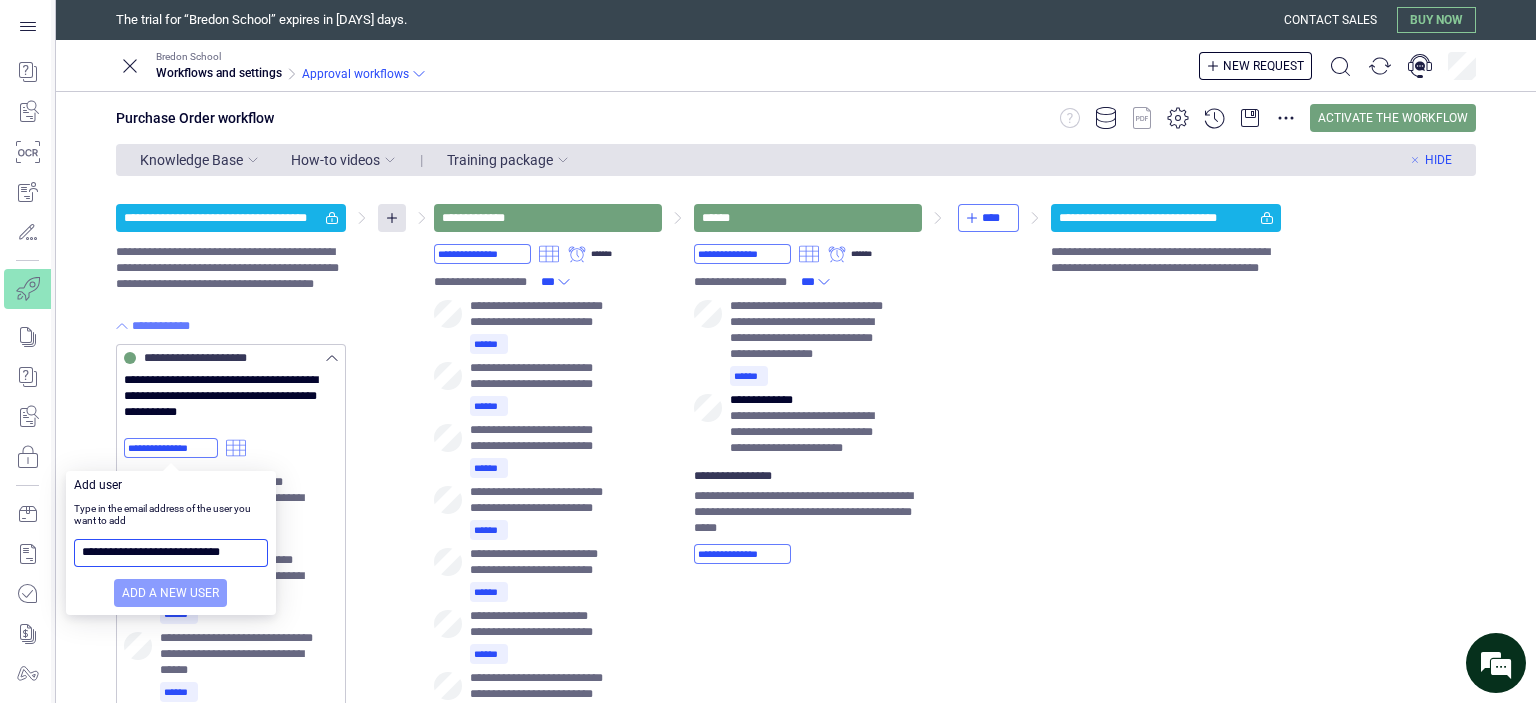 type on "**********" 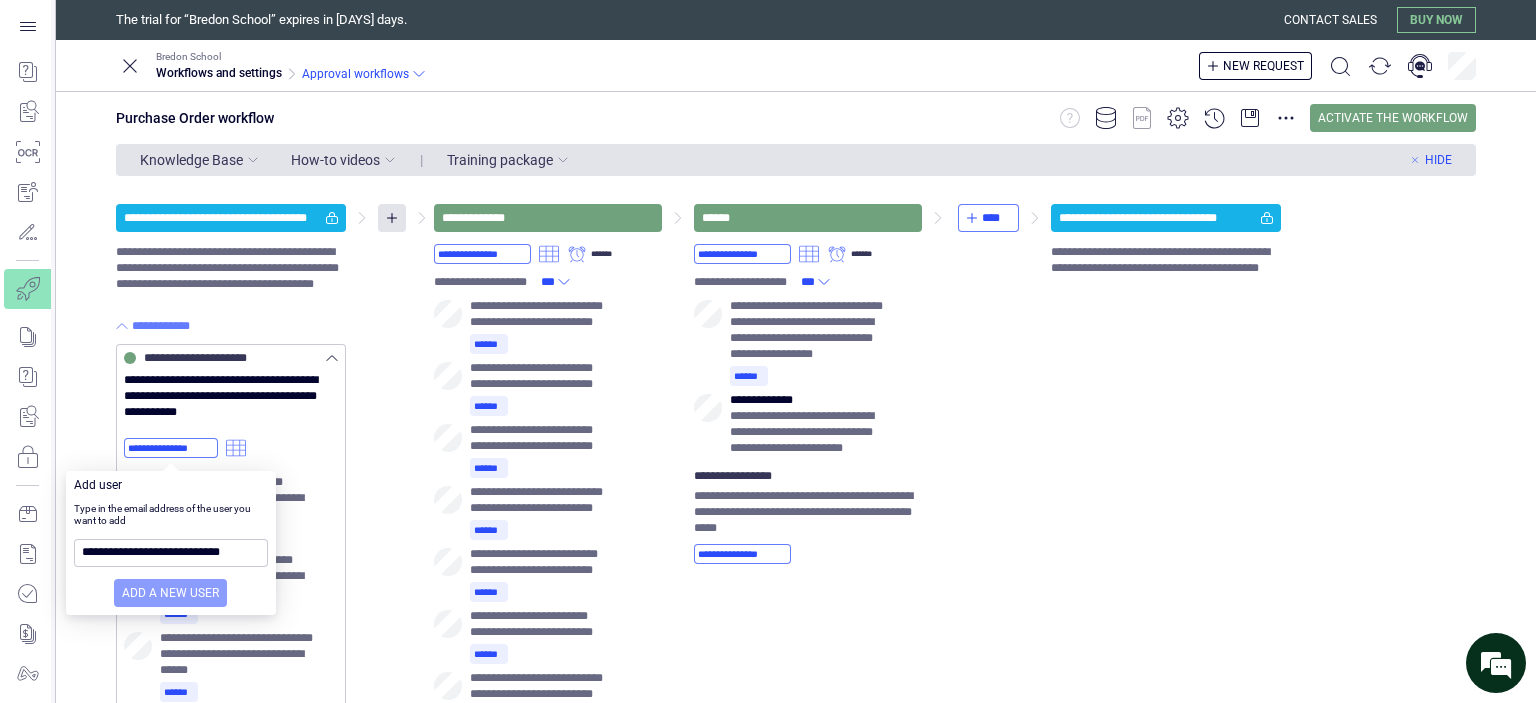 scroll, scrollTop: 0, scrollLeft: 0, axis: both 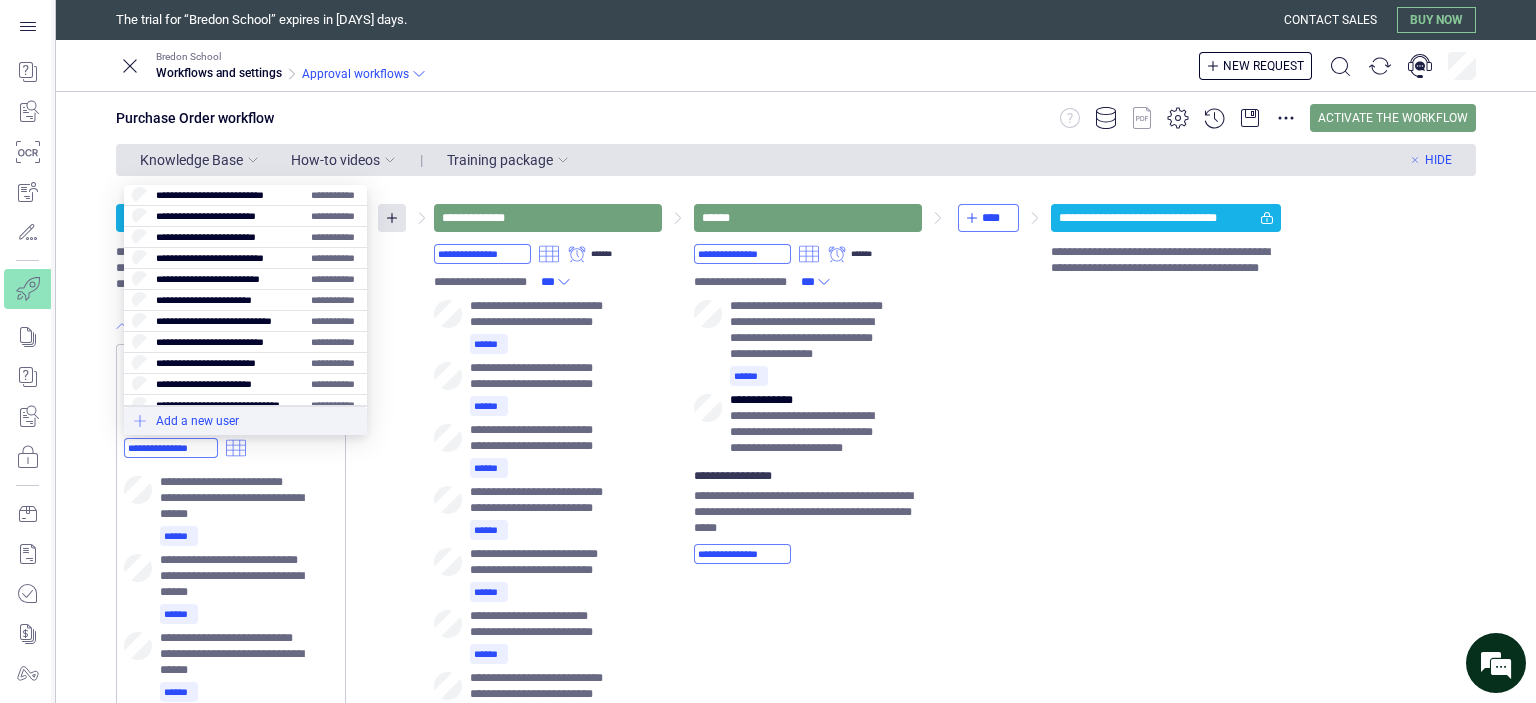 click at bounding box center (245, 421) 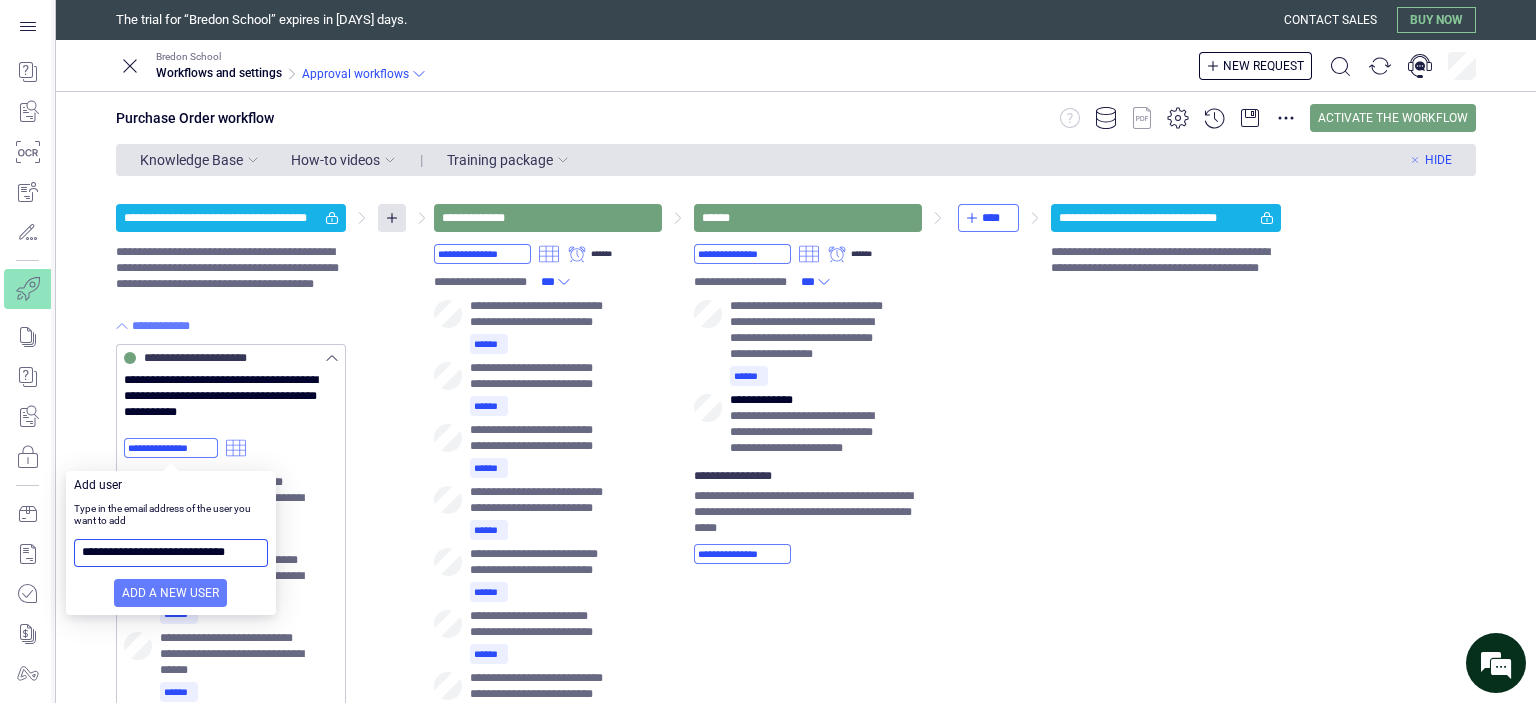 scroll, scrollTop: 0, scrollLeft: 3, axis: horizontal 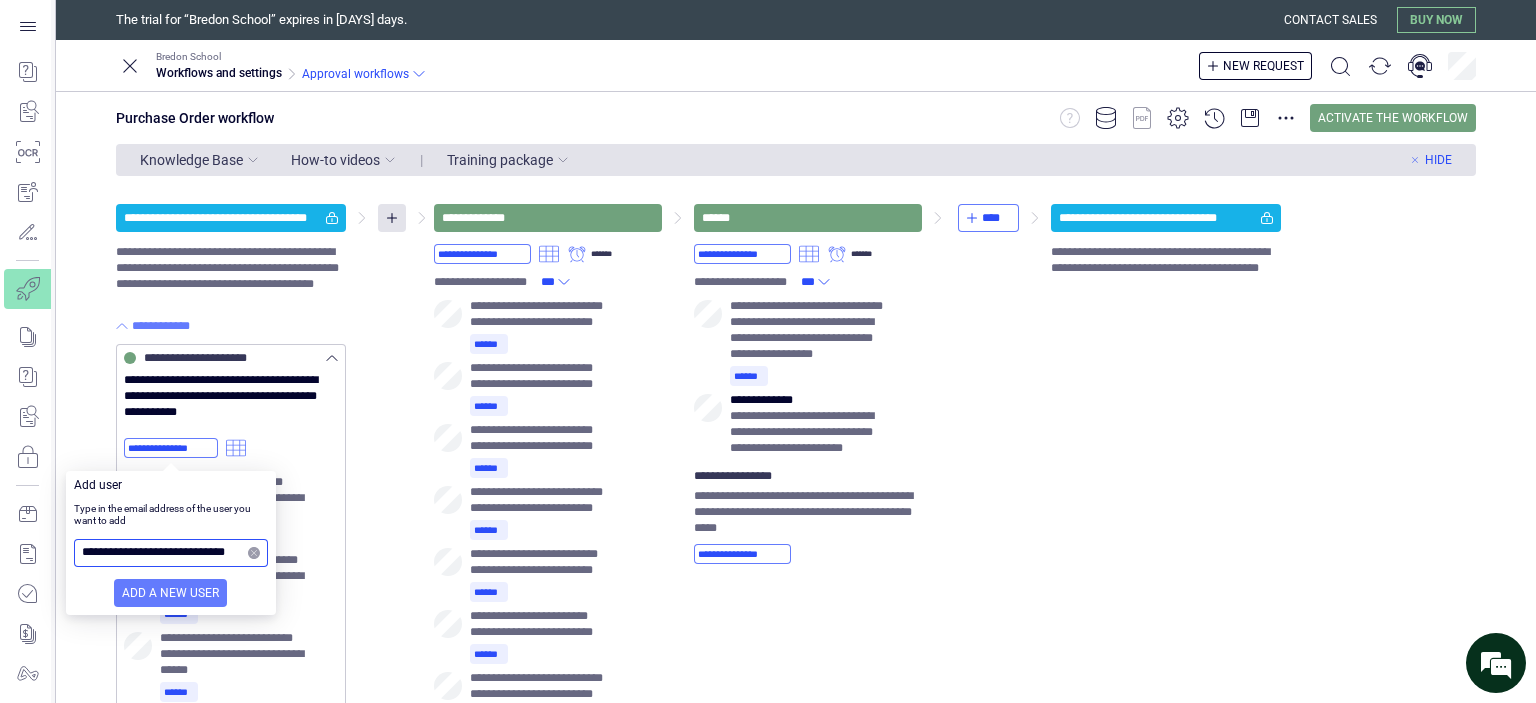 click on "**********" at bounding box center (163, 553) 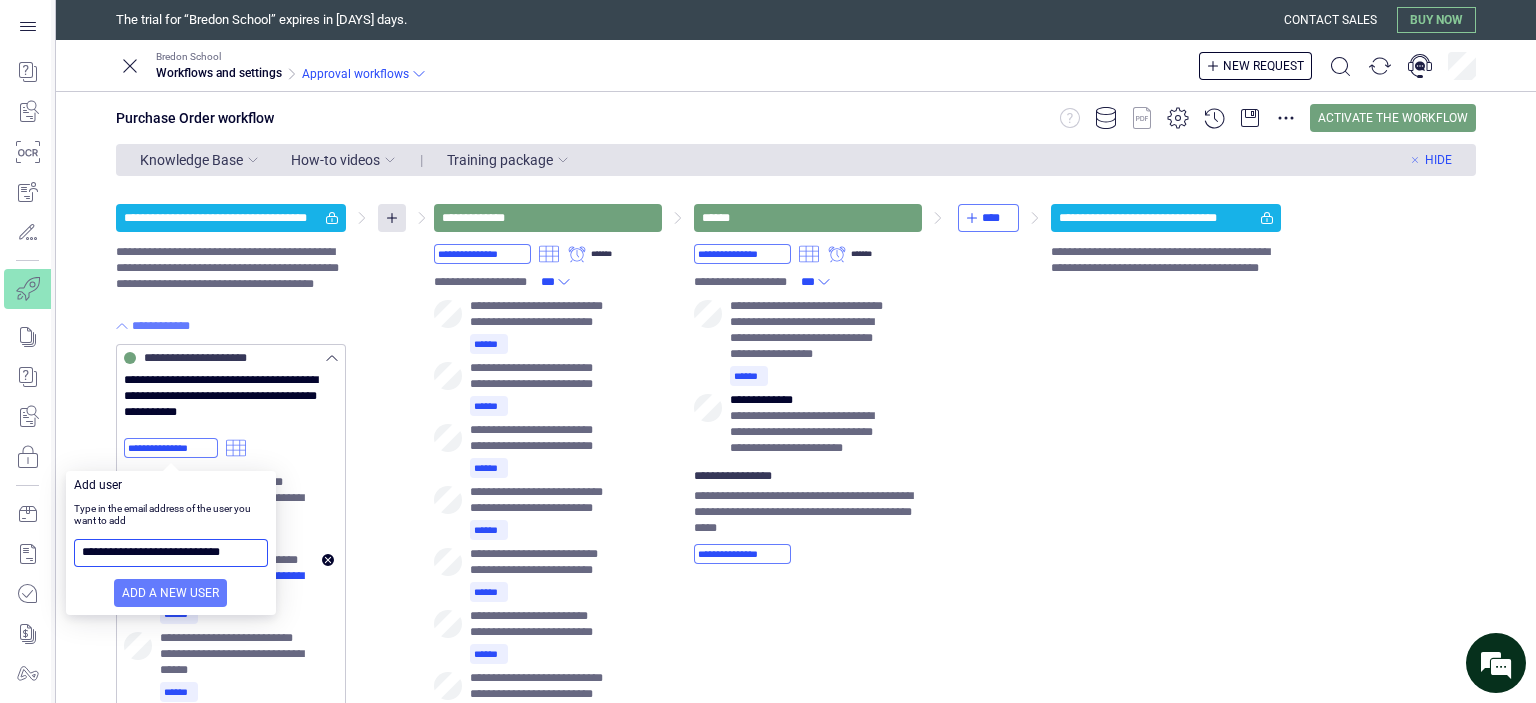 scroll, scrollTop: 0, scrollLeft: 0, axis: both 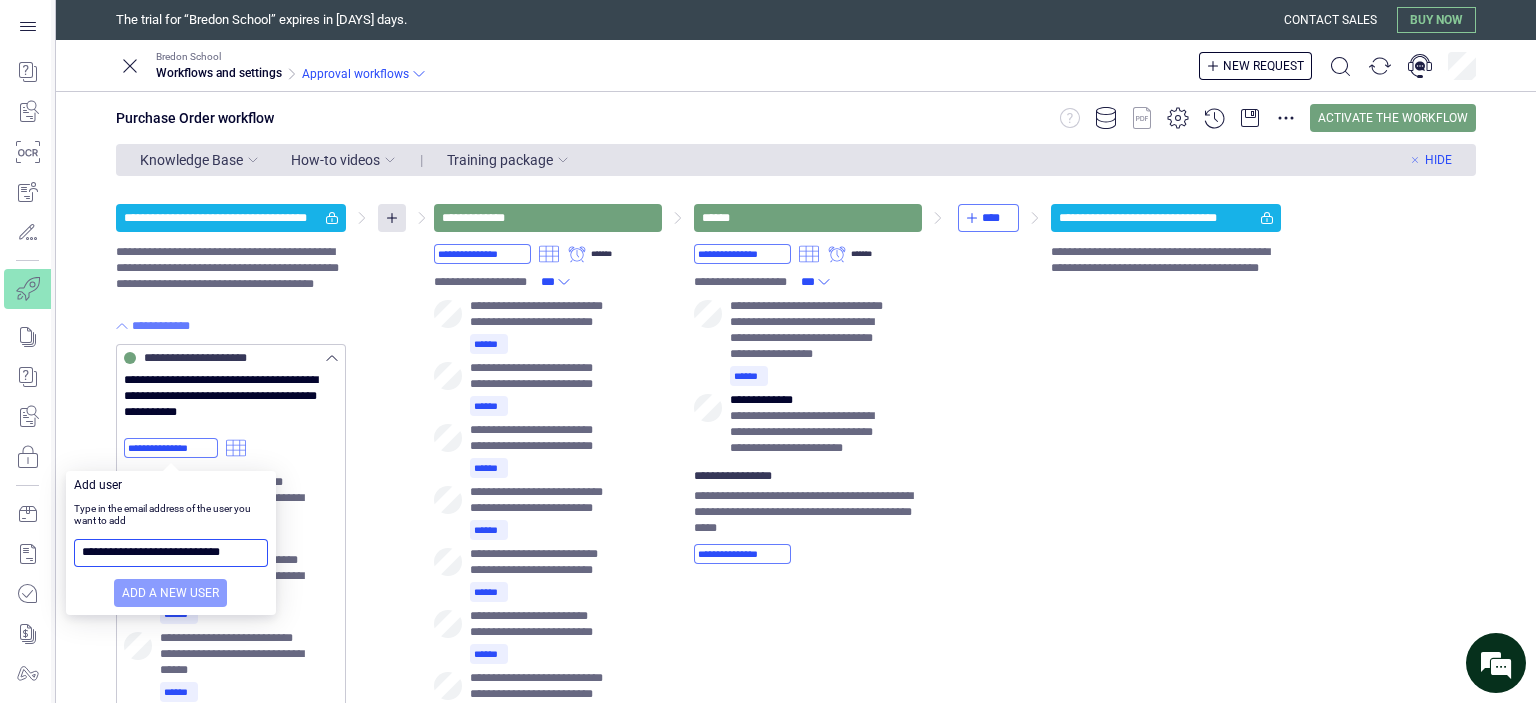 type on "**********" 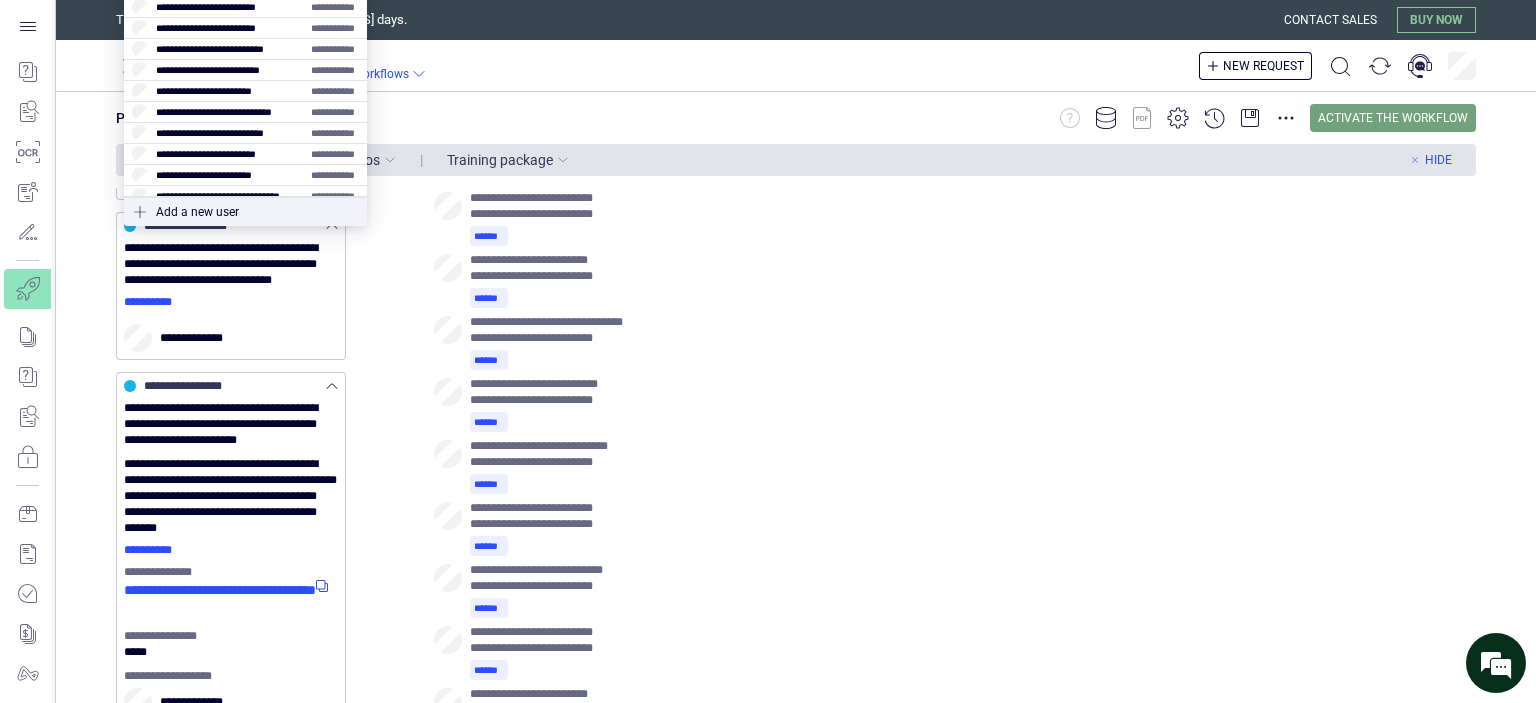 scroll, scrollTop: 0, scrollLeft: 0, axis: both 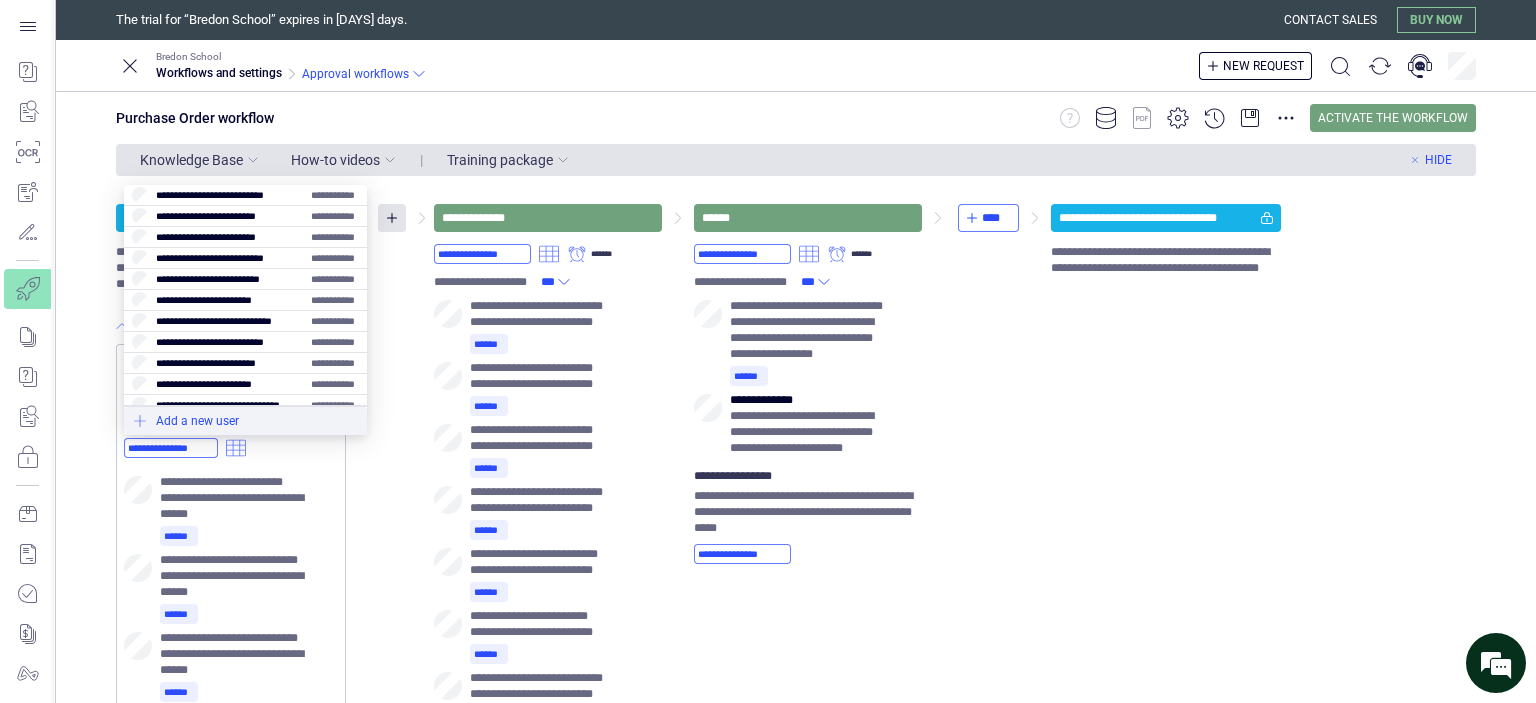 click at bounding box center [245, 421] 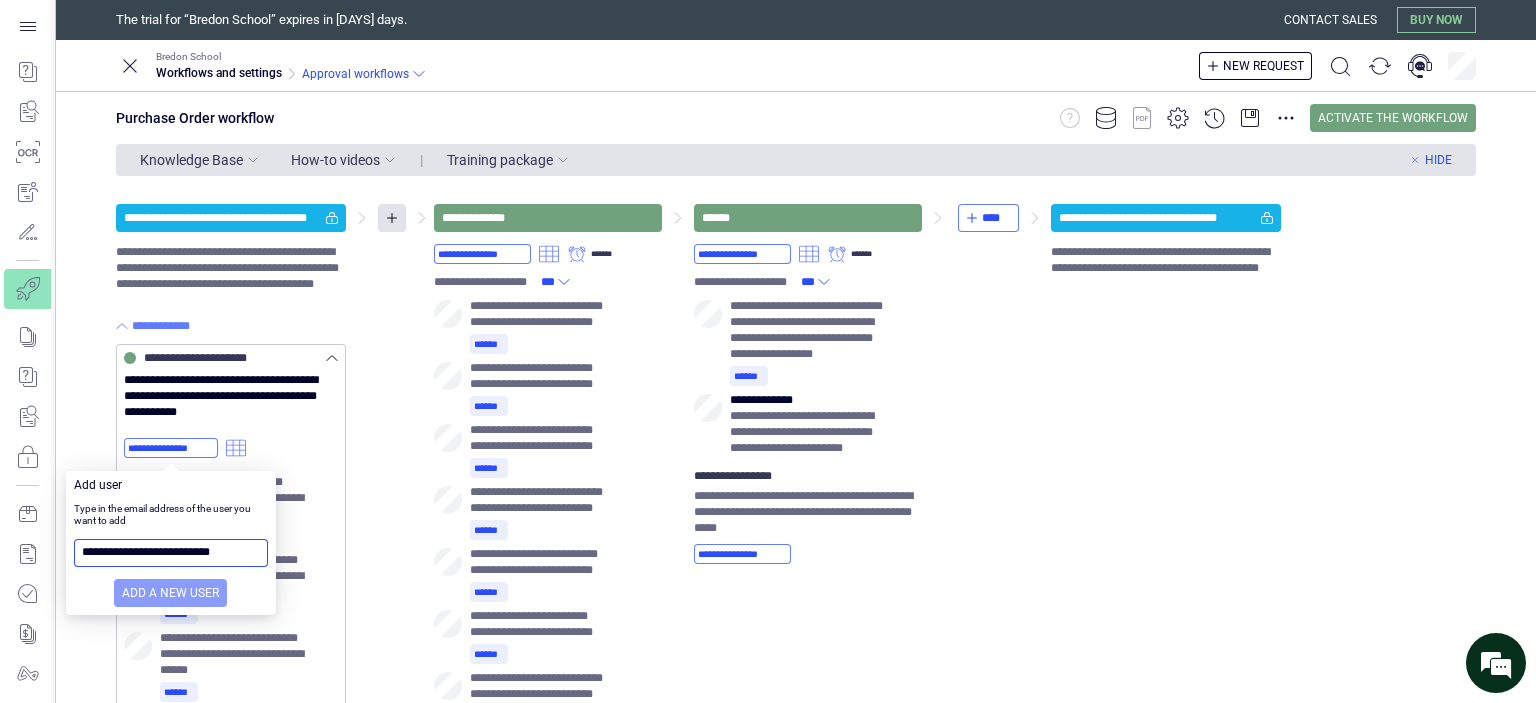 type on "**********" 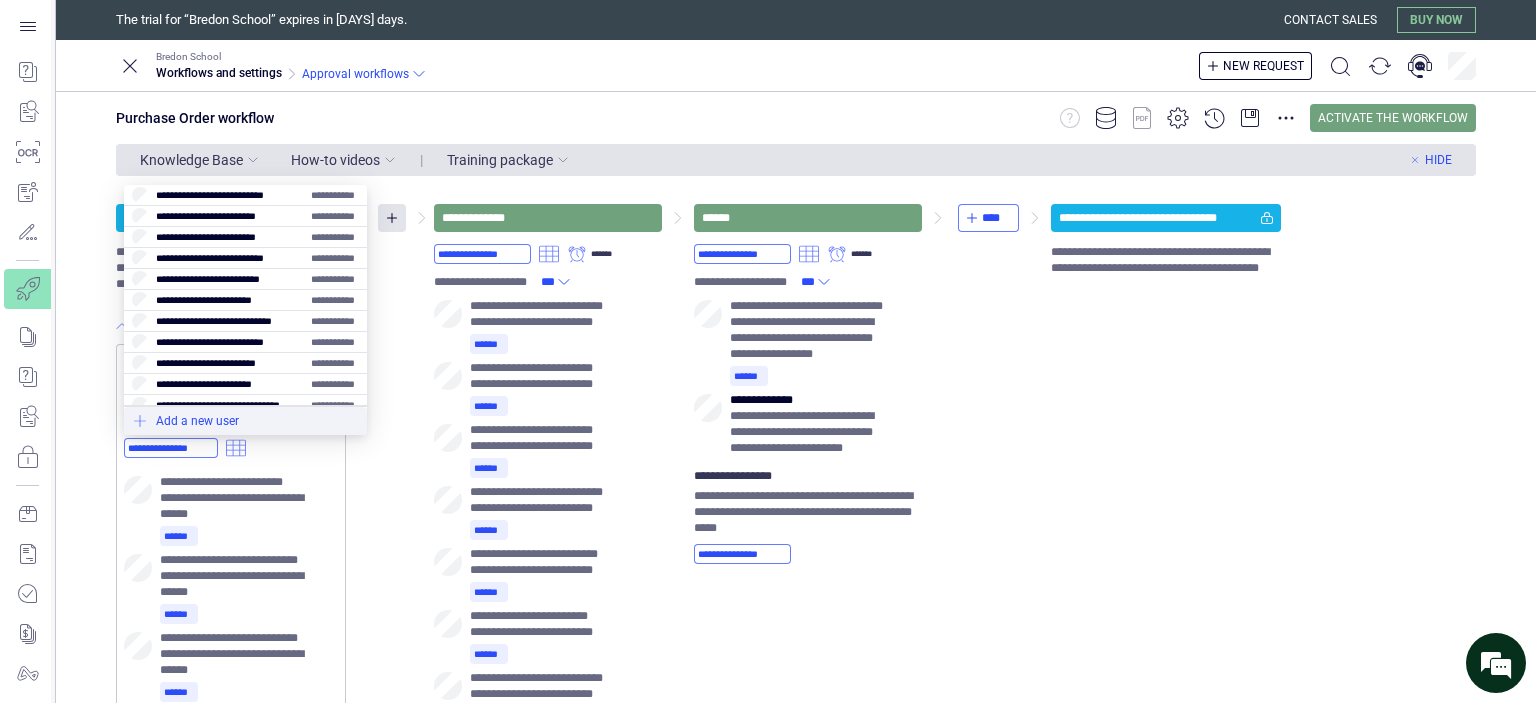 click at bounding box center (245, 421) 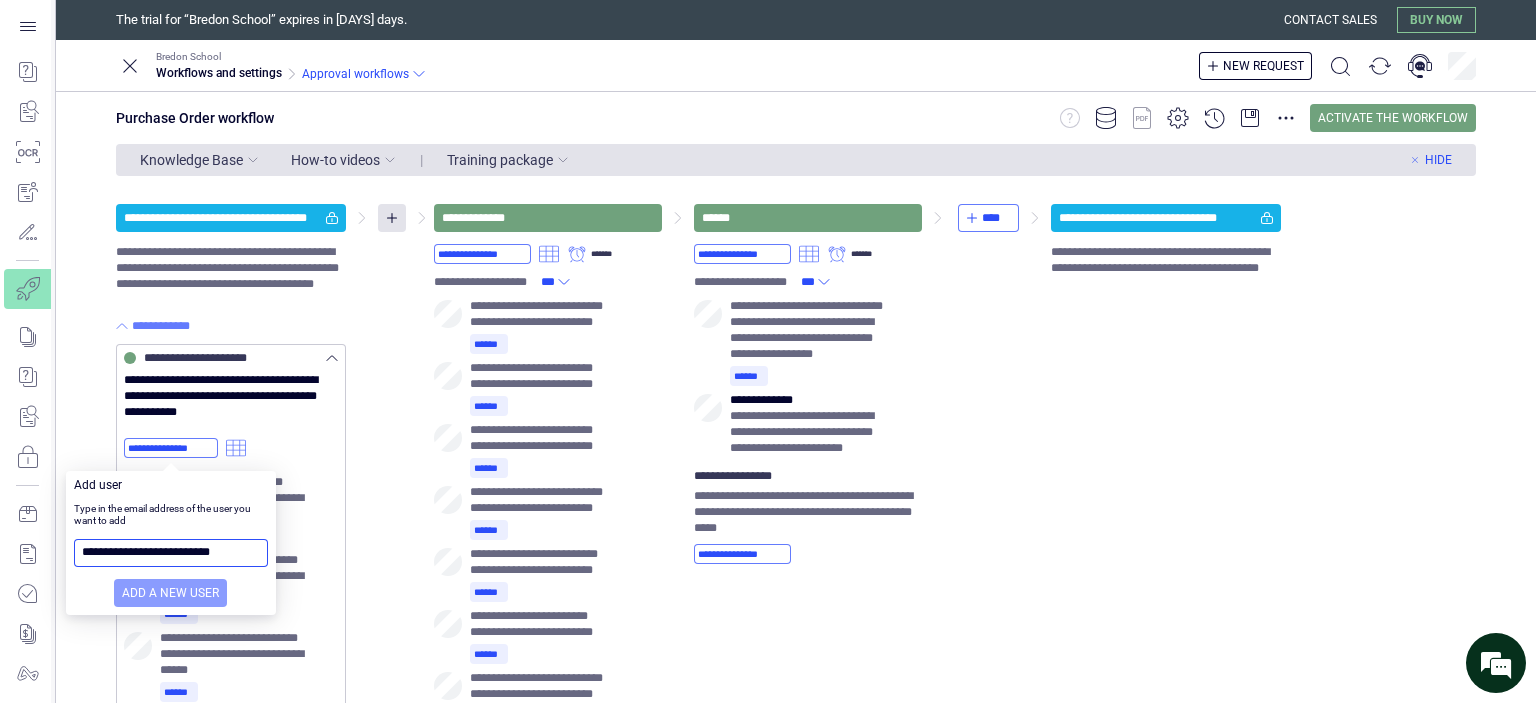 type on "**********" 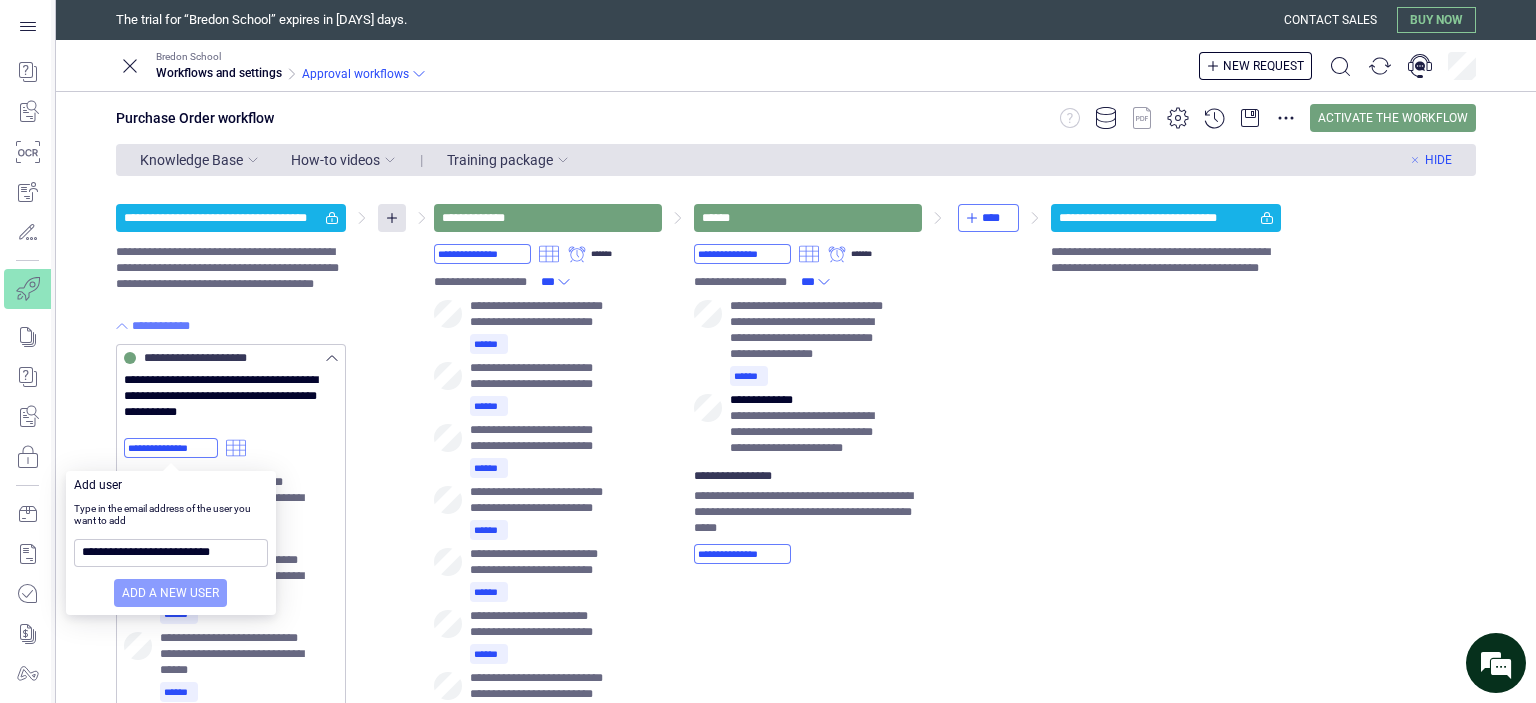 click on "Add a new user" at bounding box center (170, 593) 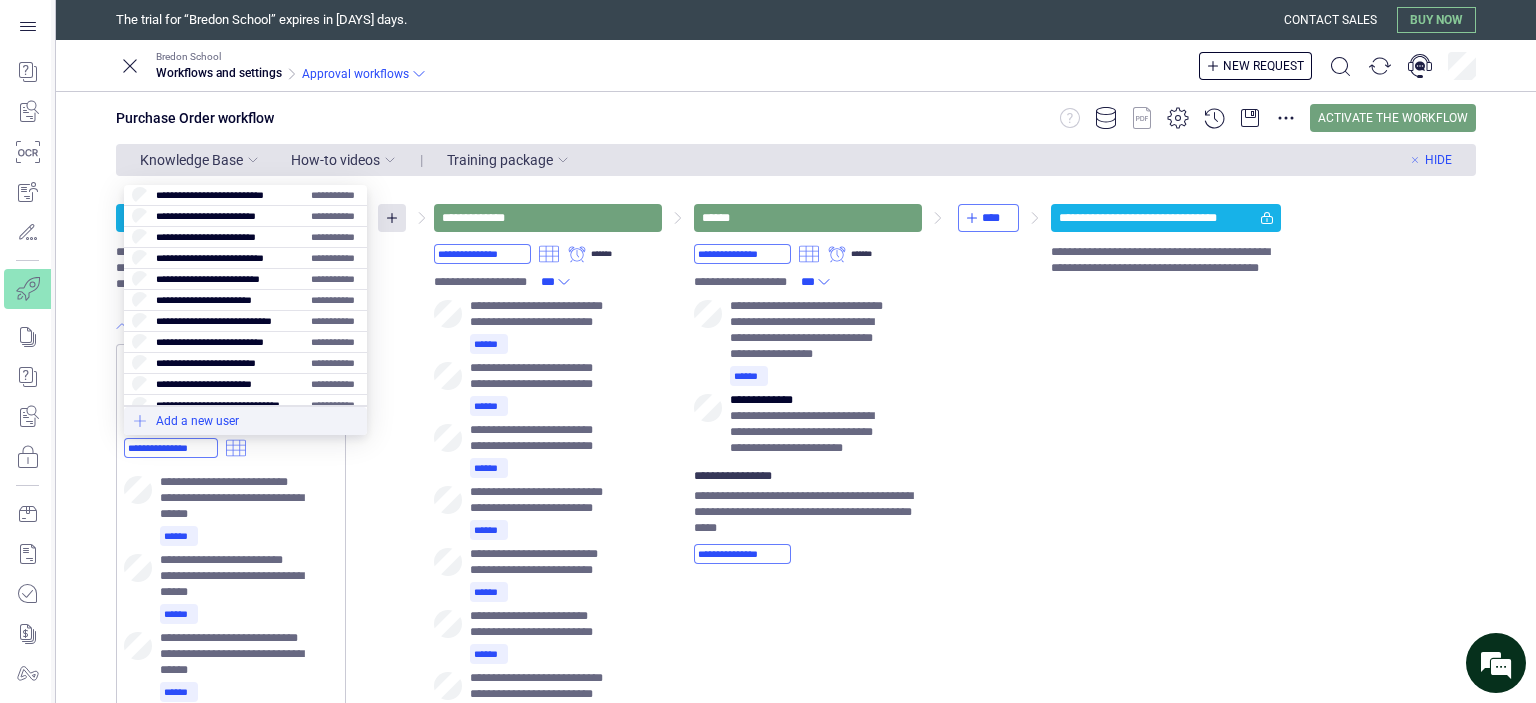 click at bounding box center (245, 421) 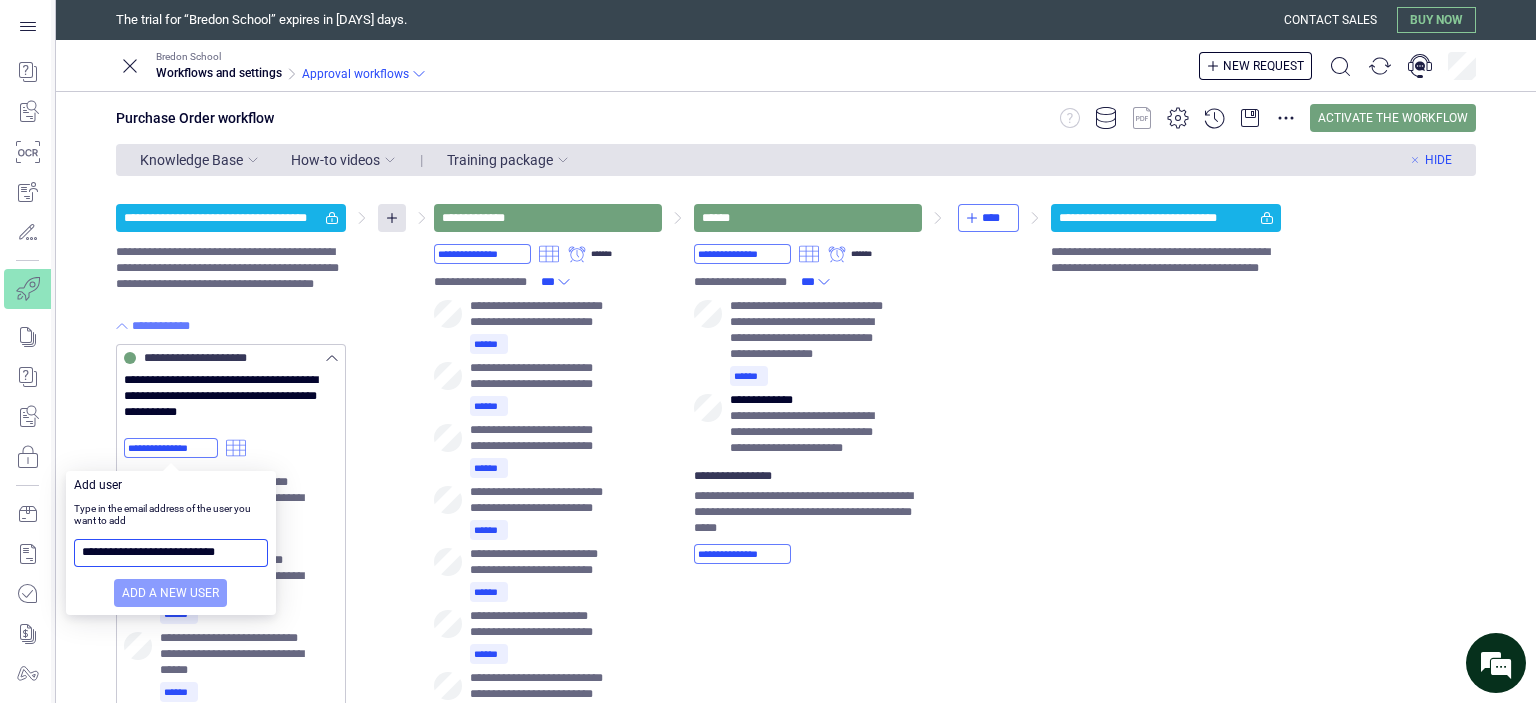 type on "**********" 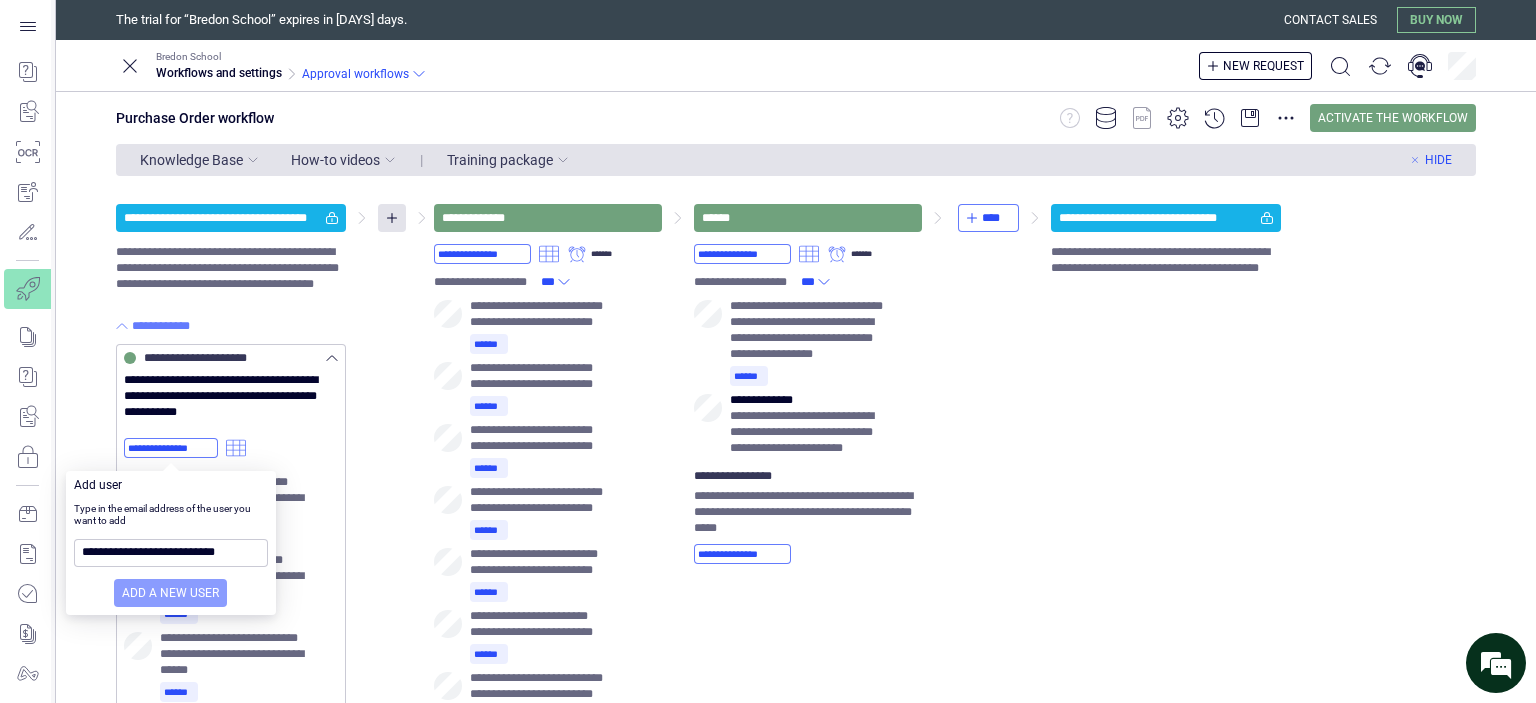 click on "Add a new user" at bounding box center (170, 593) 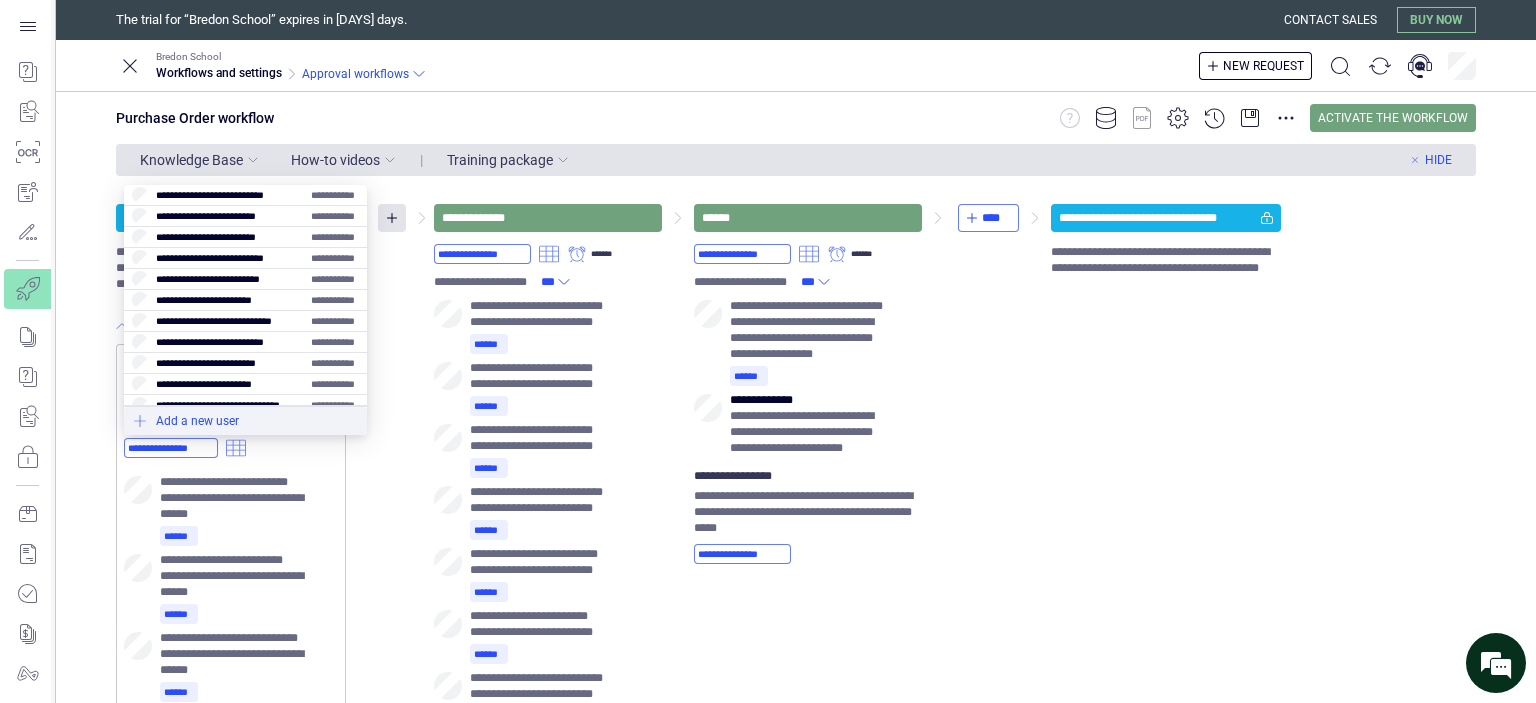click at bounding box center [245, 421] 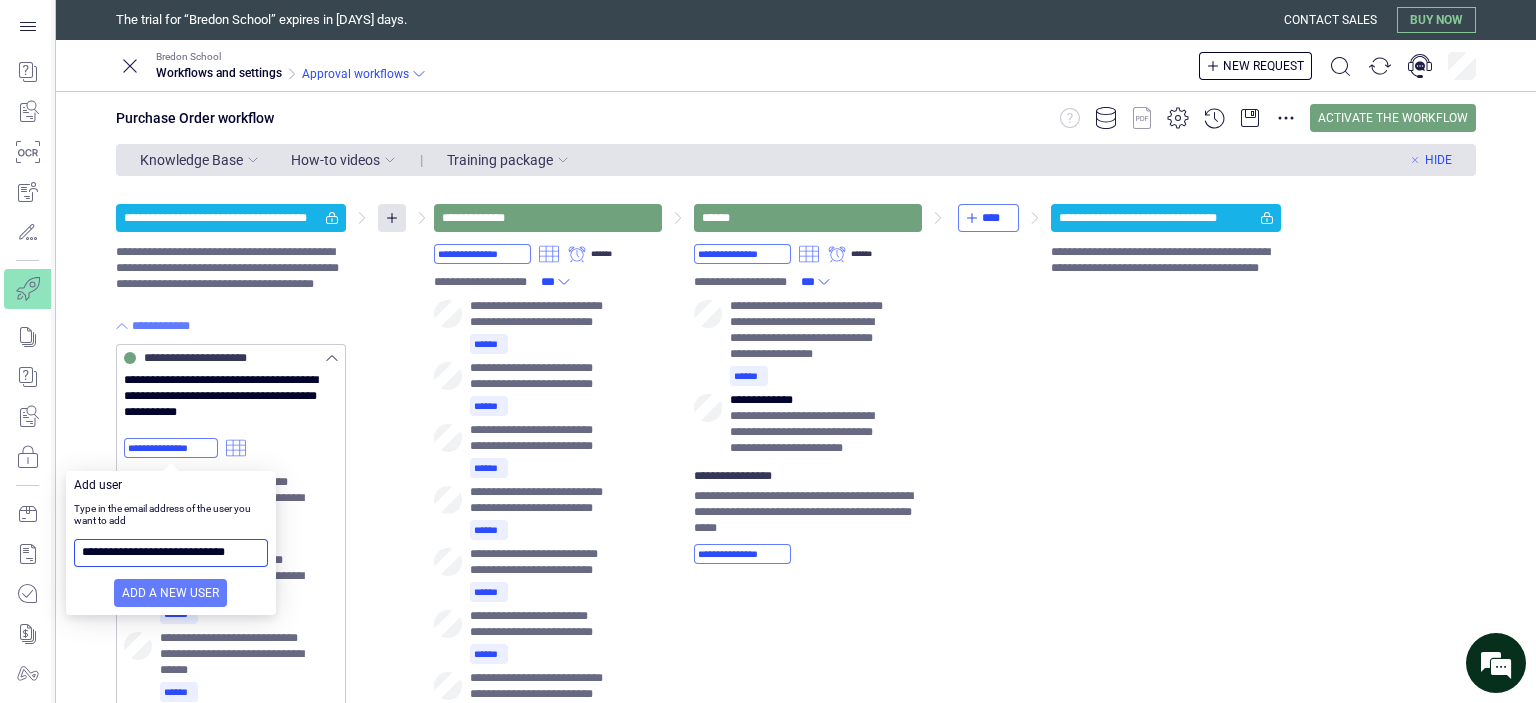 scroll, scrollTop: 0, scrollLeft: 13, axis: horizontal 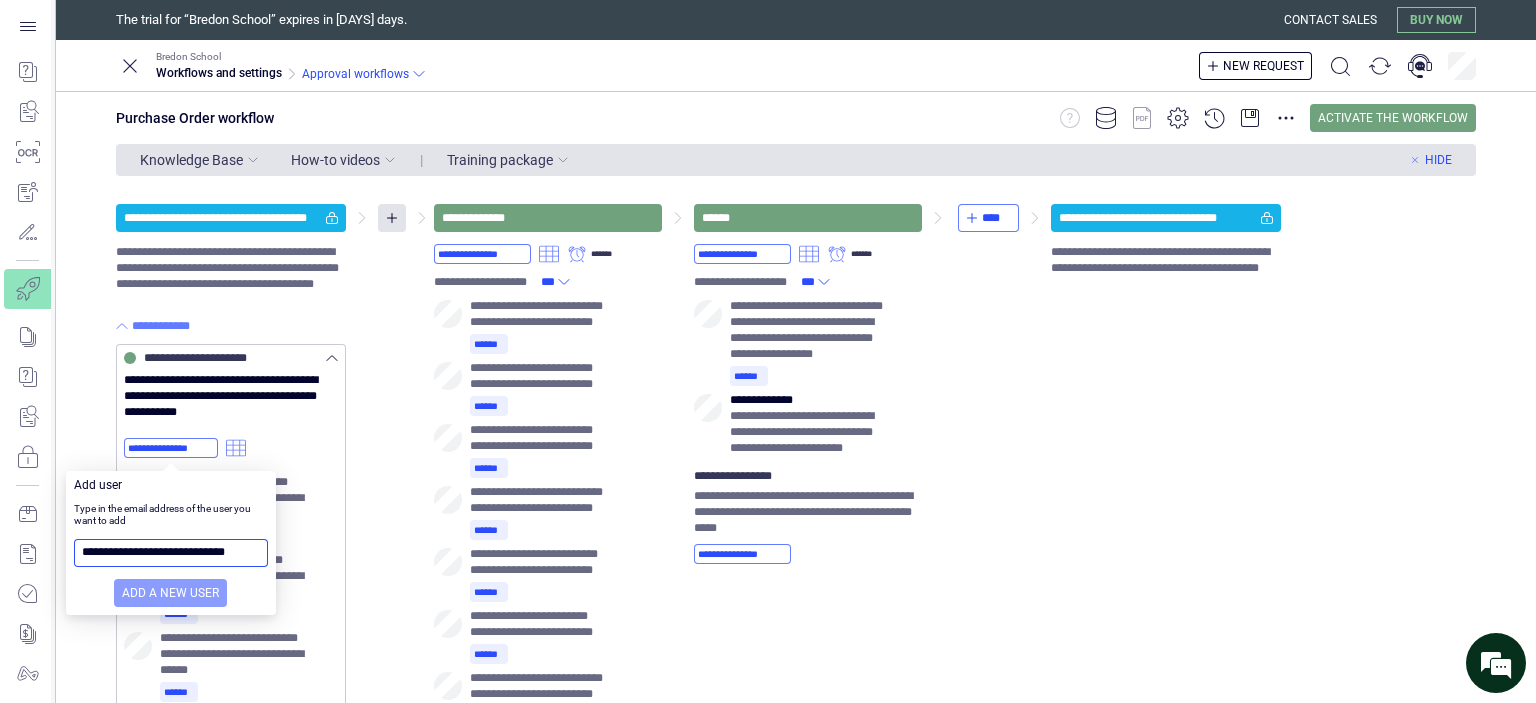 type on "**********" 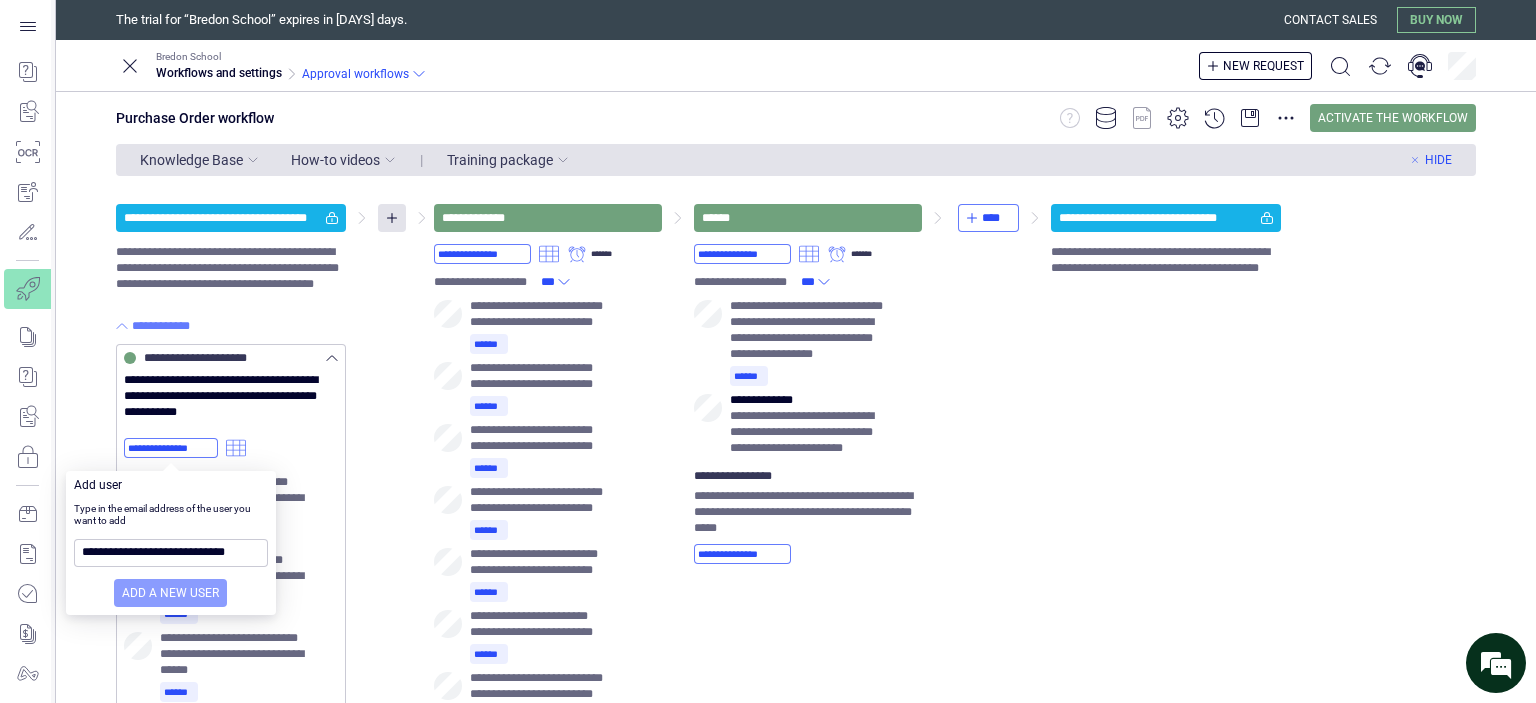 scroll, scrollTop: 0, scrollLeft: 0, axis: both 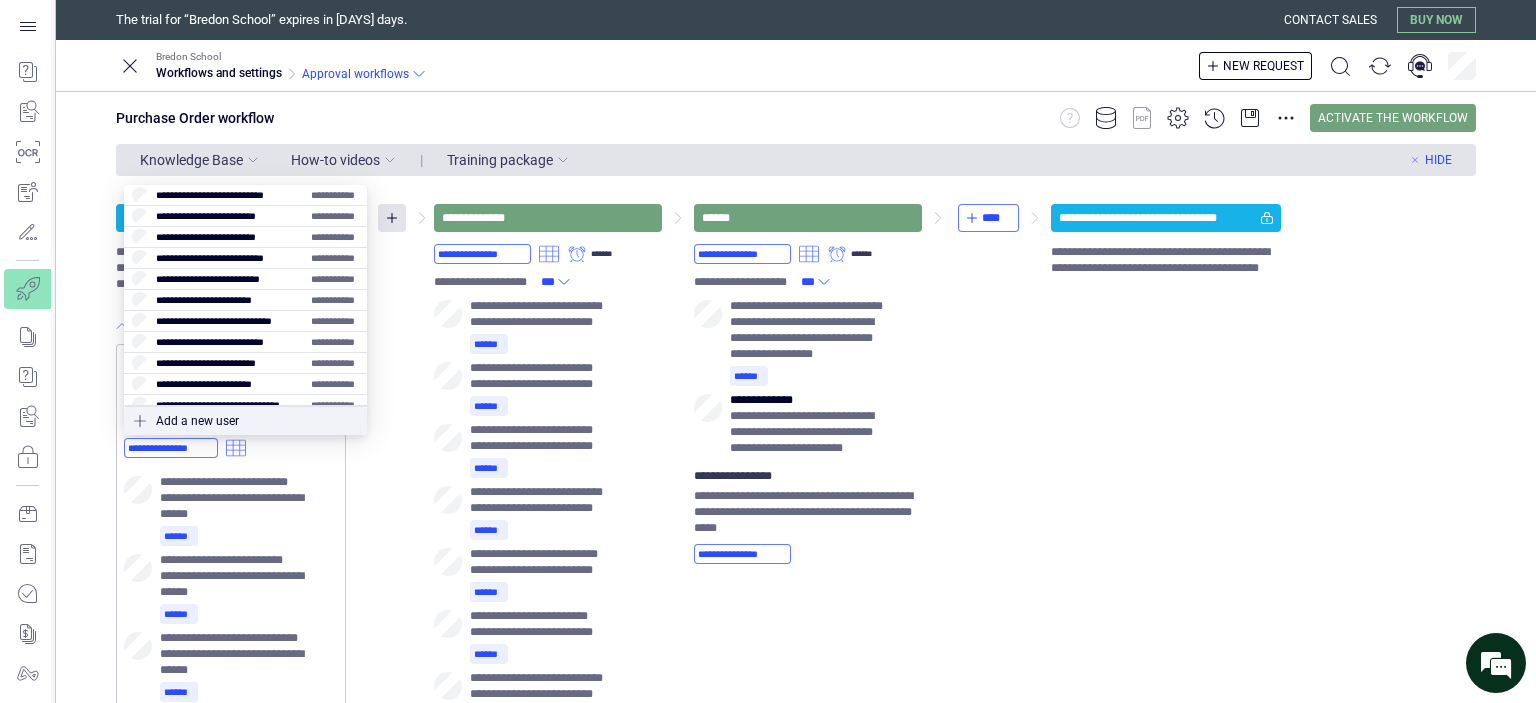 click on "**********" at bounding box center [796, 966] 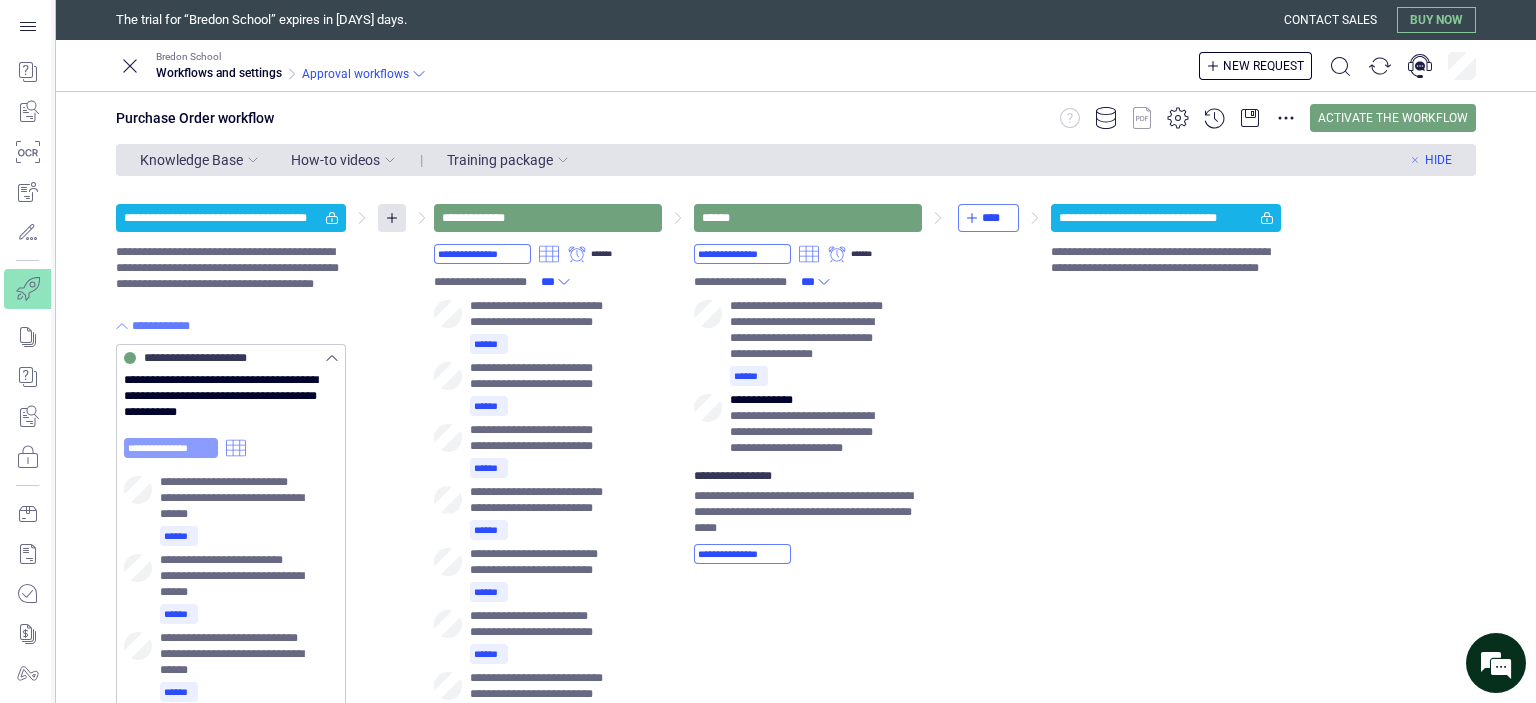 click on "**********" at bounding box center (171, 448) 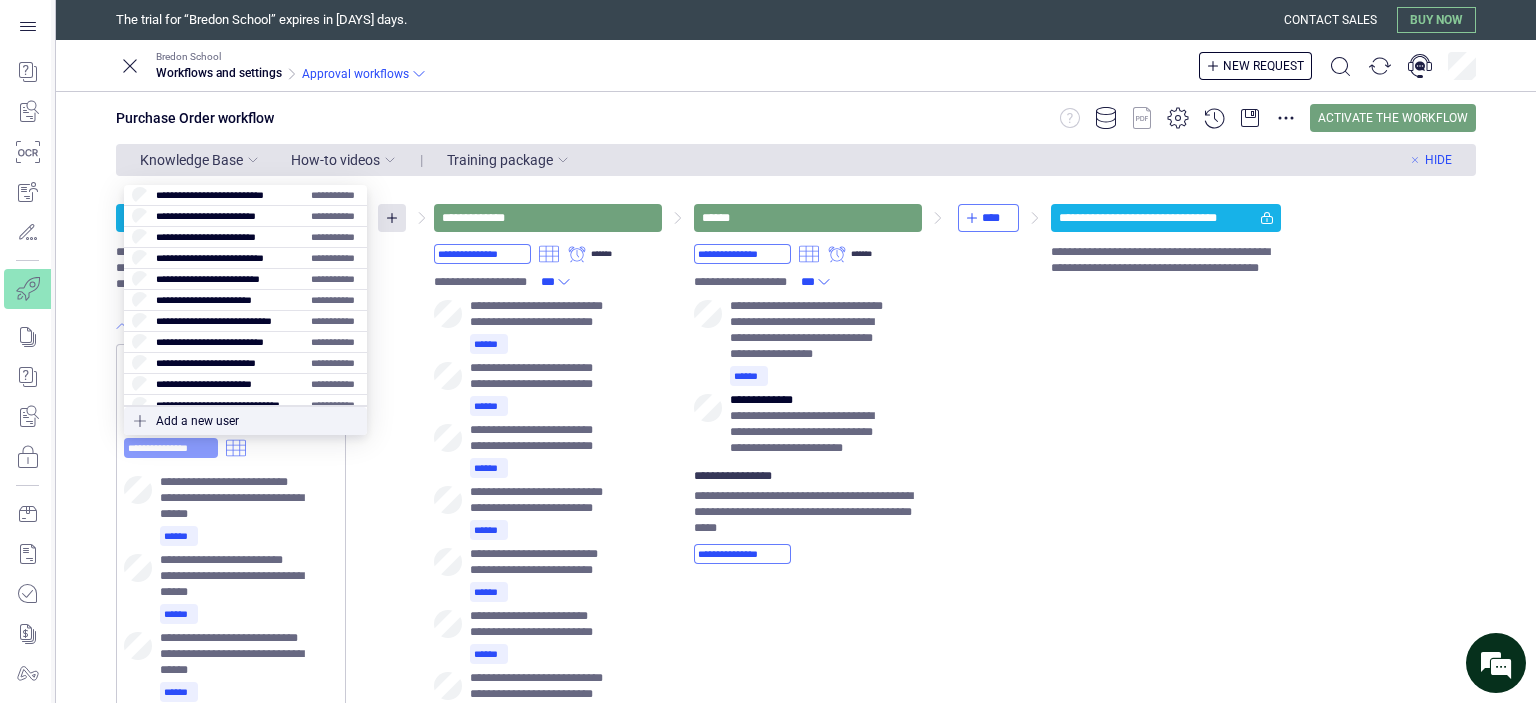 type 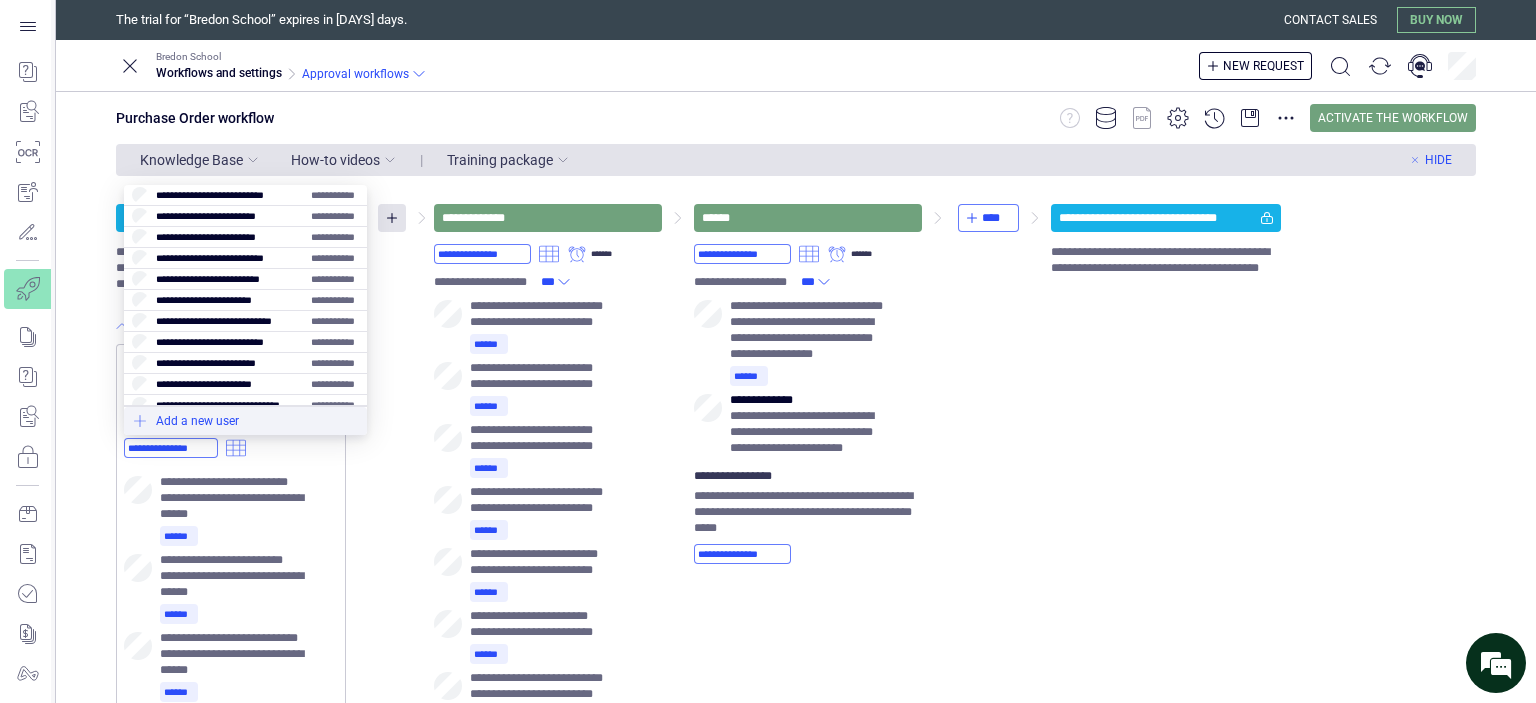 click at bounding box center [245, 421] 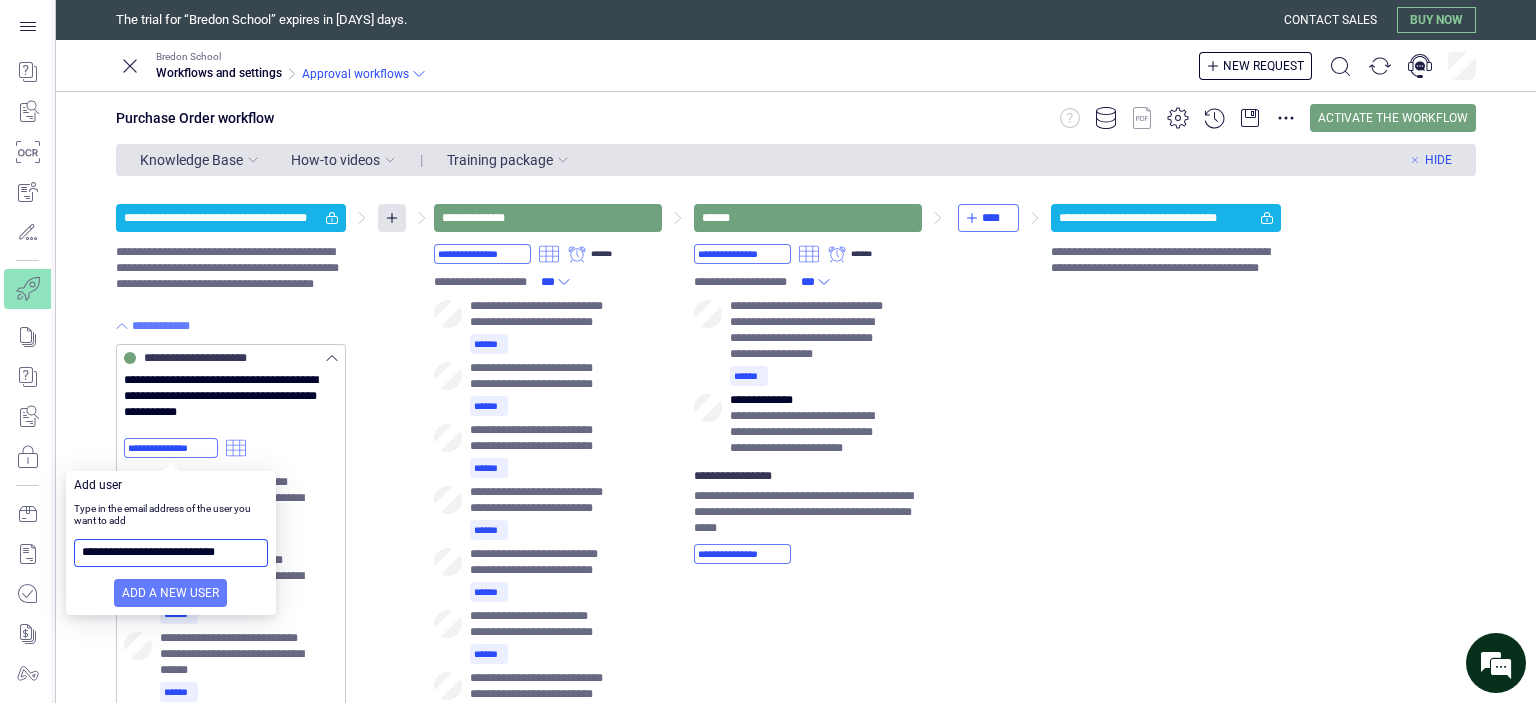 scroll, scrollTop: 0, scrollLeft: 11, axis: horizontal 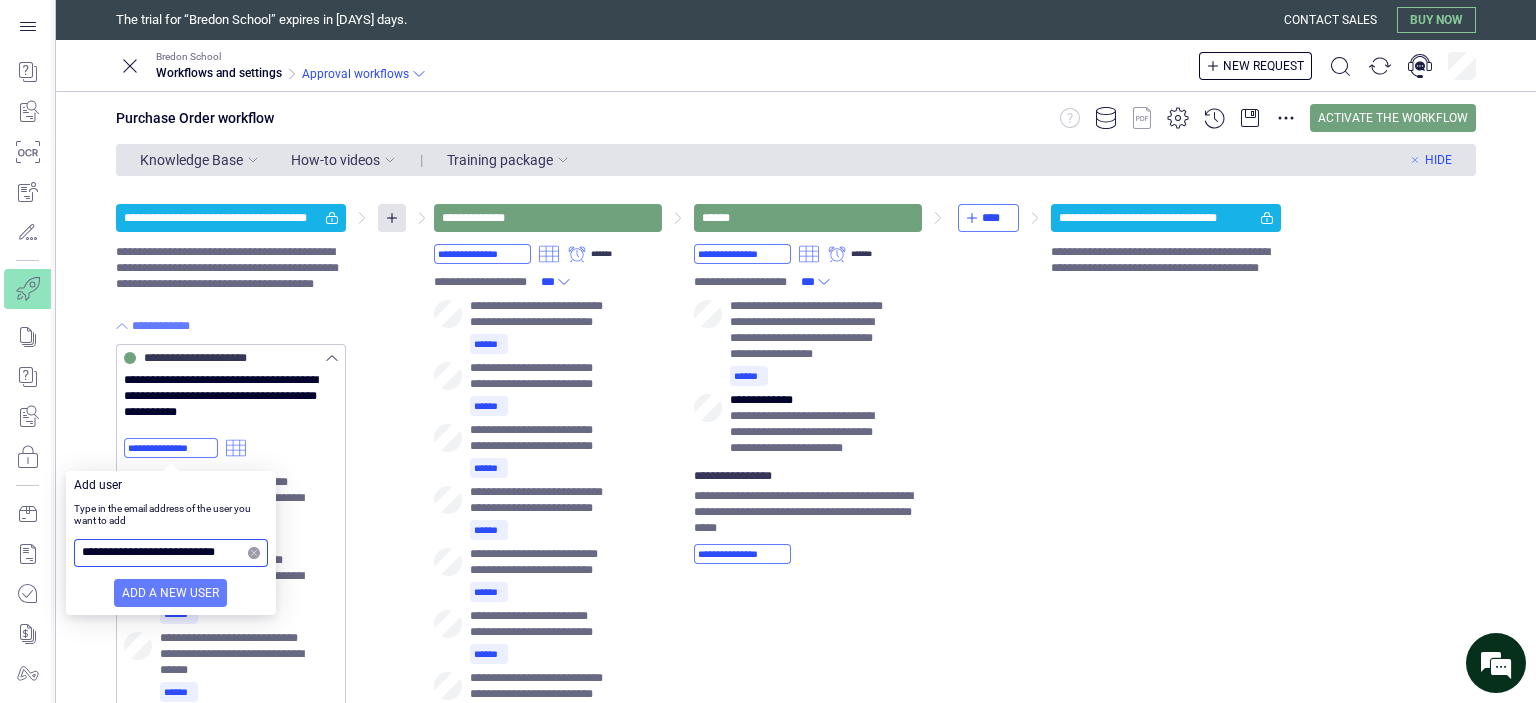 click on "**********" at bounding box center [163, 553] 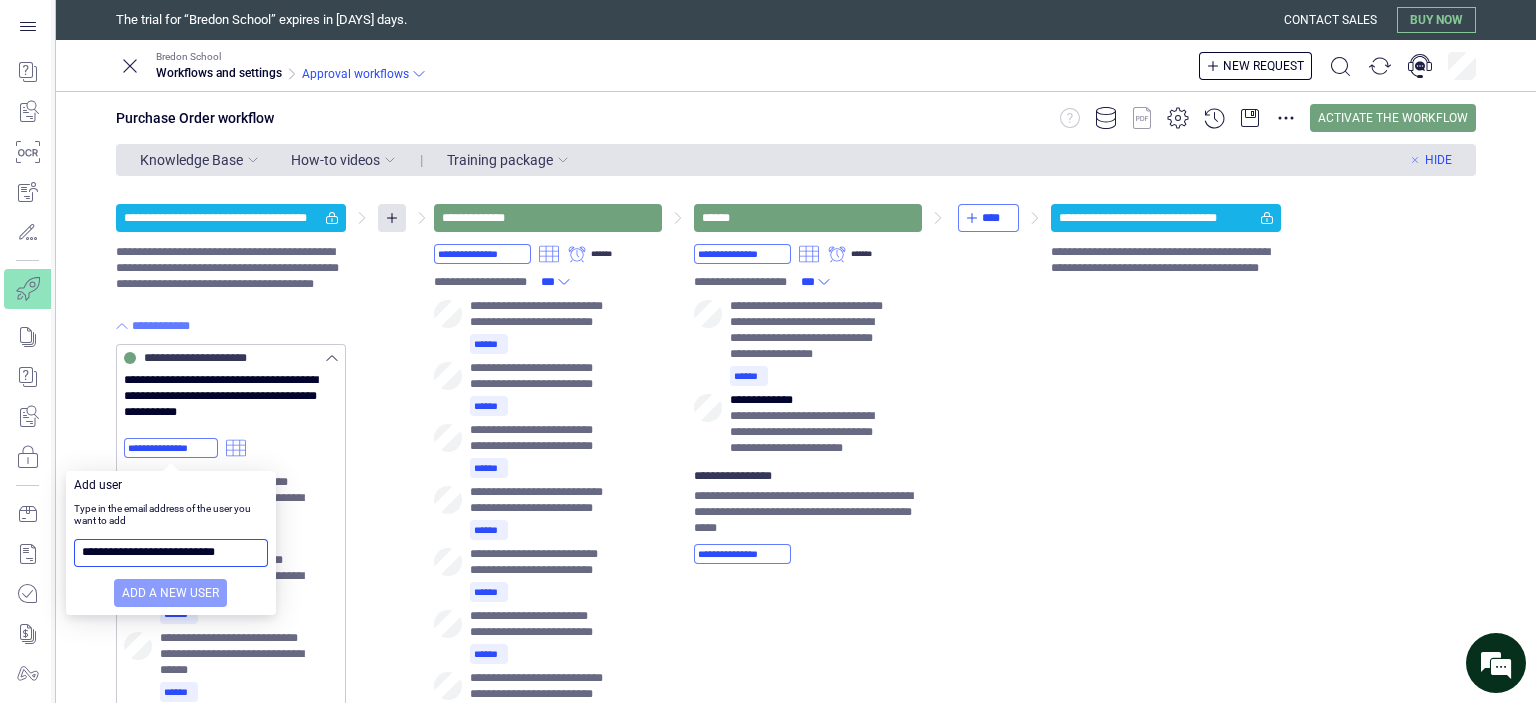 type on "**********" 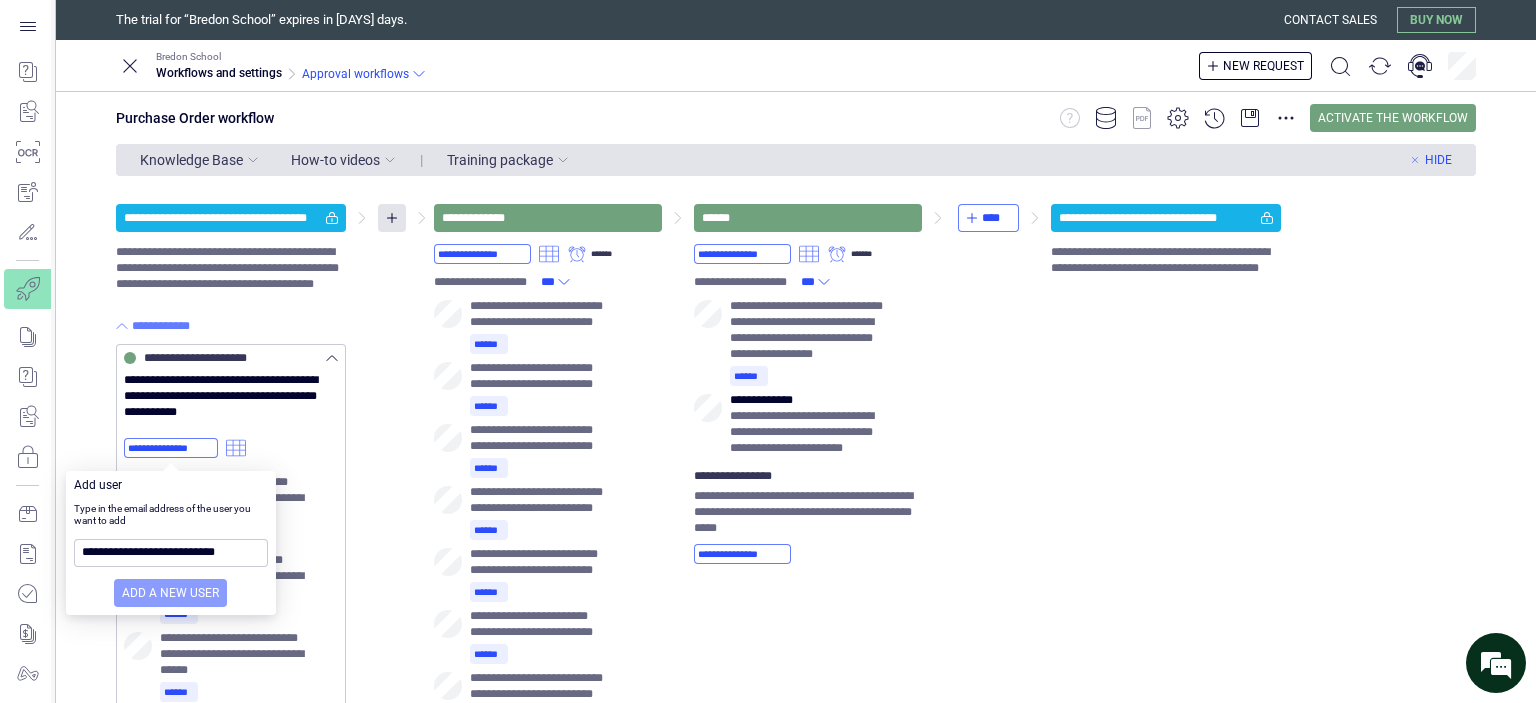 scroll, scrollTop: 0, scrollLeft: 0, axis: both 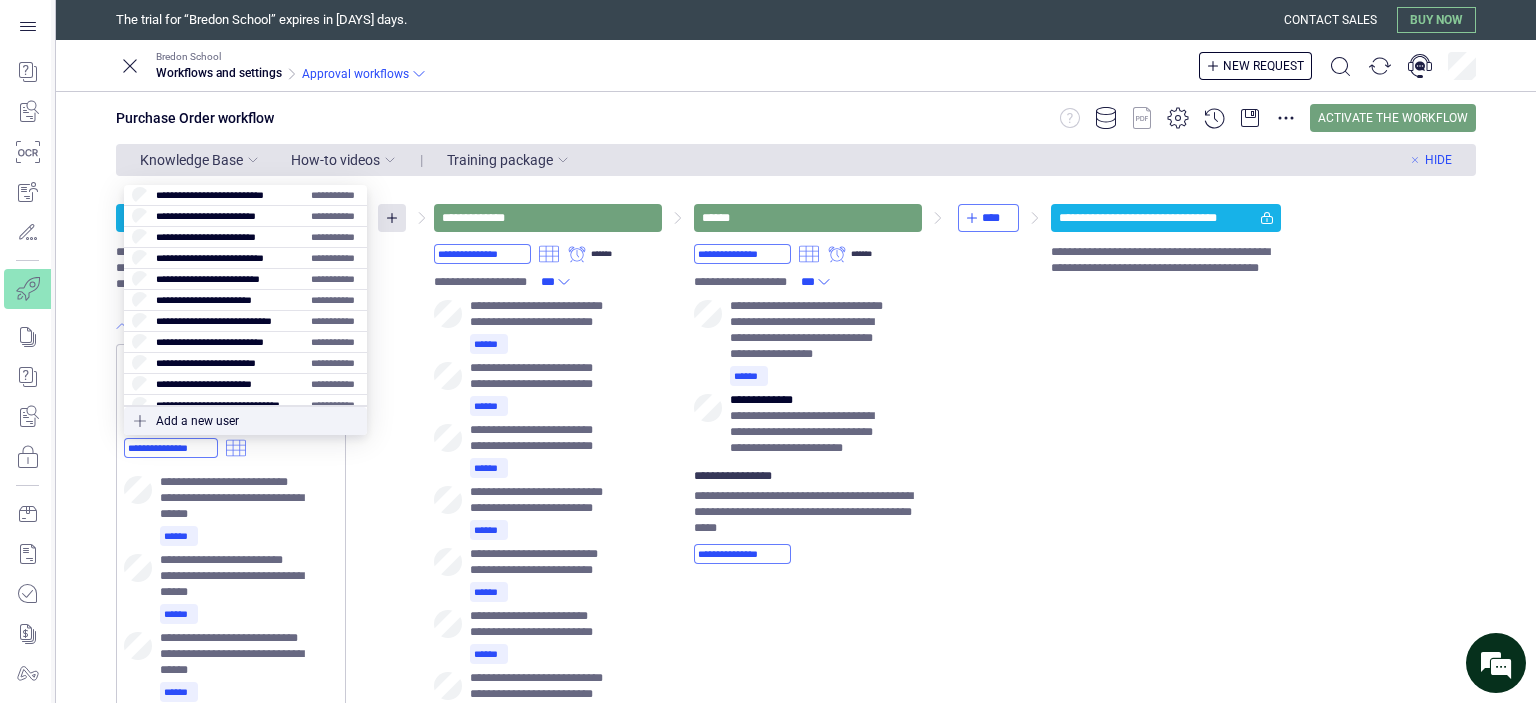 click on "**********" at bounding box center (796, 1005) 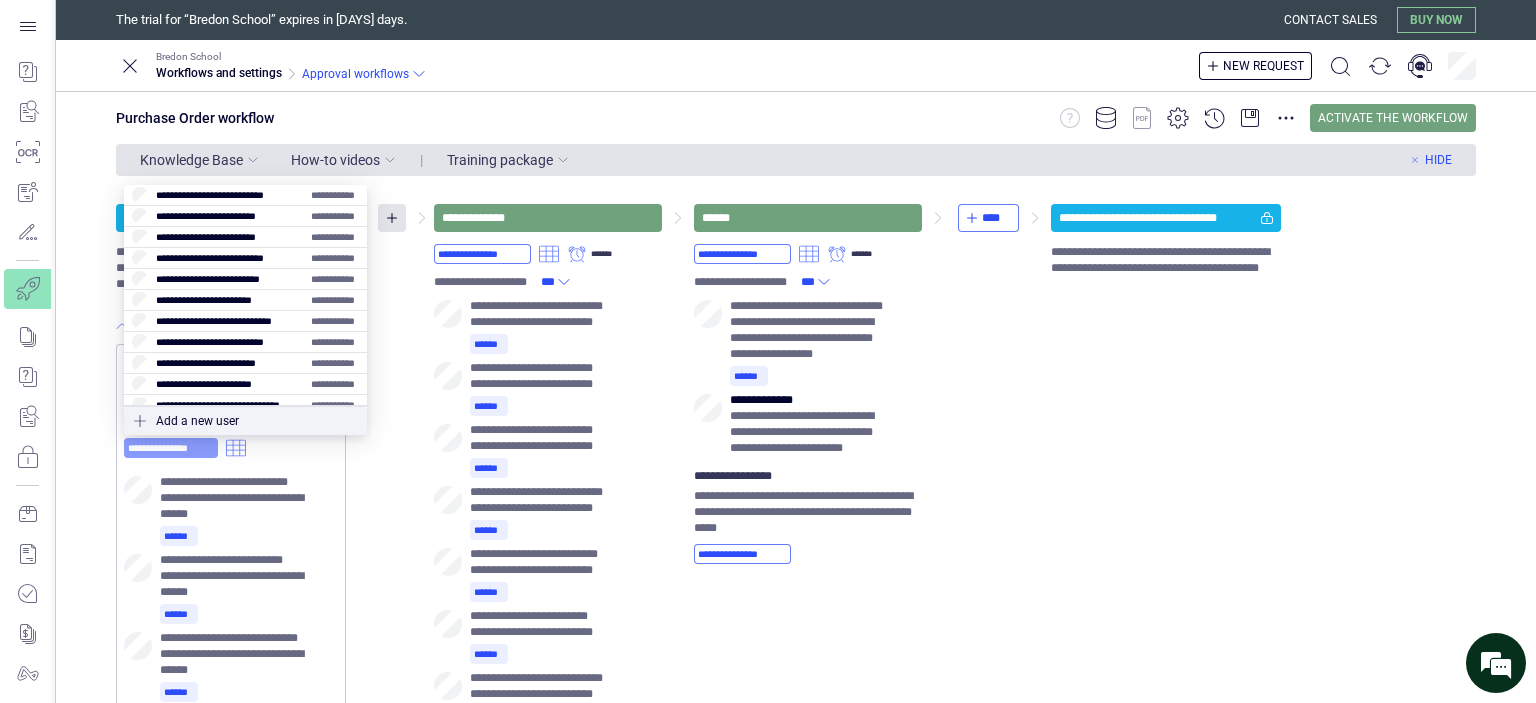 click on "**********" at bounding box center [171, 448] 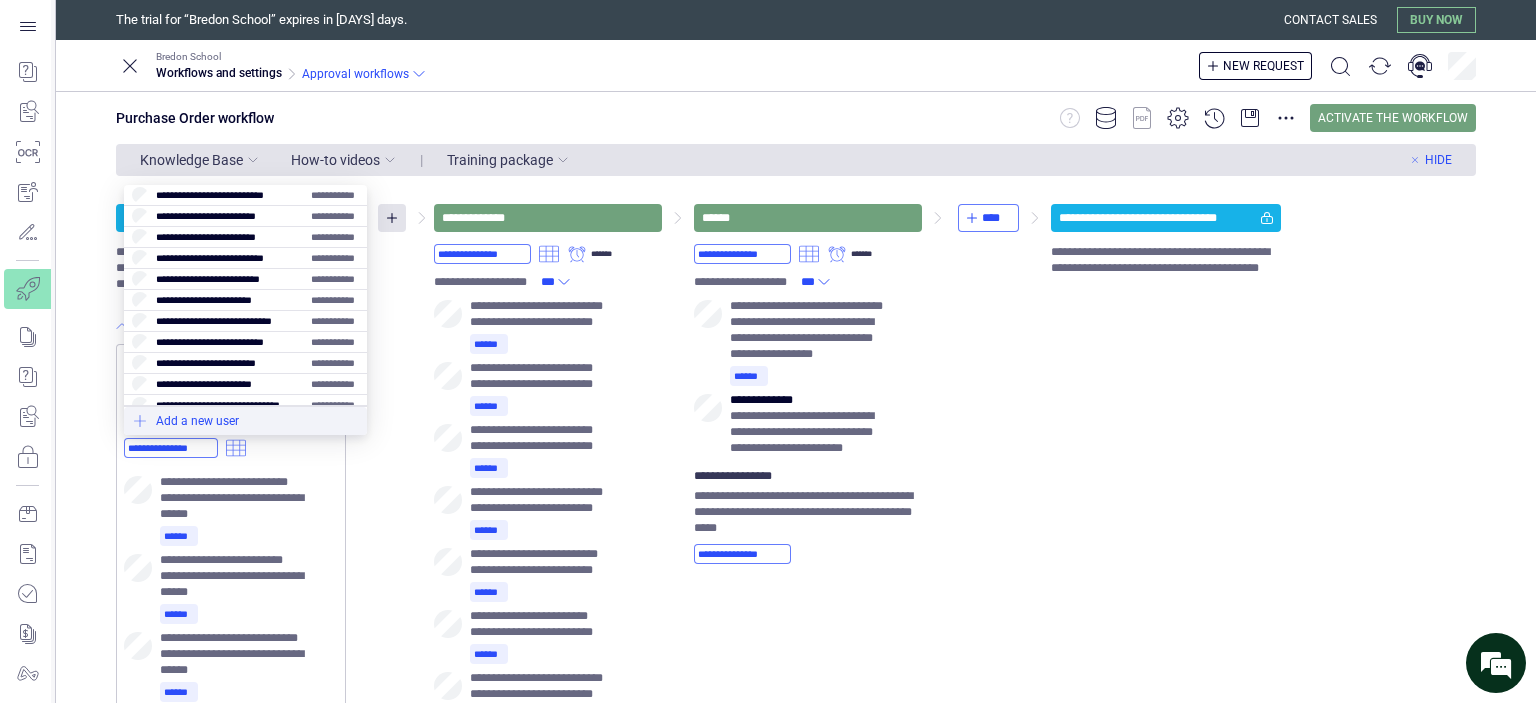 click at bounding box center (245, 421) 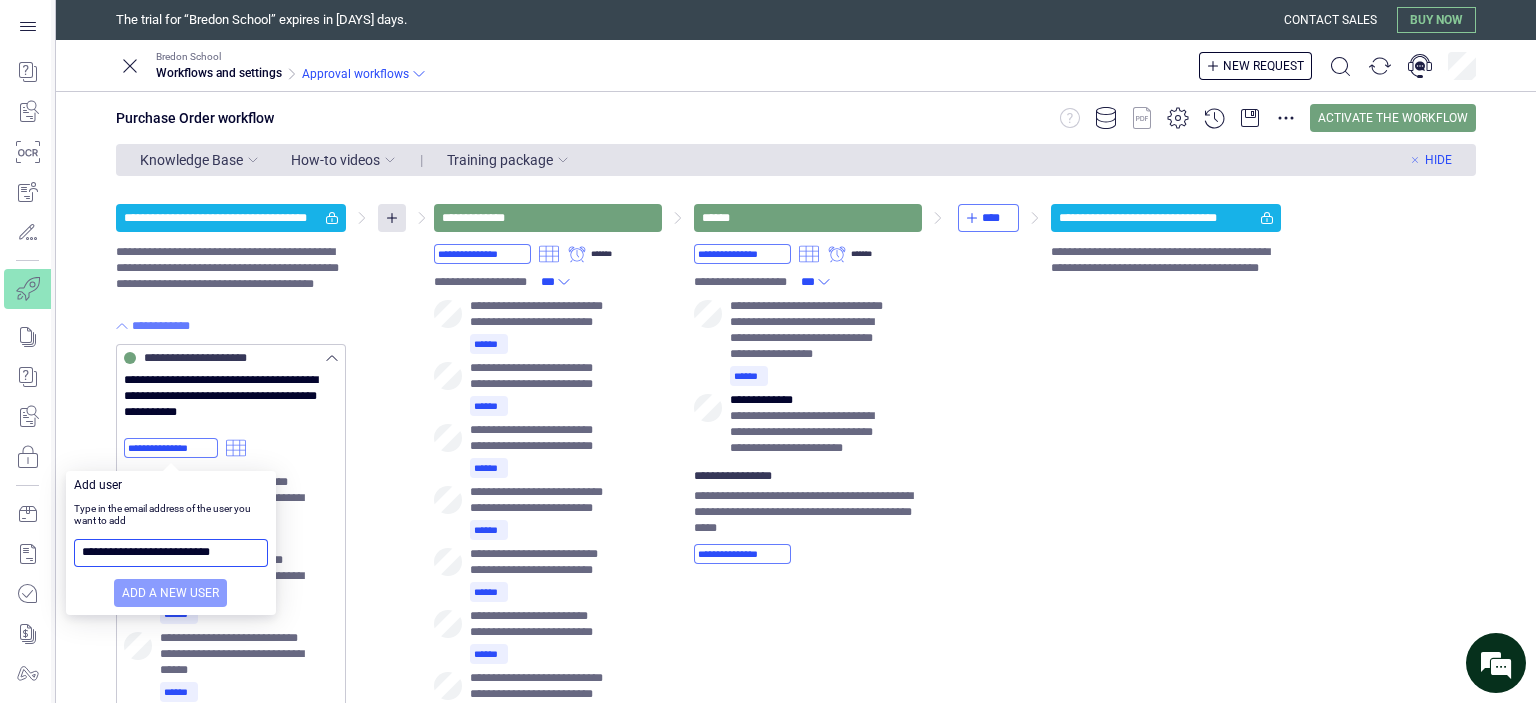 type on "**********" 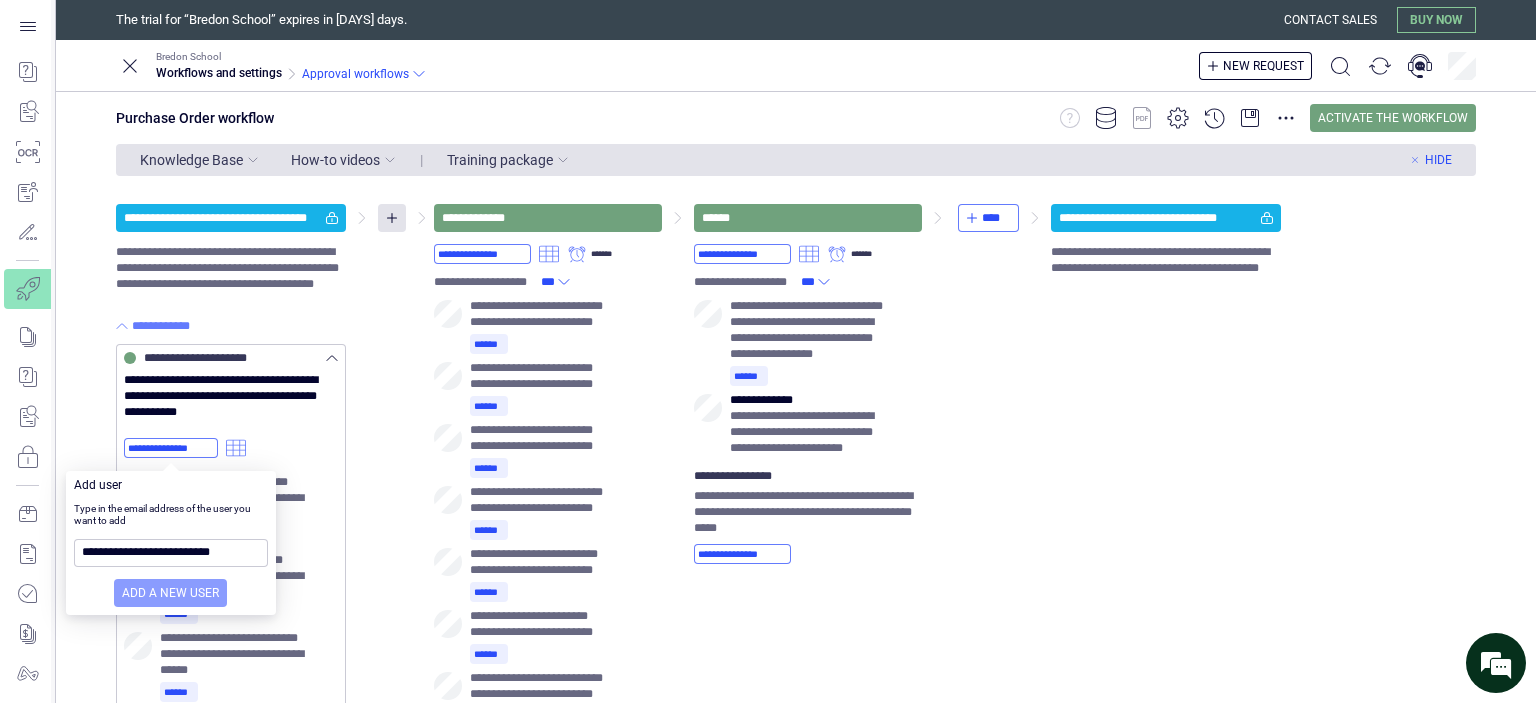 click on "Add a new user" at bounding box center [170, 593] 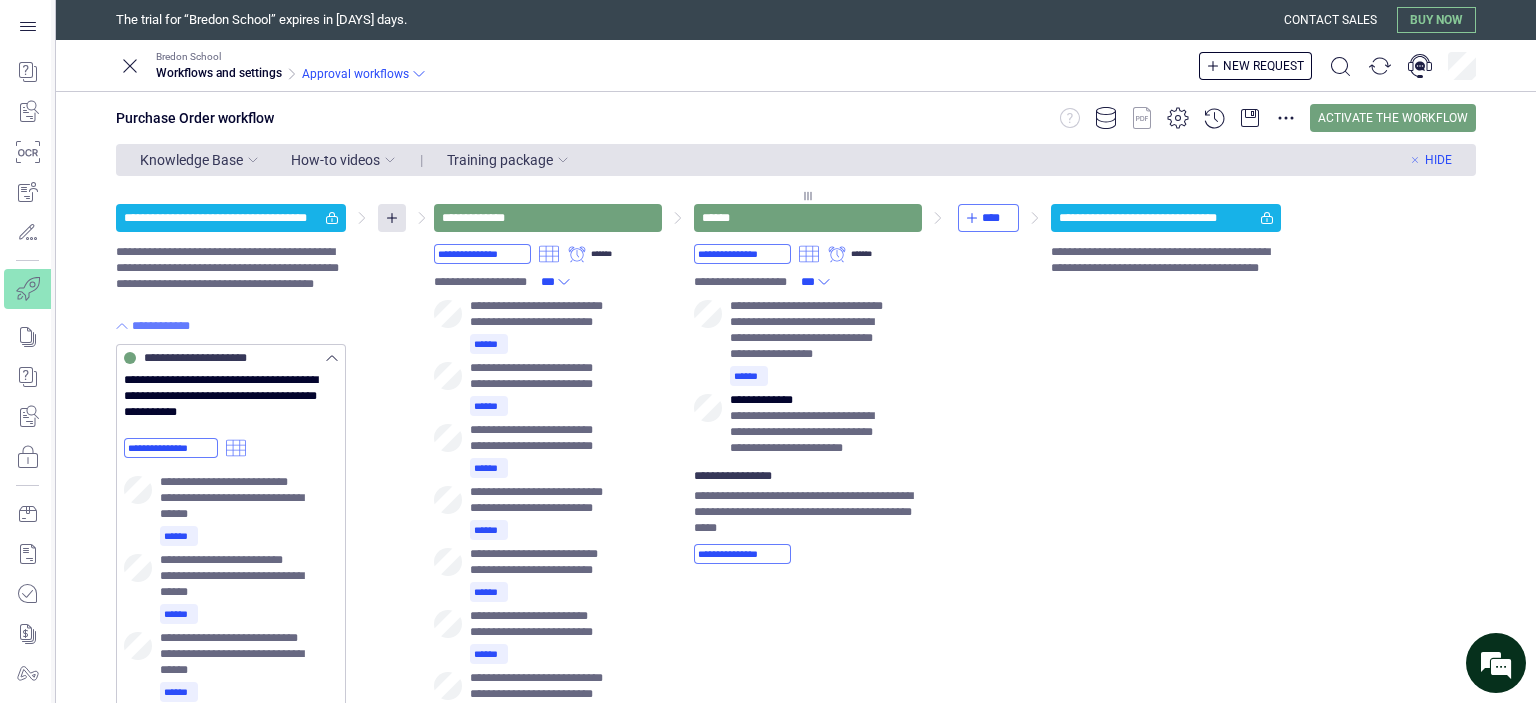 click on "**********" at bounding box center [808, 850] 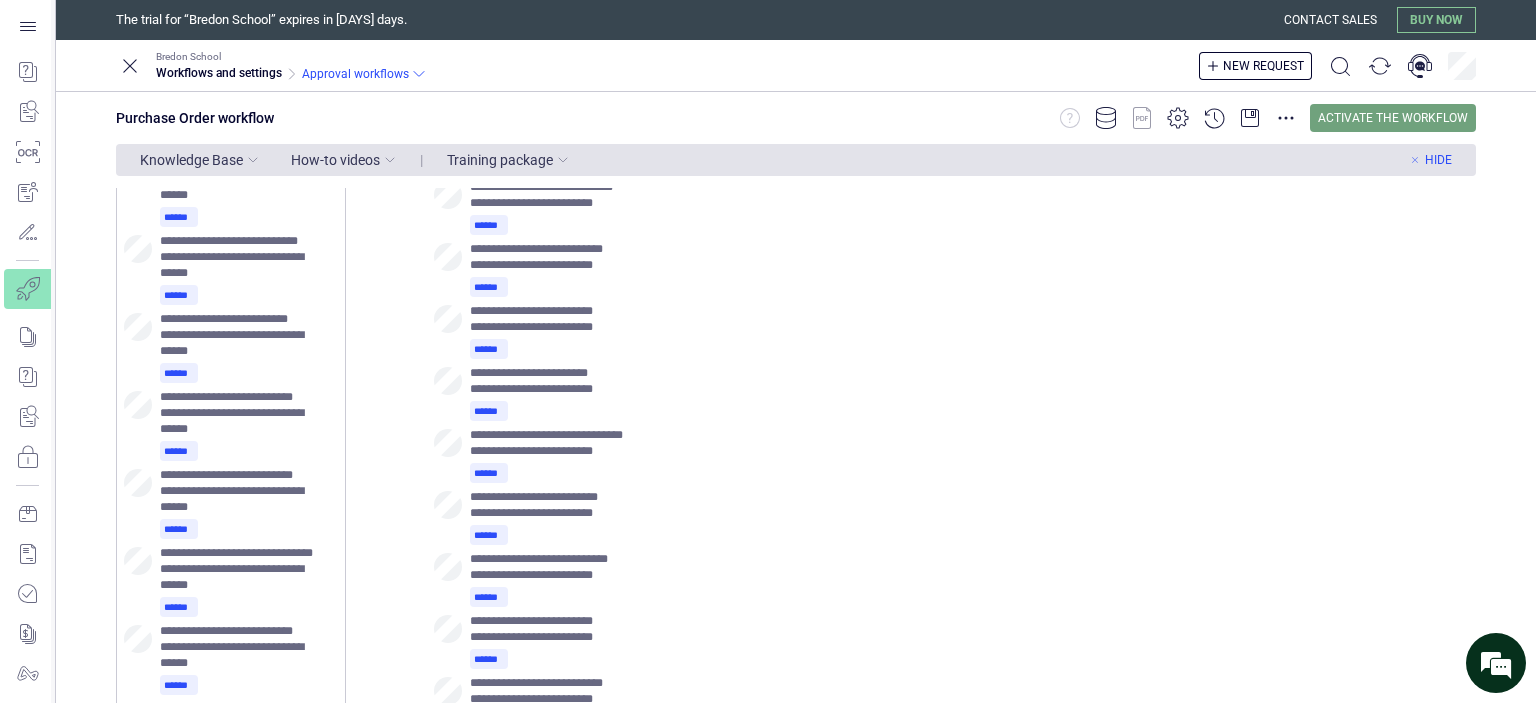 scroll, scrollTop: 0, scrollLeft: 0, axis: both 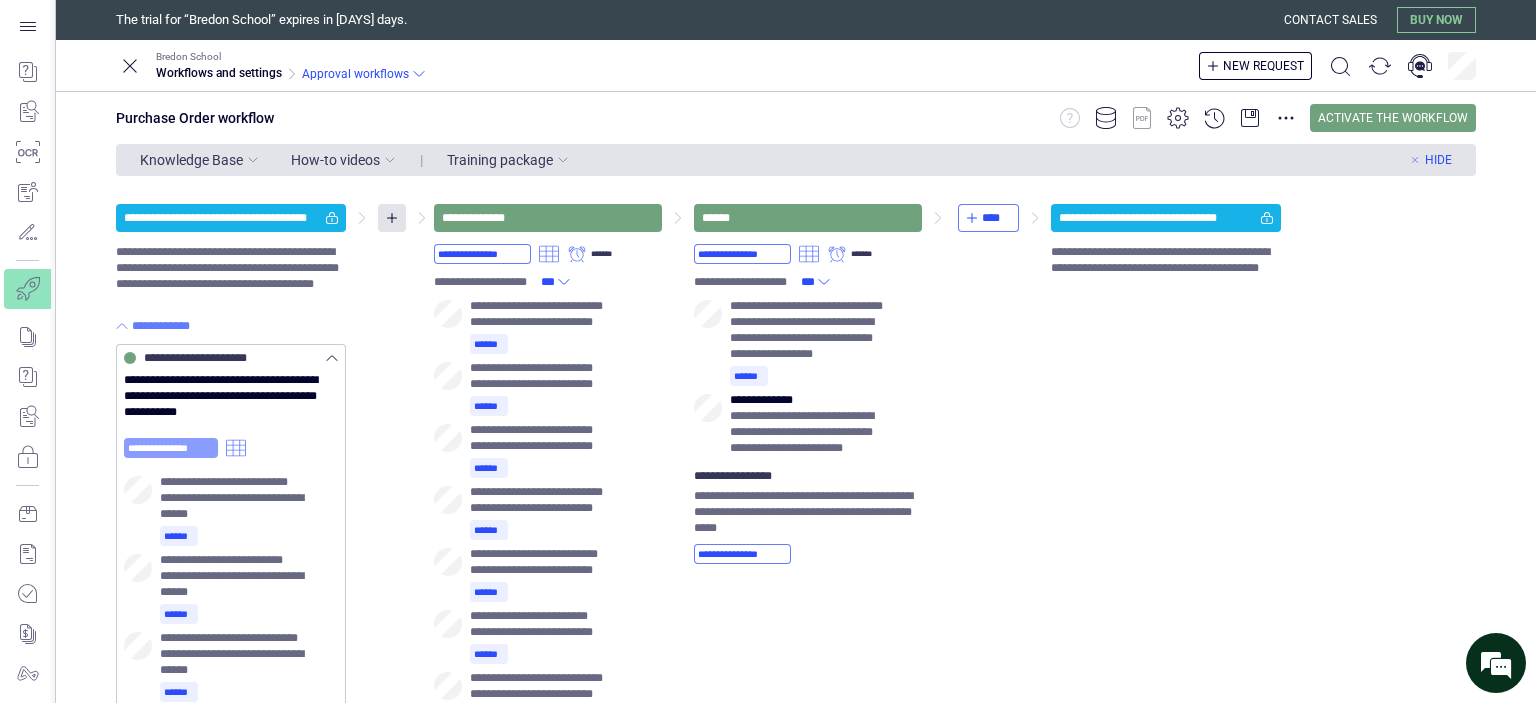 click on "**********" at bounding box center (171, 448) 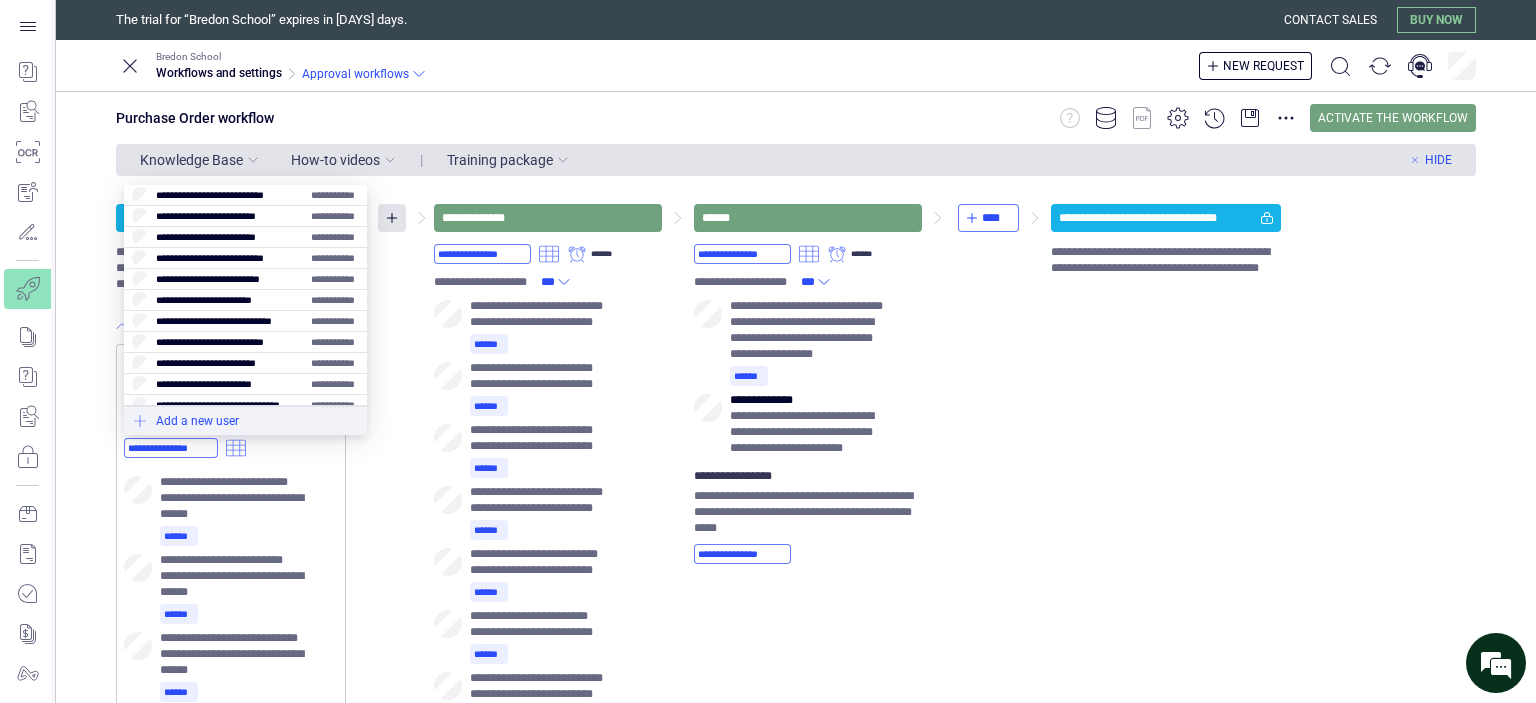 click at bounding box center [245, 421] 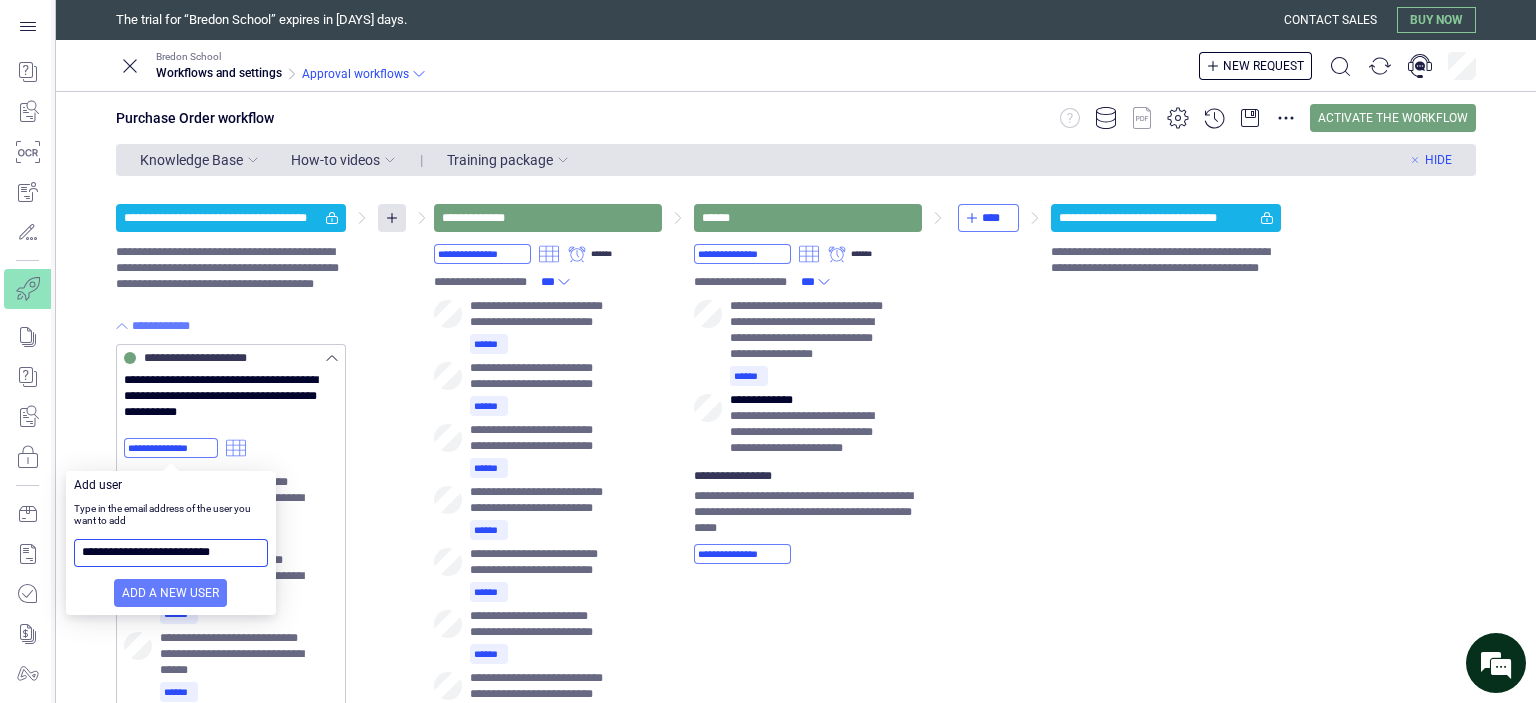 type on "**********" 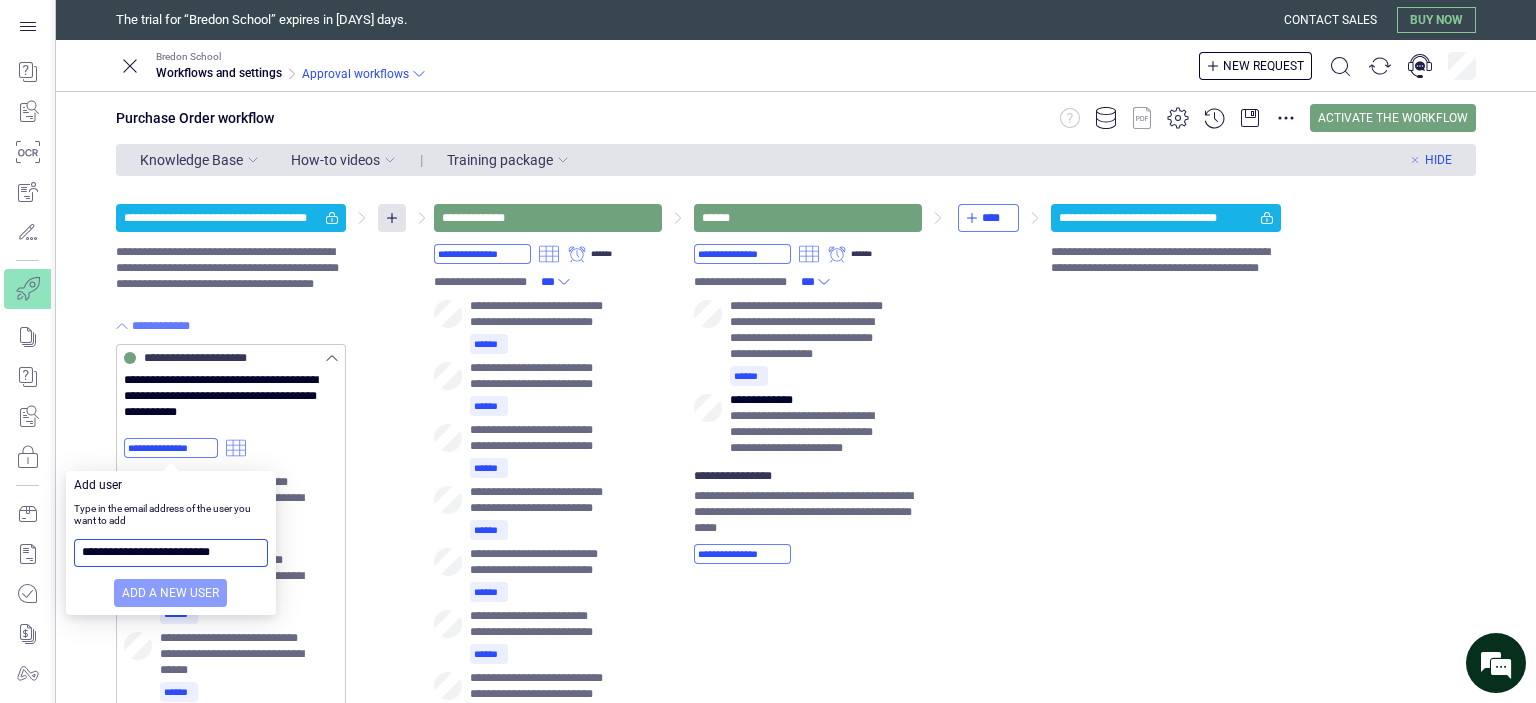 click on "Add a new user" at bounding box center (170, 593) 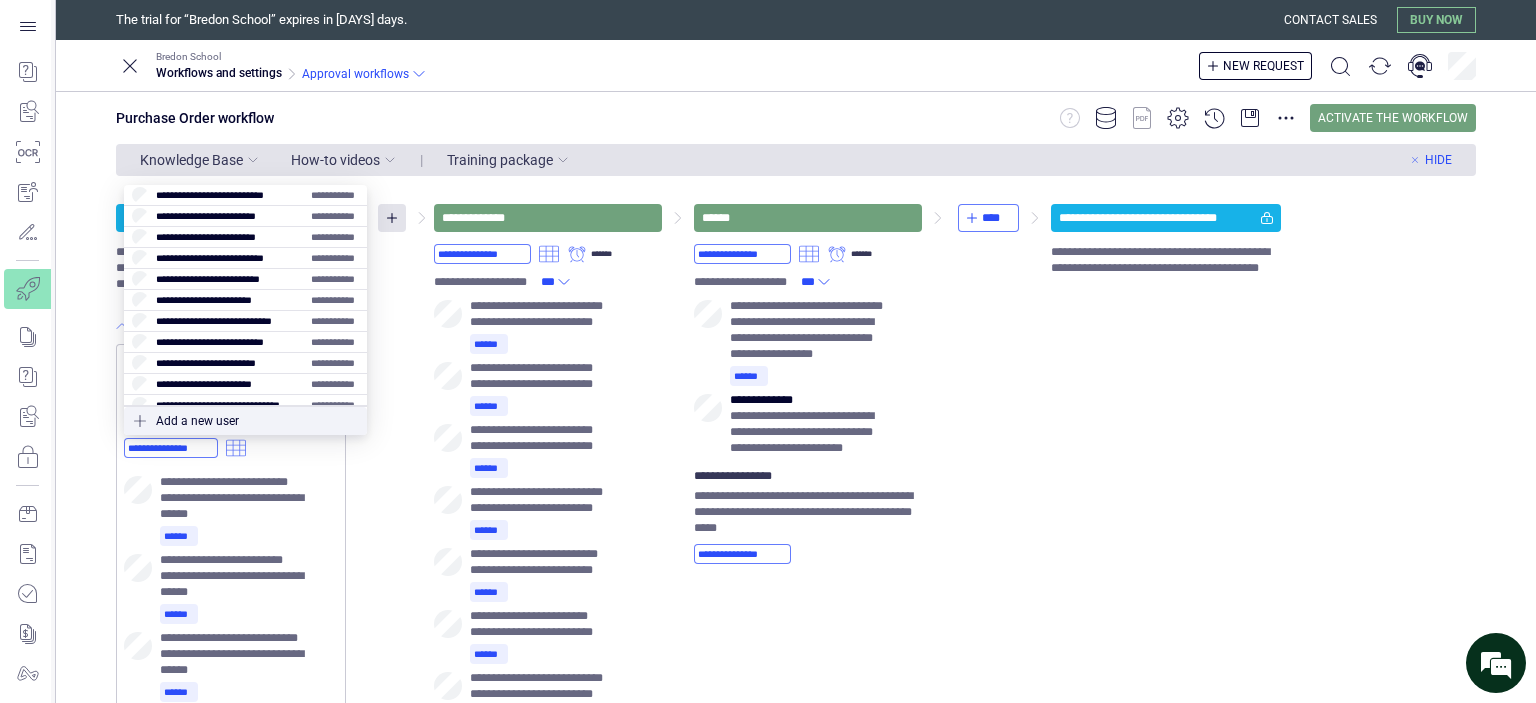 click on "**********" at bounding box center [796, 1083] 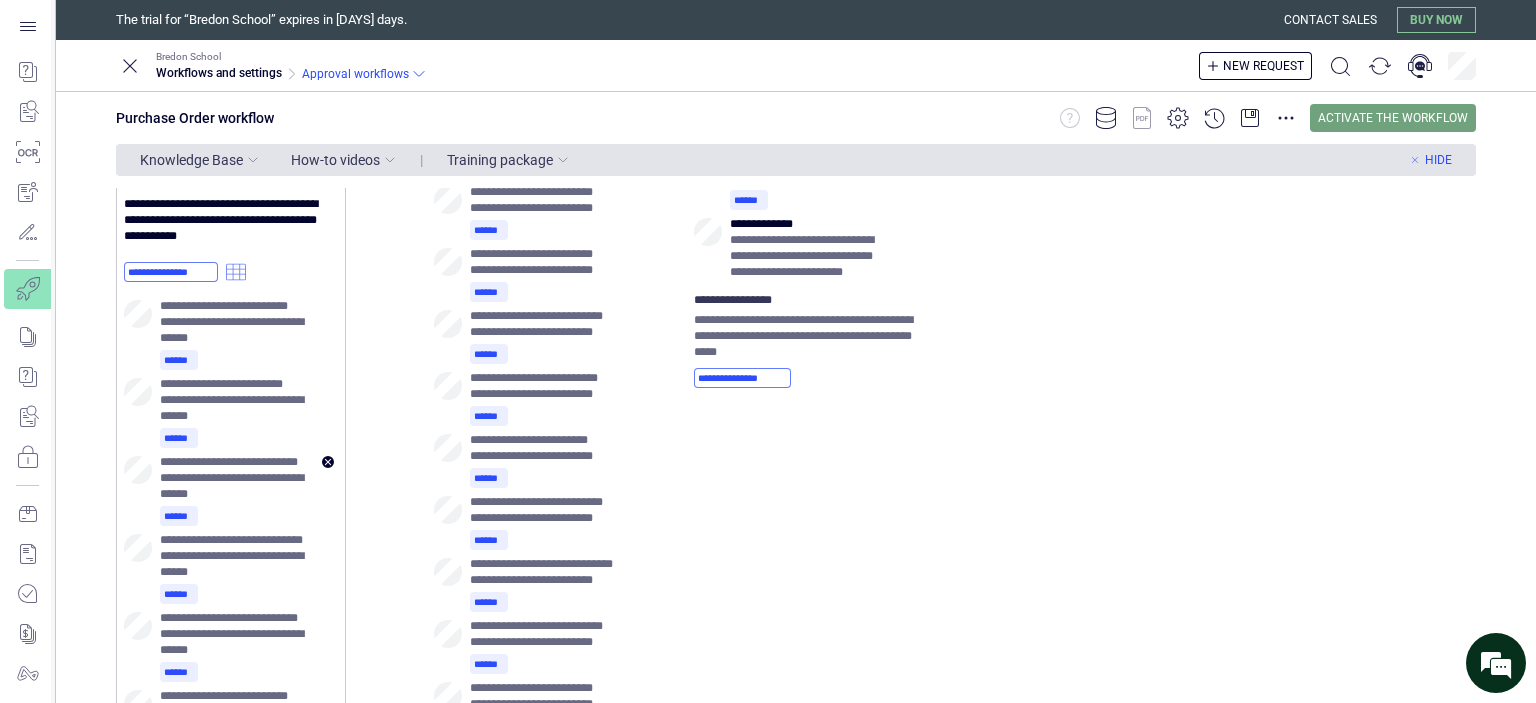 scroll, scrollTop: 0, scrollLeft: 0, axis: both 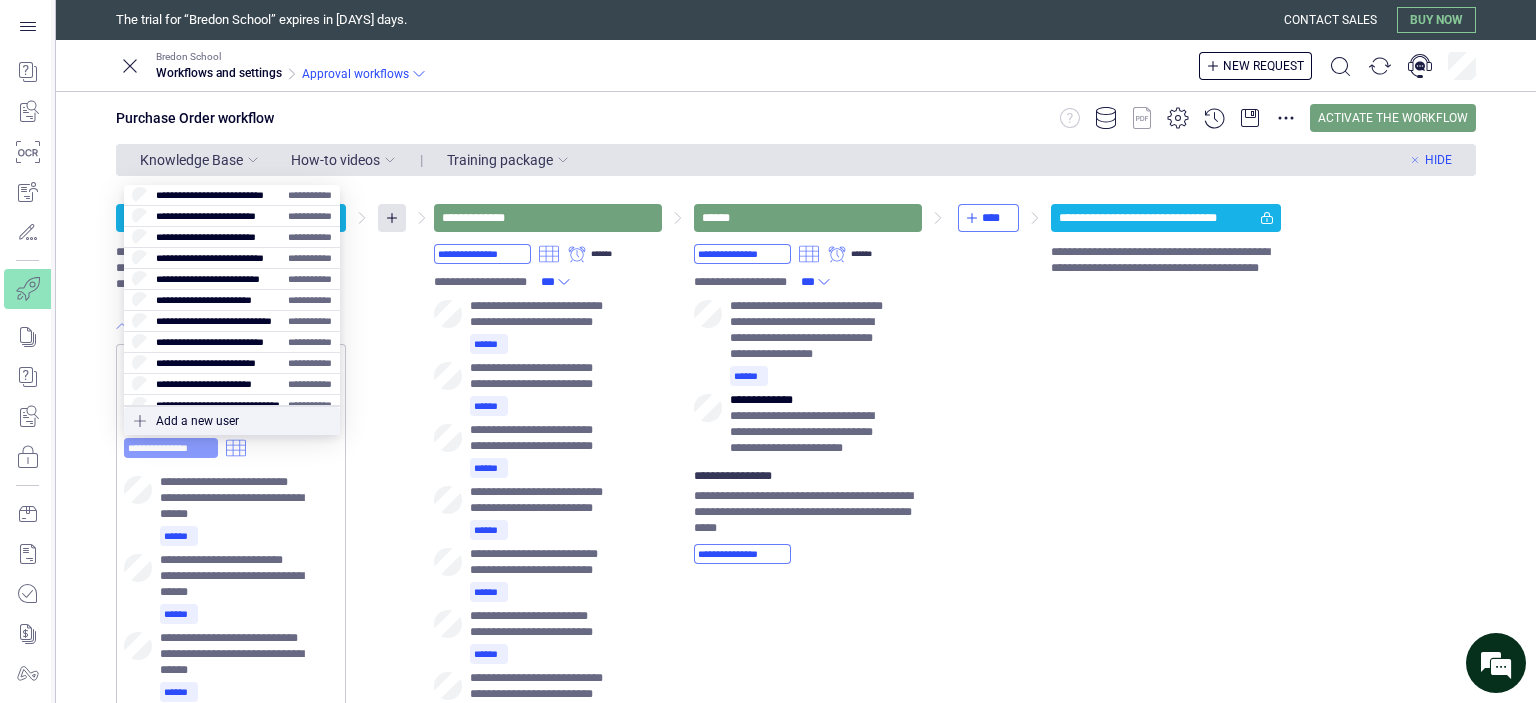 click on "**********" at bounding box center [171, 448] 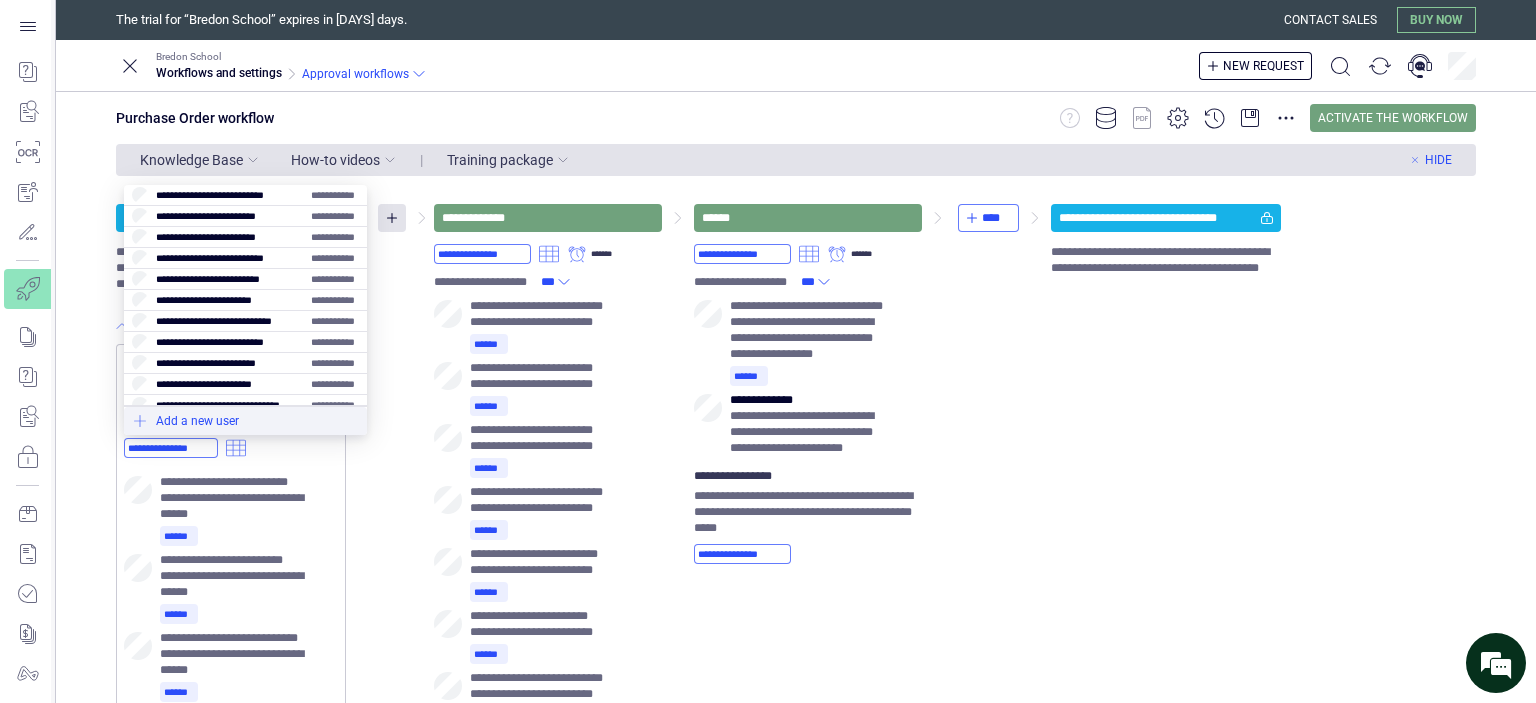 click at bounding box center (245, 421) 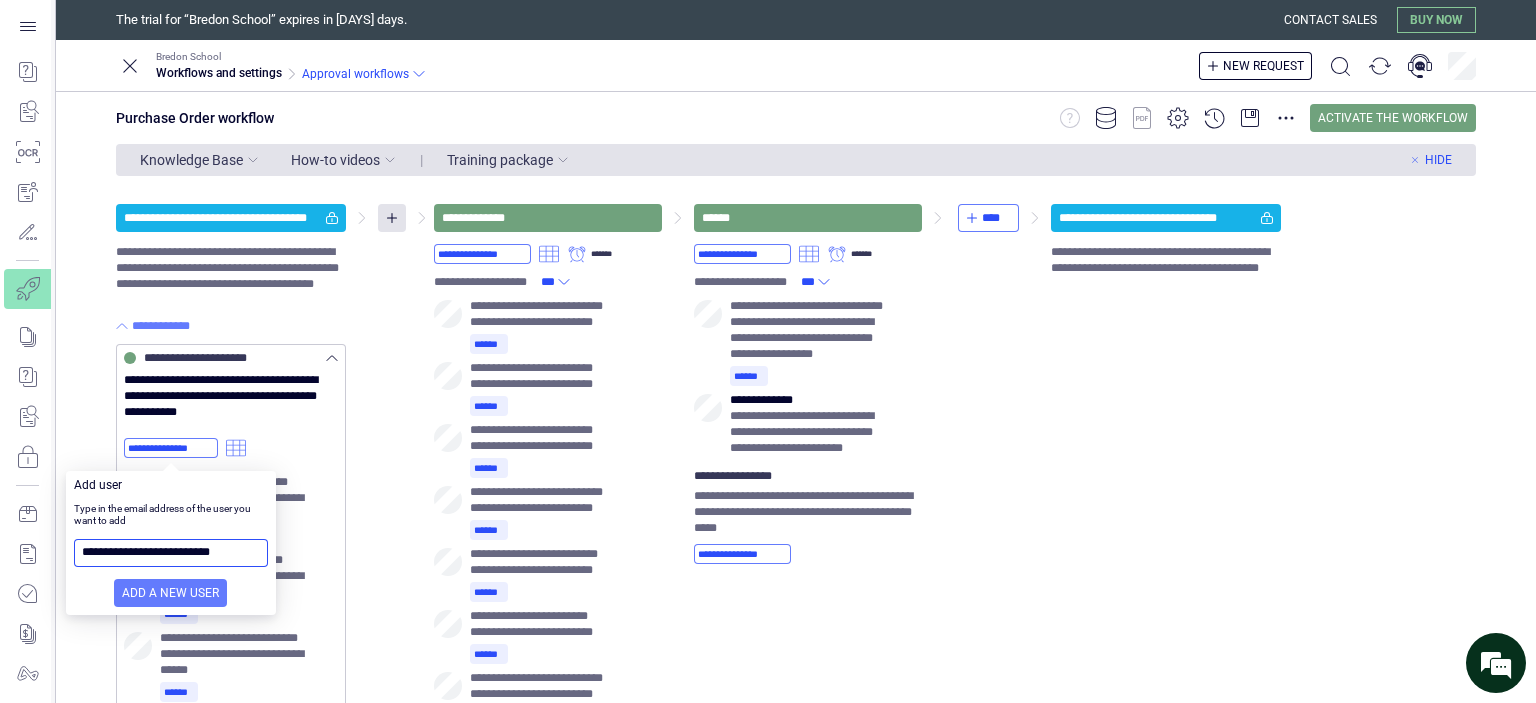 type on "**********" 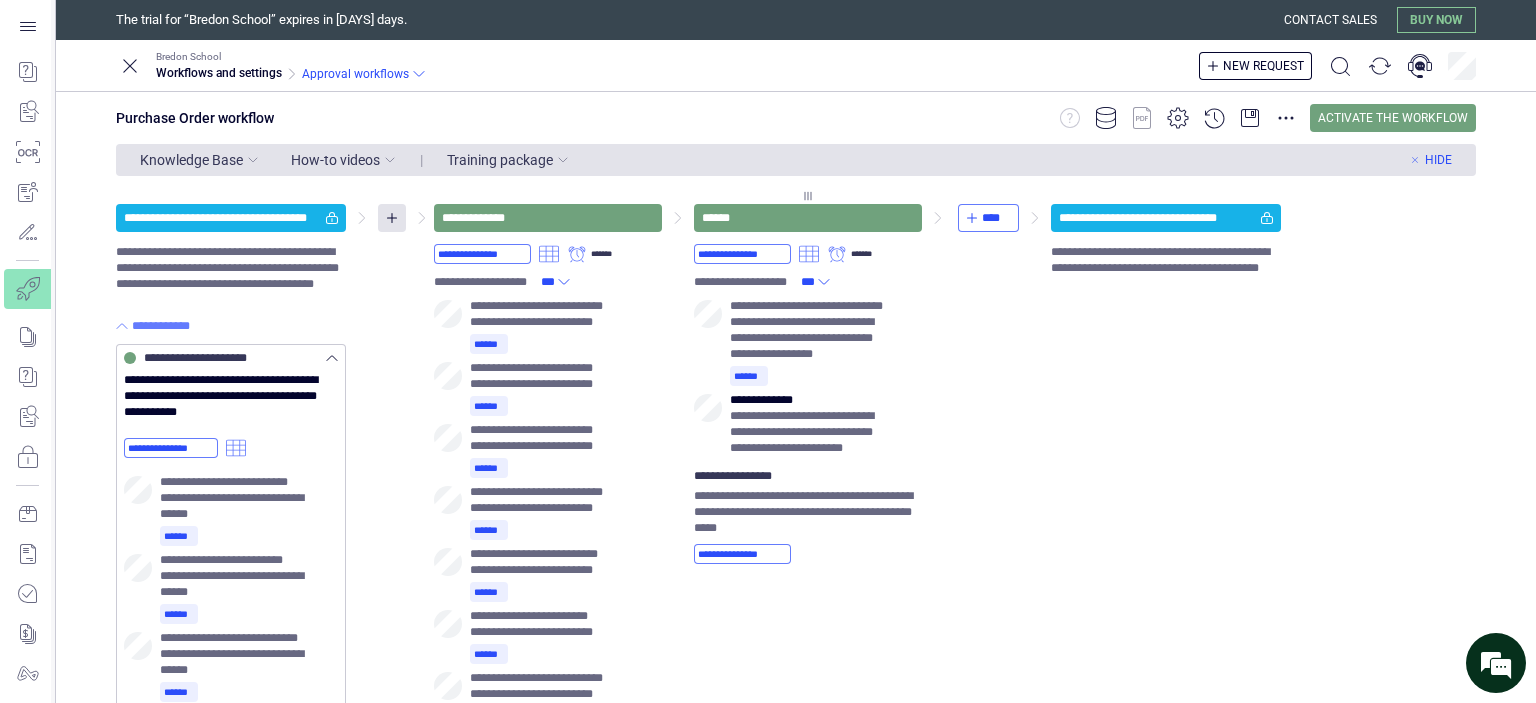 click on "**********" at bounding box center [808, 850] 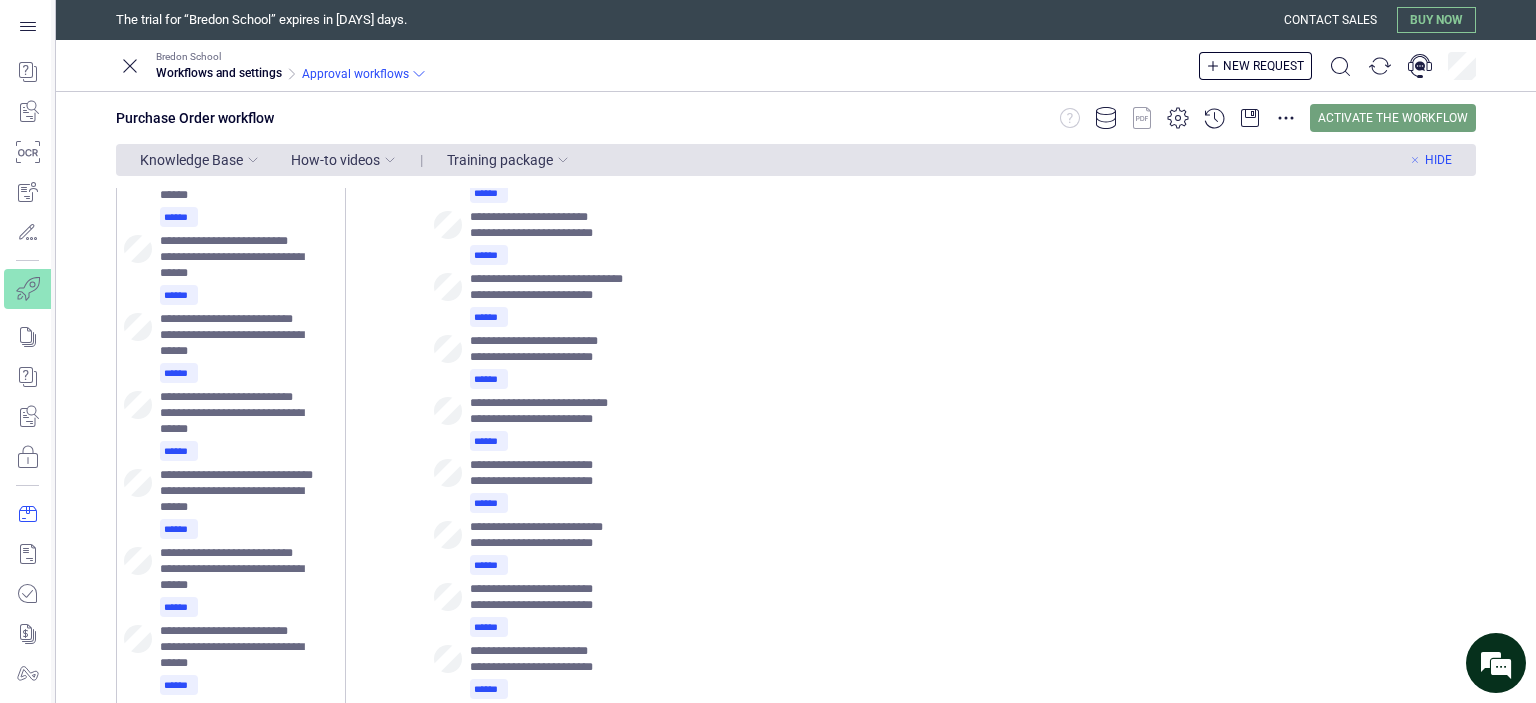 scroll, scrollTop: 0, scrollLeft: 0, axis: both 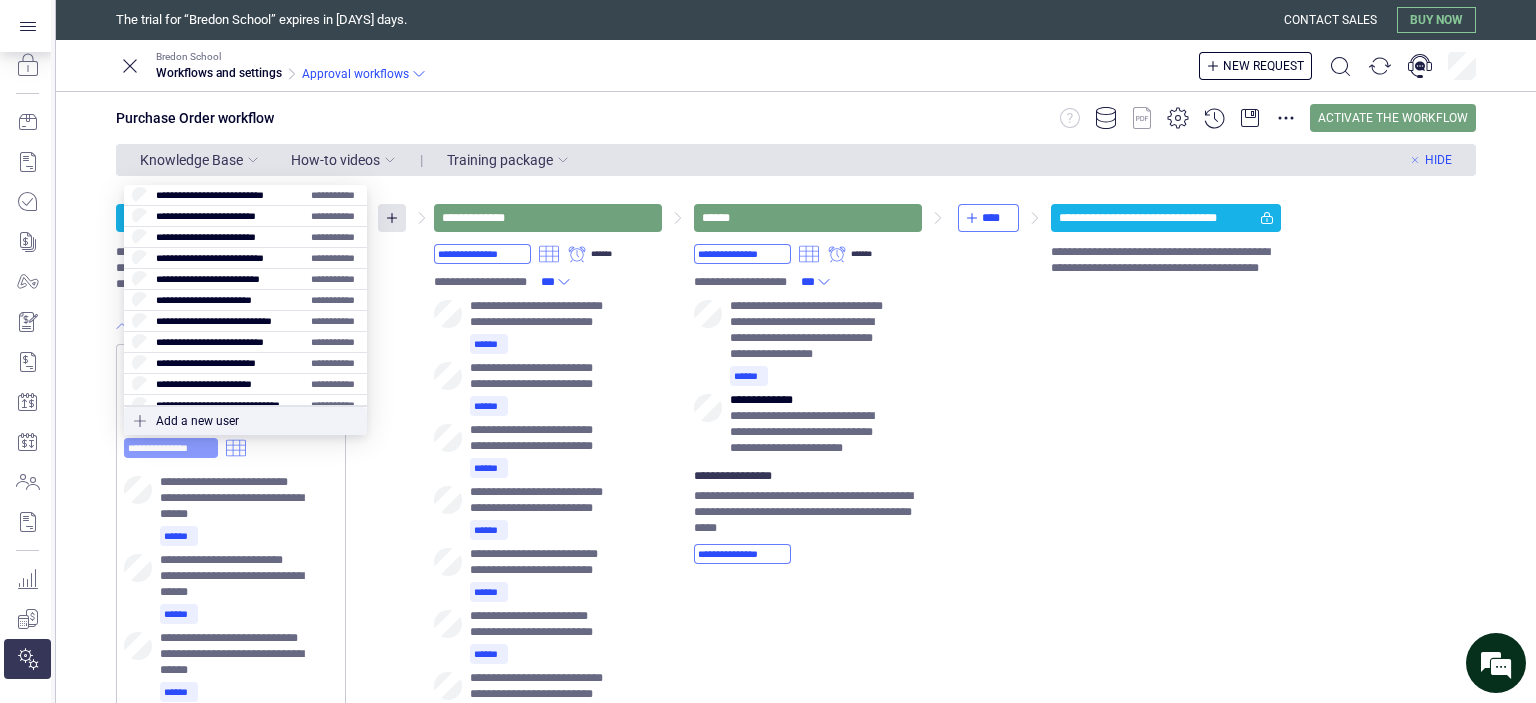 click on "**********" at bounding box center [171, 448] 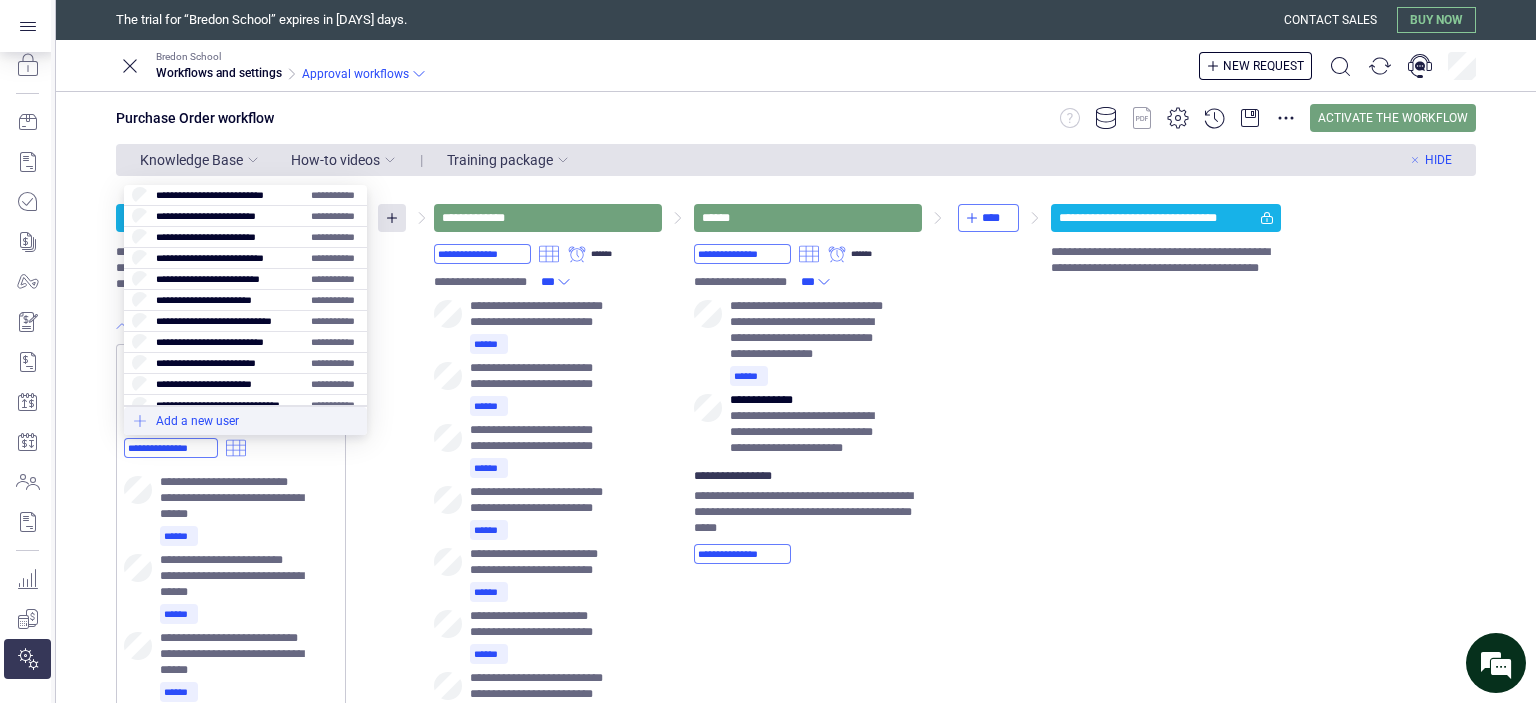 click at bounding box center [245, 421] 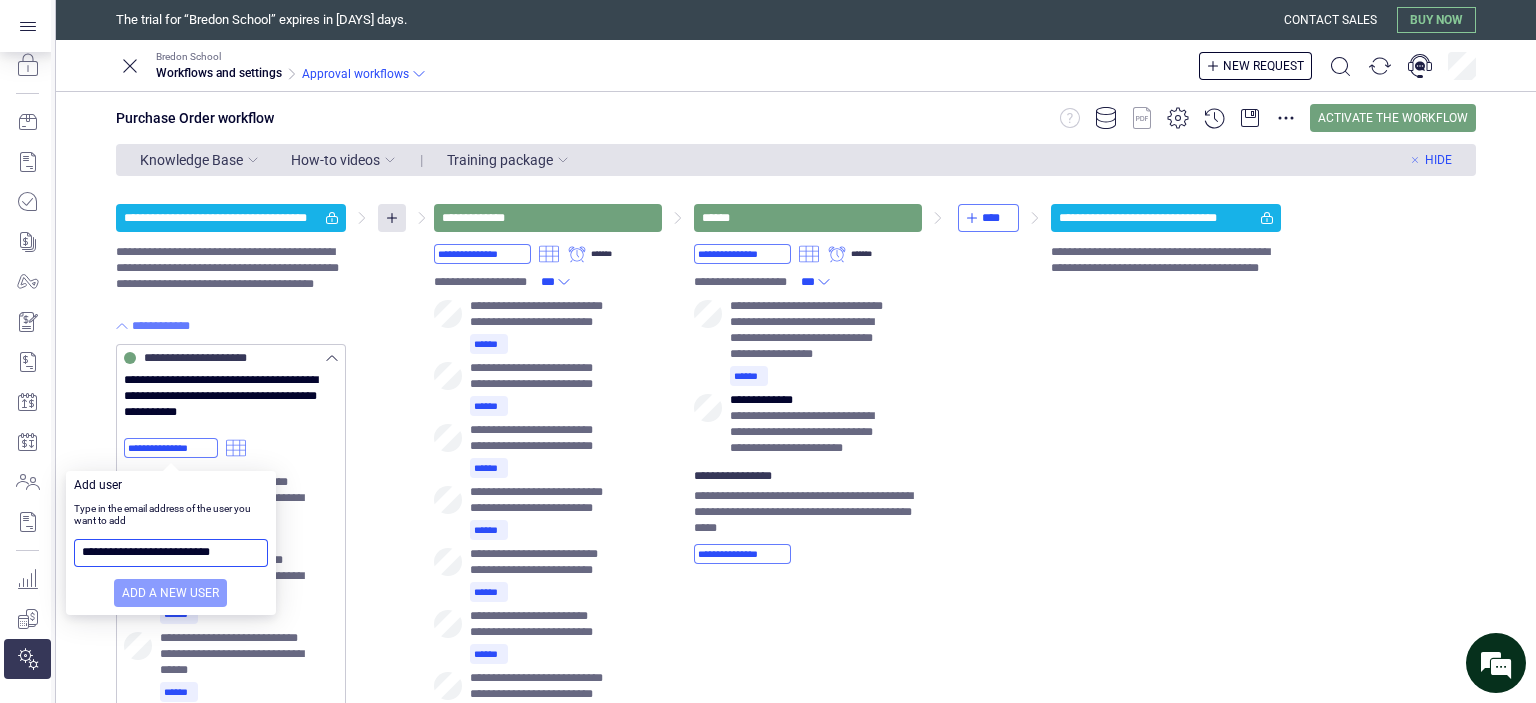 type on "**********" 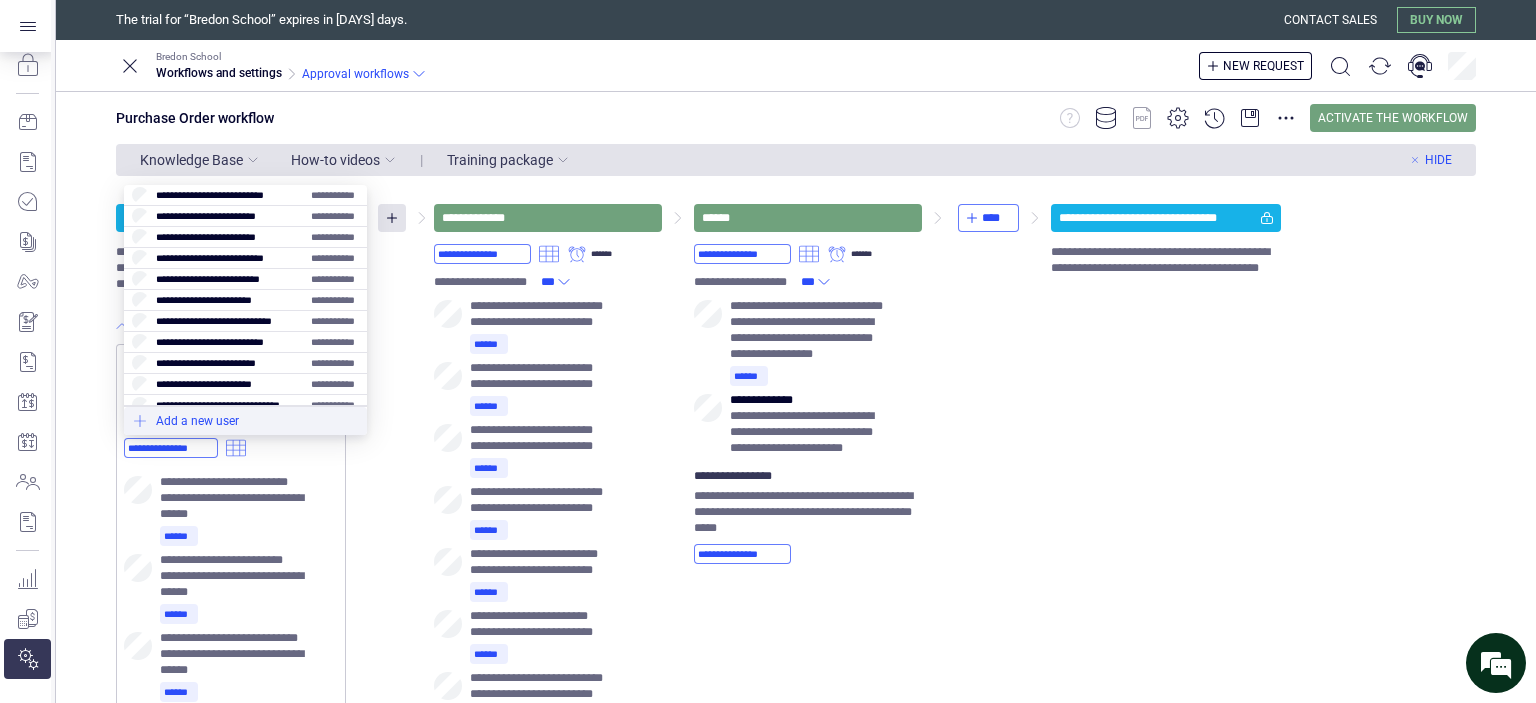 drag, startPoint x: 177, startPoint y: 446, endPoint x: 181, endPoint y: 423, distance: 23.345236 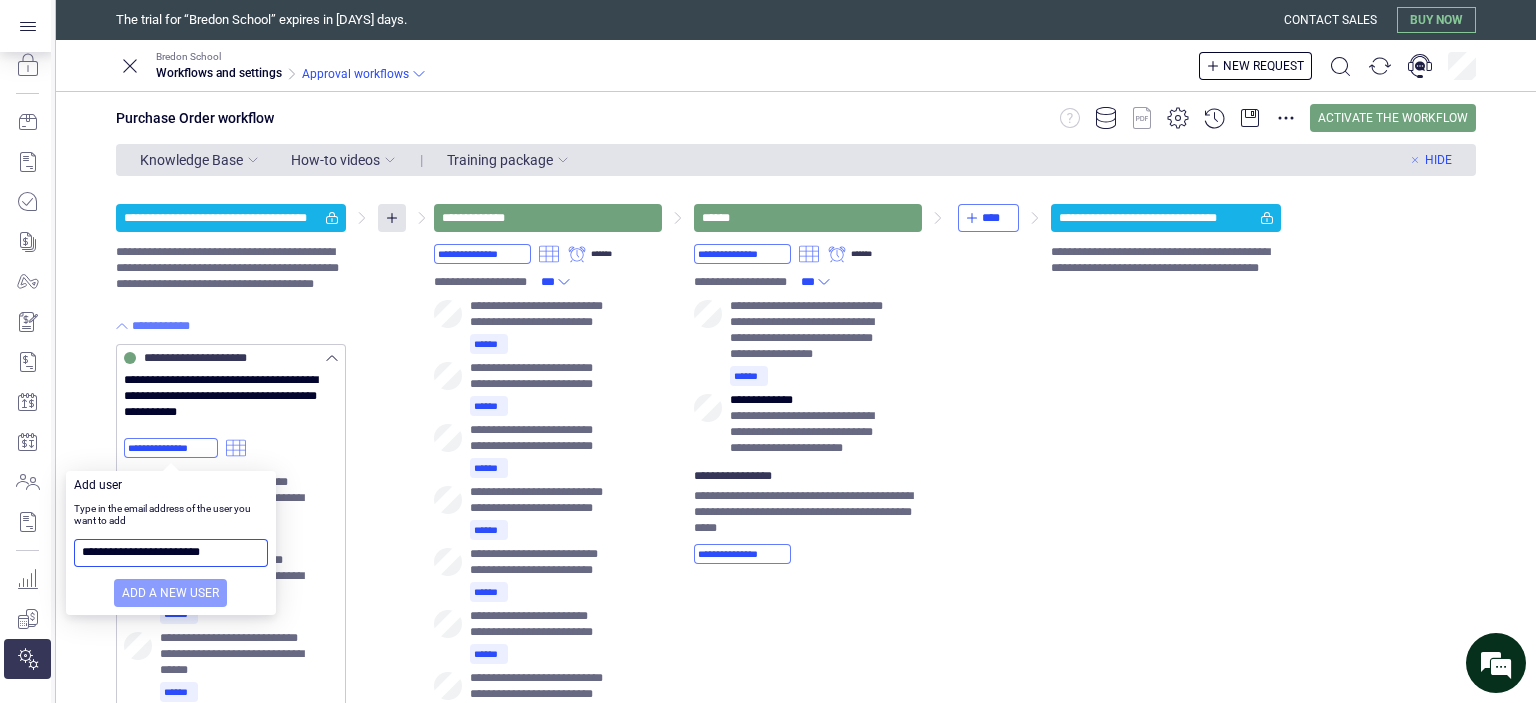 type on "**********" 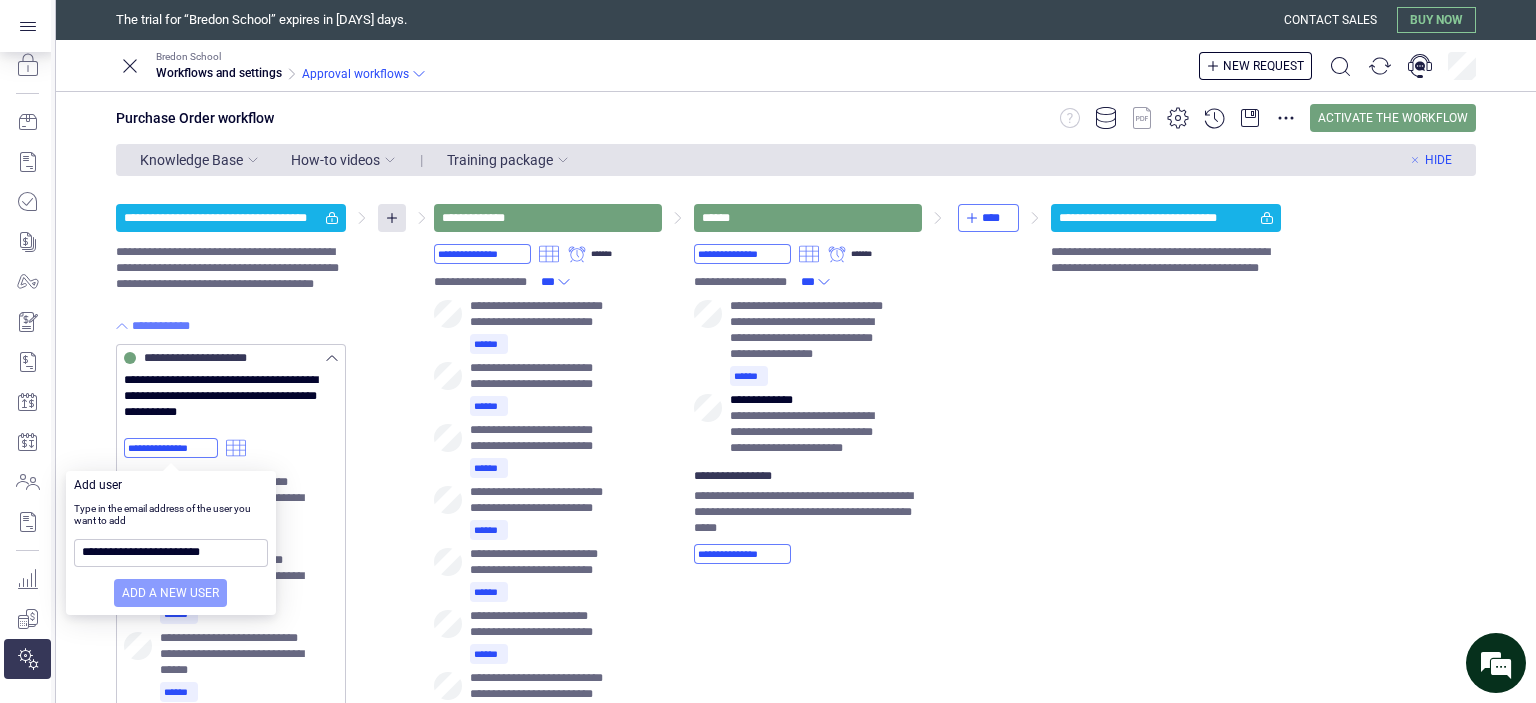 click on "Add a new user" at bounding box center [170, 593] 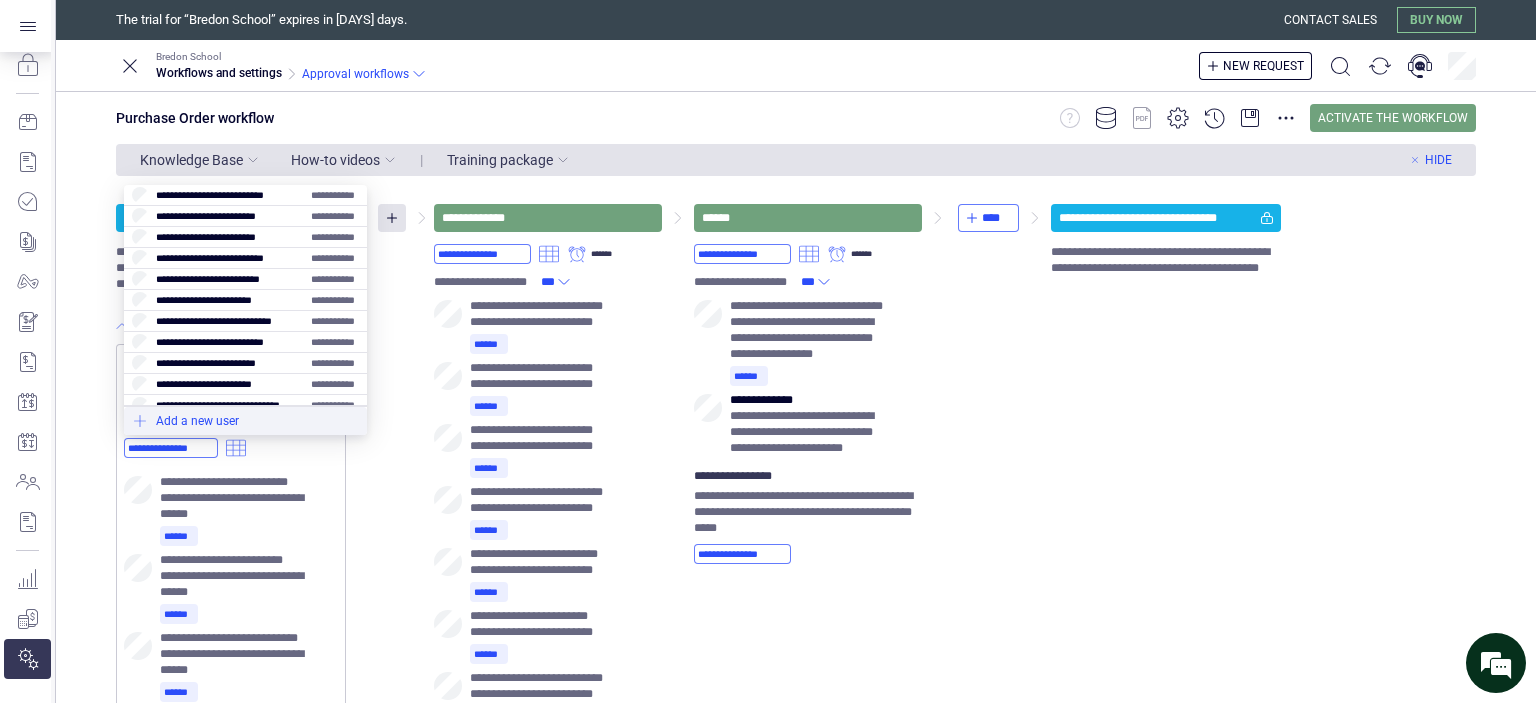 click at bounding box center (245, 421) 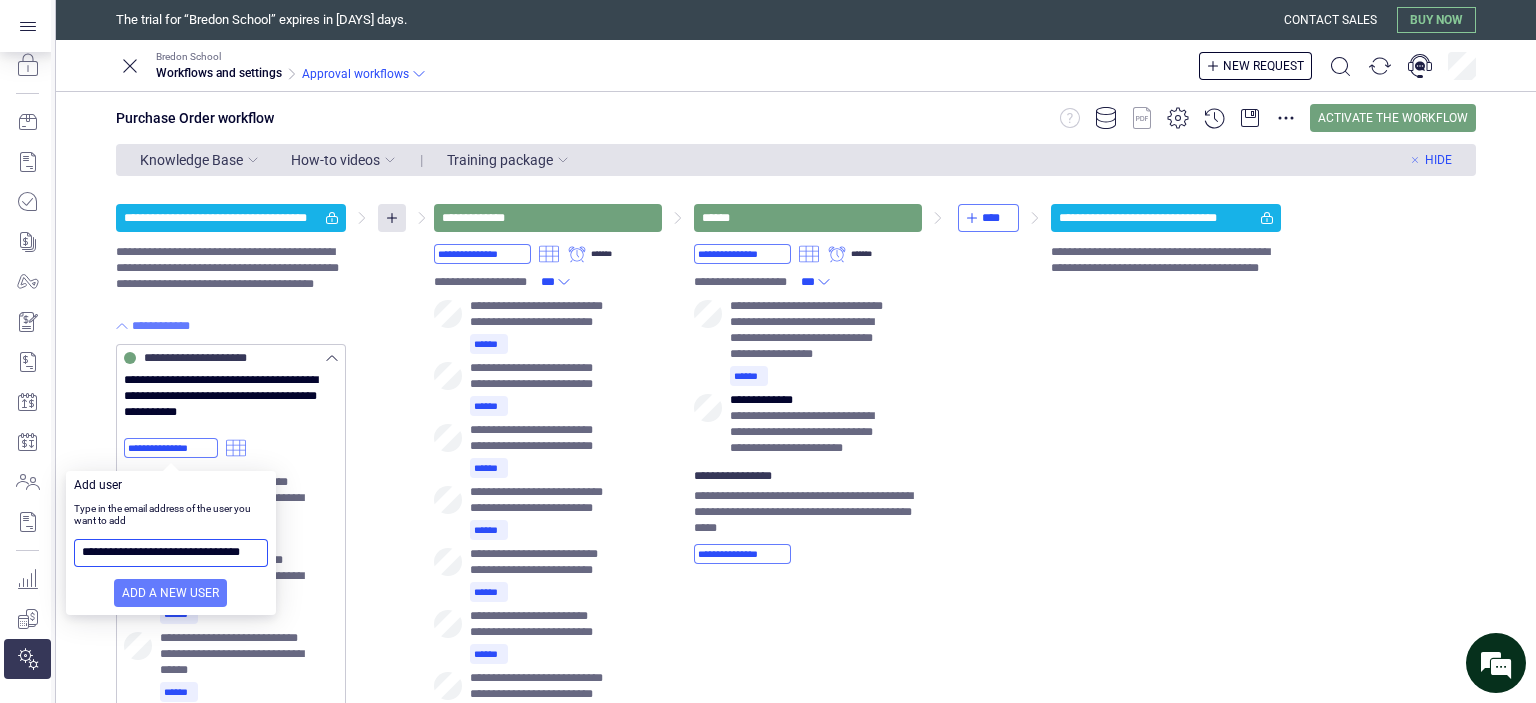 scroll, scrollTop: 0, scrollLeft: 44, axis: horizontal 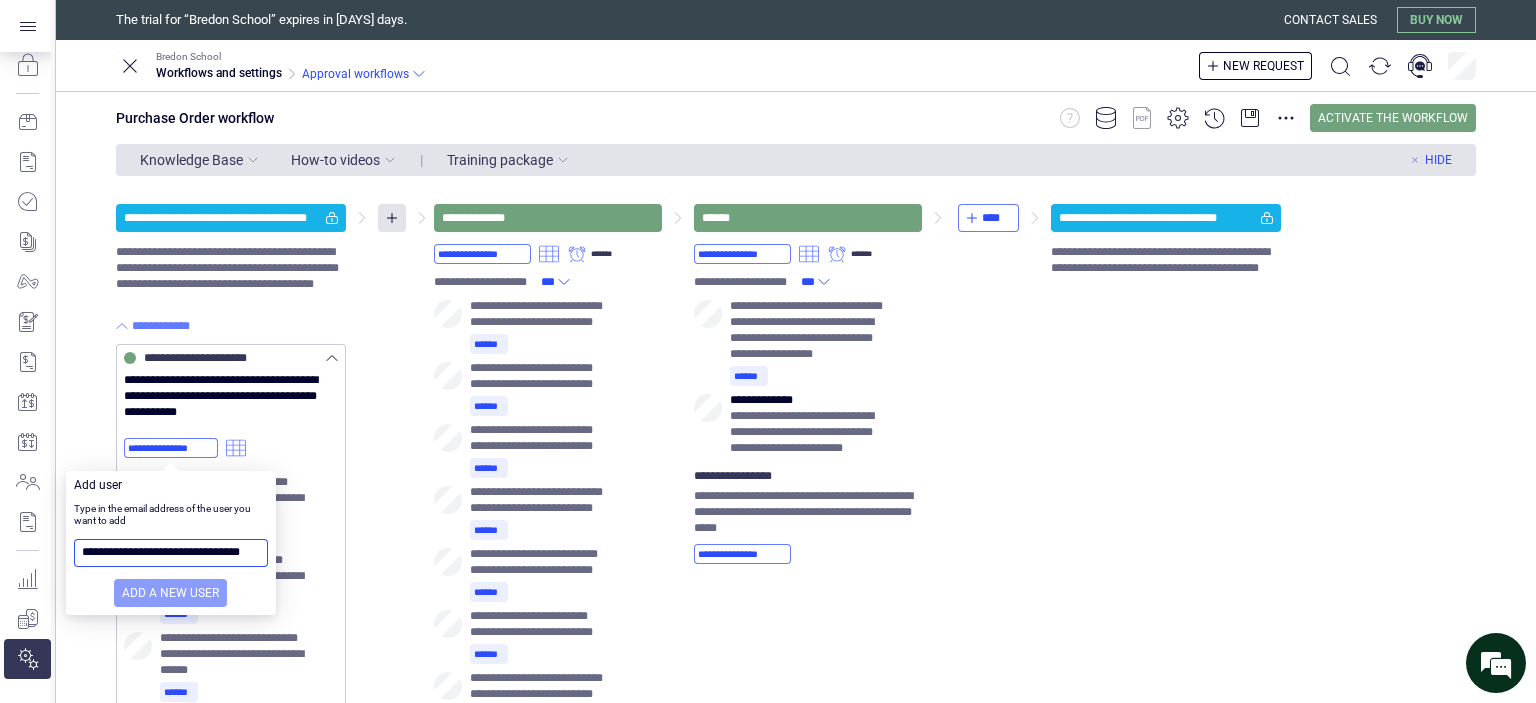 type on "**********" 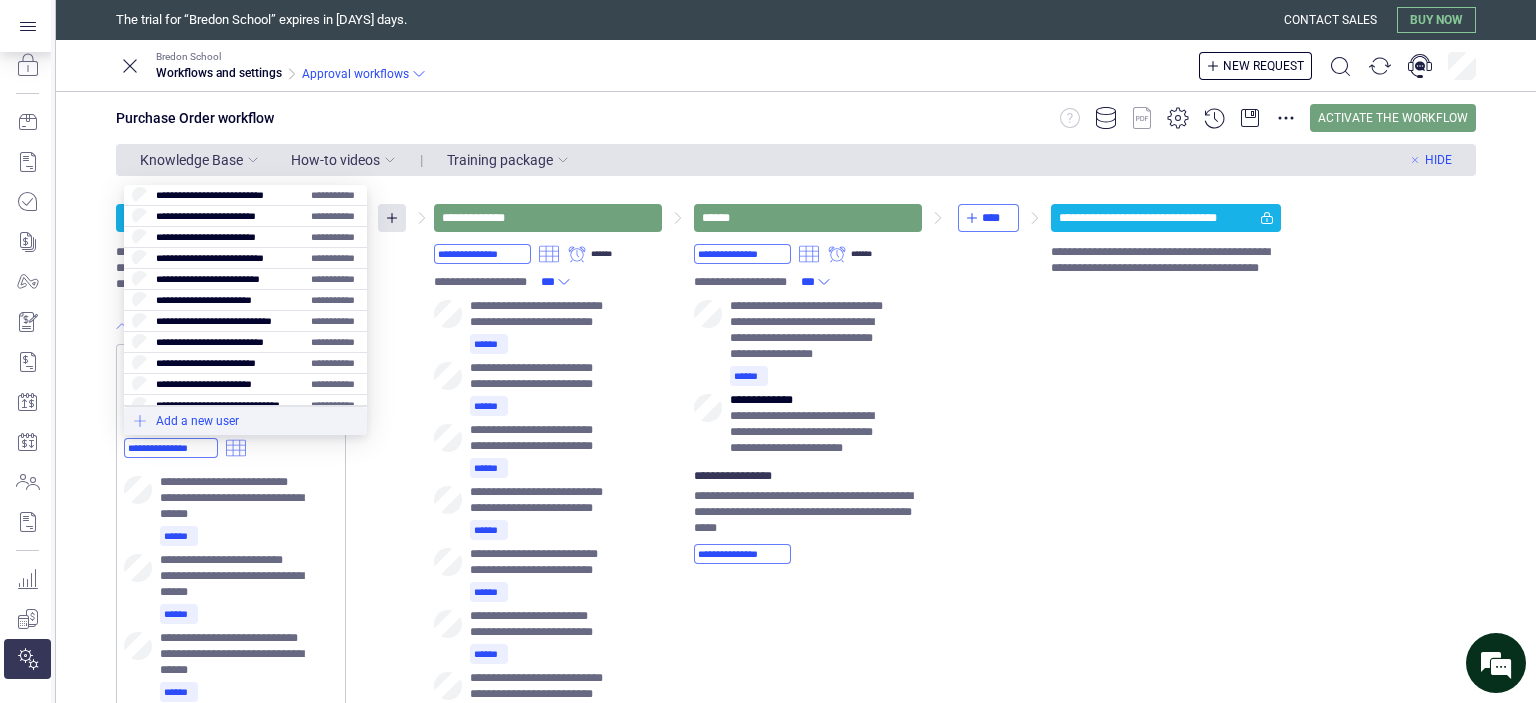 click at bounding box center (245, 421) 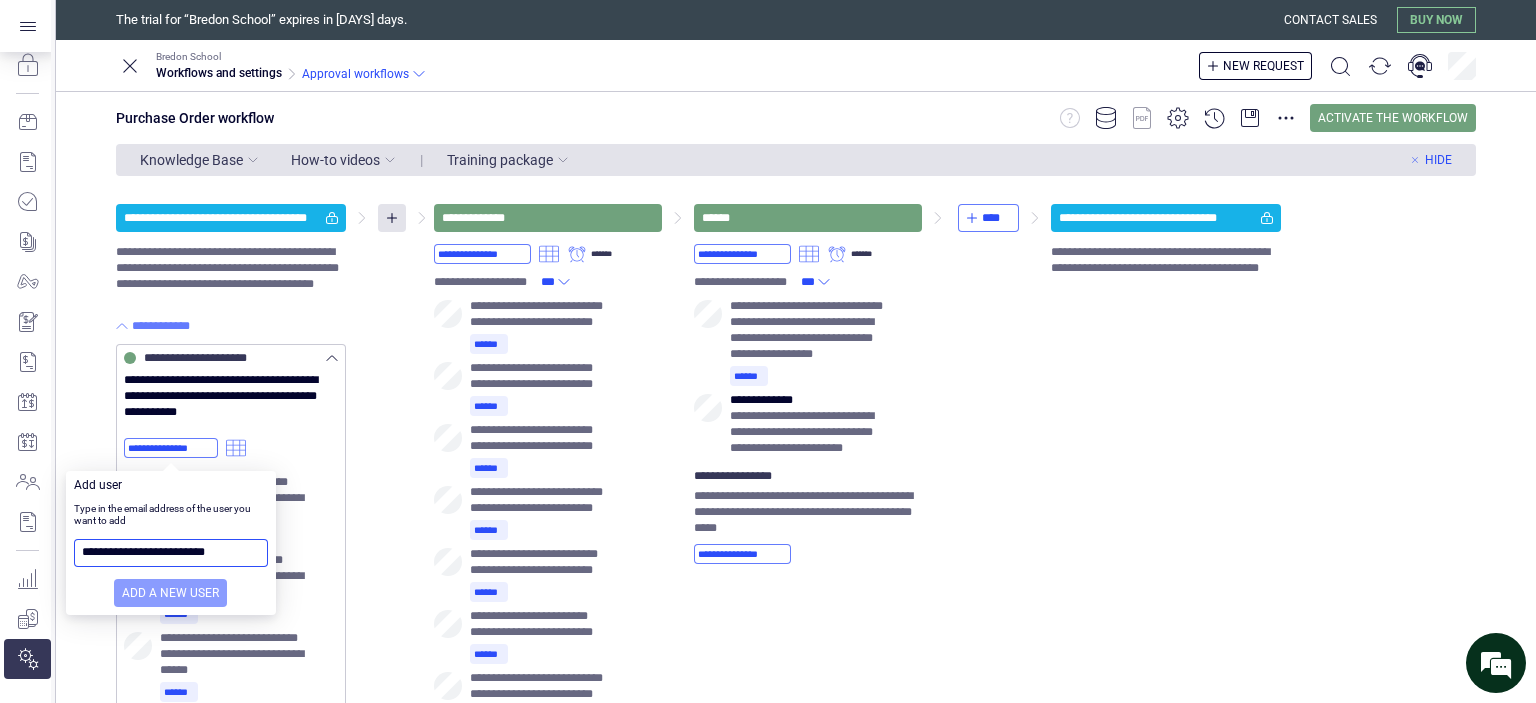 type on "**********" 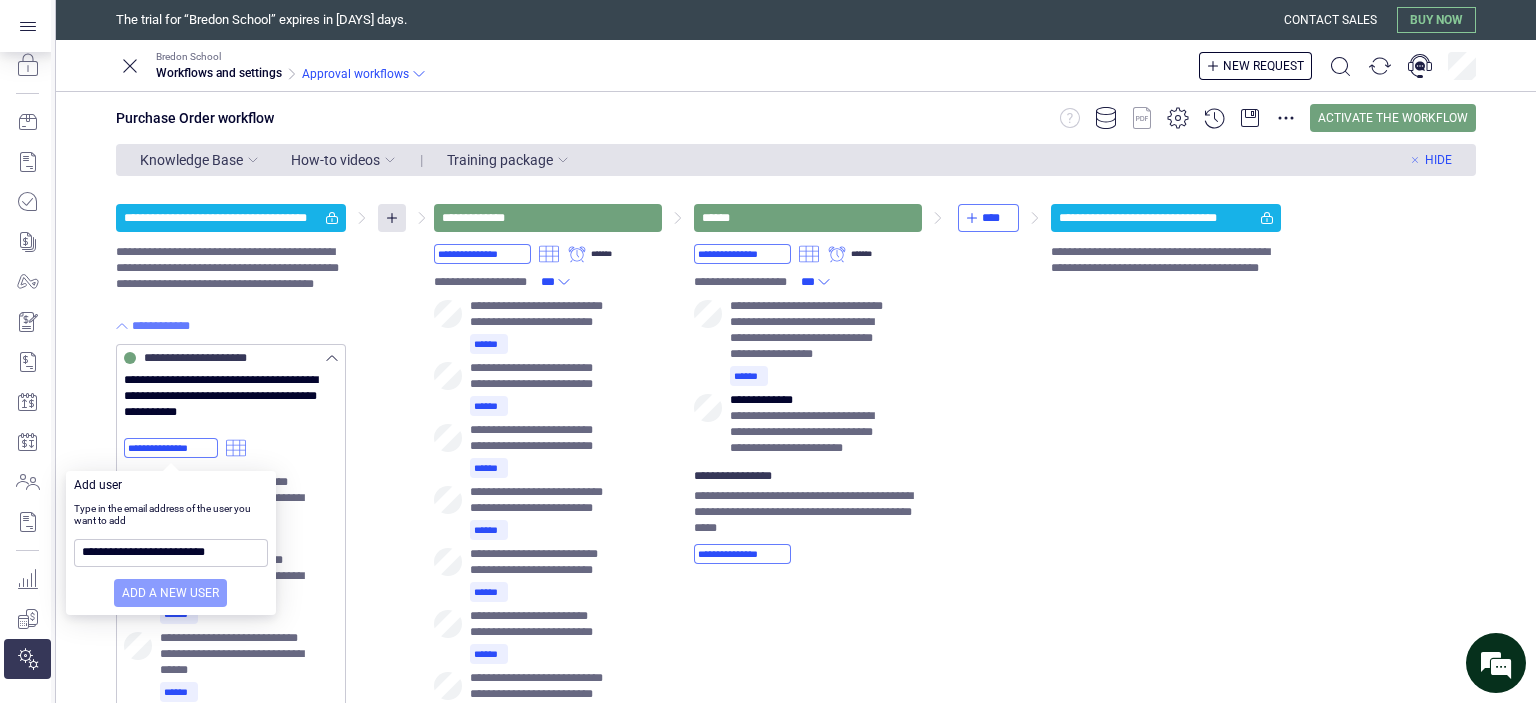click on "Add a new user" at bounding box center (170, 593) 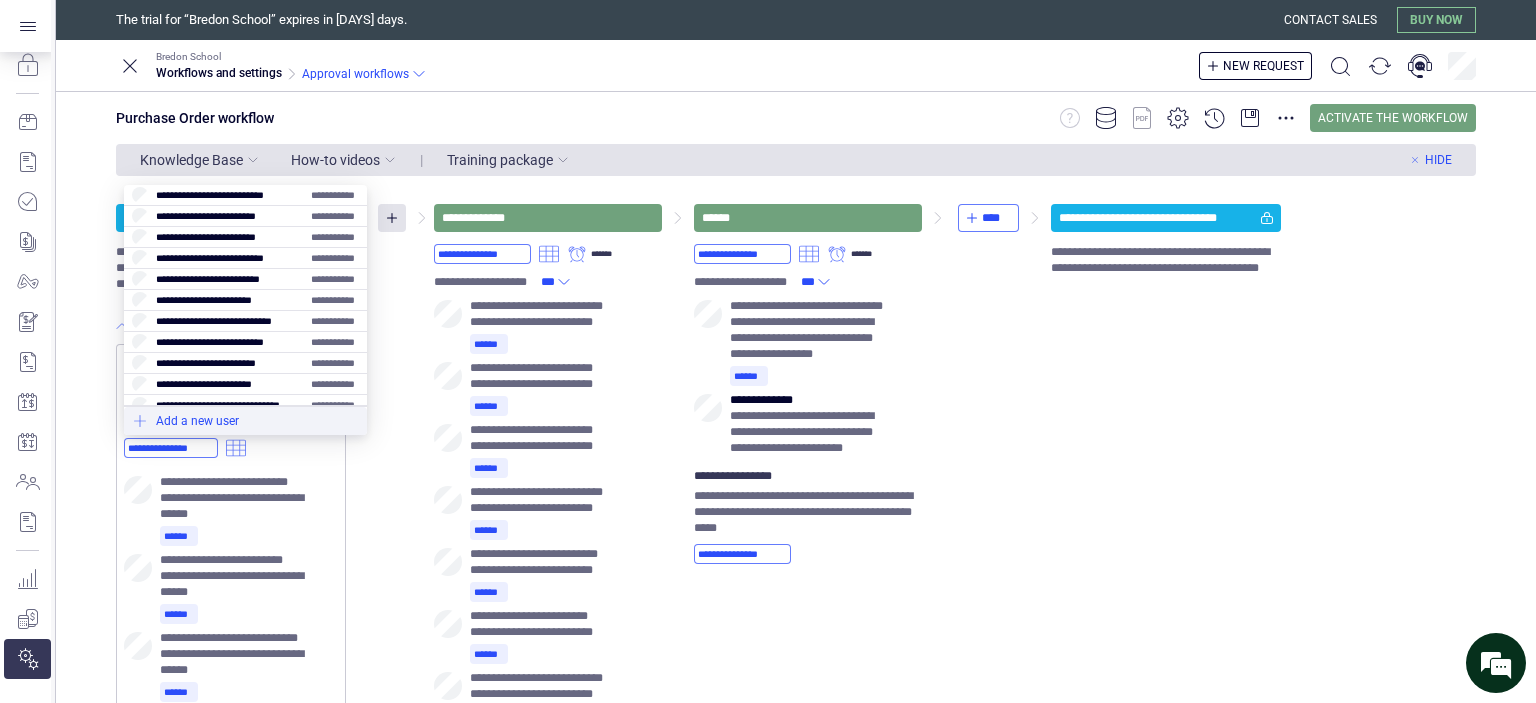 click at bounding box center [245, 421] 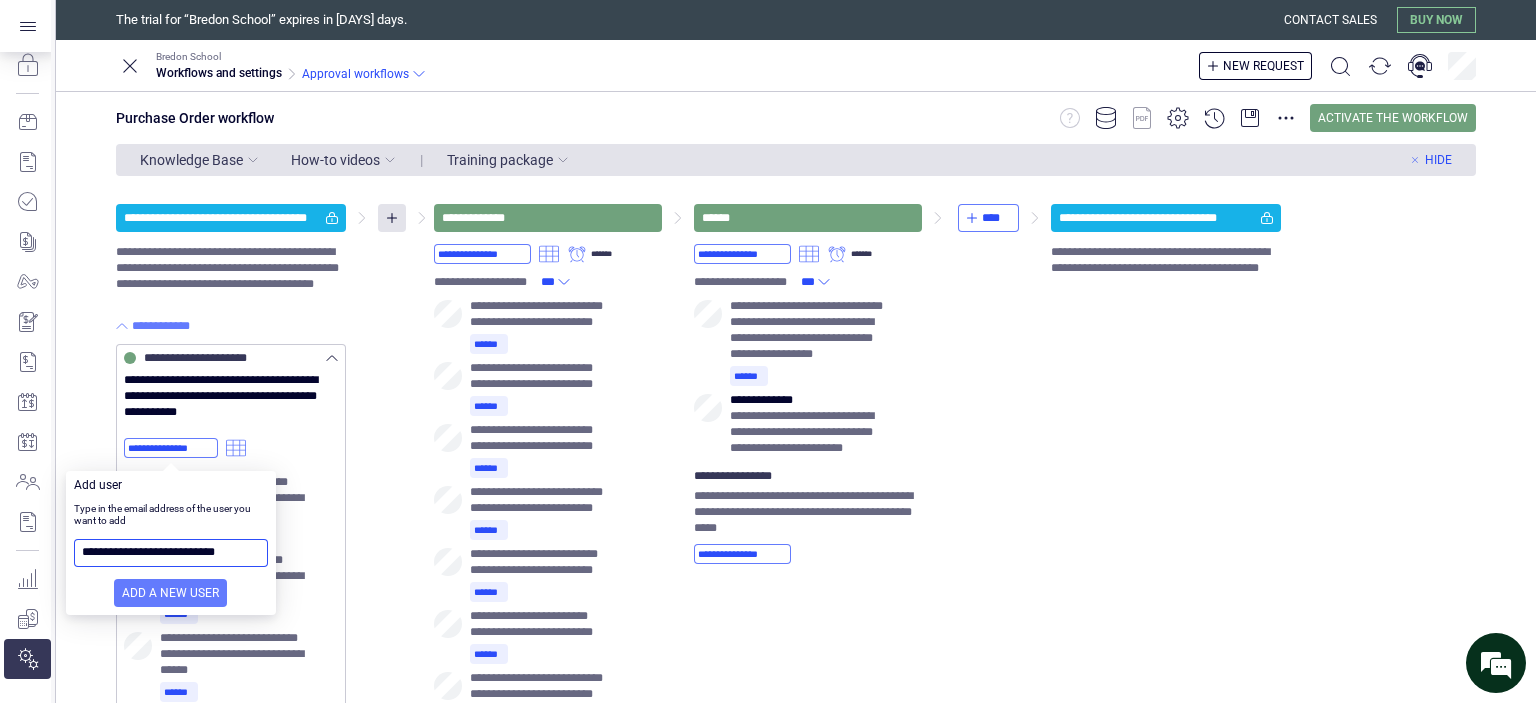 scroll, scrollTop: 0, scrollLeft: 1, axis: horizontal 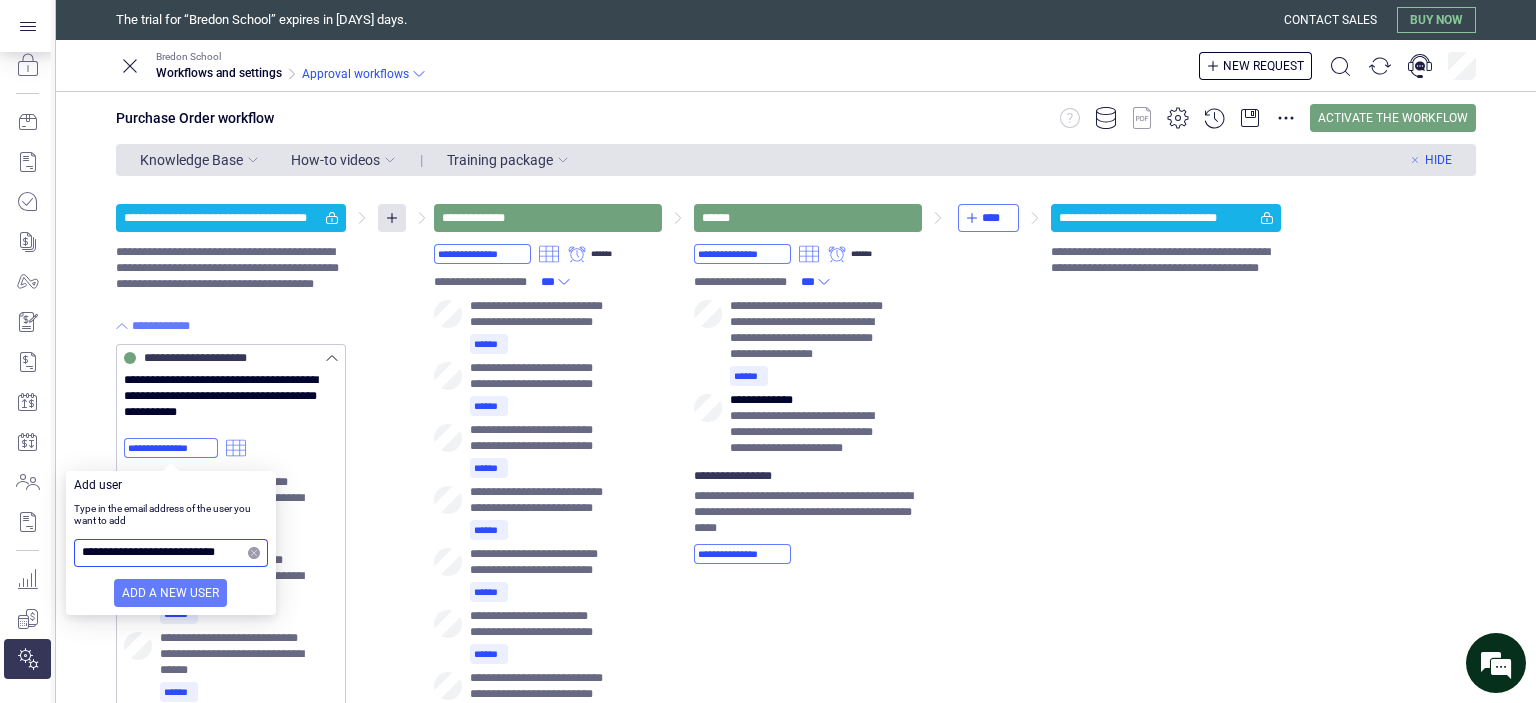 click on "**********" at bounding box center (163, 553) 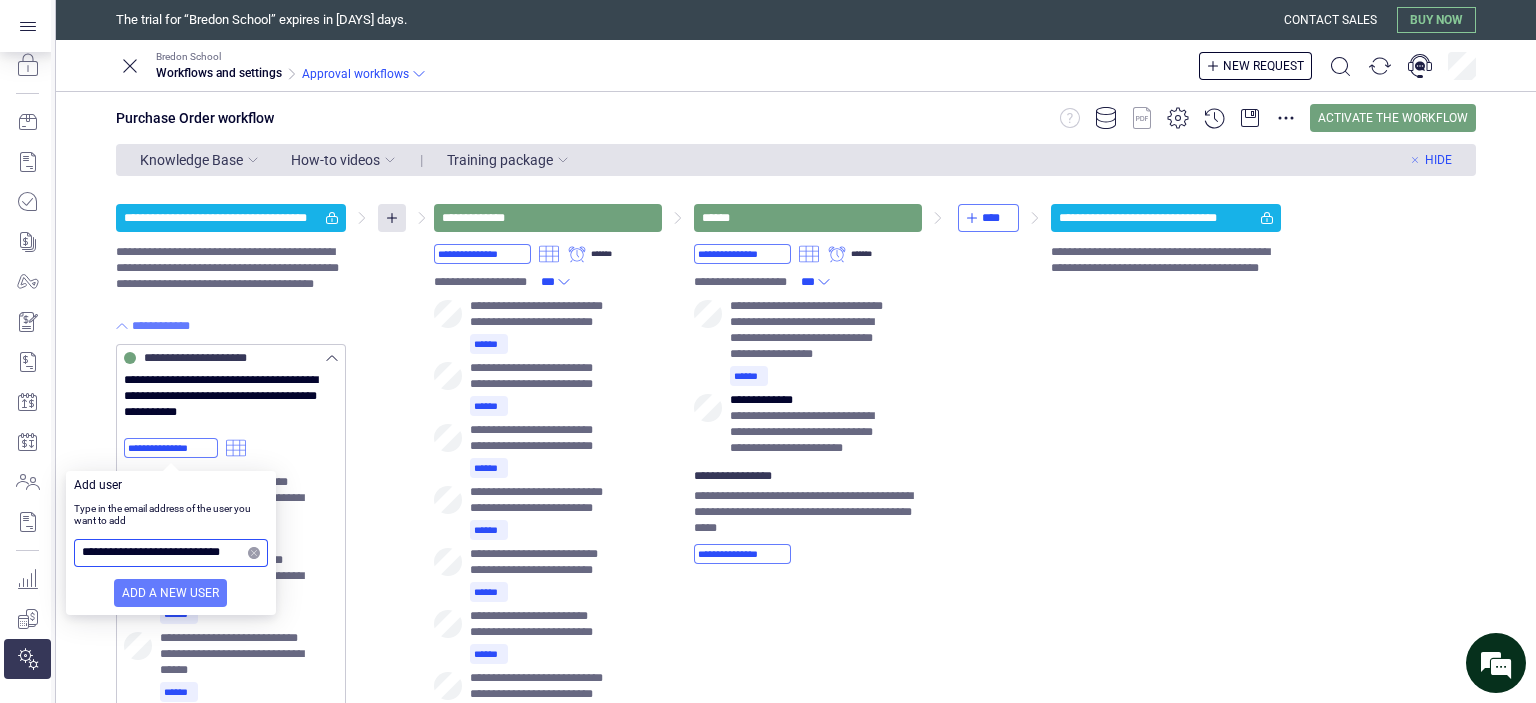 click on "**********" at bounding box center [163, 553] 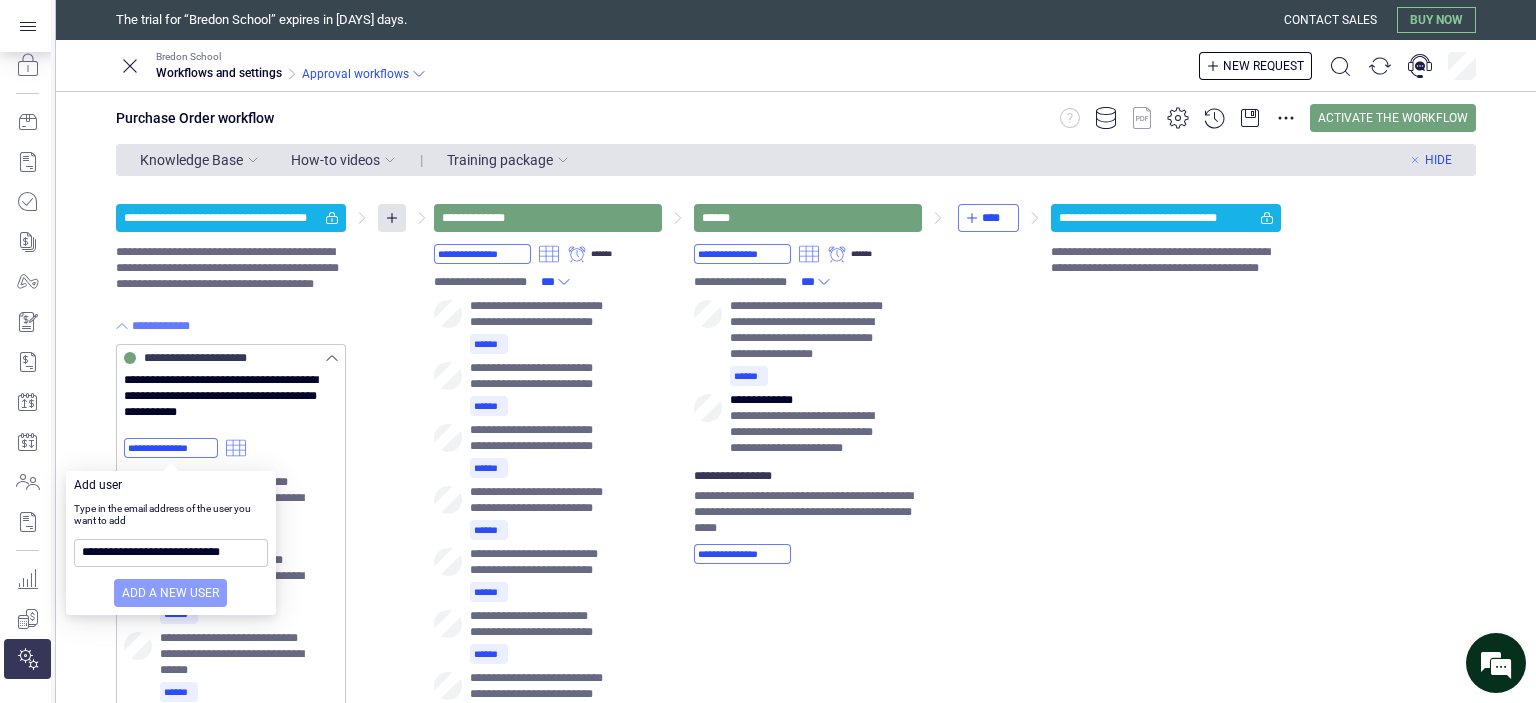 scroll, scrollTop: 0, scrollLeft: 0, axis: both 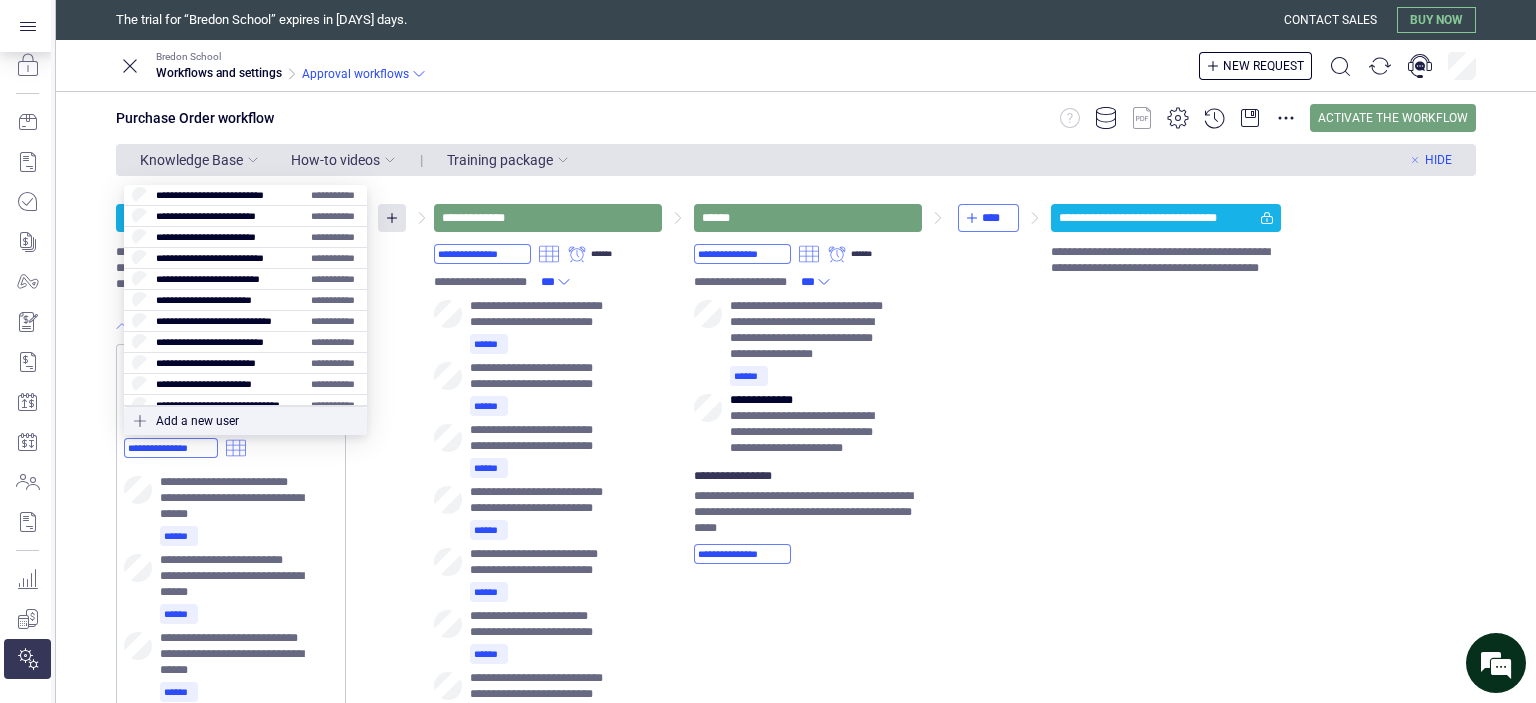 click on "**********" at bounding box center (796, 1317) 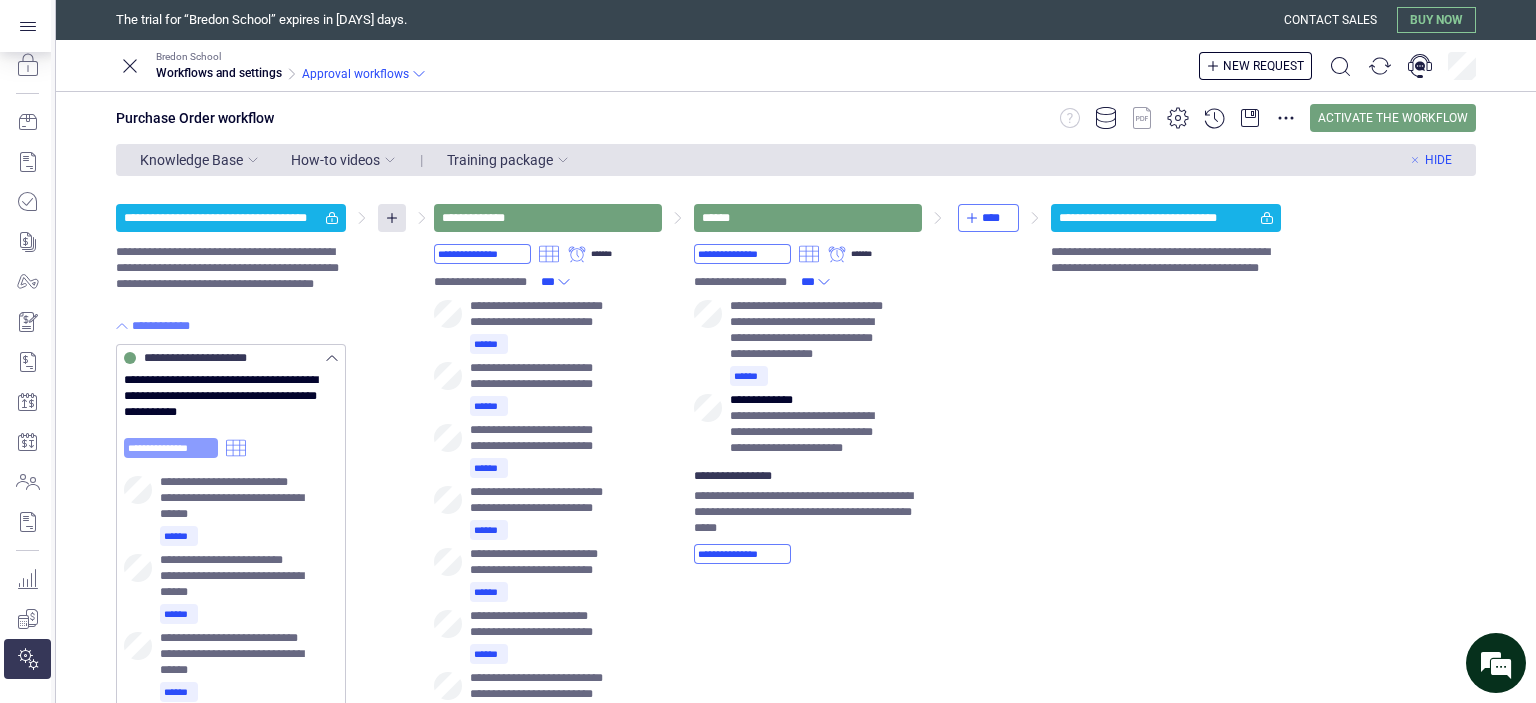 click on "**********" at bounding box center (171, 448) 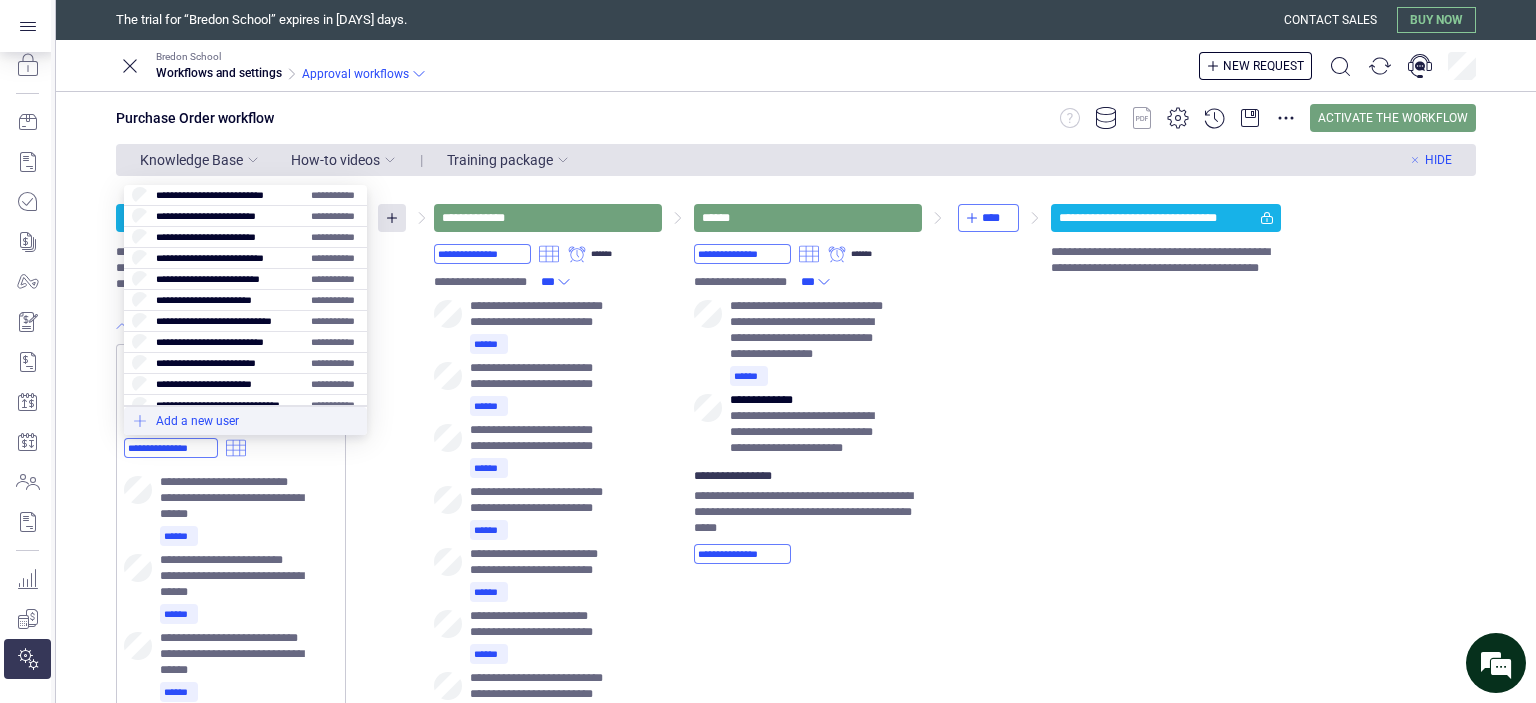 click at bounding box center (245, 421) 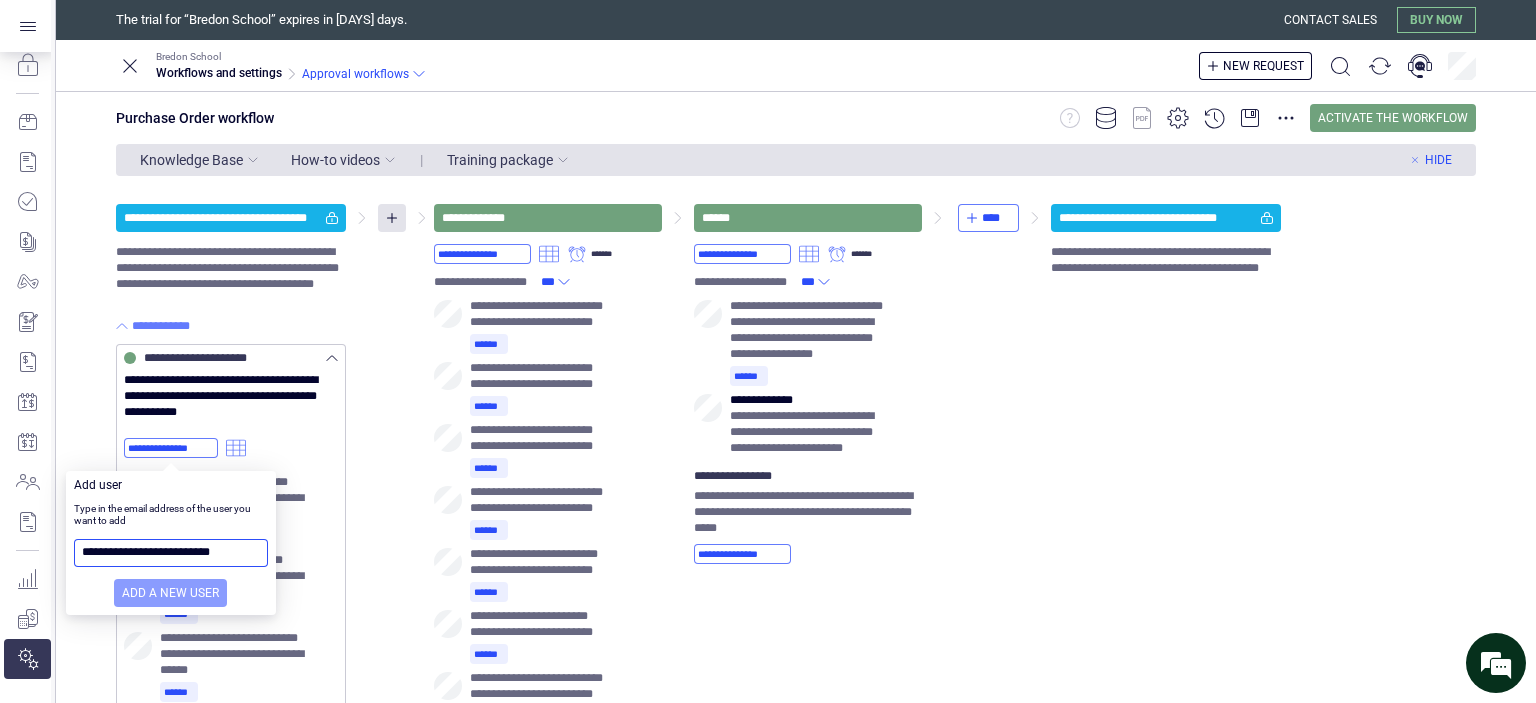 type on "**********" 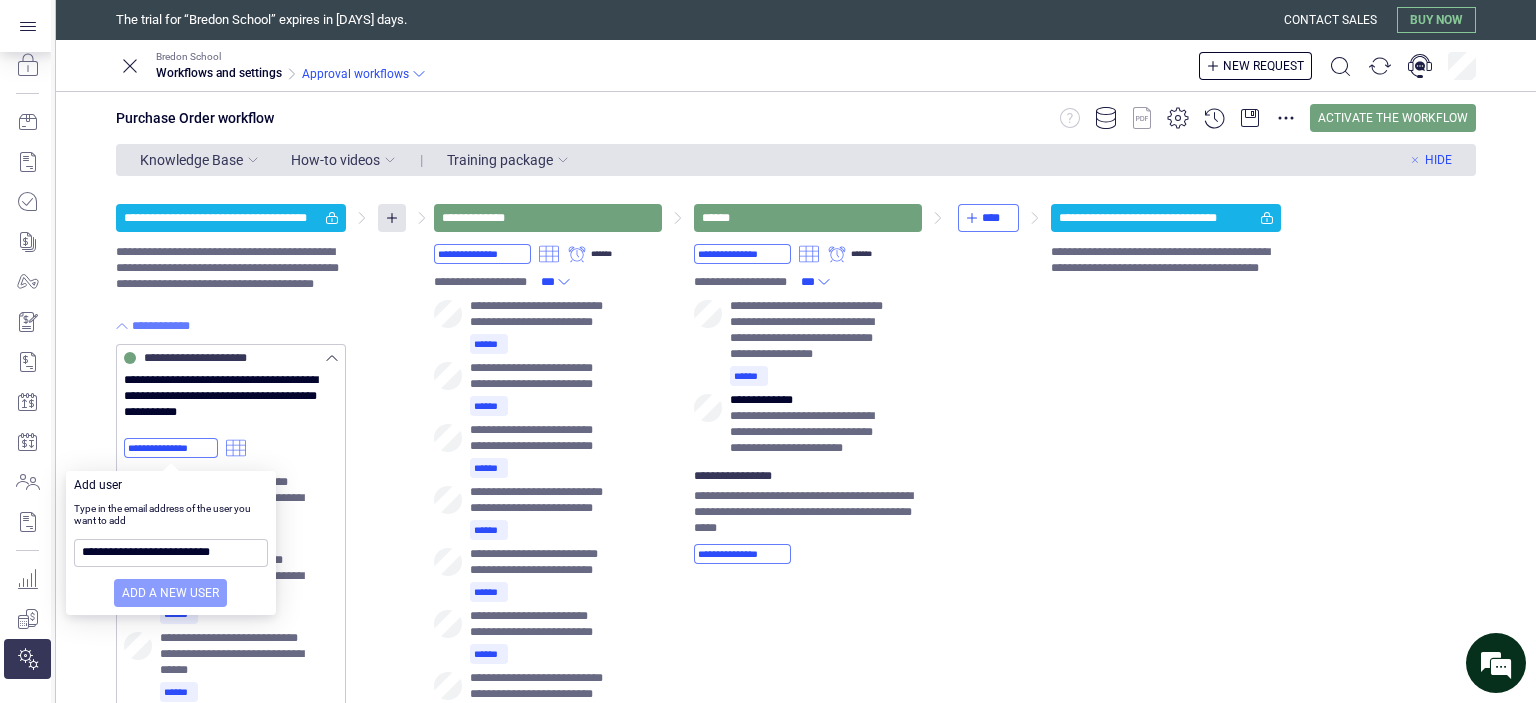 click on "Add a new user" at bounding box center (170, 593) 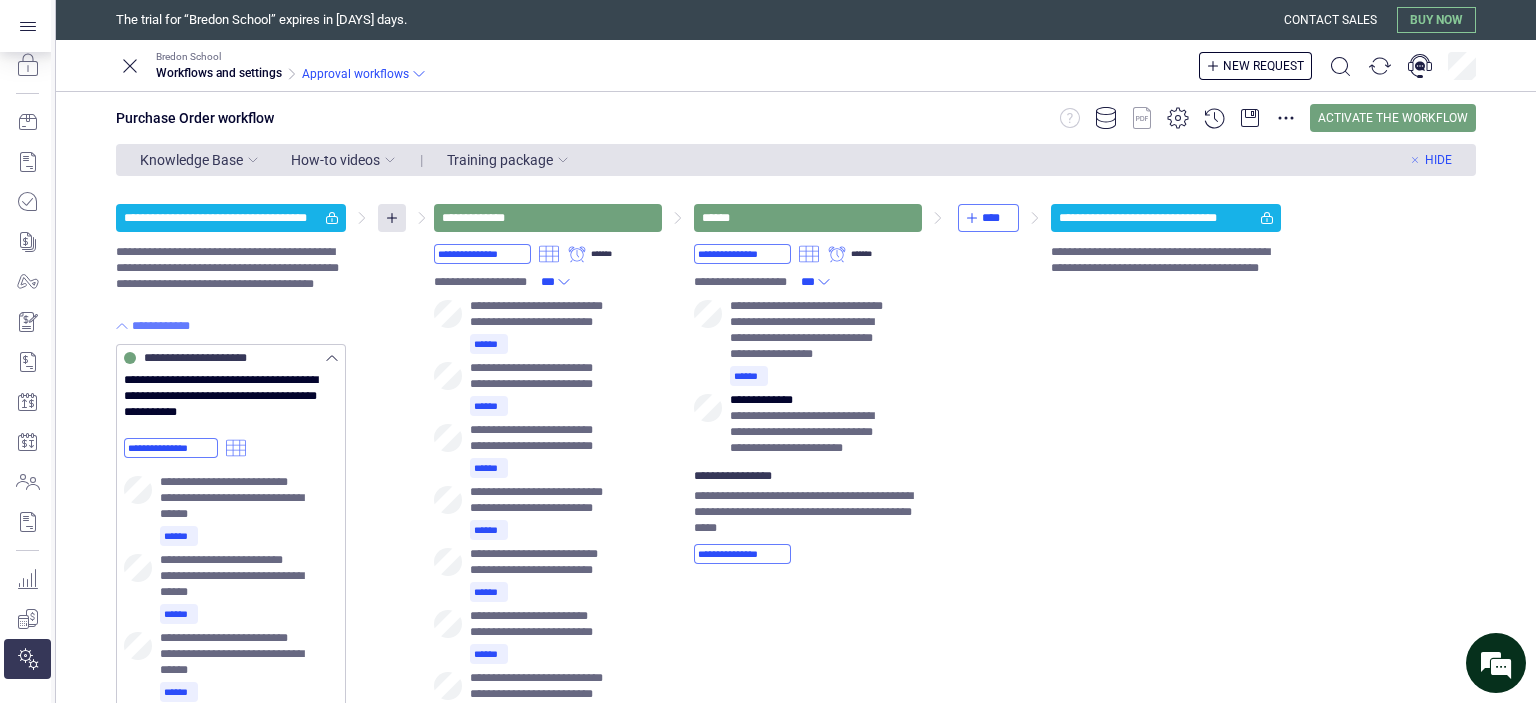 click on "**********" at bounding box center (796, 1356) 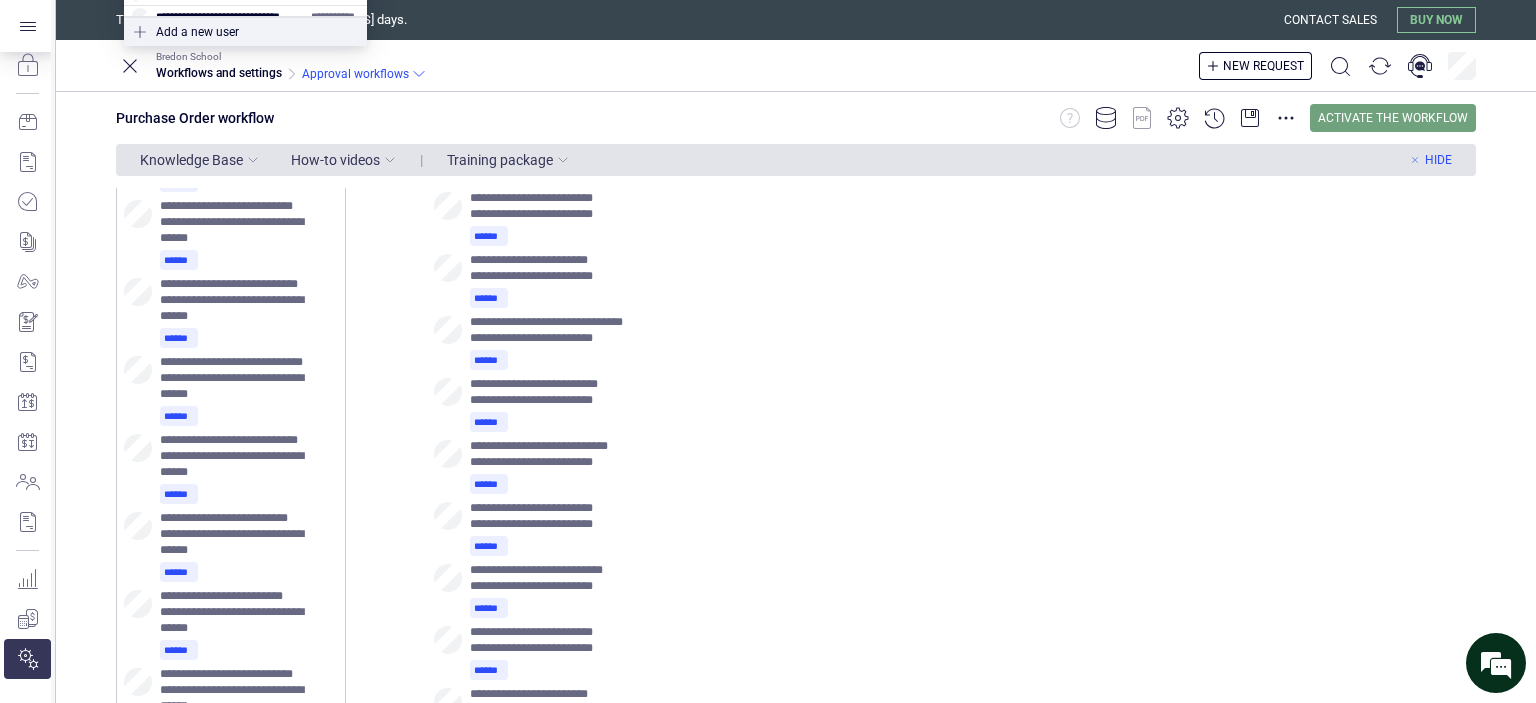 scroll, scrollTop: 1000, scrollLeft: 0, axis: vertical 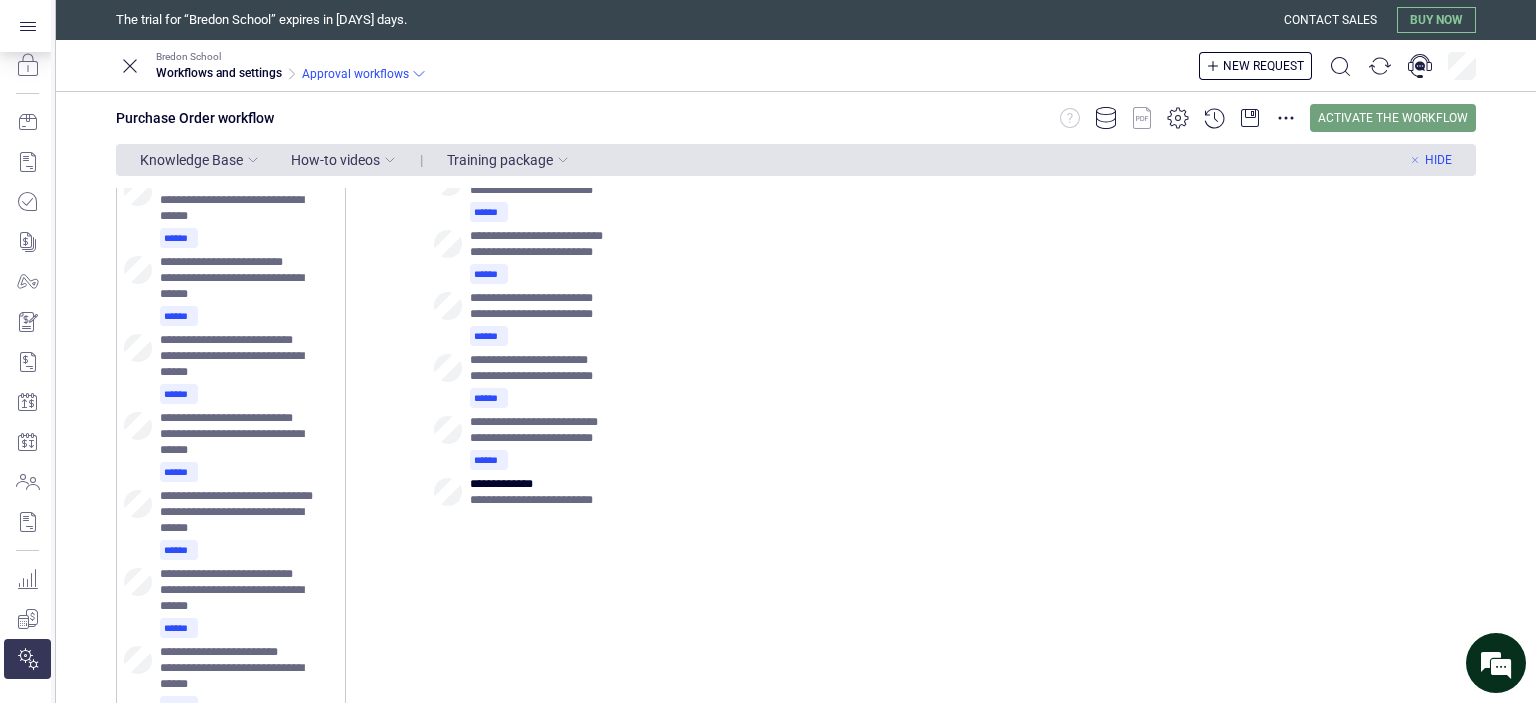 drag, startPoint x: 879, startPoint y: 591, endPoint x: 712, endPoint y: 645, distance: 175.51353 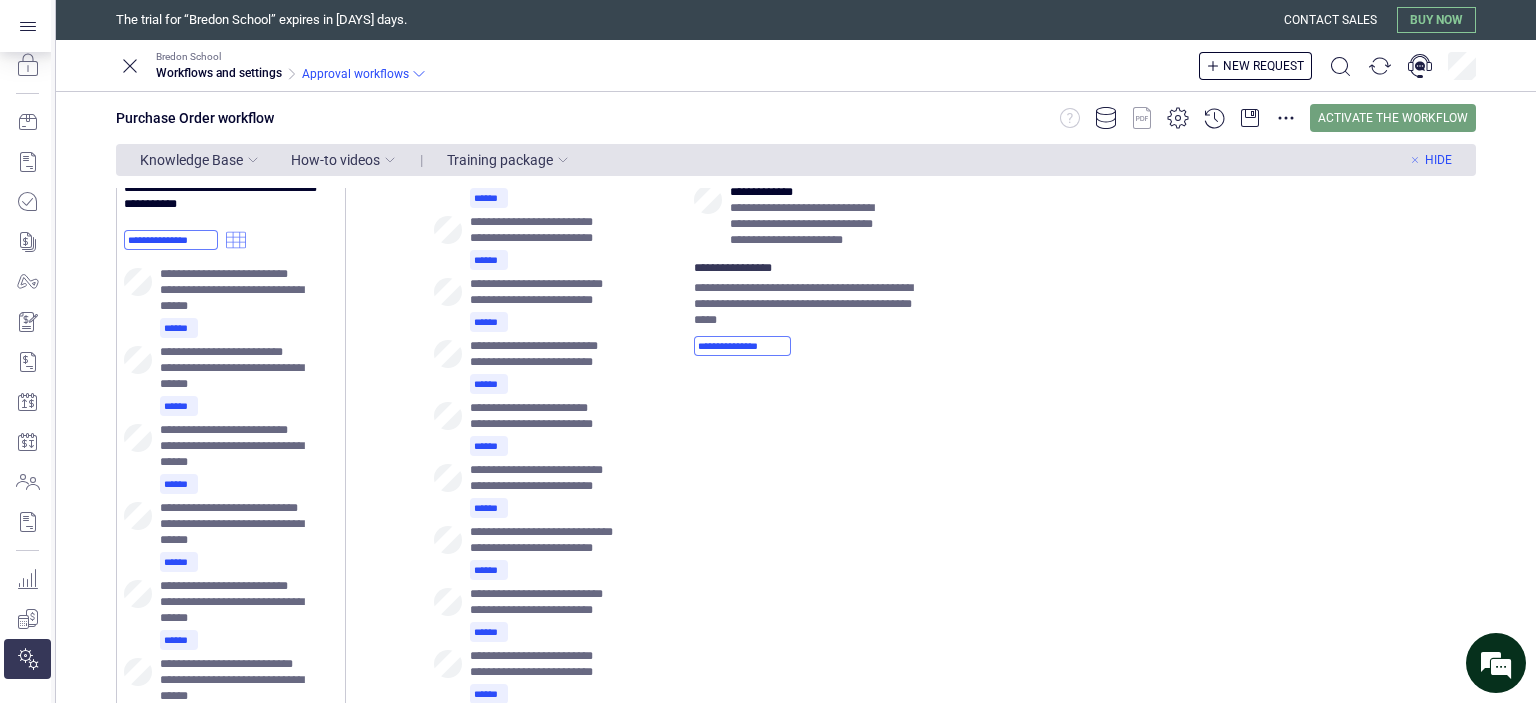 scroll, scrollTop: 0, scrollLeft: 0, axis: both 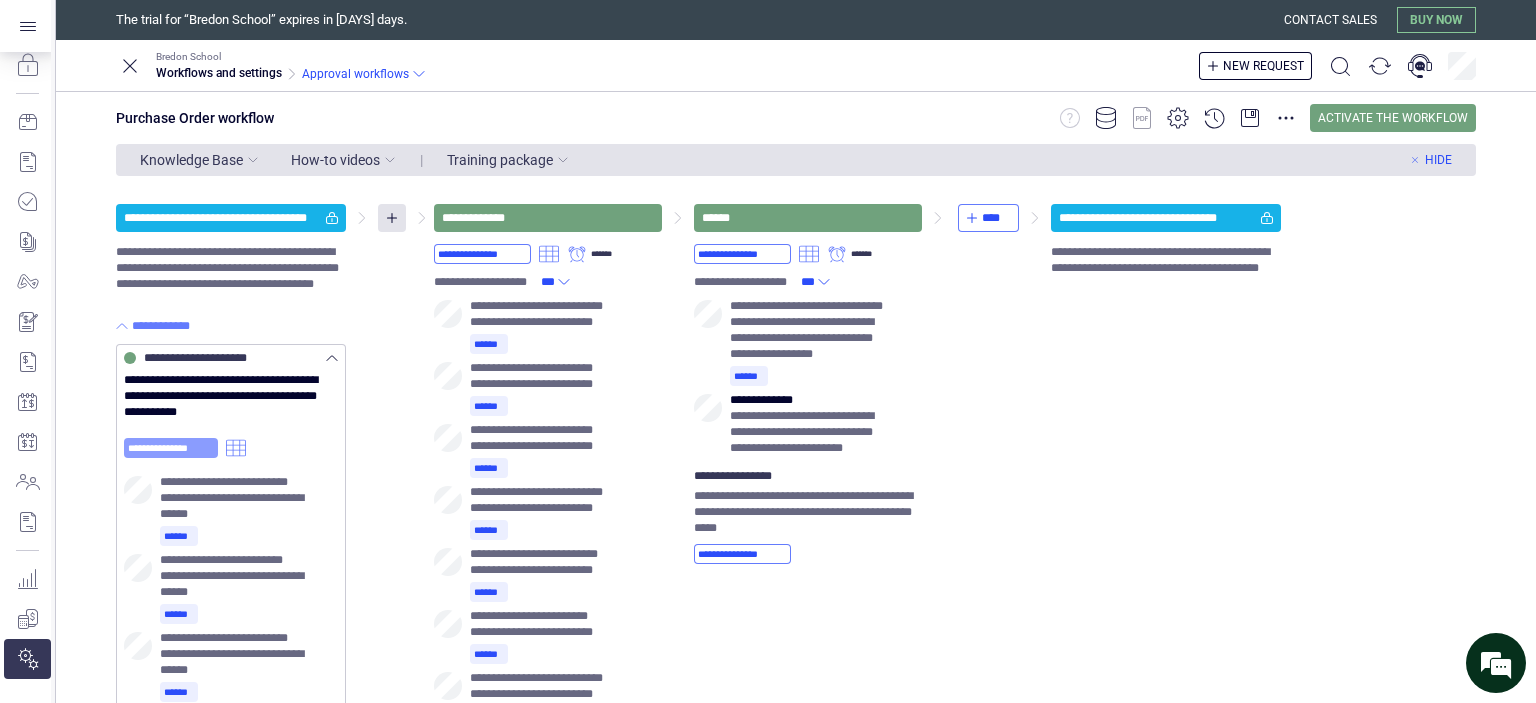 click on "**********" at bounding box center (171, 448) 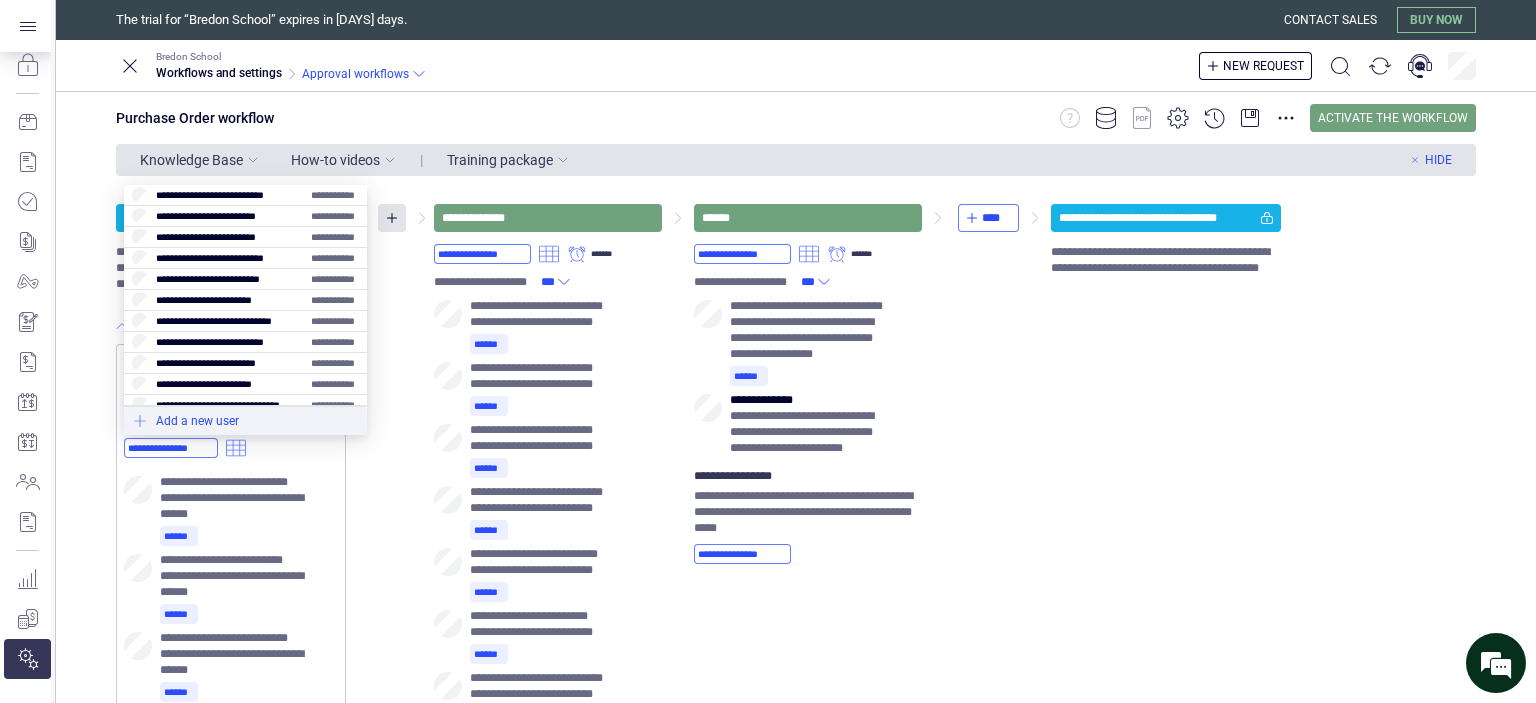 click at bounding box center [245, 421] 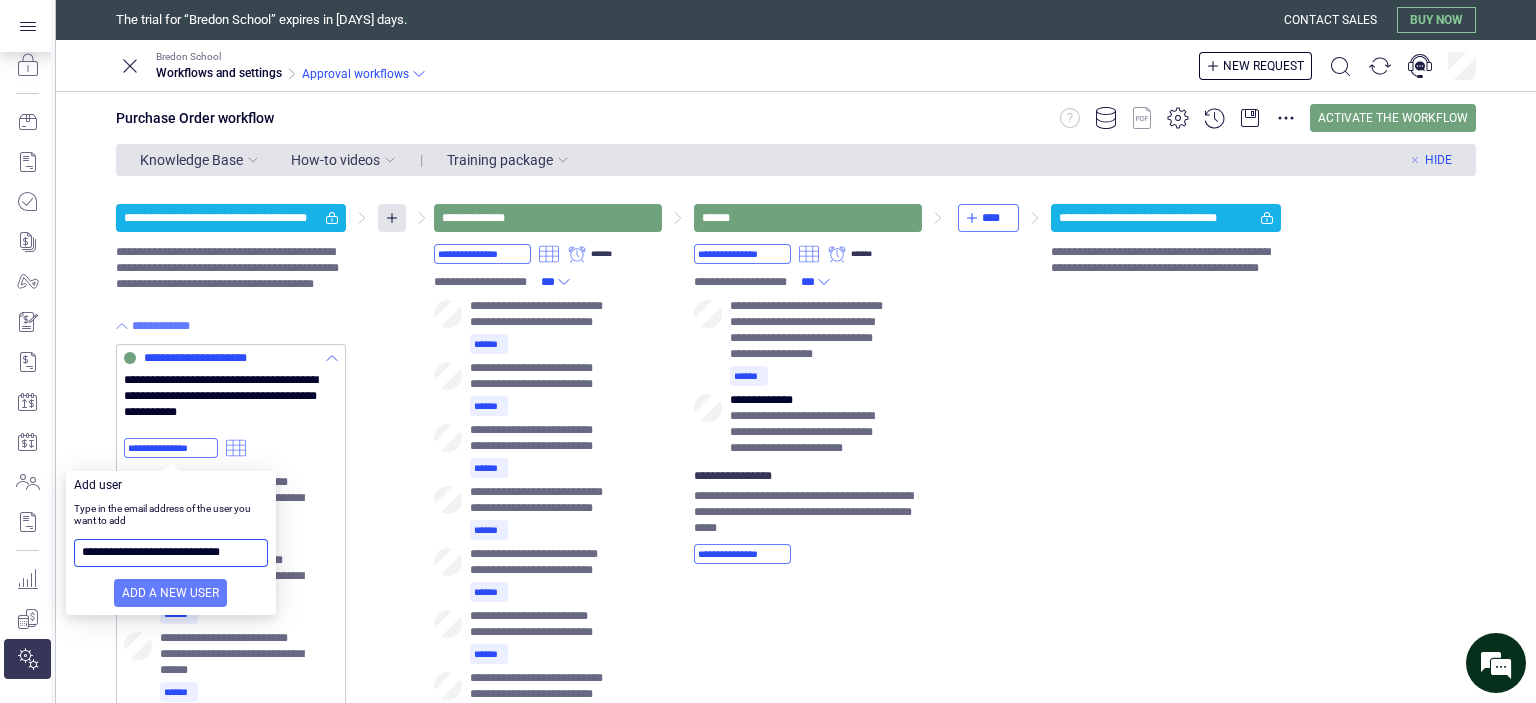 scroll, scrollTop: 0, scrollLeft: 5, axis: horizontal 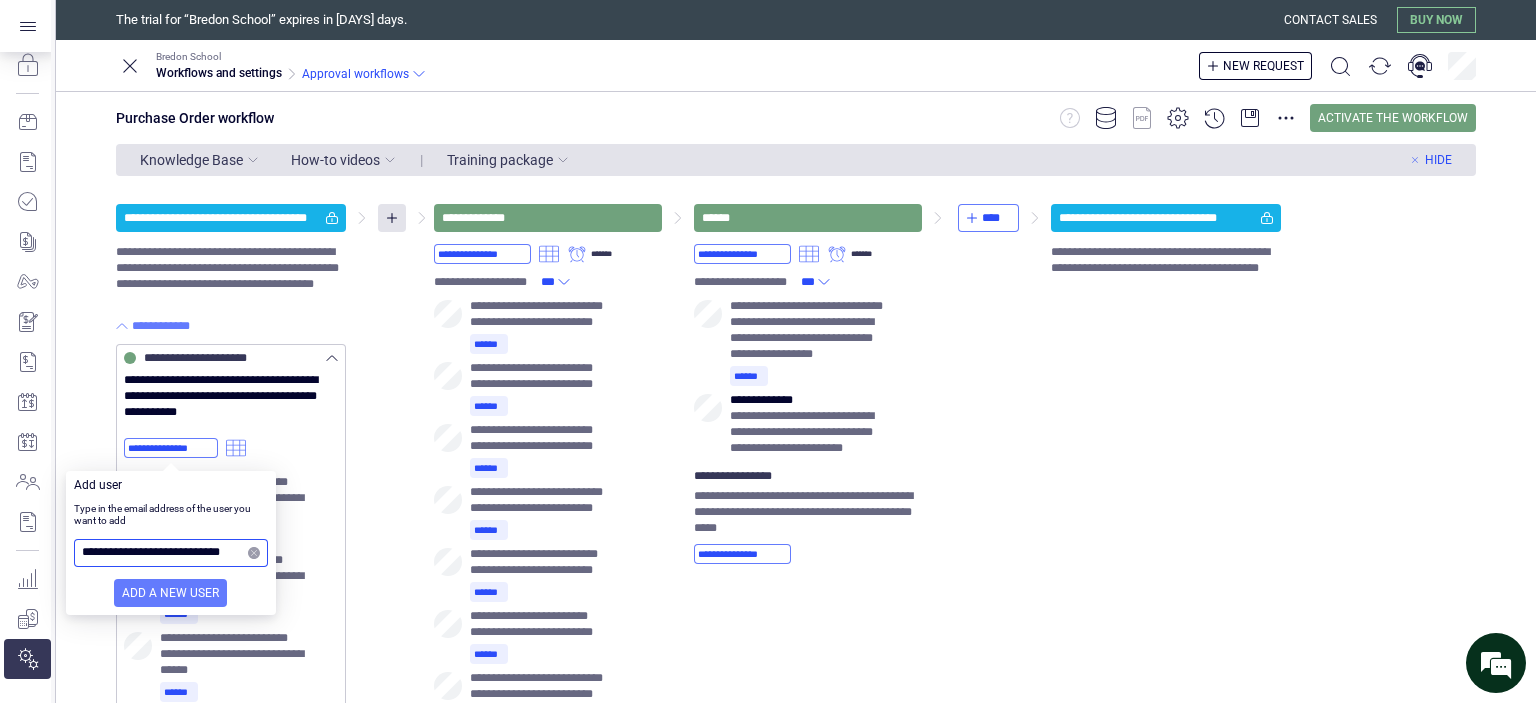 click on "**********" at bounding box center (163, 553) 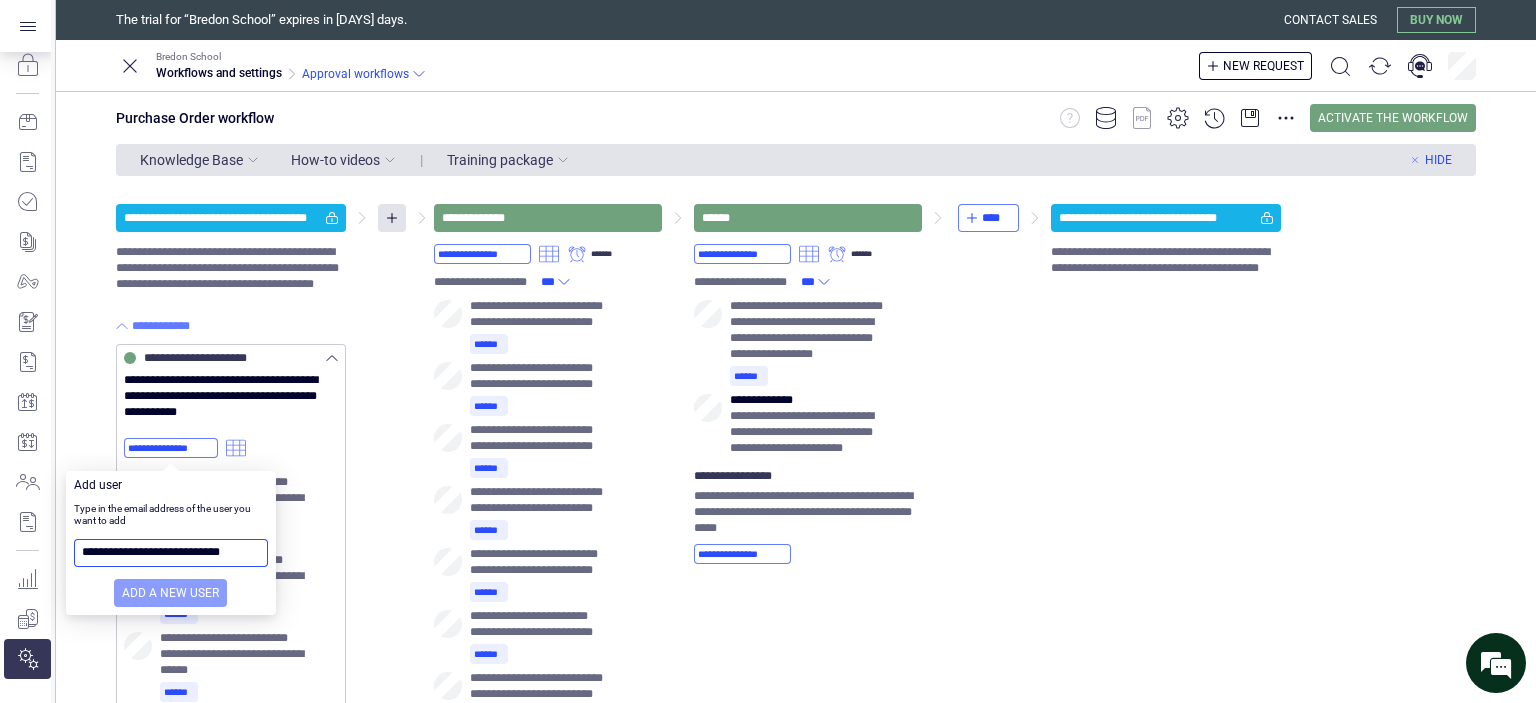 type on "**********" 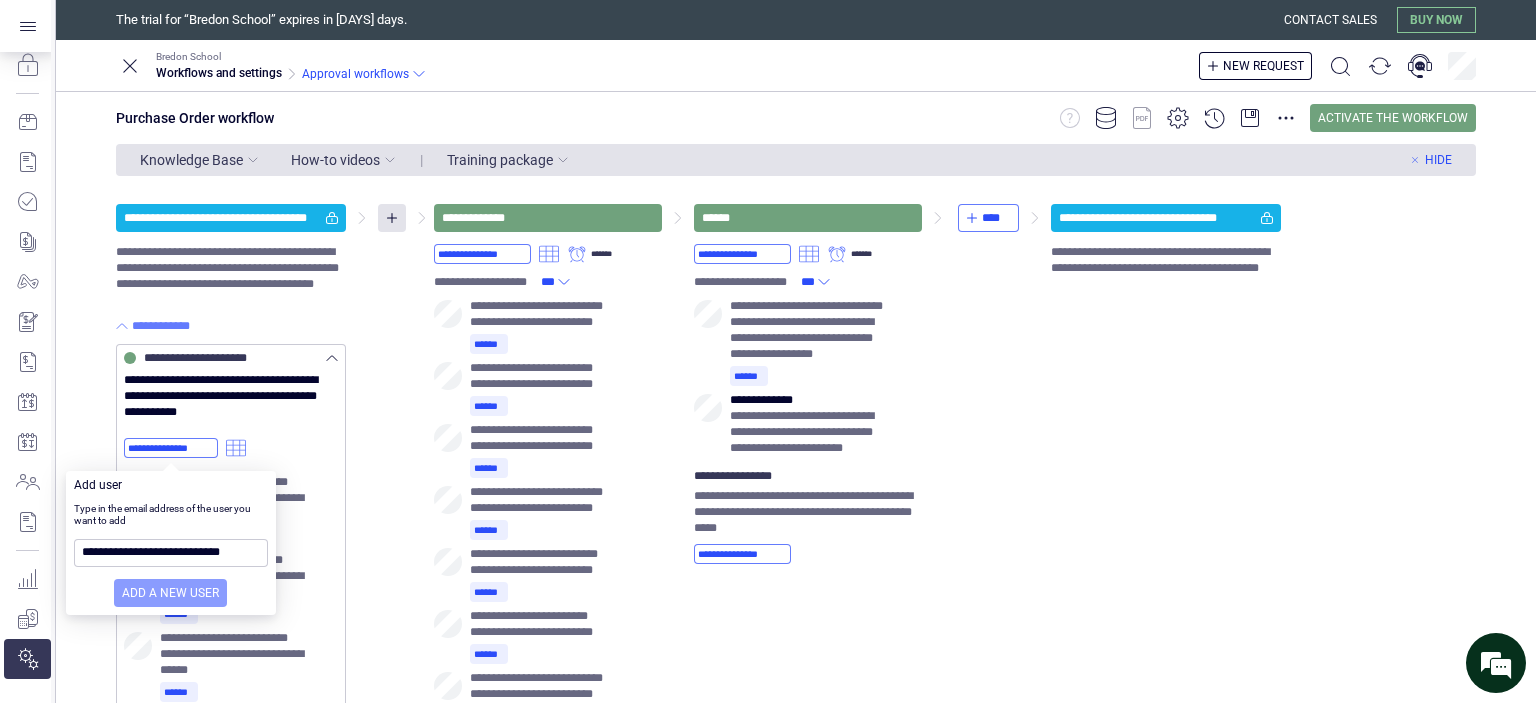click on "Add a new user" at bounding box center [170, 593] 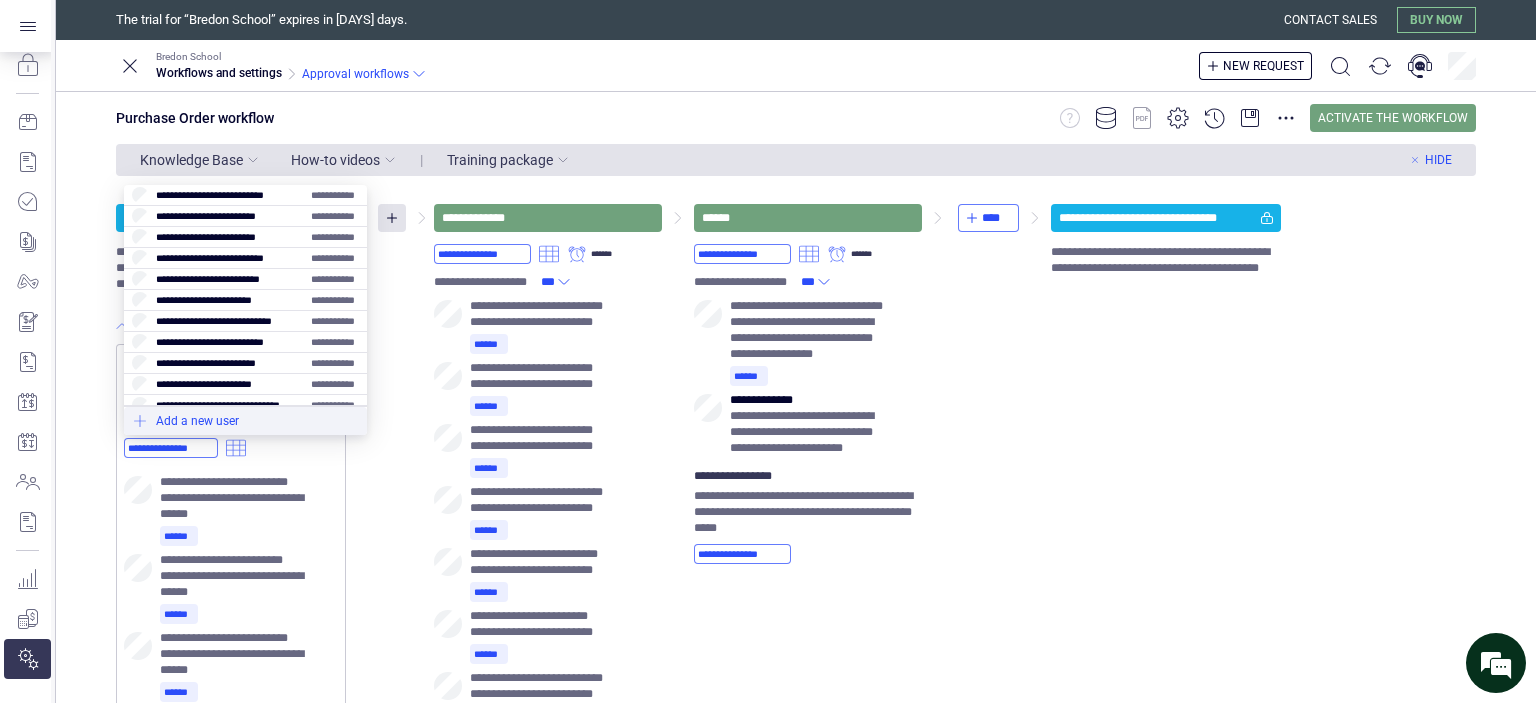 click at bounding box center (245, 421) 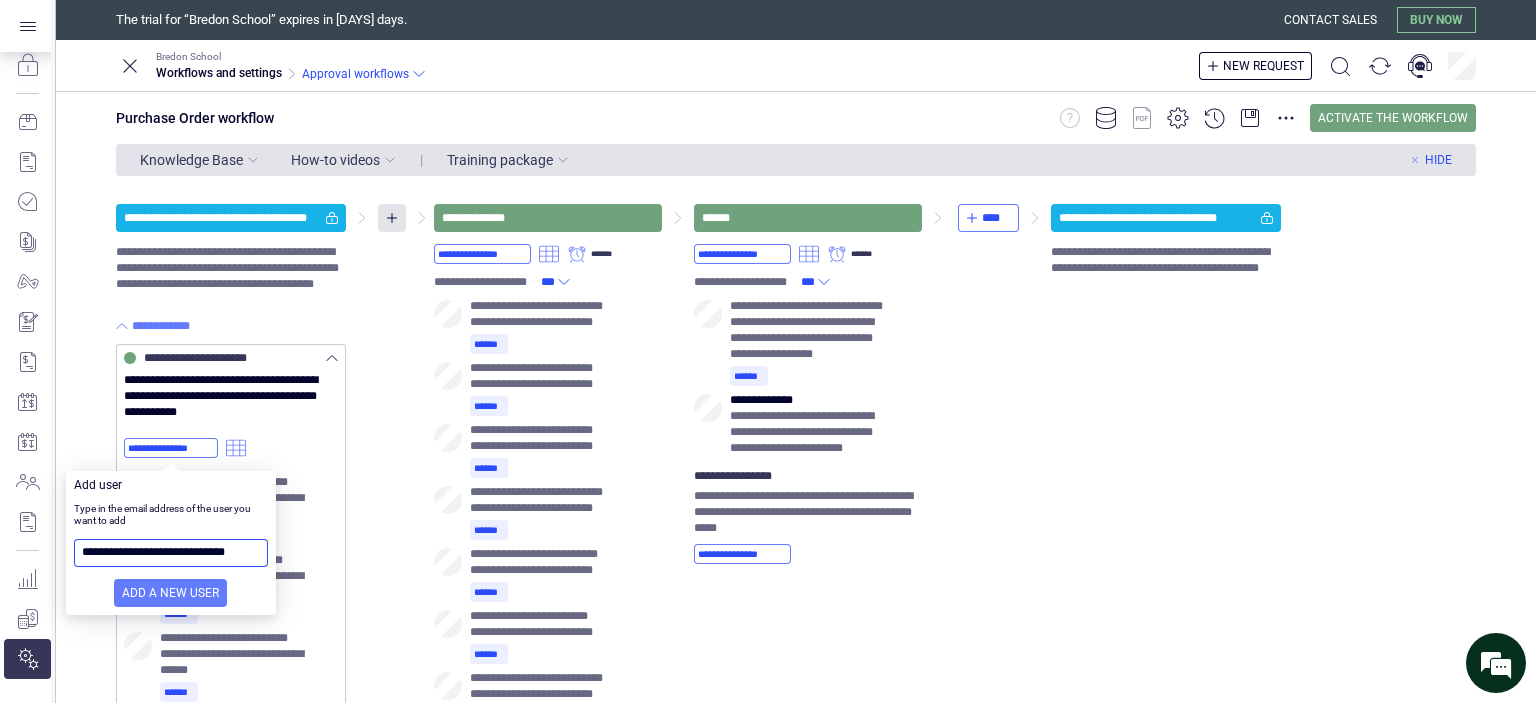 scroll, scrollTop: 0, scrollLeft: 12, axis: horizontal 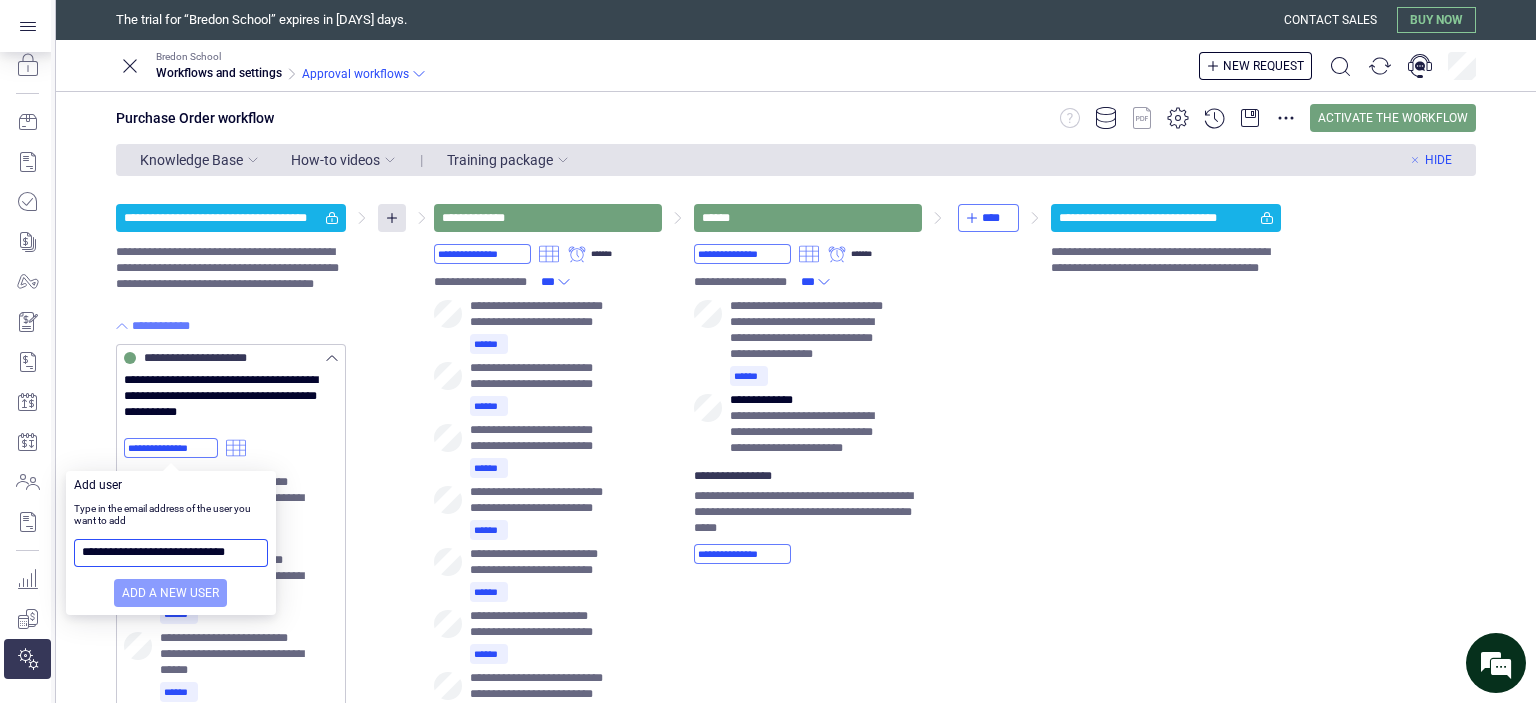 type on "**********" 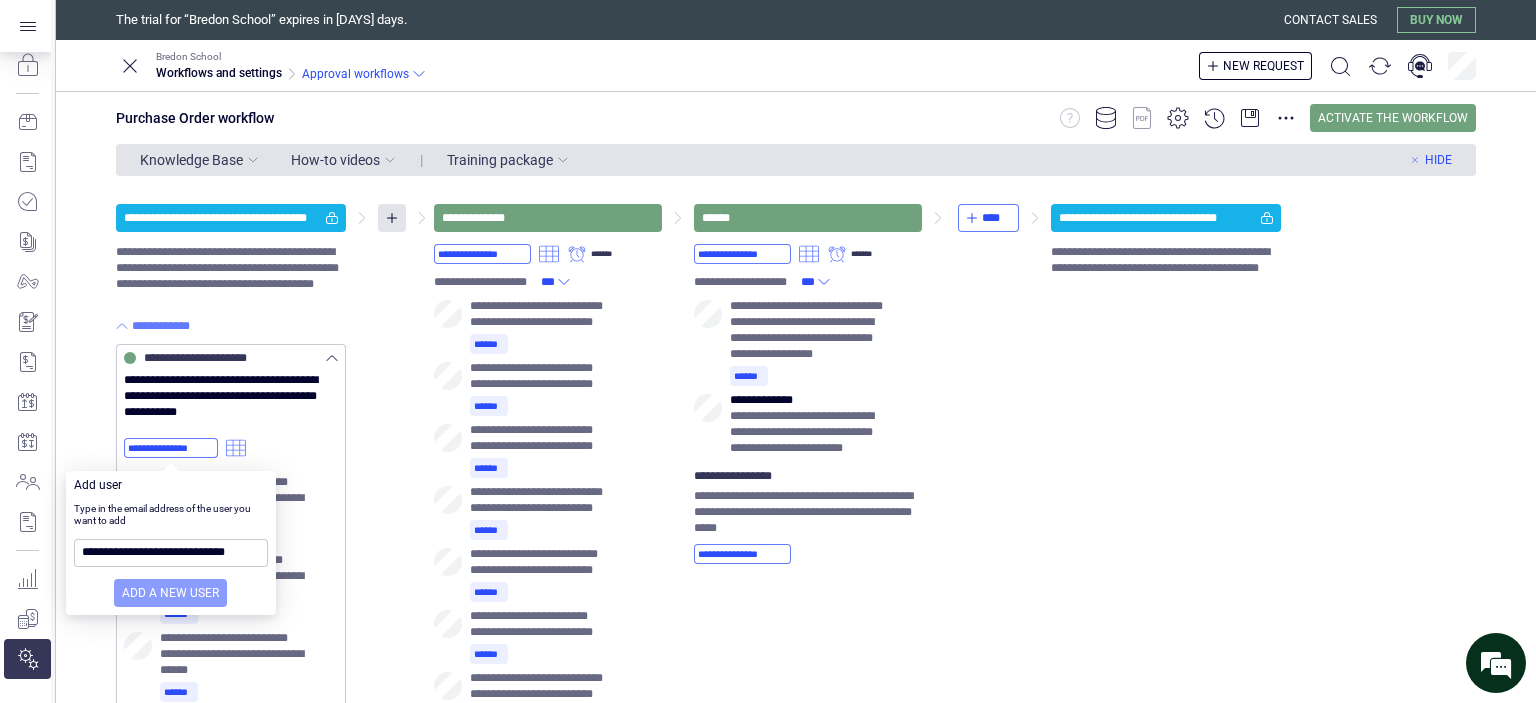 scroll, scrollTop: 0, scrollLeft: 0, axis: both 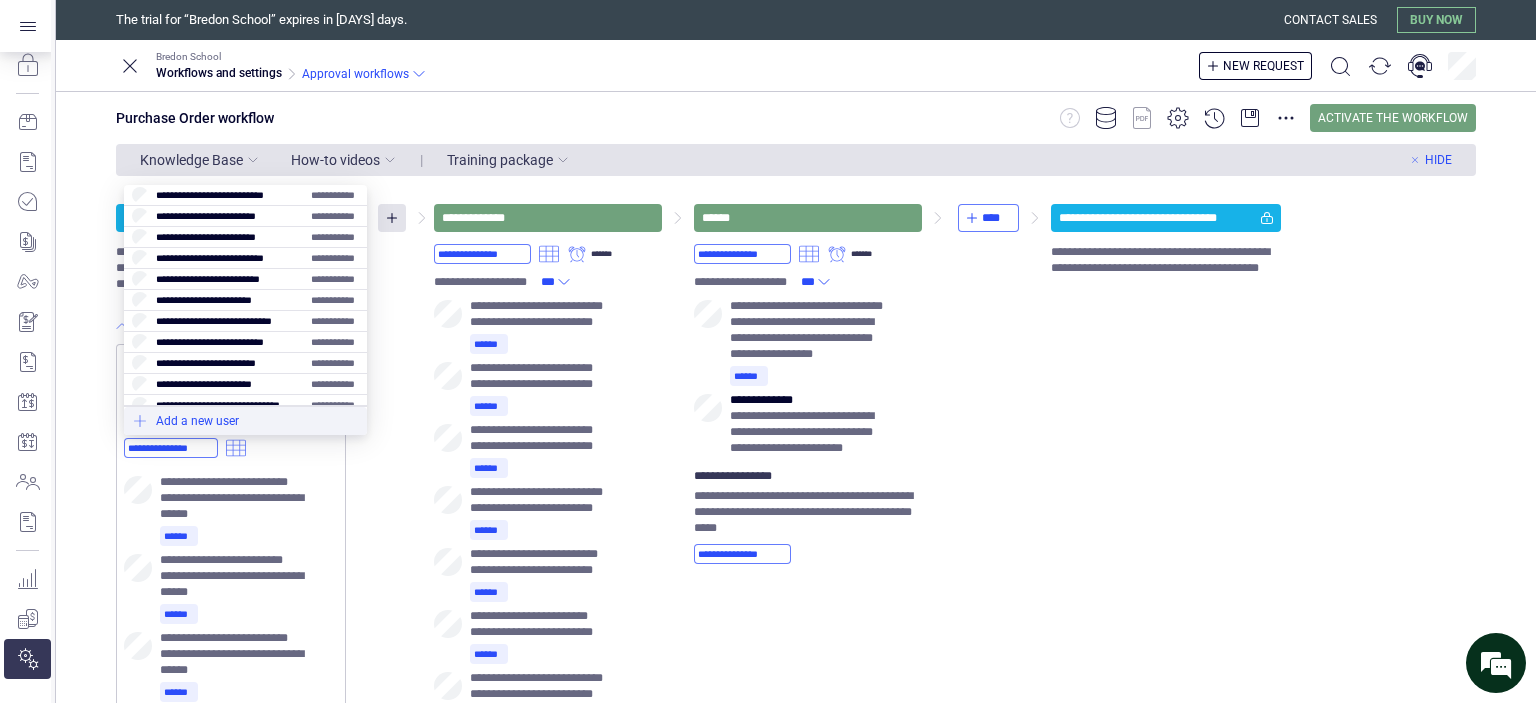 click at bounding box center [245, 421] 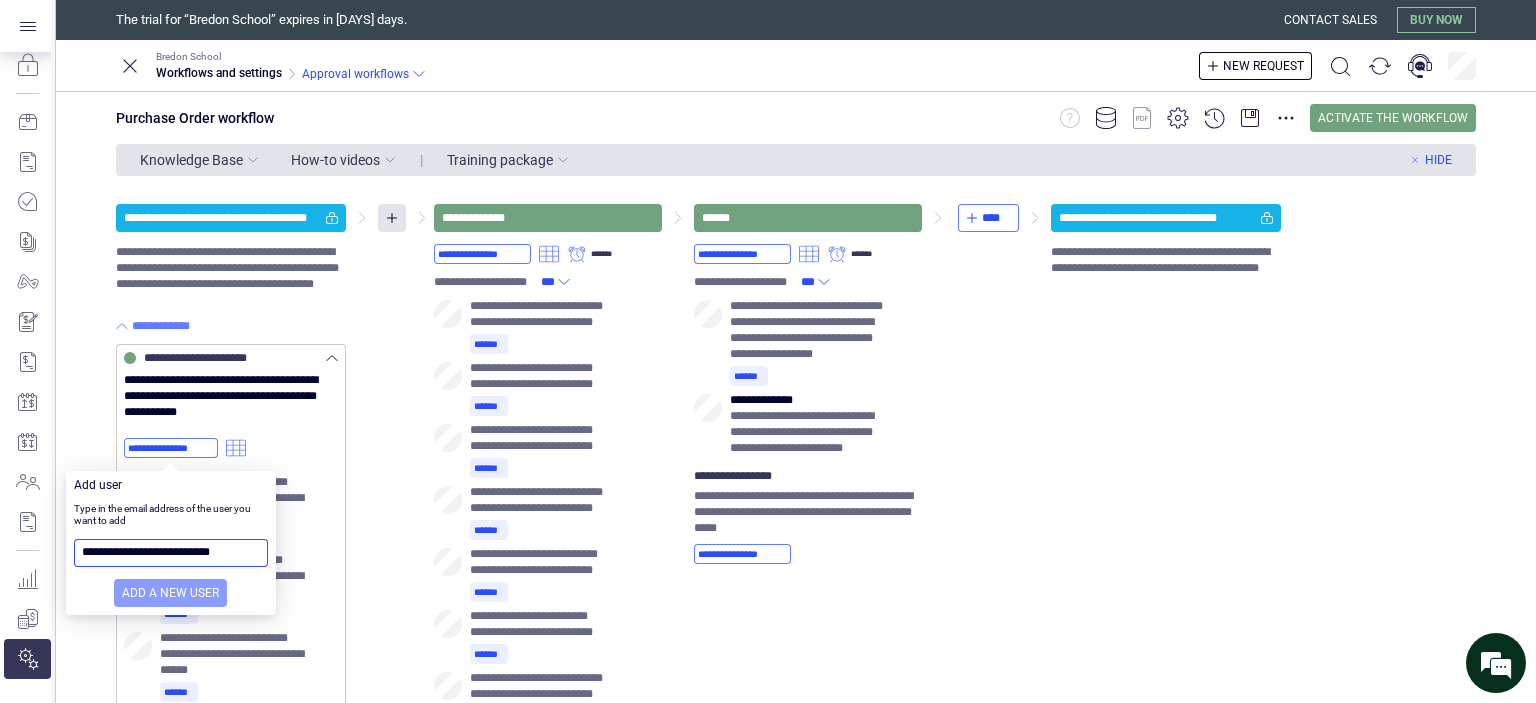 type on "**********" 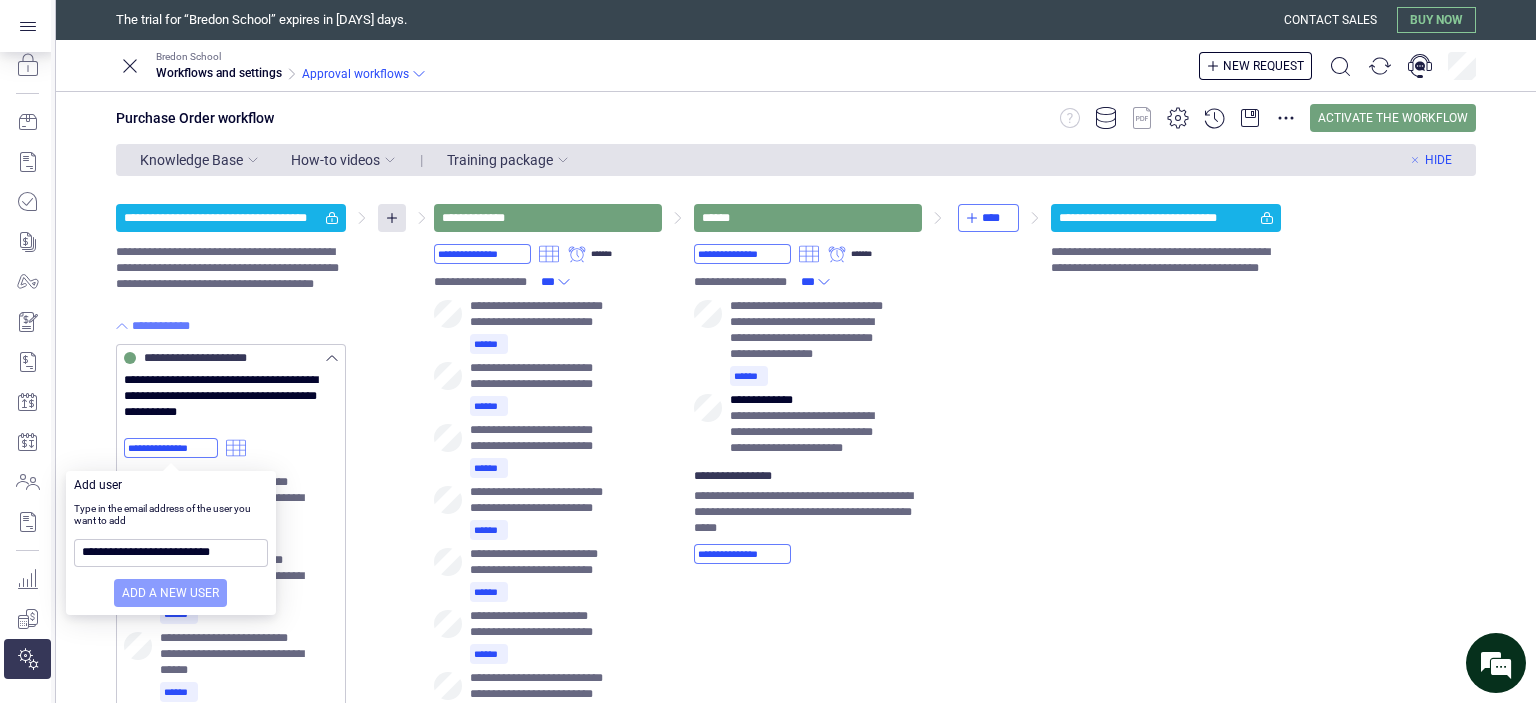 click on "Add a new user" at bounding box center (170, 593) 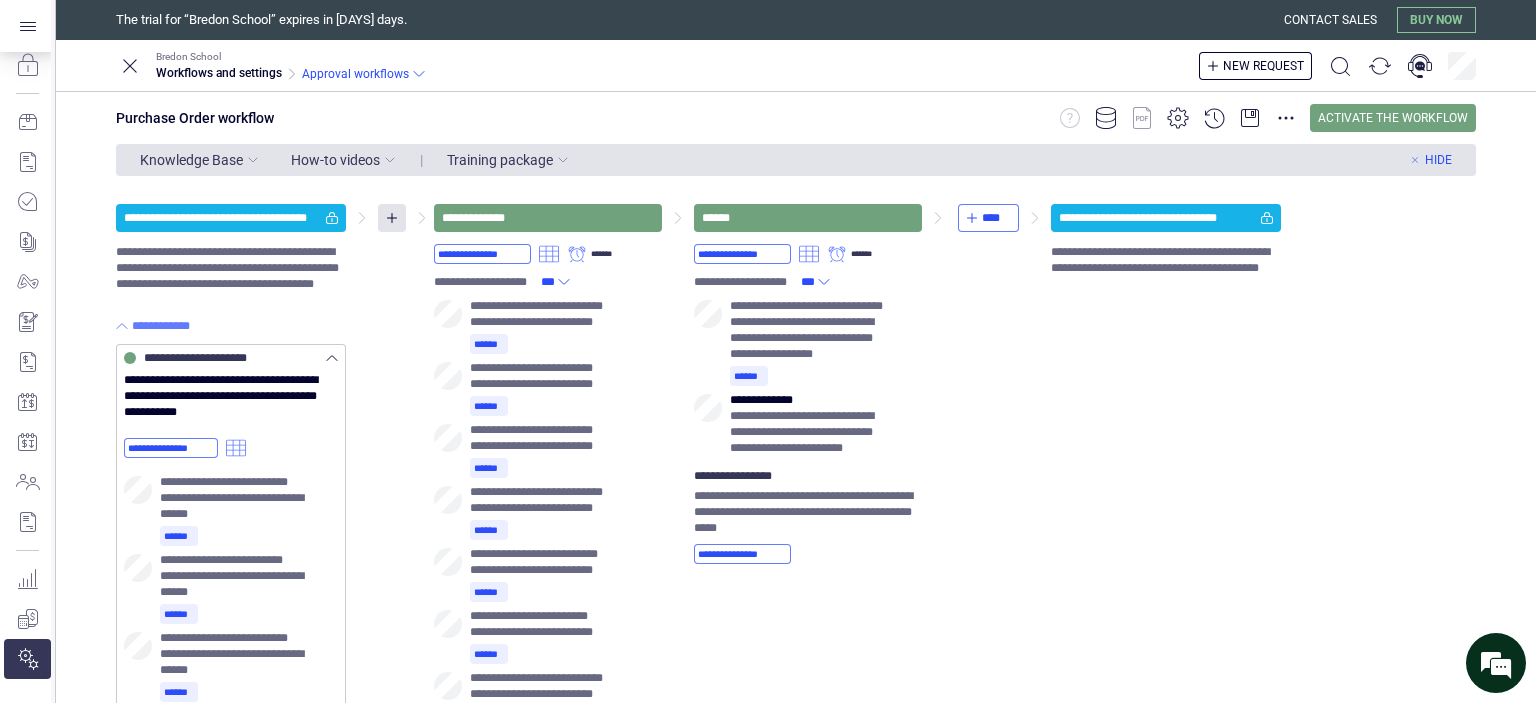 click on "**********" at bounding box center (796, 1473) 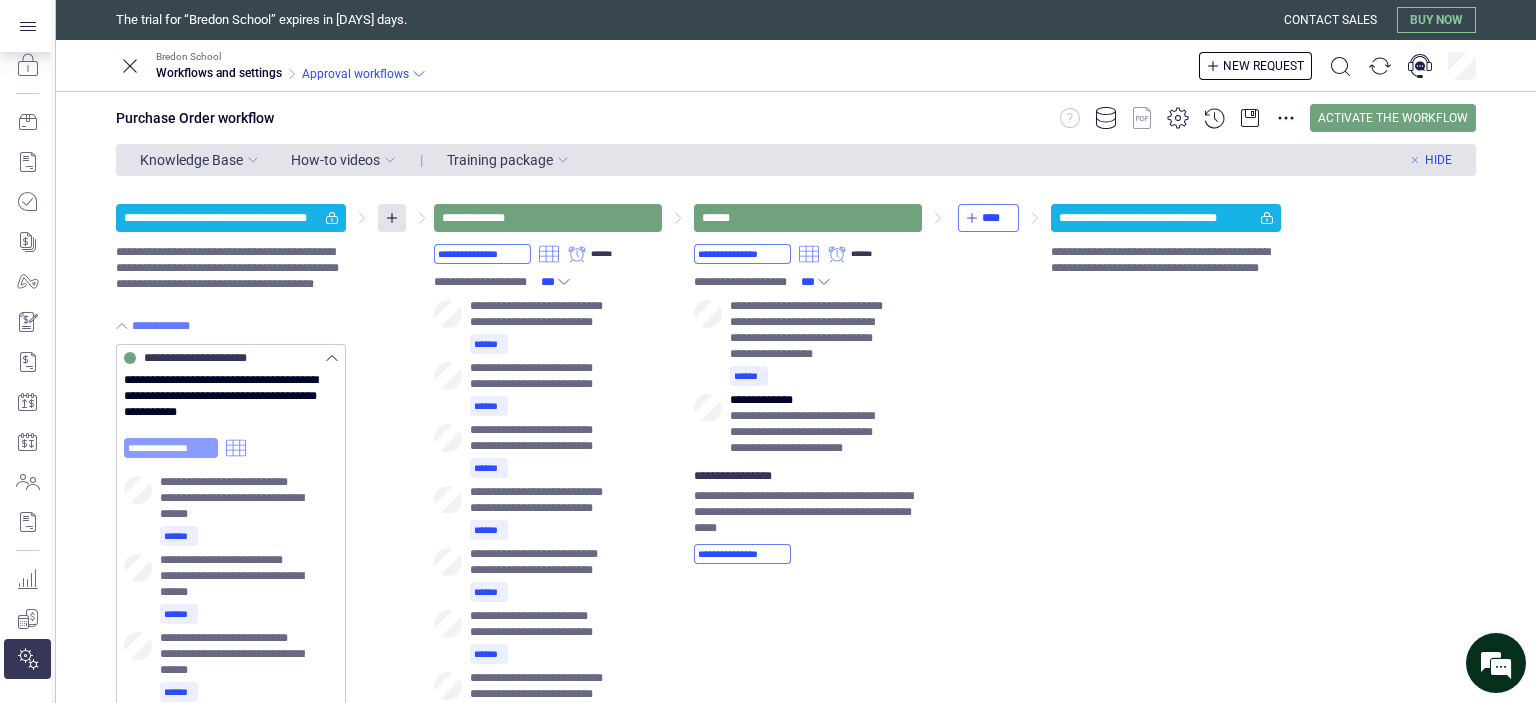 click on "**********" at bounding box center (171, 448) 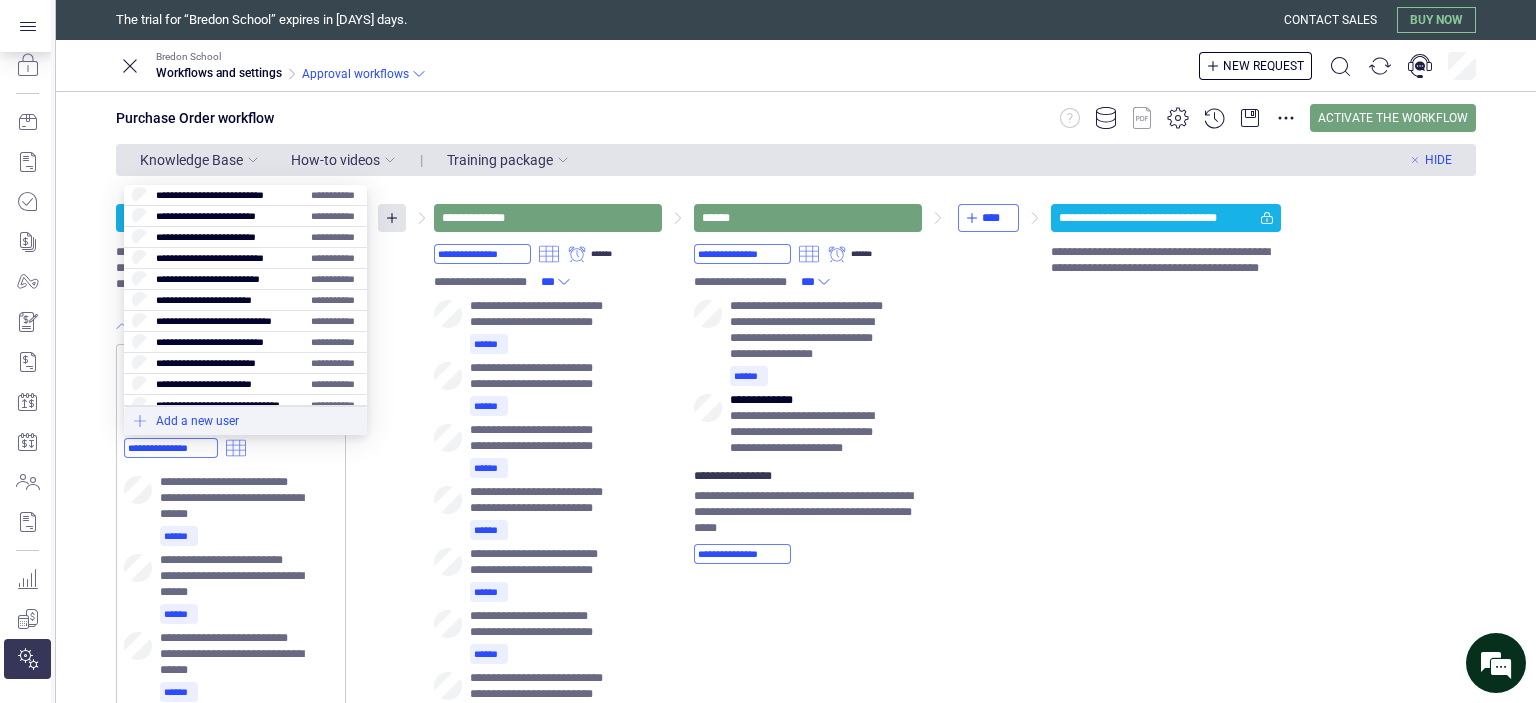 click at bounding box center [245, 421] 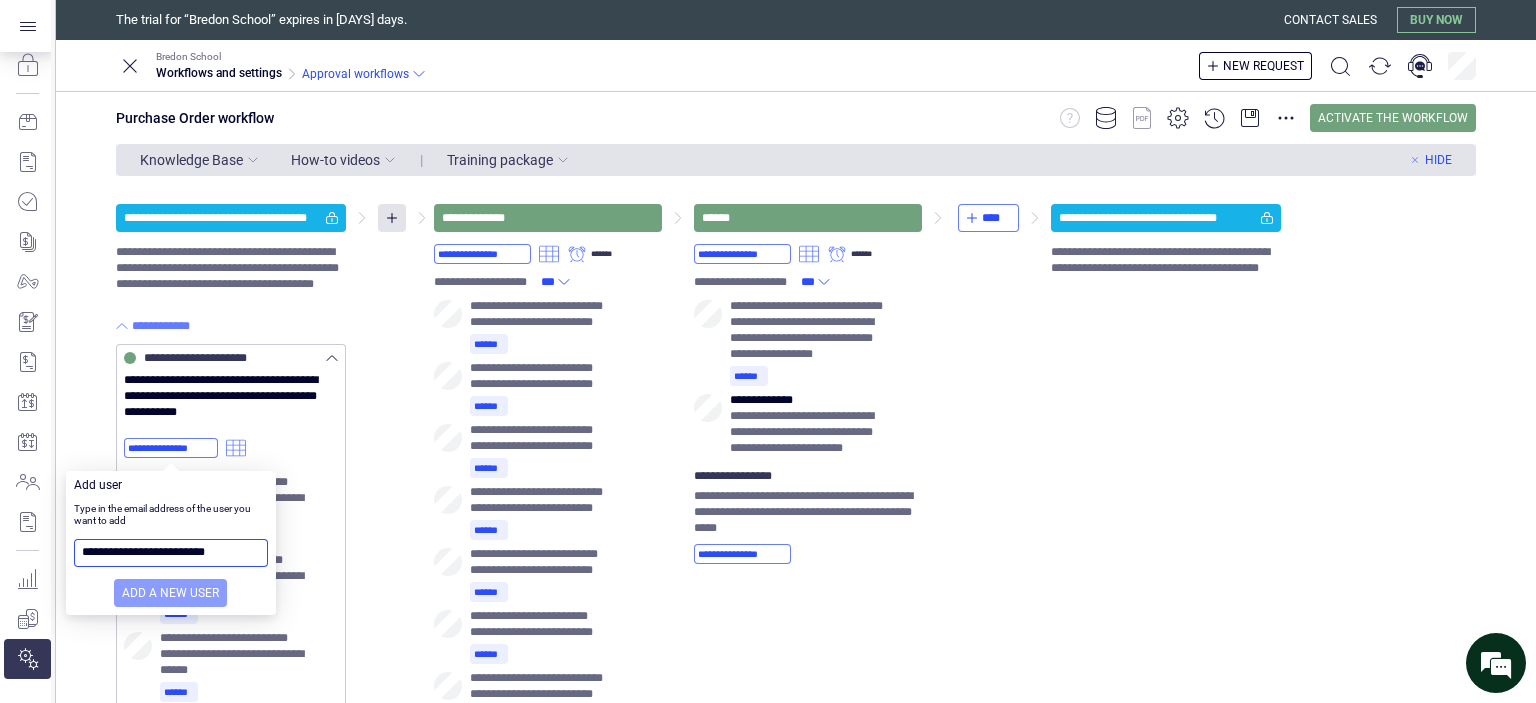 type on "**********" 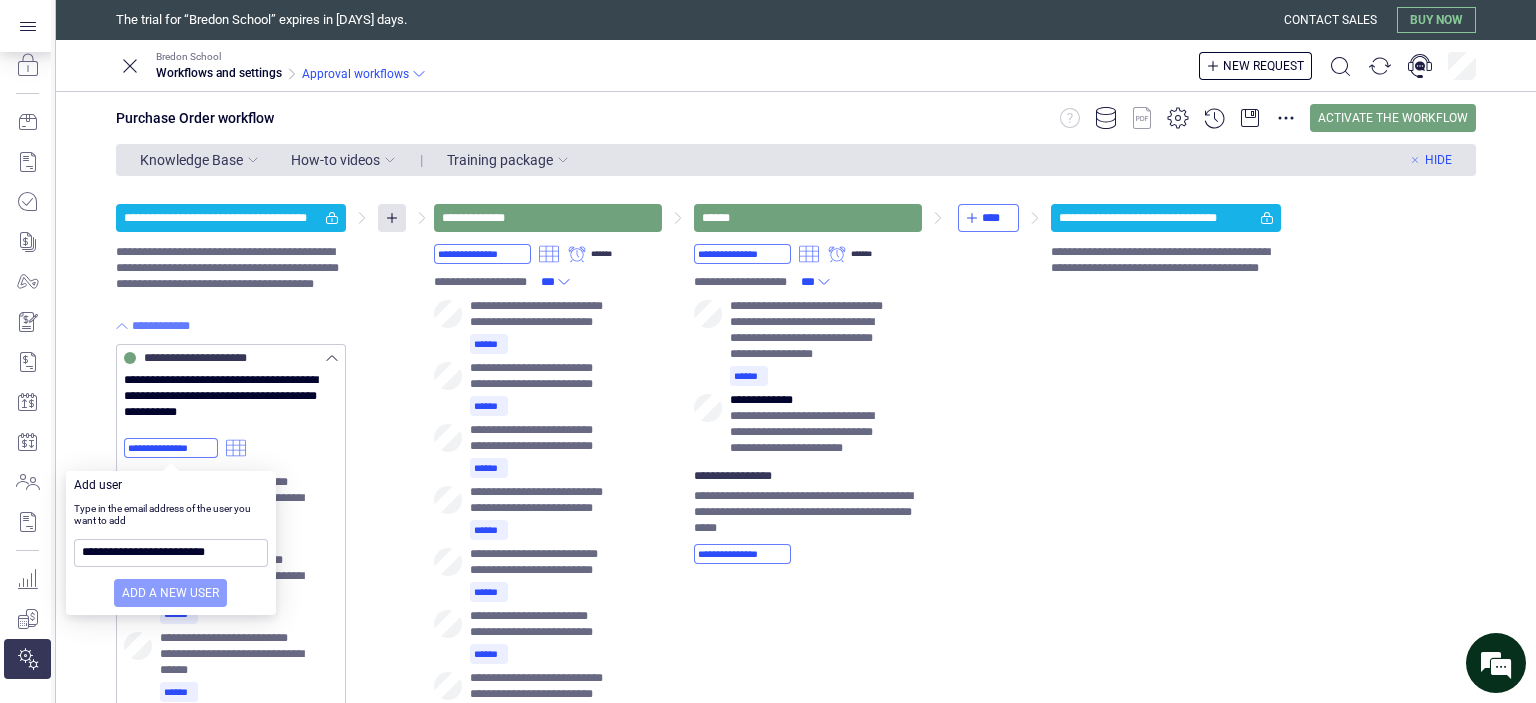 click on "Add a new user" at bounding box center (170, 593) 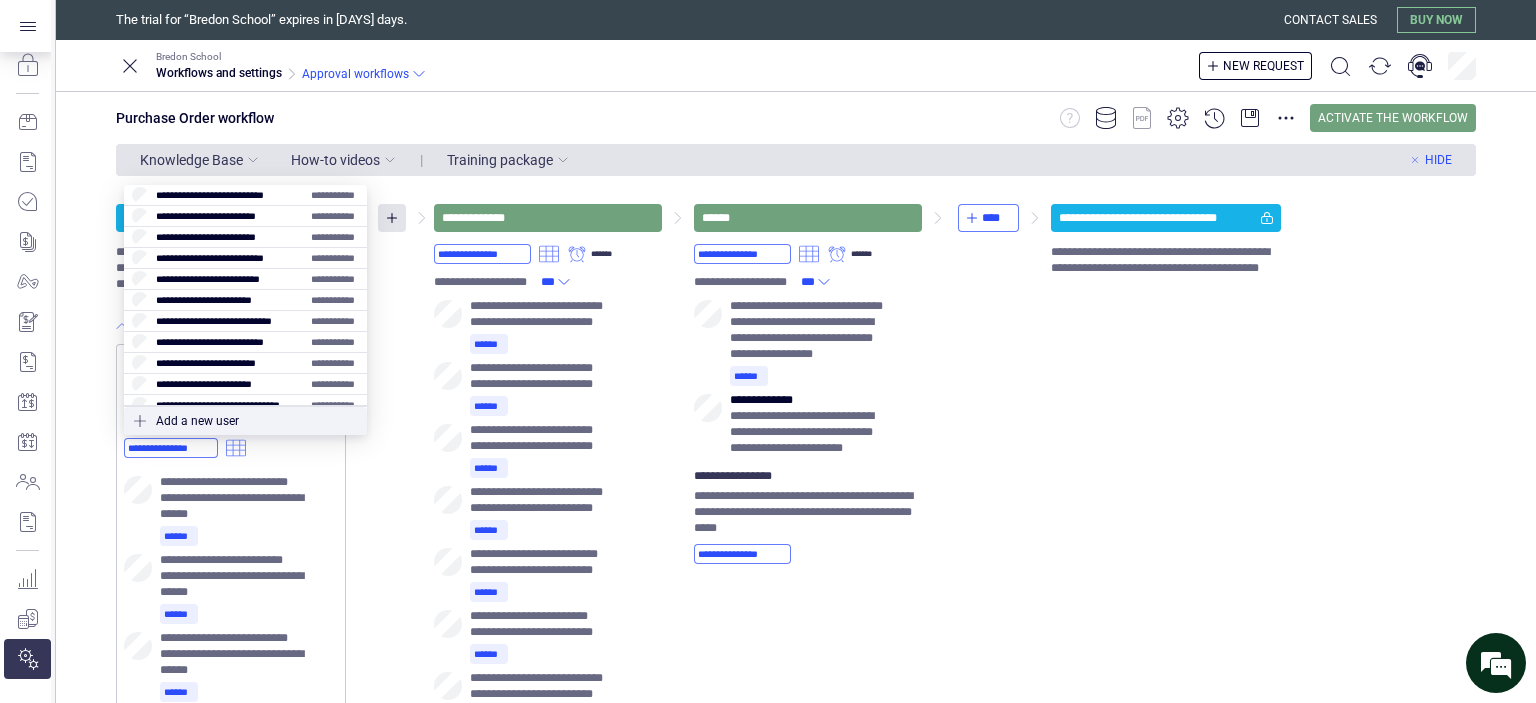 click on "**********" at bounding box center [796, 1512] 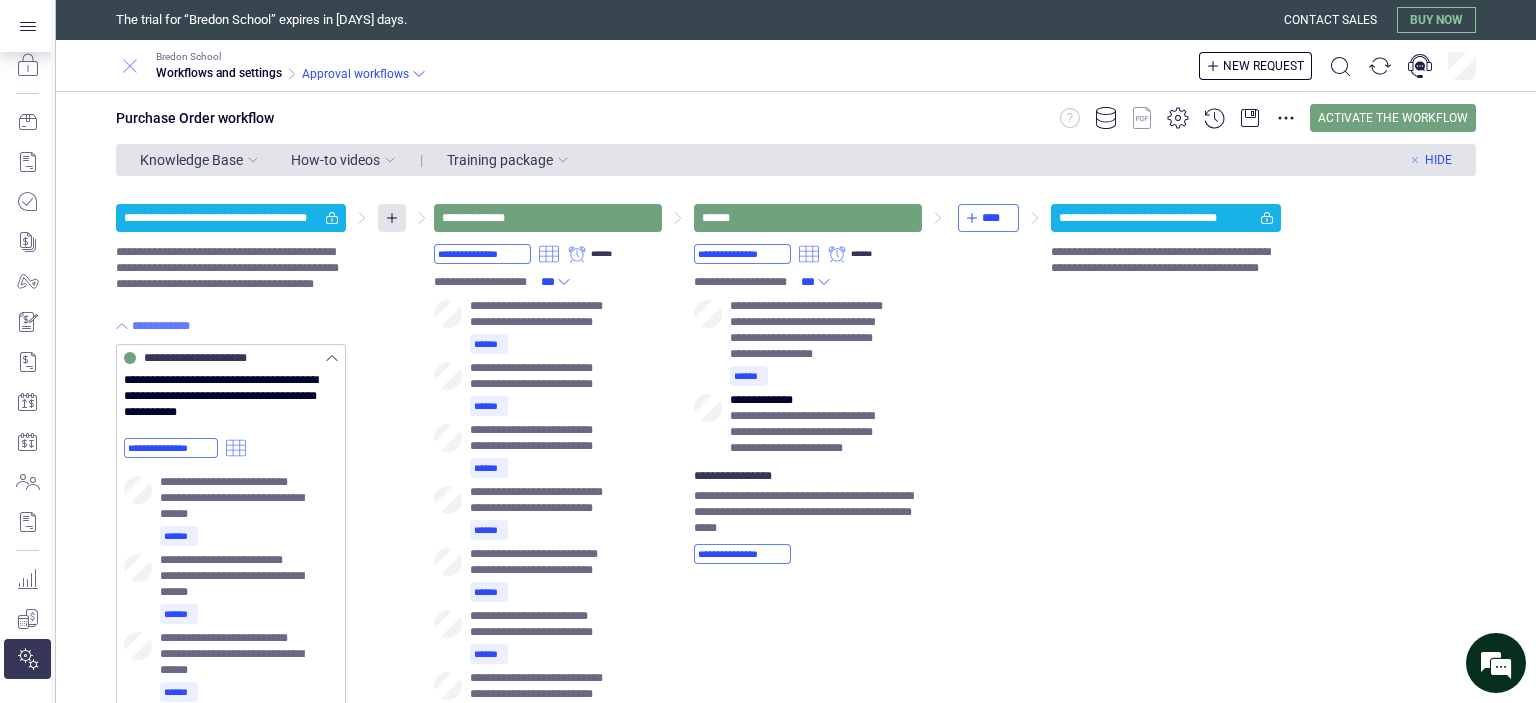 click 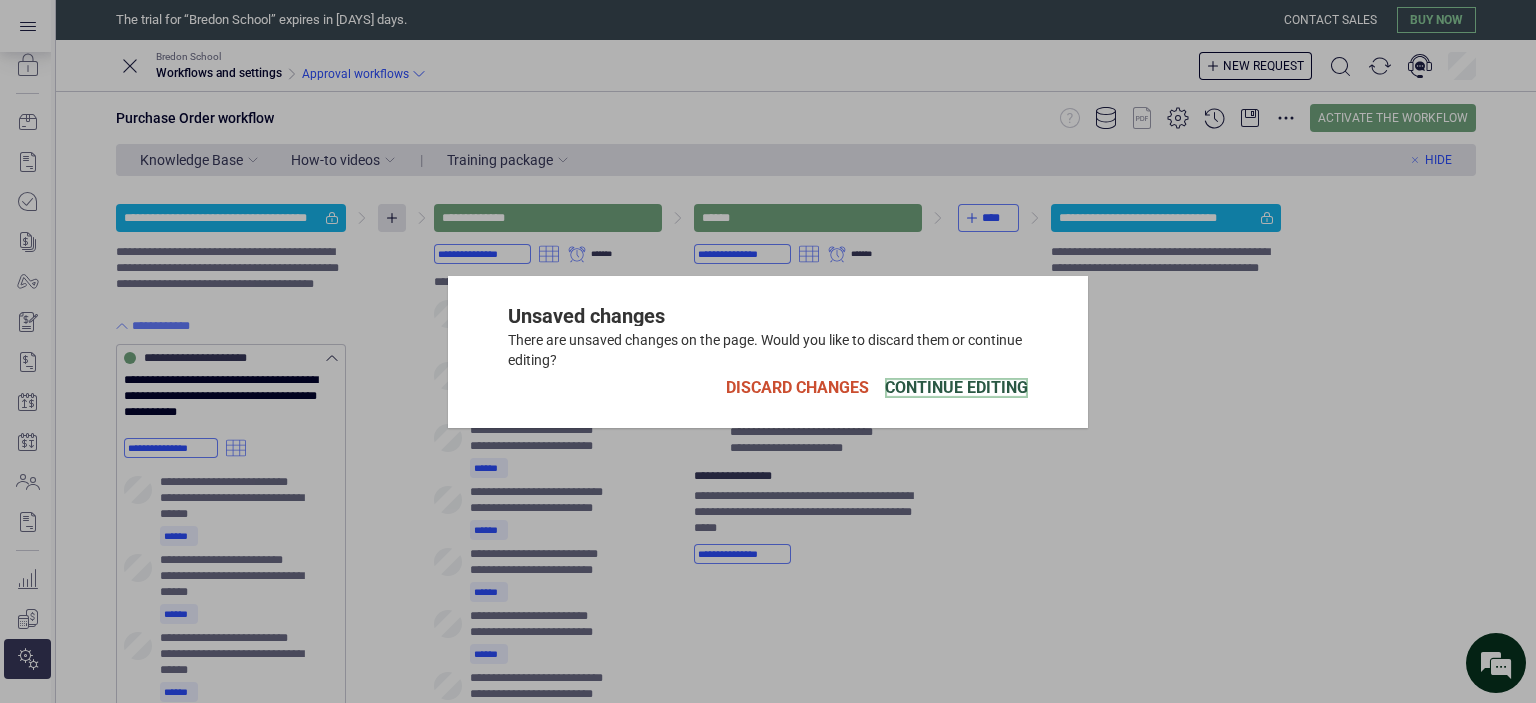 click on "Continue Editing" at bounding box center [956, 388] 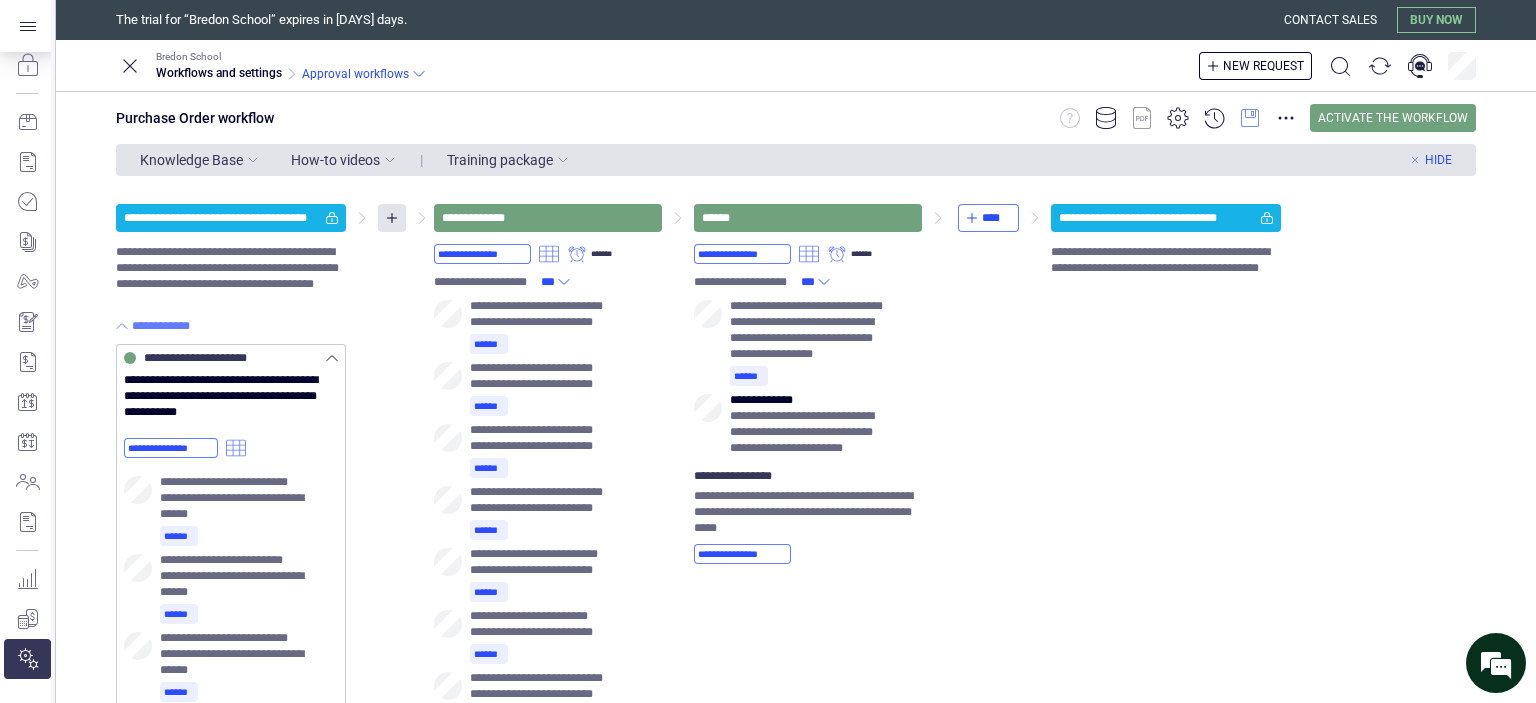 click 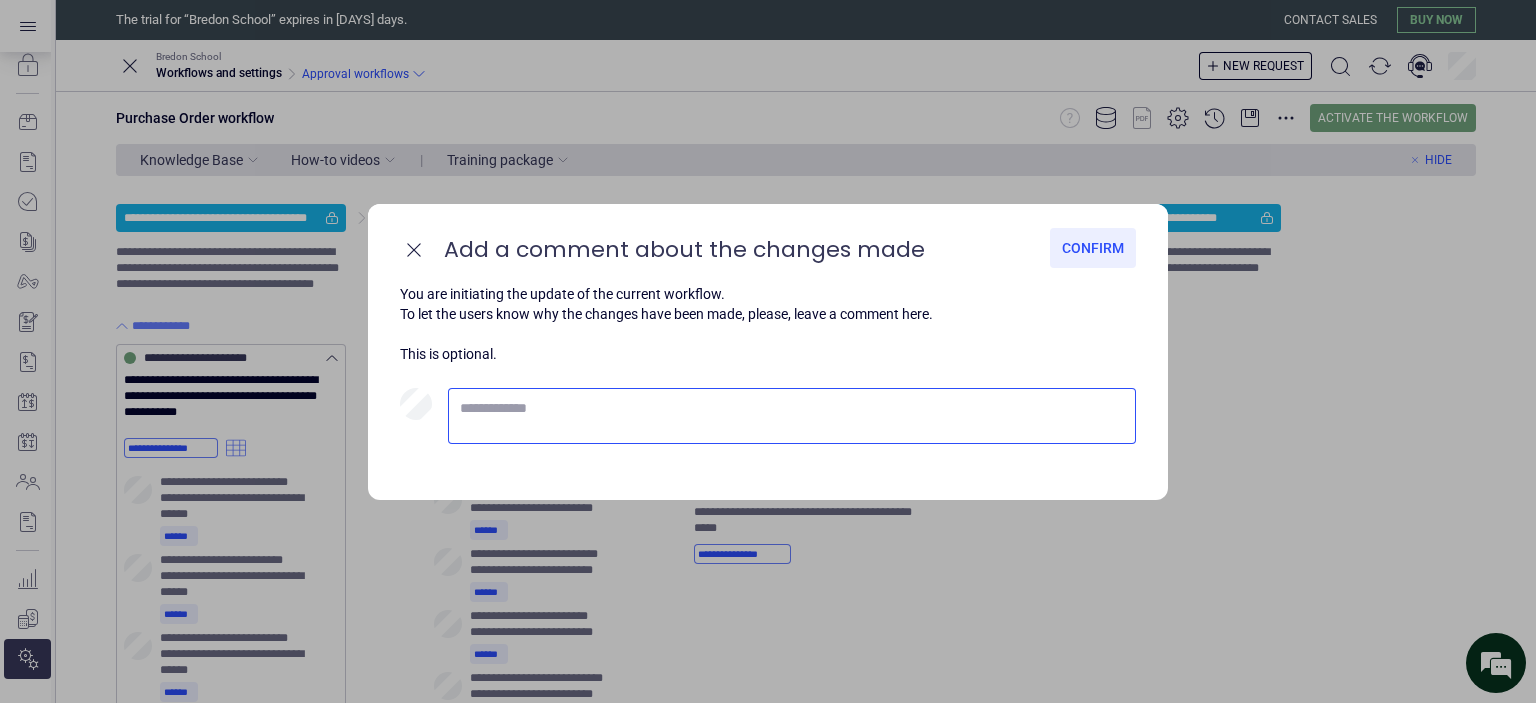drag, startPoint x: 476, startPoint y: 409, endPoint x: 651, endPoint y: 415, distance: 175.10283 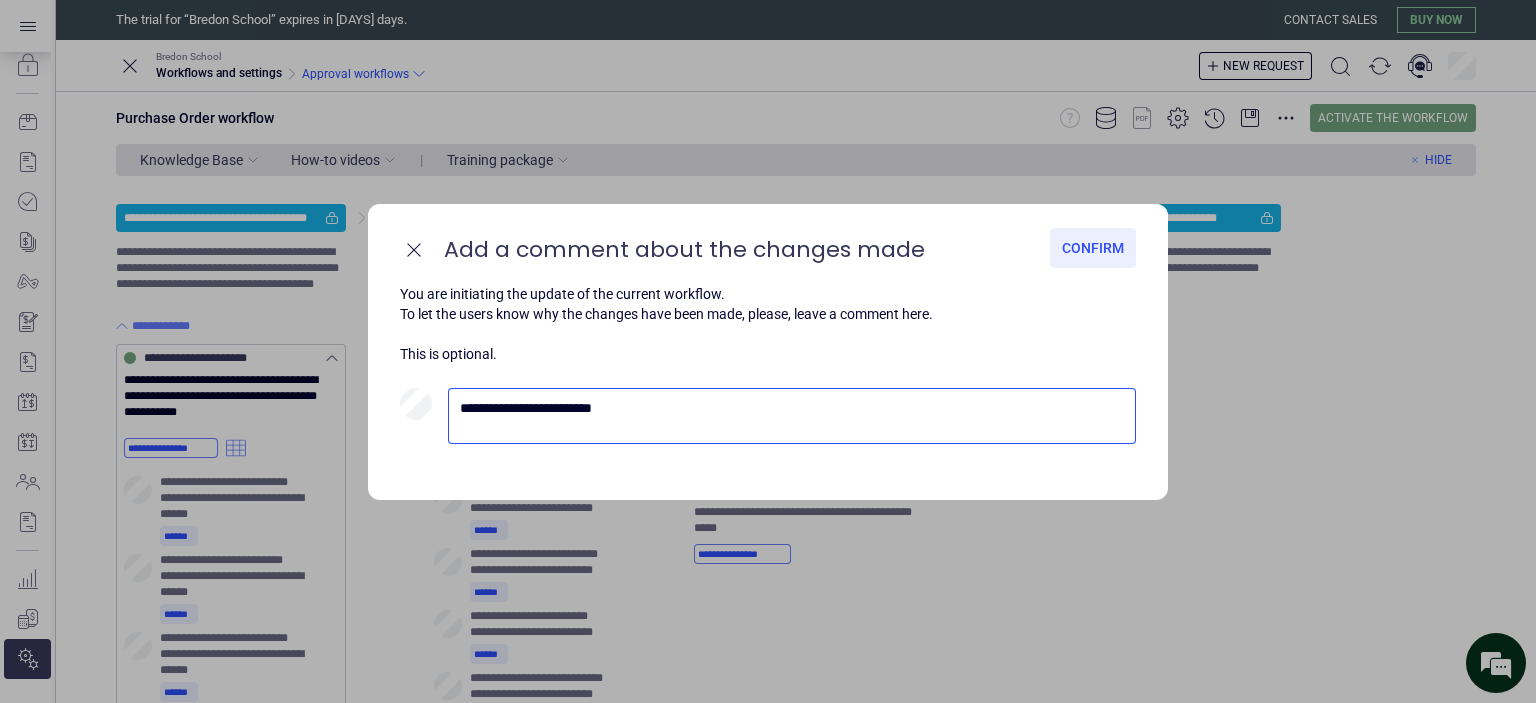 click on "**********" at bounding box center [792, 416] 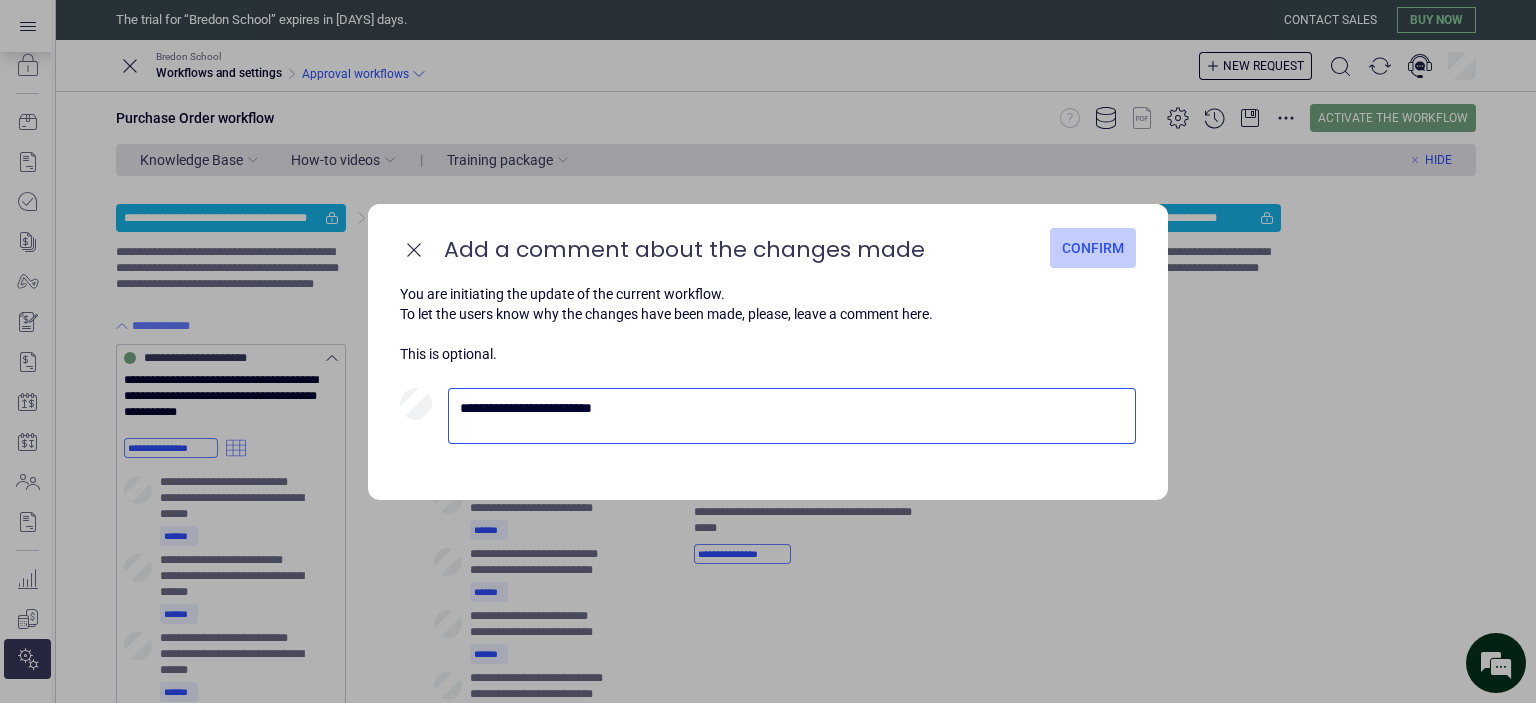 type on "**********" 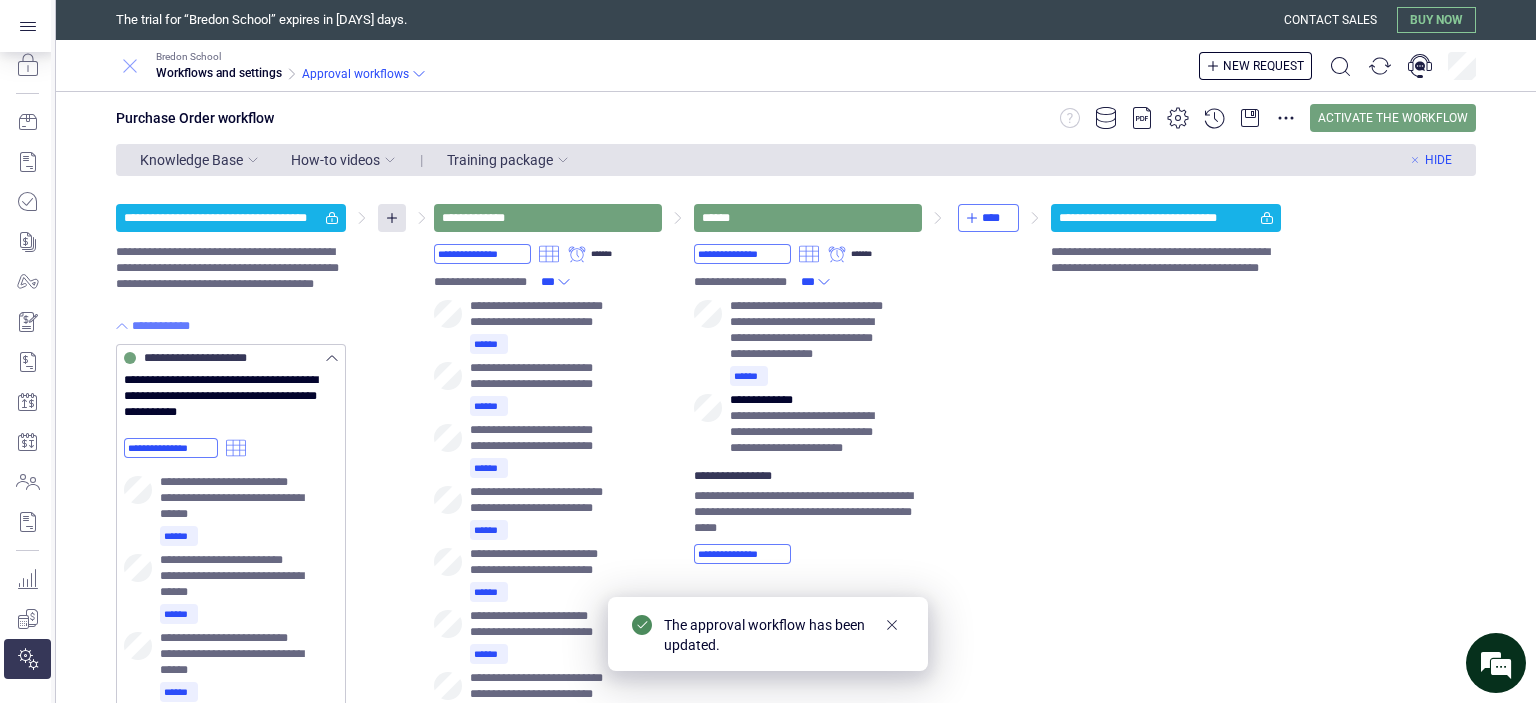 click 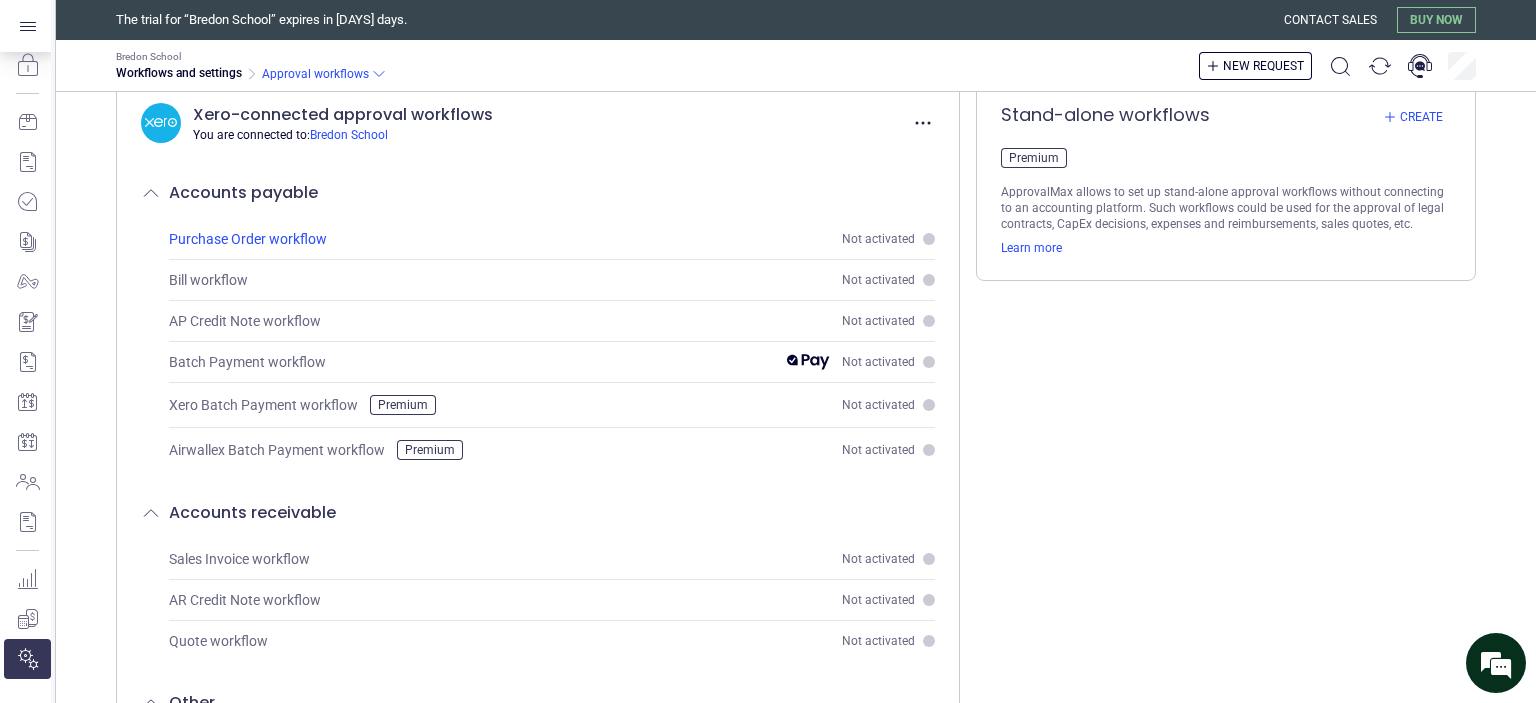 scroll, scrollTop: 0, scrollLeft: 0, axis: both 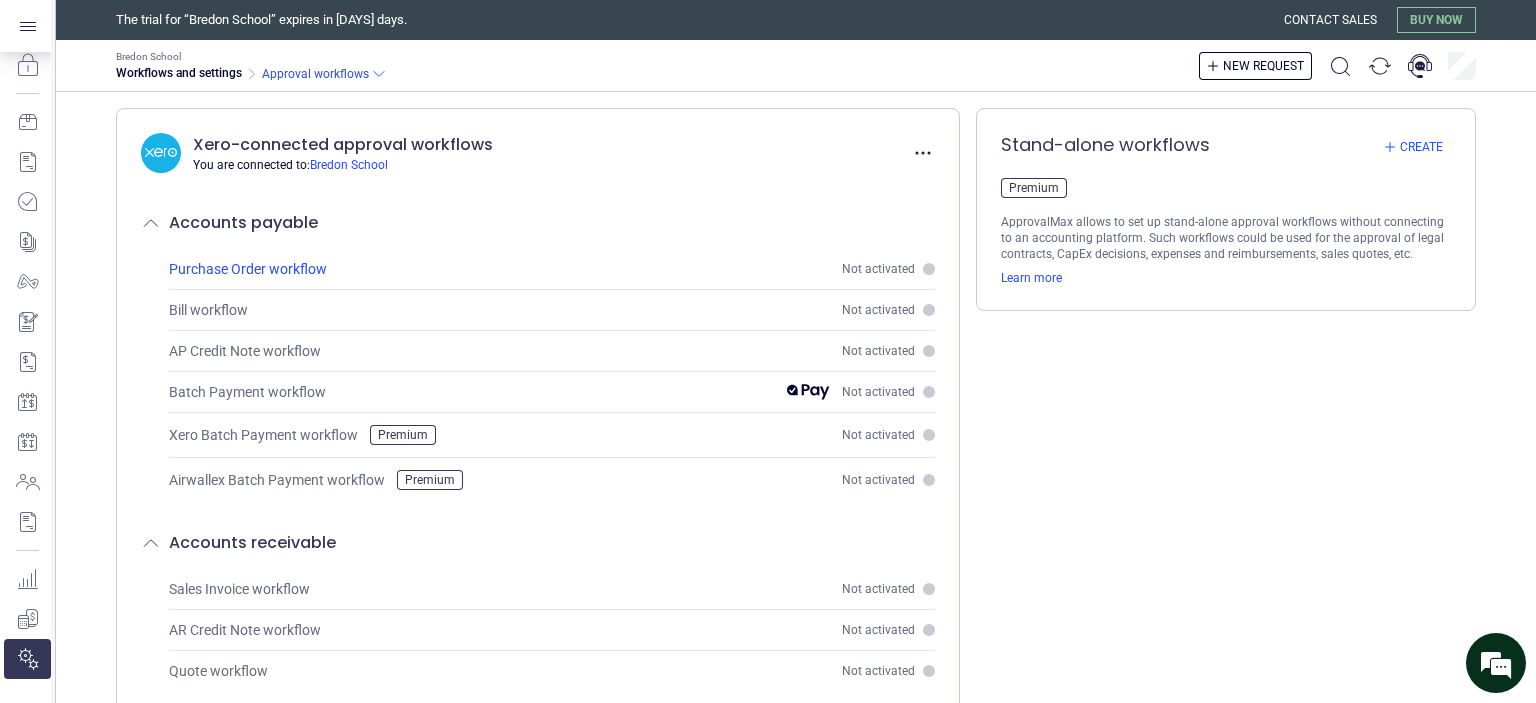 click on "Purchase Order workflow" at bounding box center [248, 269] 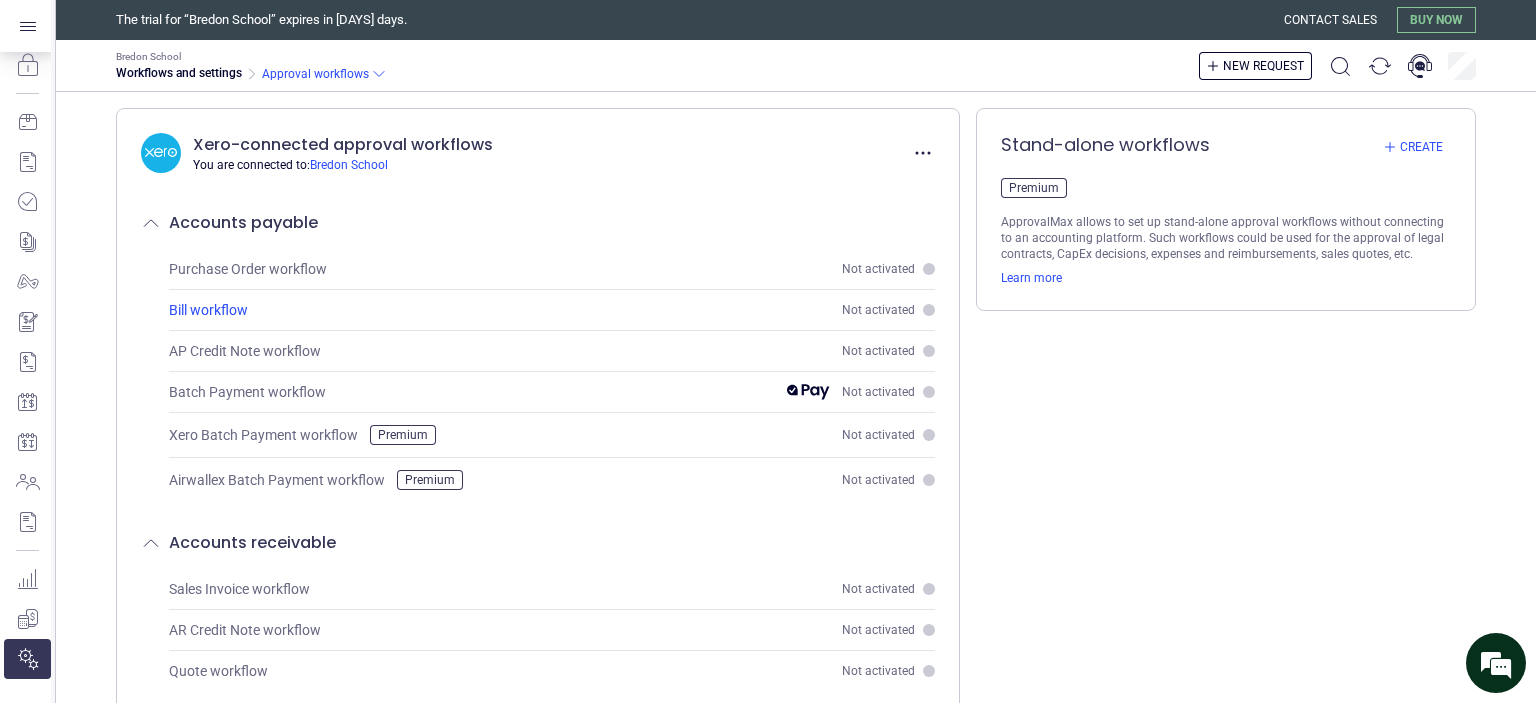 click on "Bill workflow" at bounding box center (208, 310) 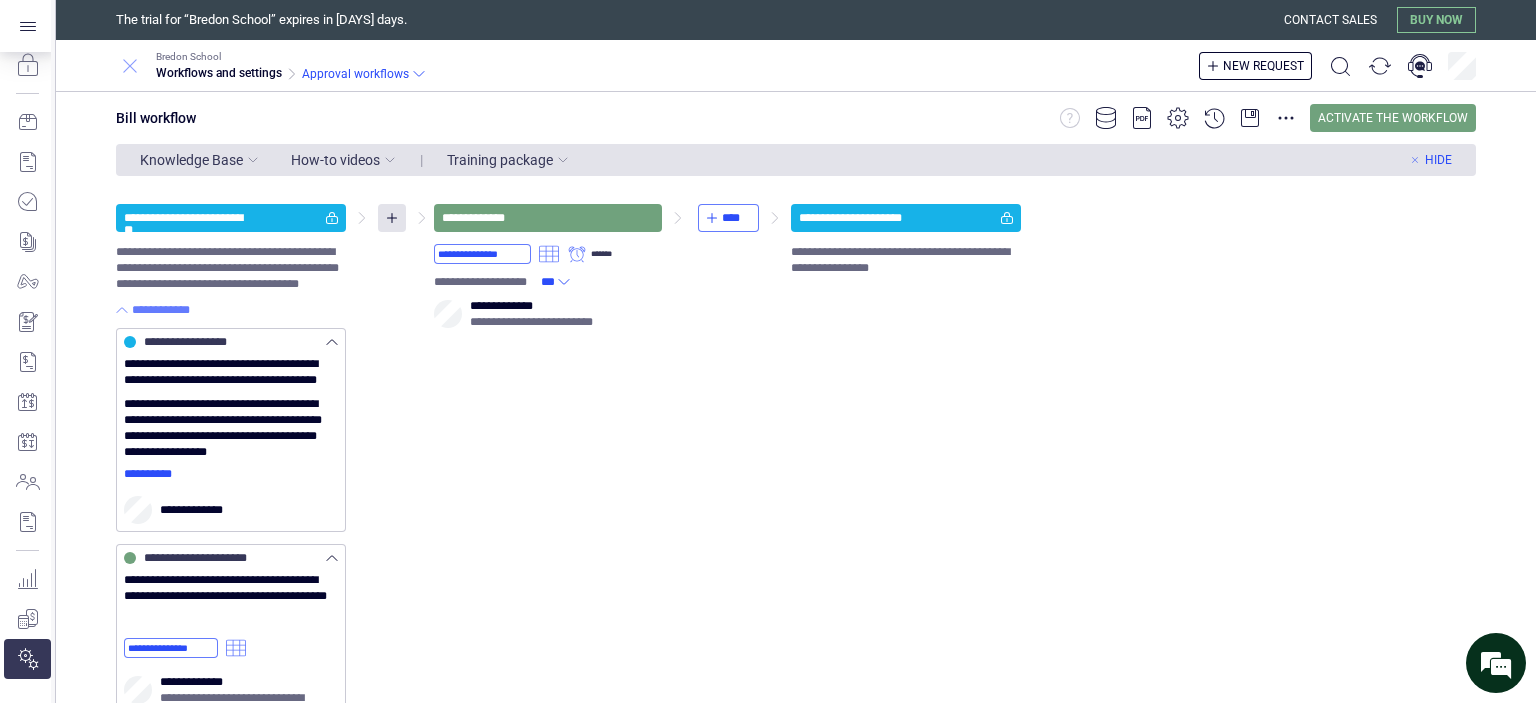 click 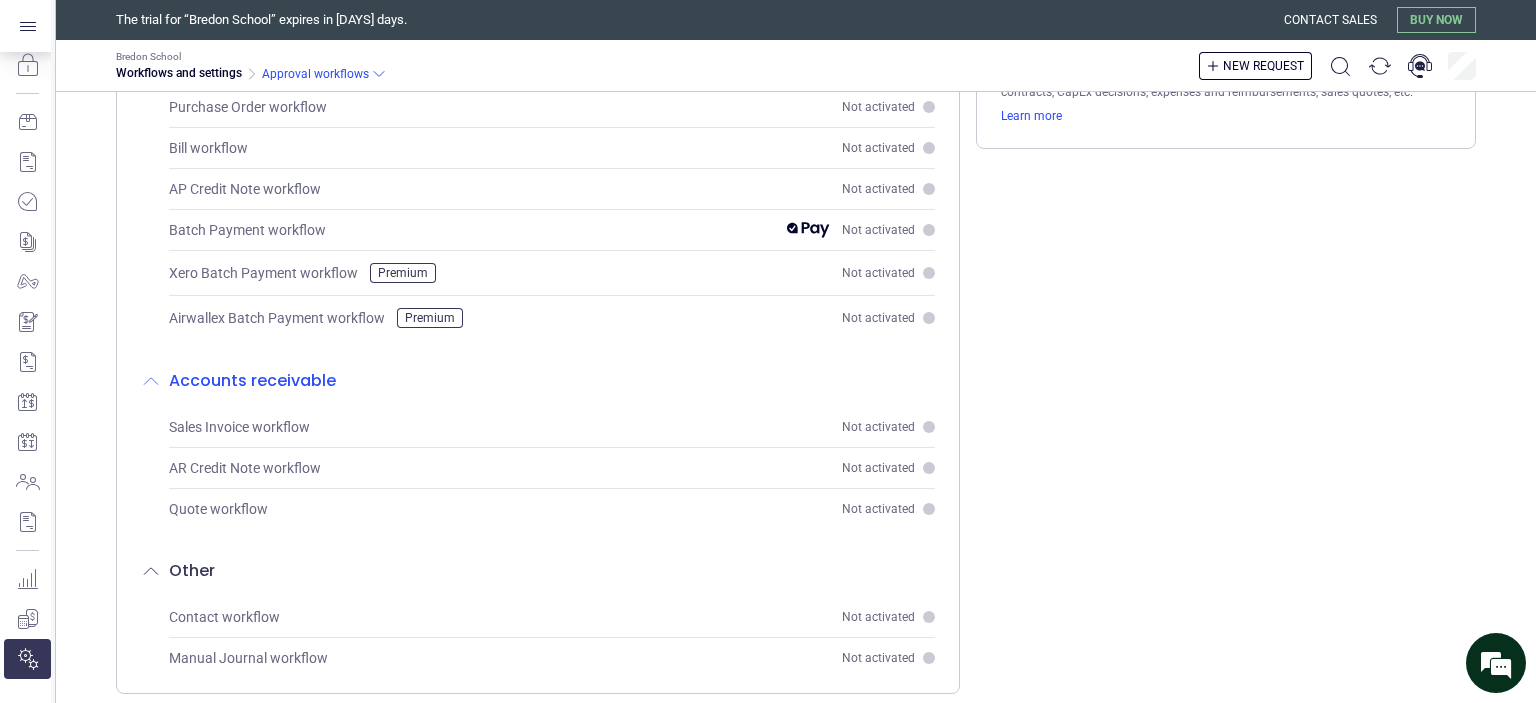 scroll, scrollTop: 192, scrollLeft: 0, axis: vertical 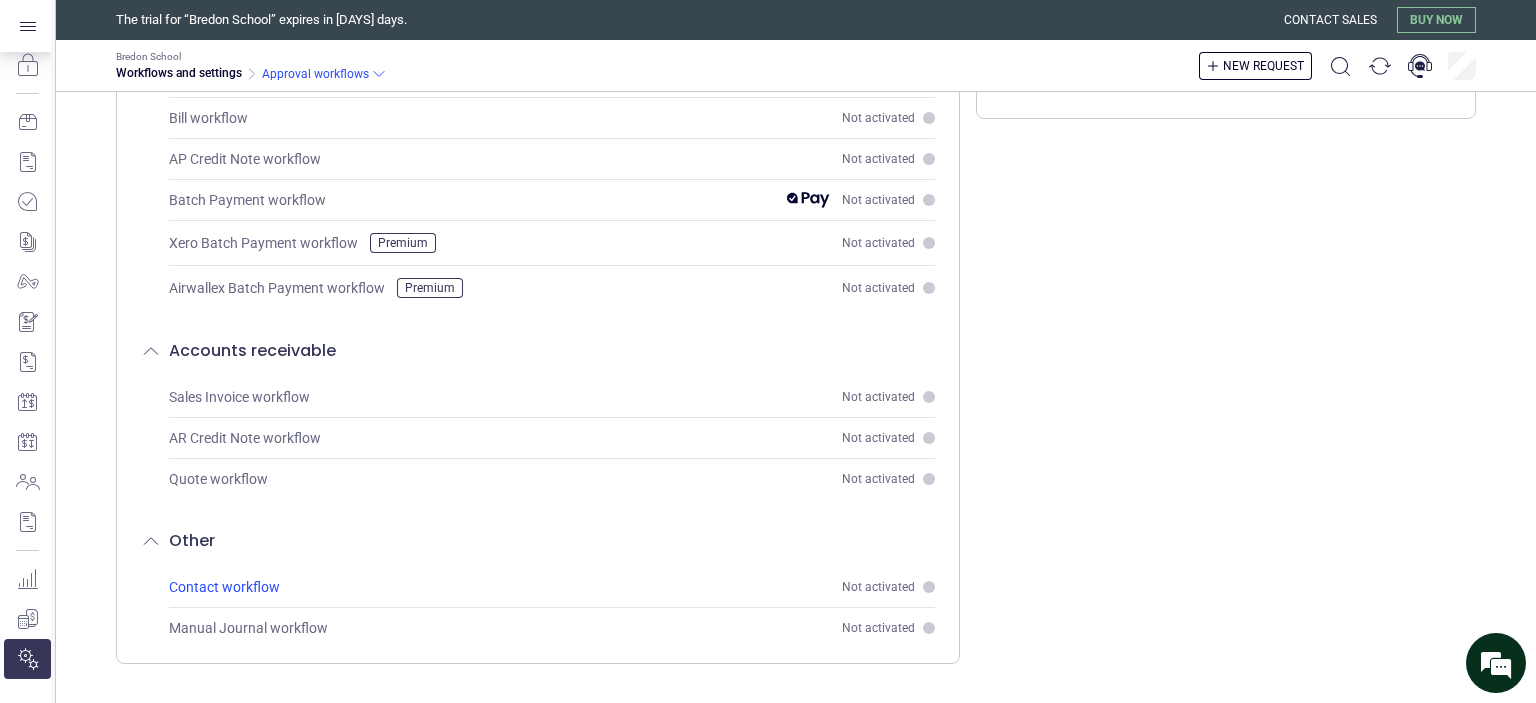 click on "Contact workflow" at bounding box center [224, 587] 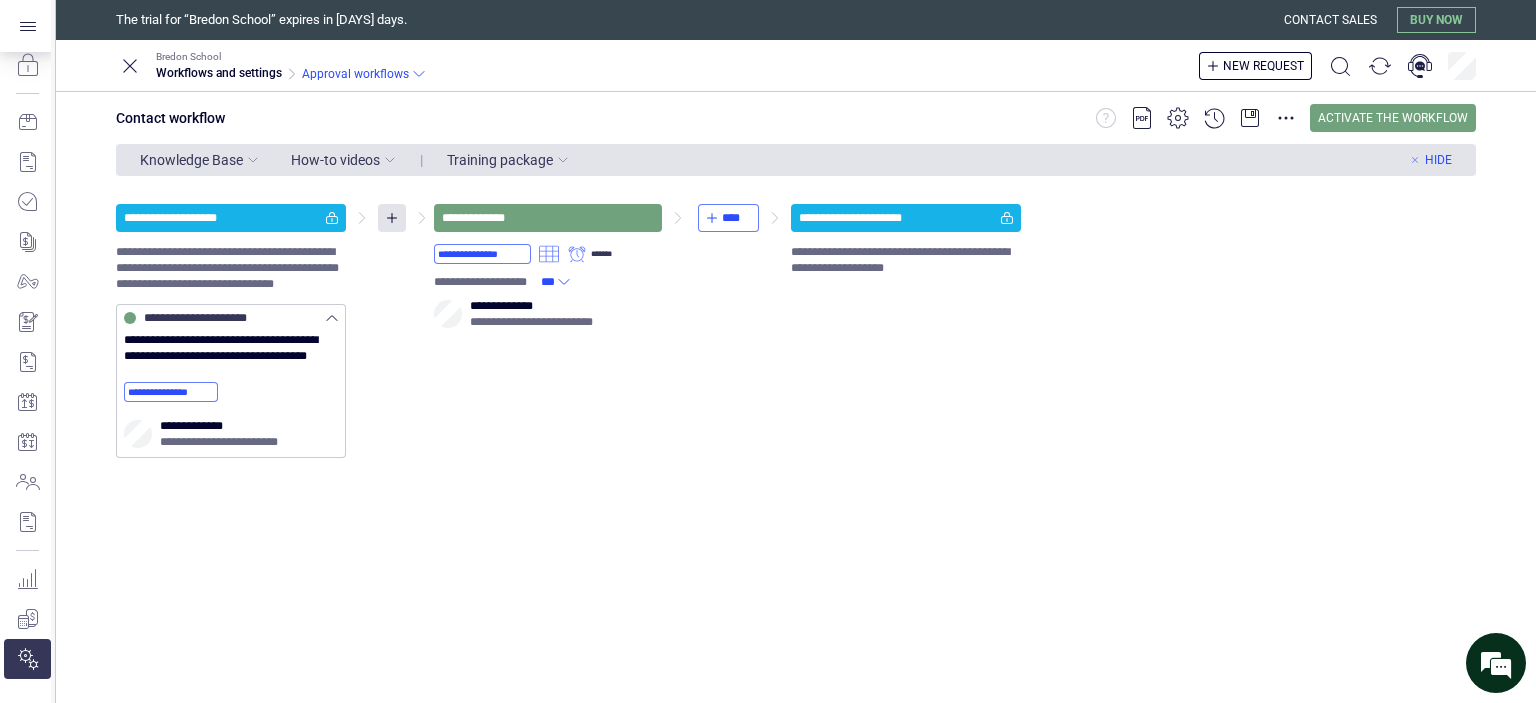 drag, startPoint x: 396, startPoint y: 480, endPoint x: 323, endPoint y: 602, distance: 142.17242 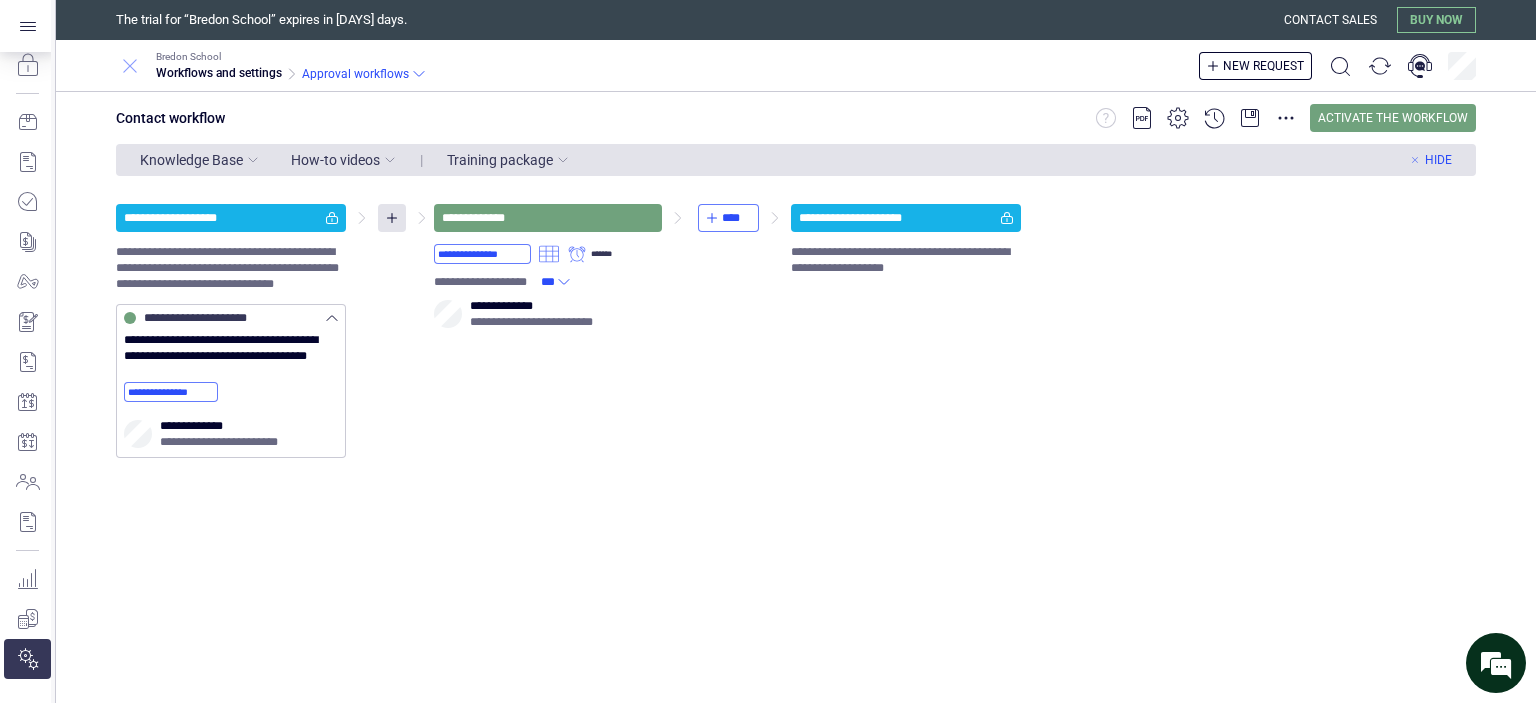 click 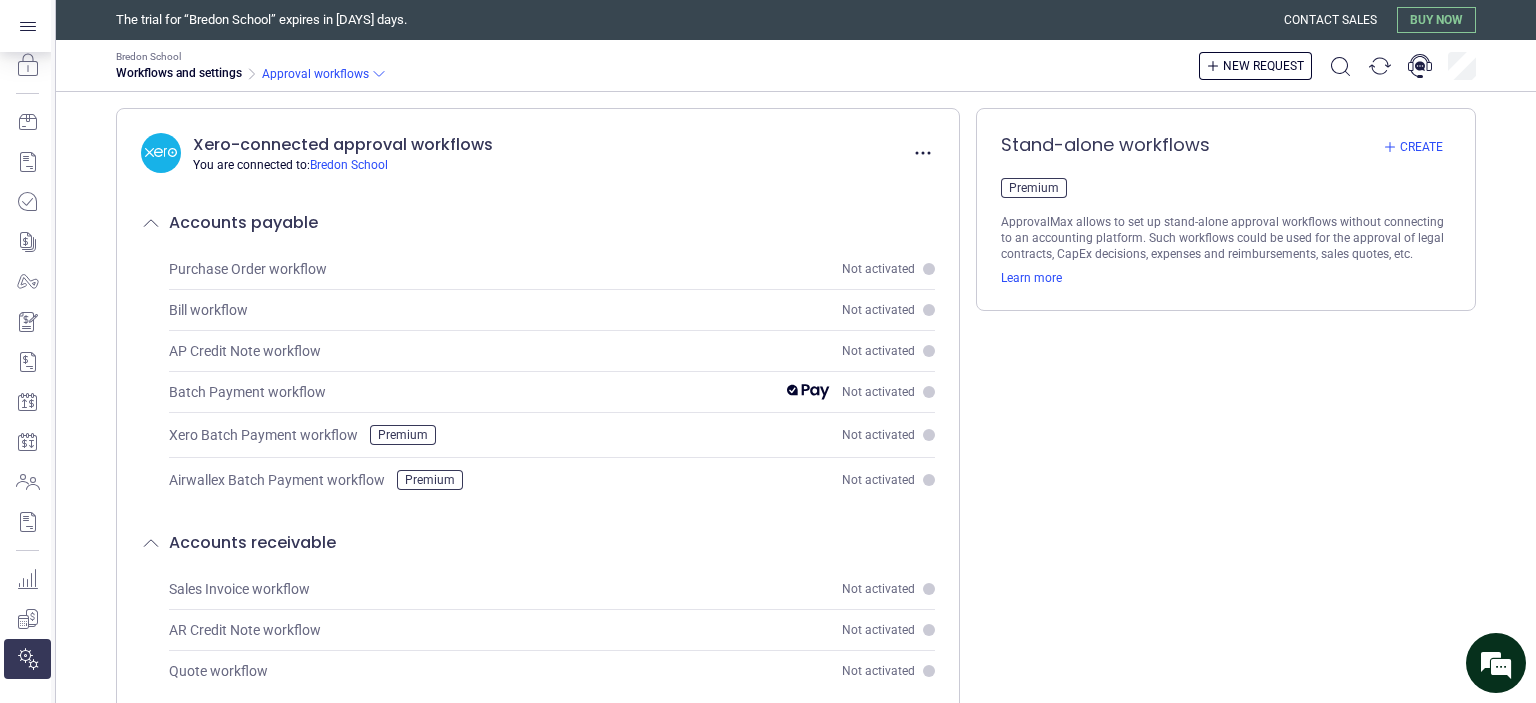drag, startPoint x: 73, startPoint y: 57, endPoint x: 702, endPoint y: 140, distance: 634.4525 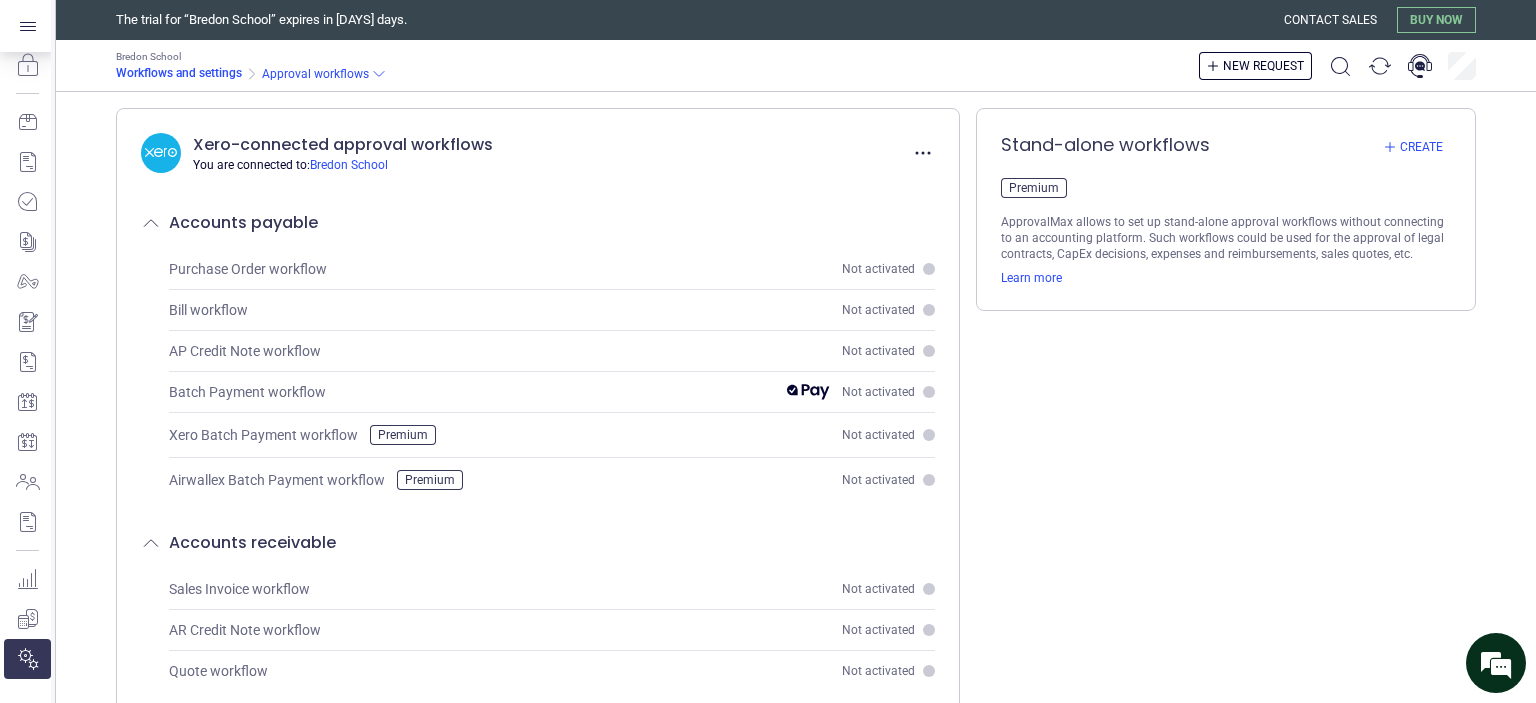 click on "Workflows and settings" at bounding box center [179, 73] 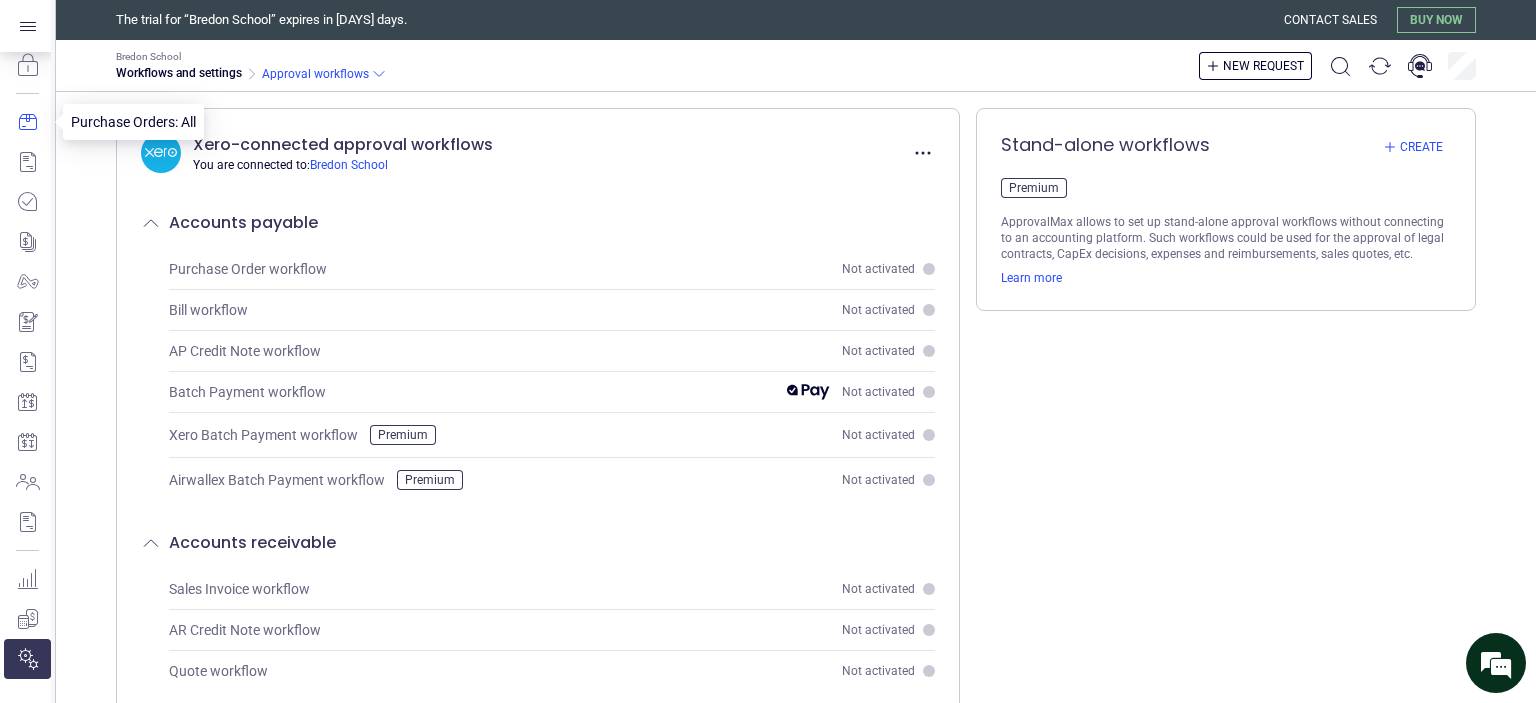 click at bounding box center [27, 122] 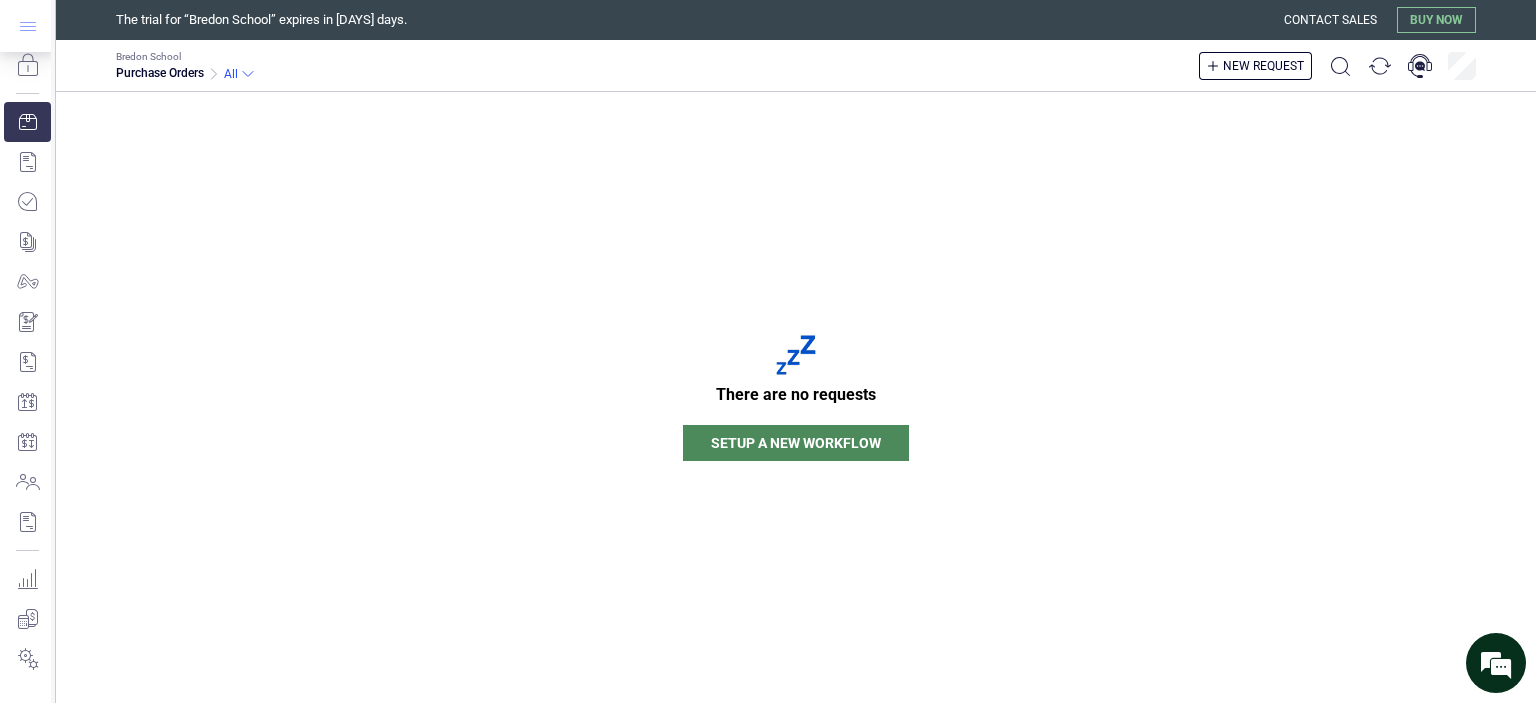 click 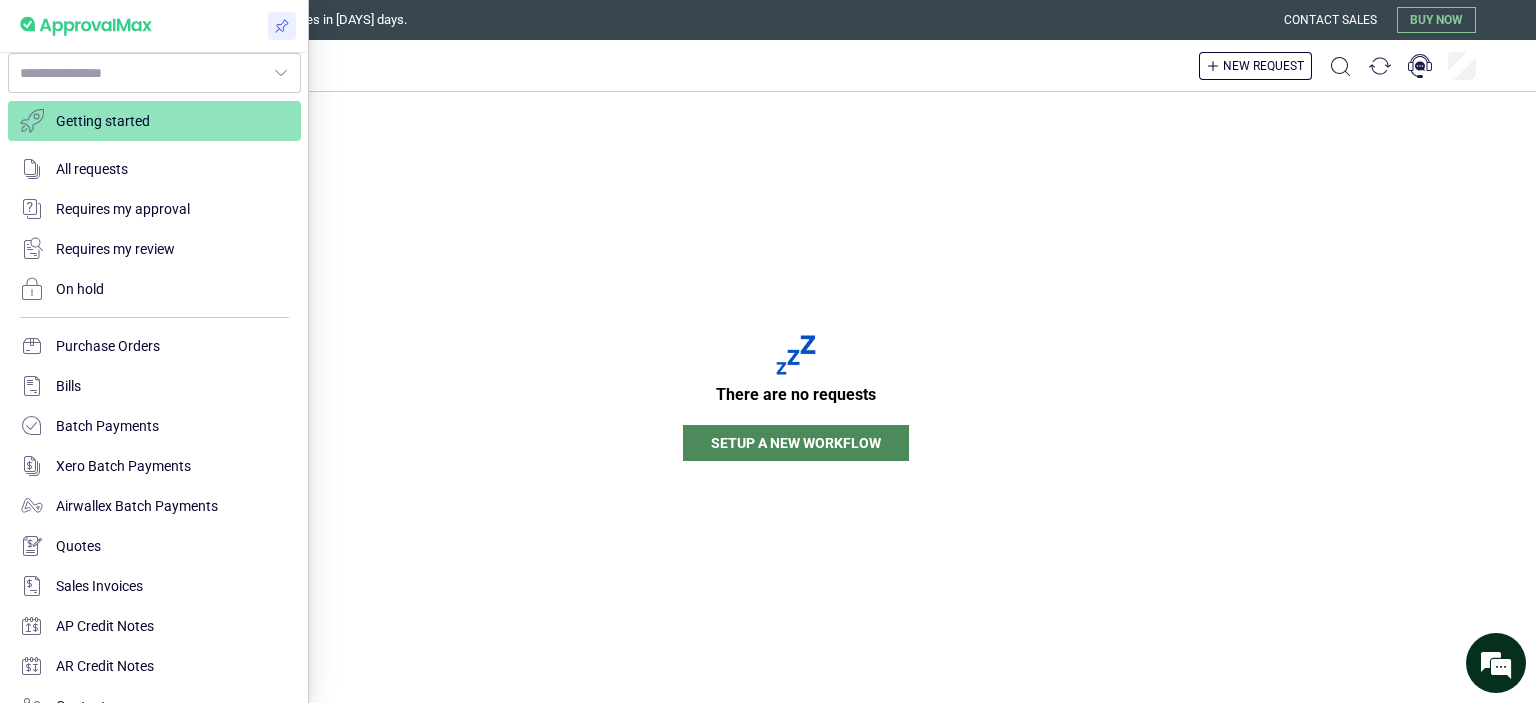type on "**********" 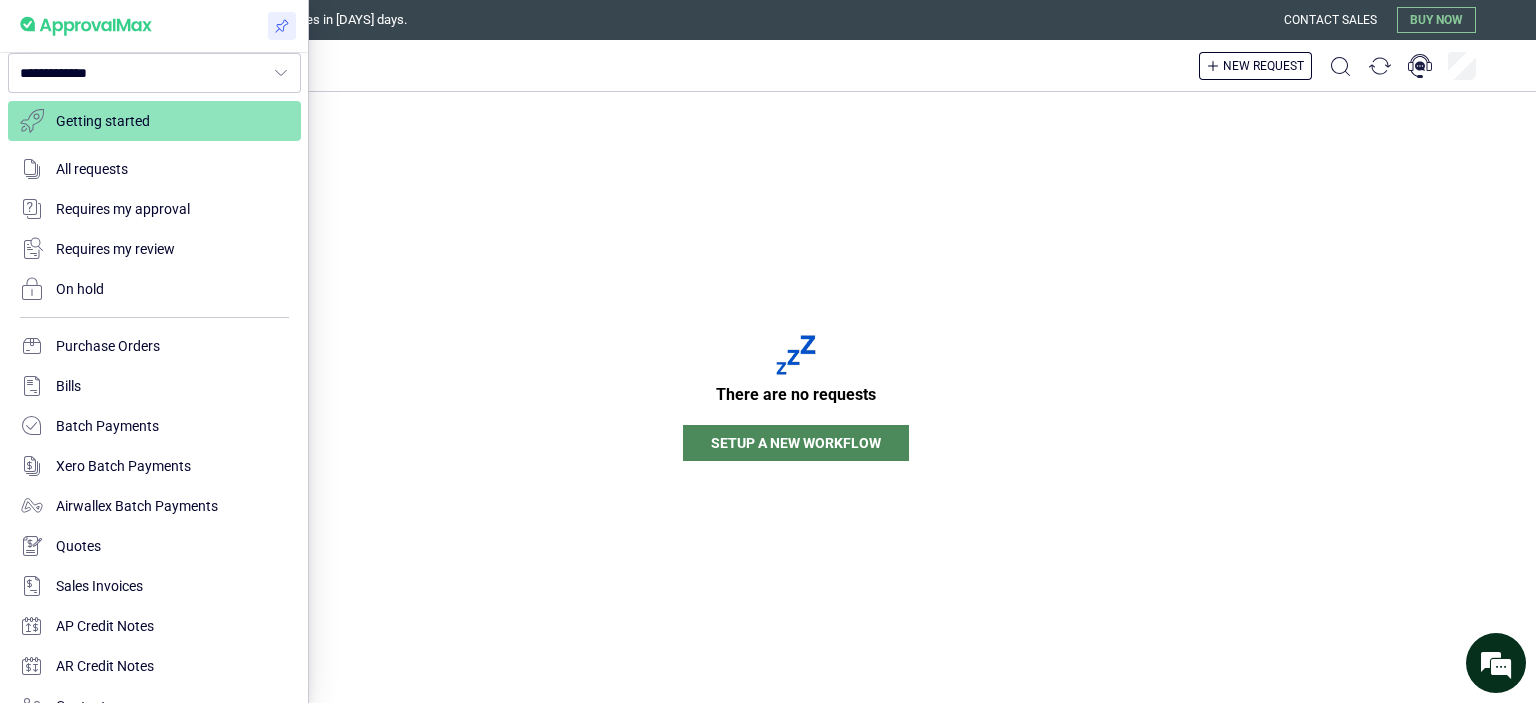 scroll, scrollTop: 510, scrollLeft: 0, axis: vertical 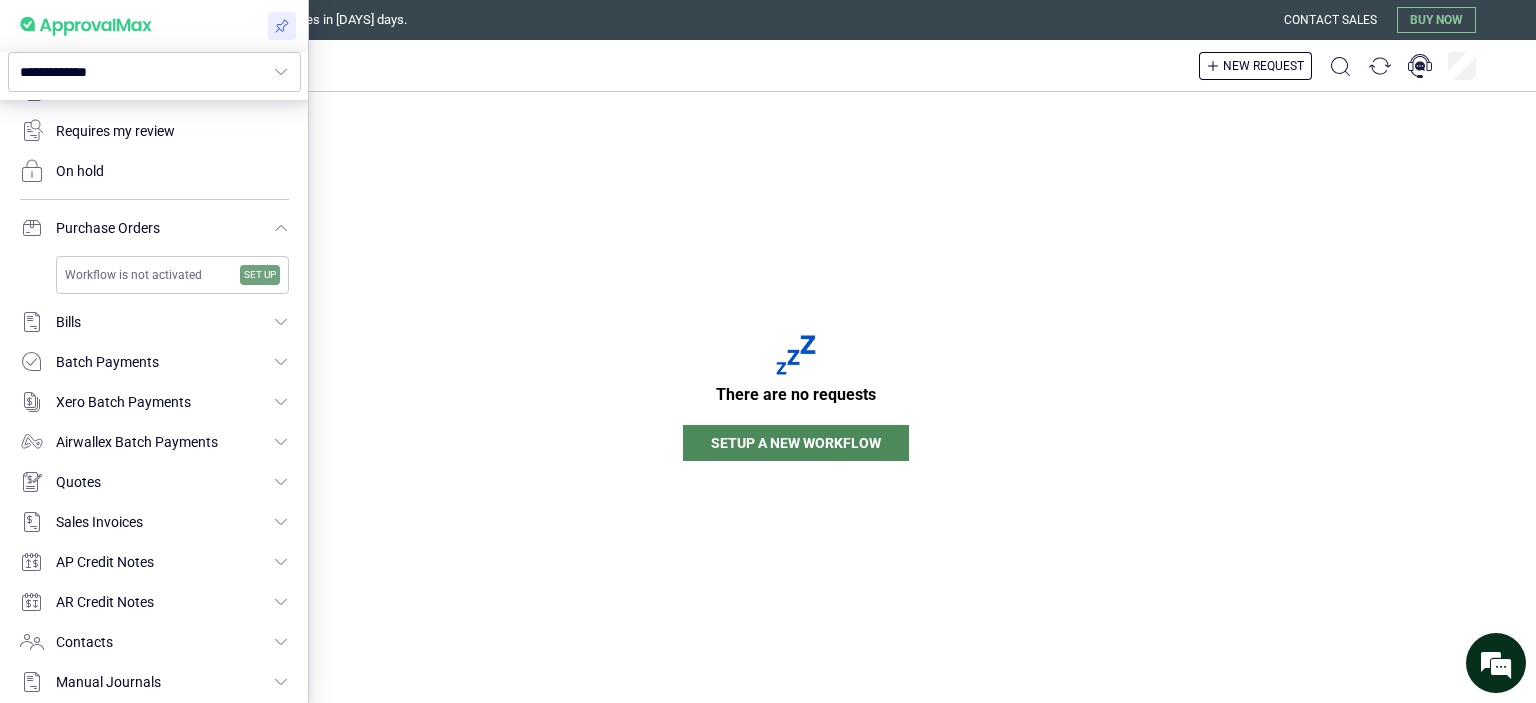 click at bounding box center (768, 351) 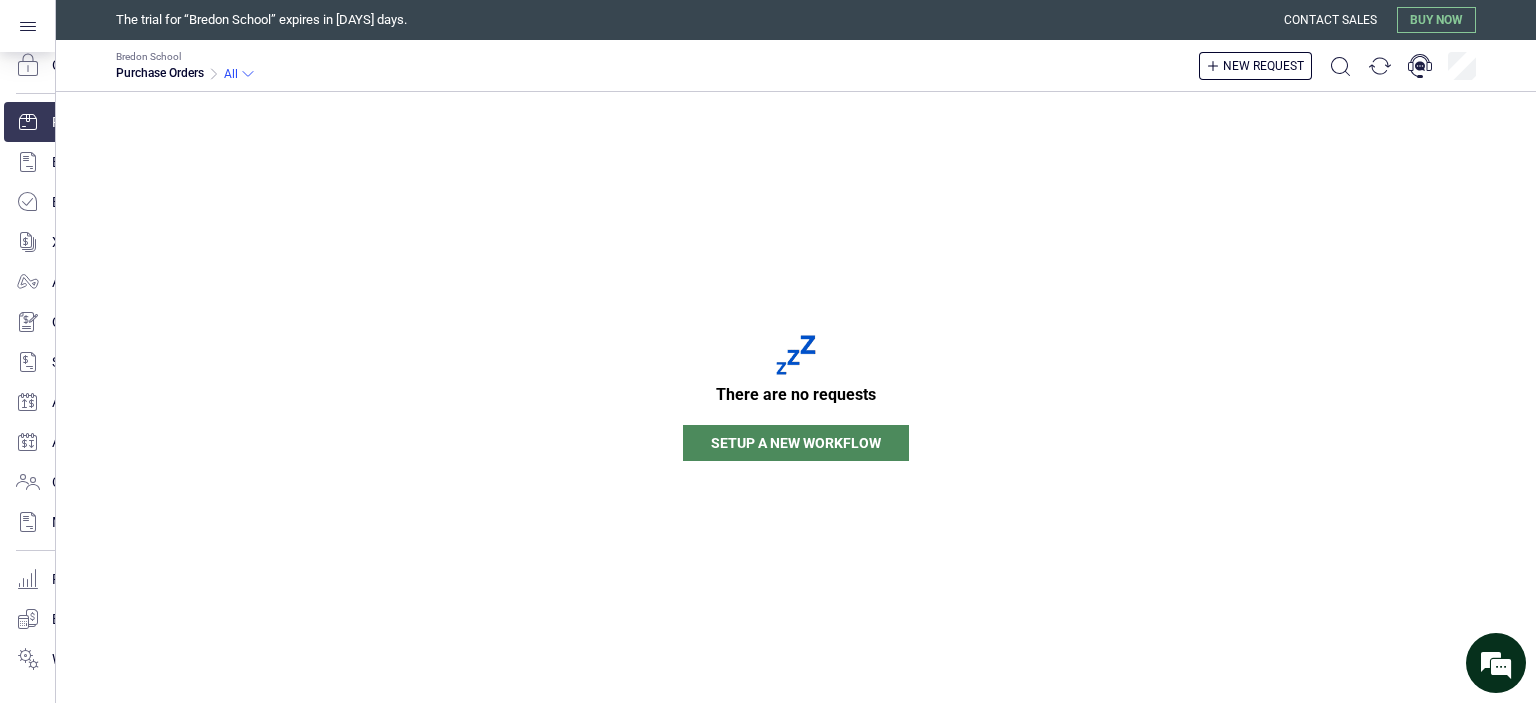scroll, scrollTop: 392, scrollLeft: 0, axis: vertical 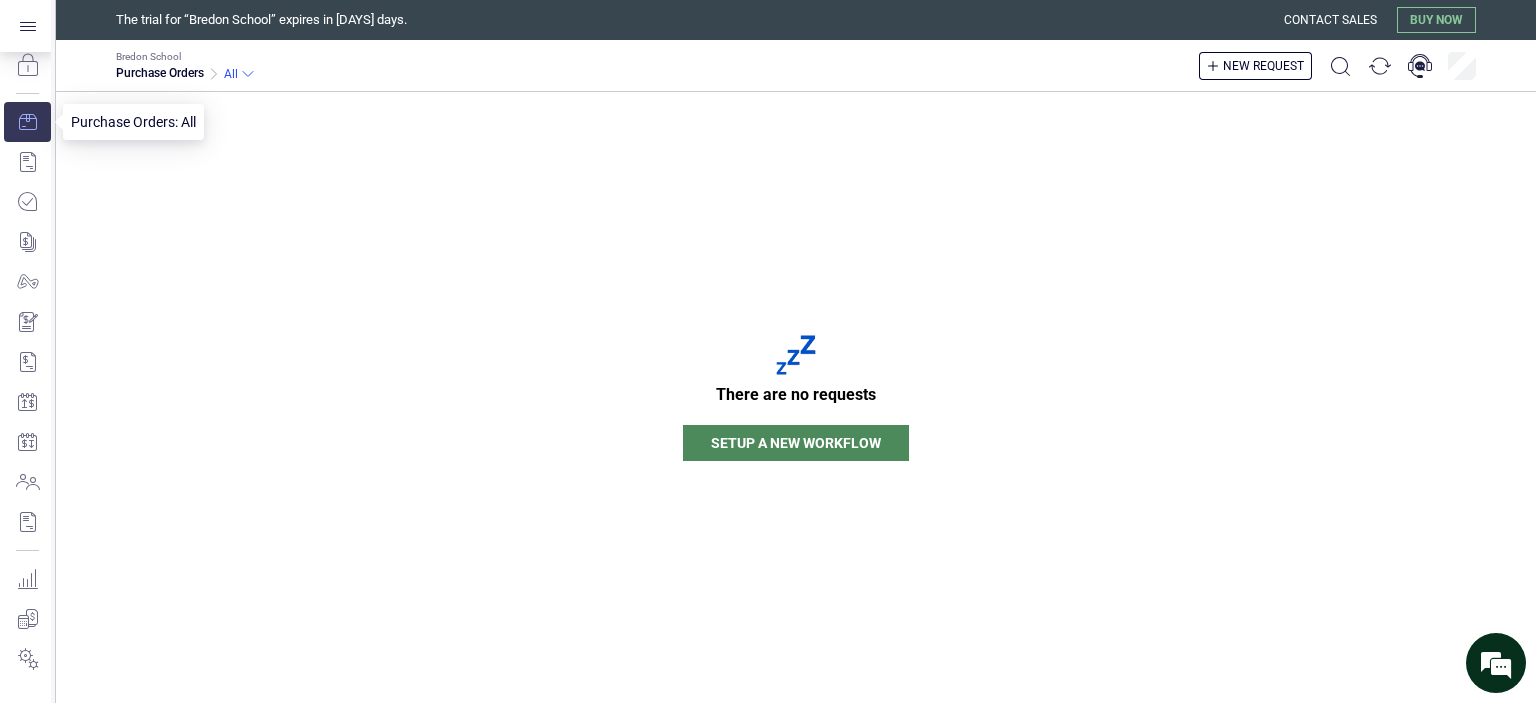 click at bounding box center (27, 122) 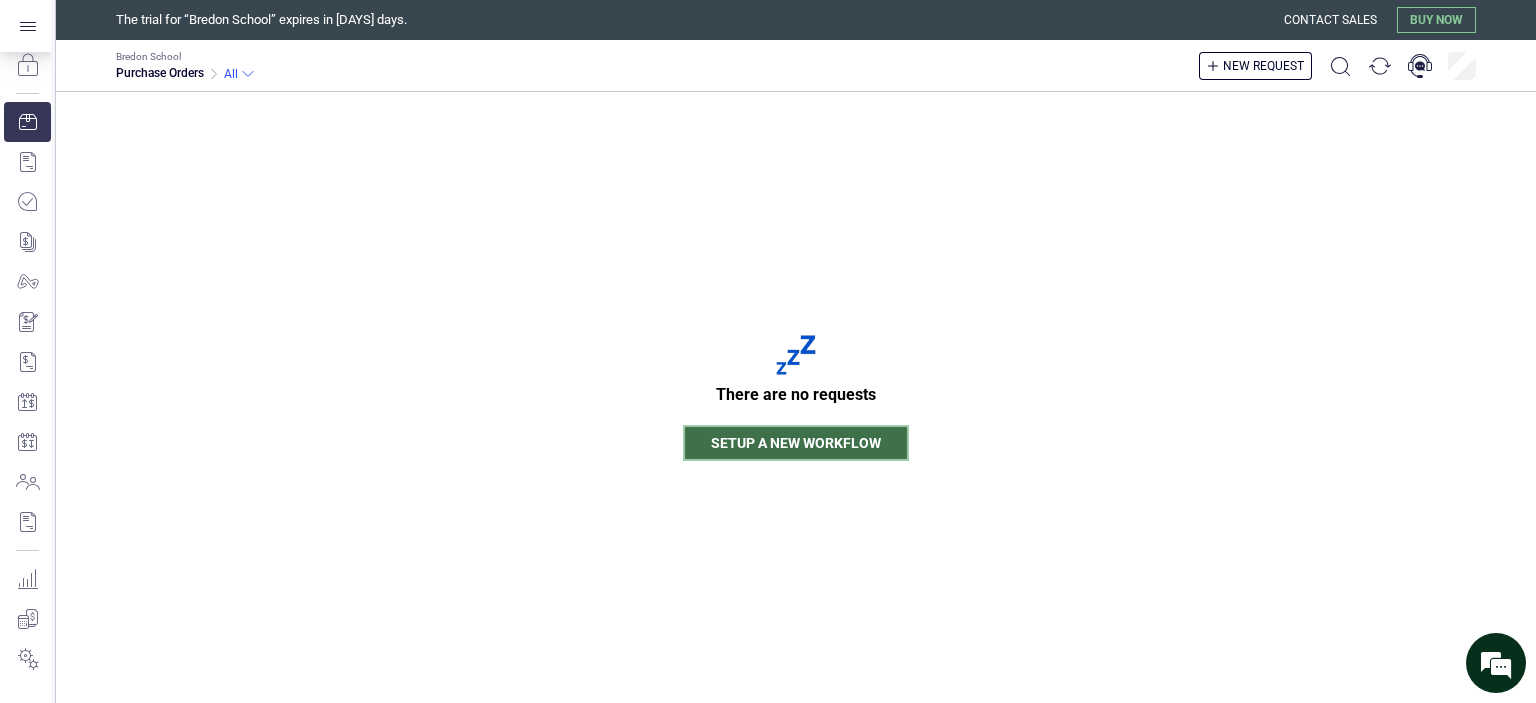 click on "Setup a new workflow" at bounding box center (796, 443) 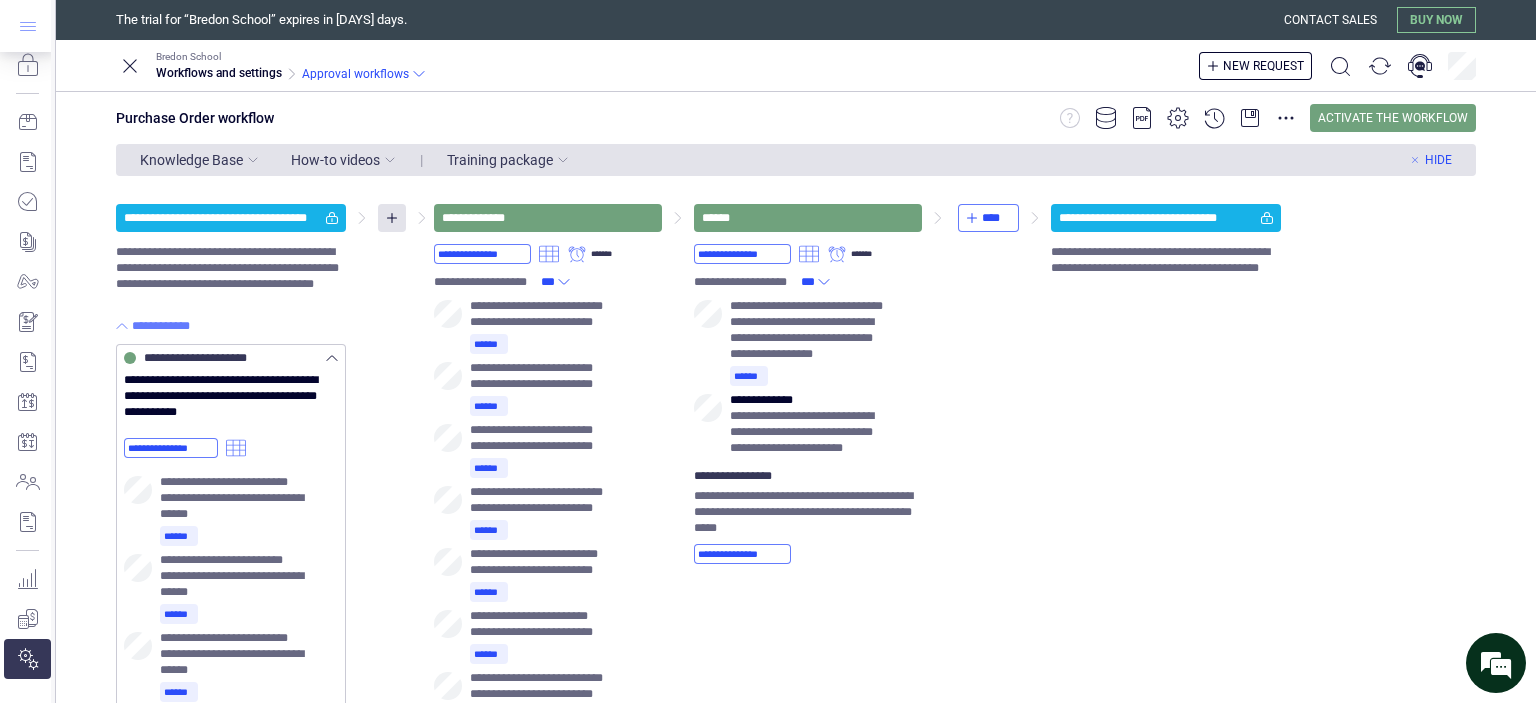 click 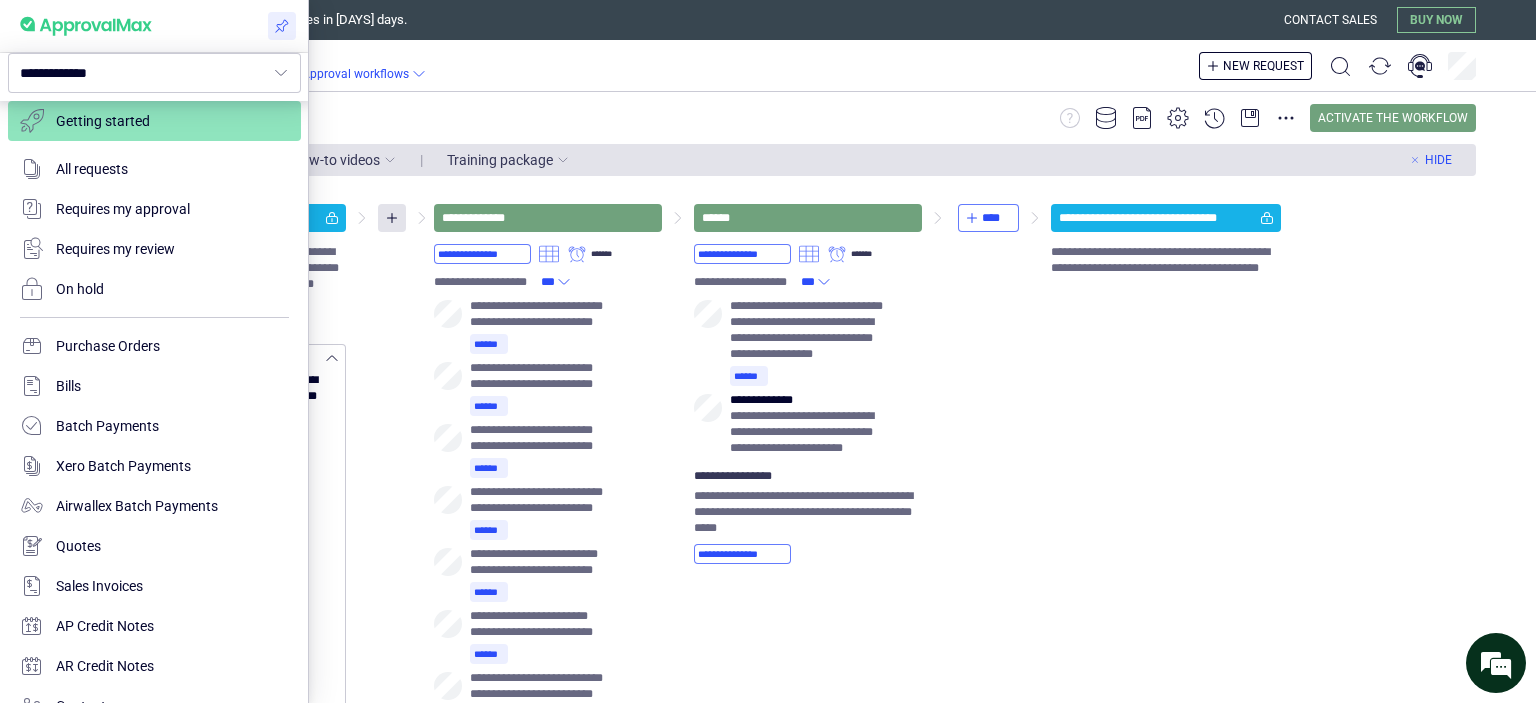scroll, scrollTop: 510, scrollLeft: 0, axis: vertical 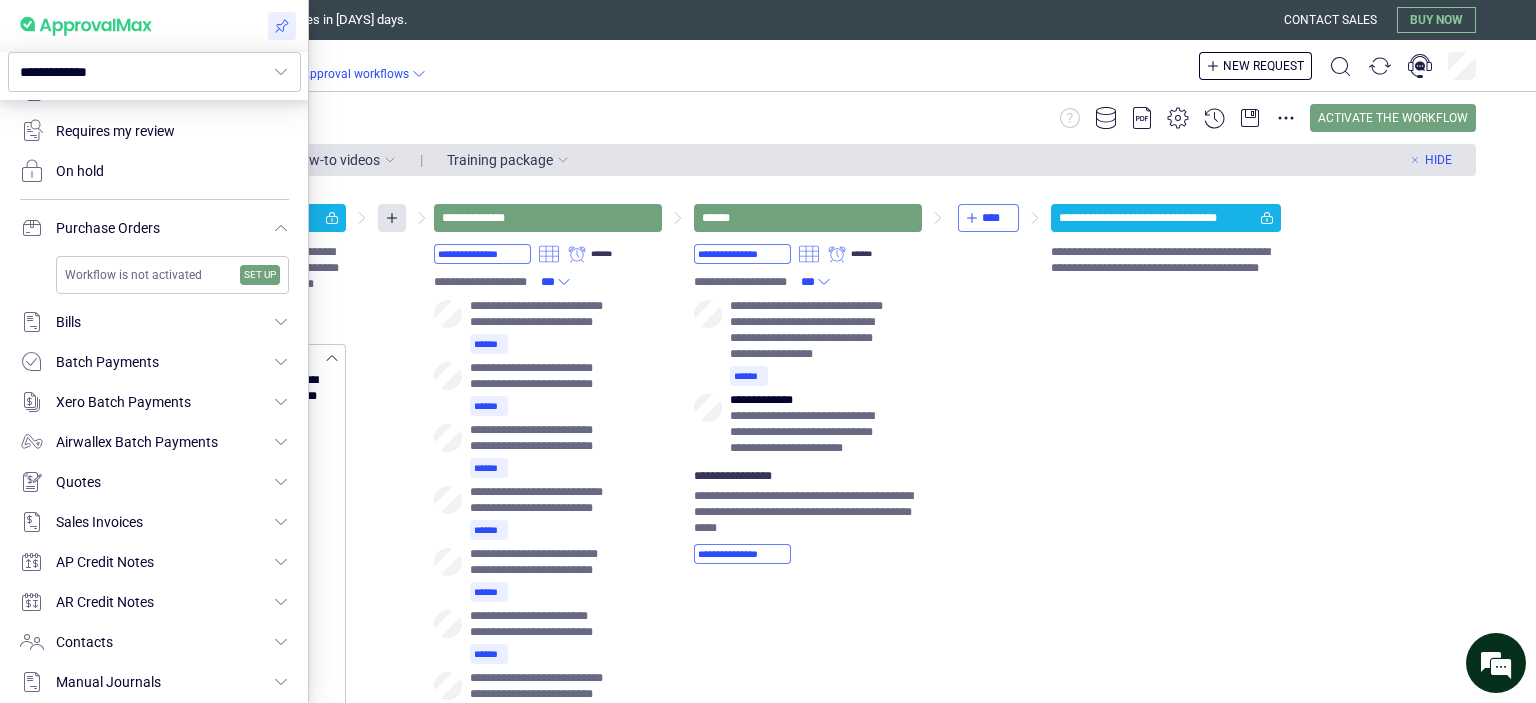 click at bounding box center [768, 351] 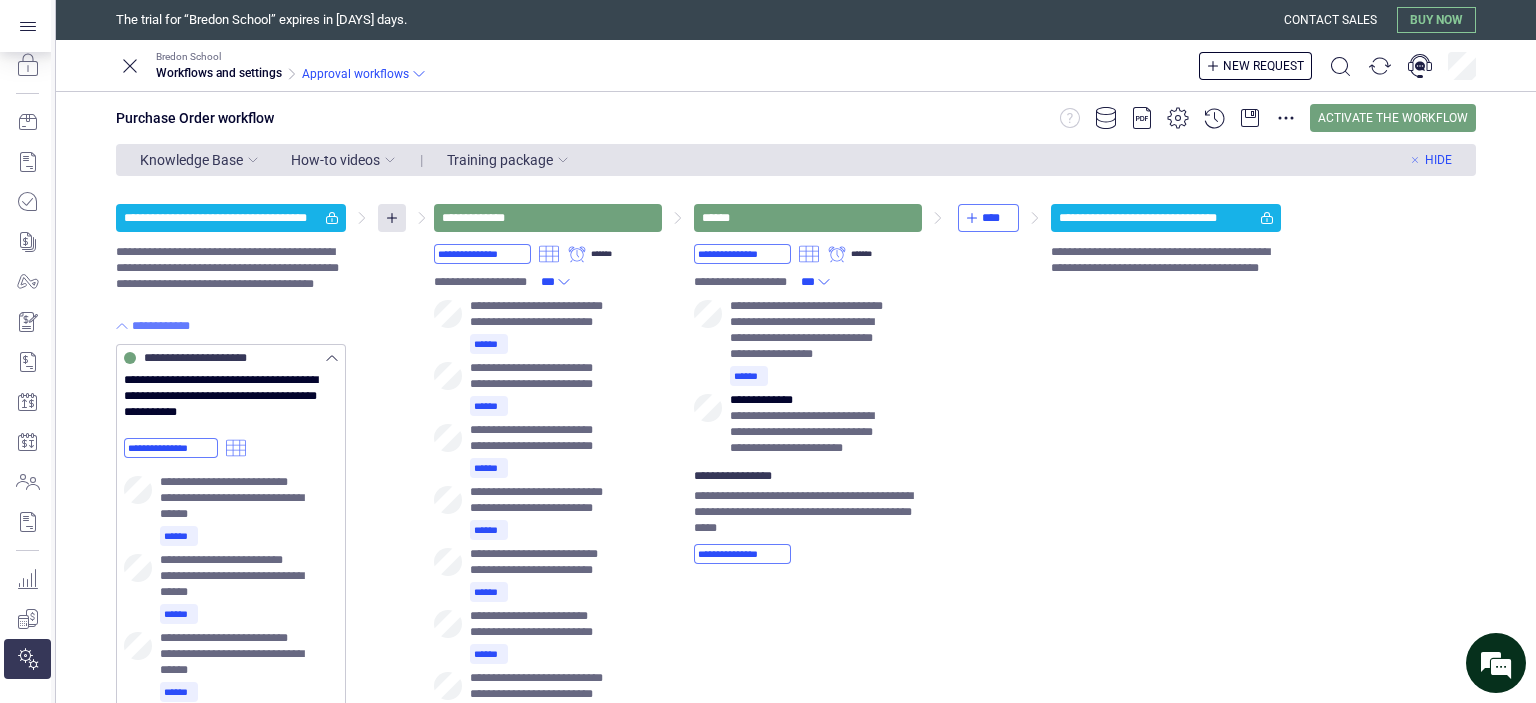 scroll, scrollTop: 392, scrollLeft: 0, axis: vertical 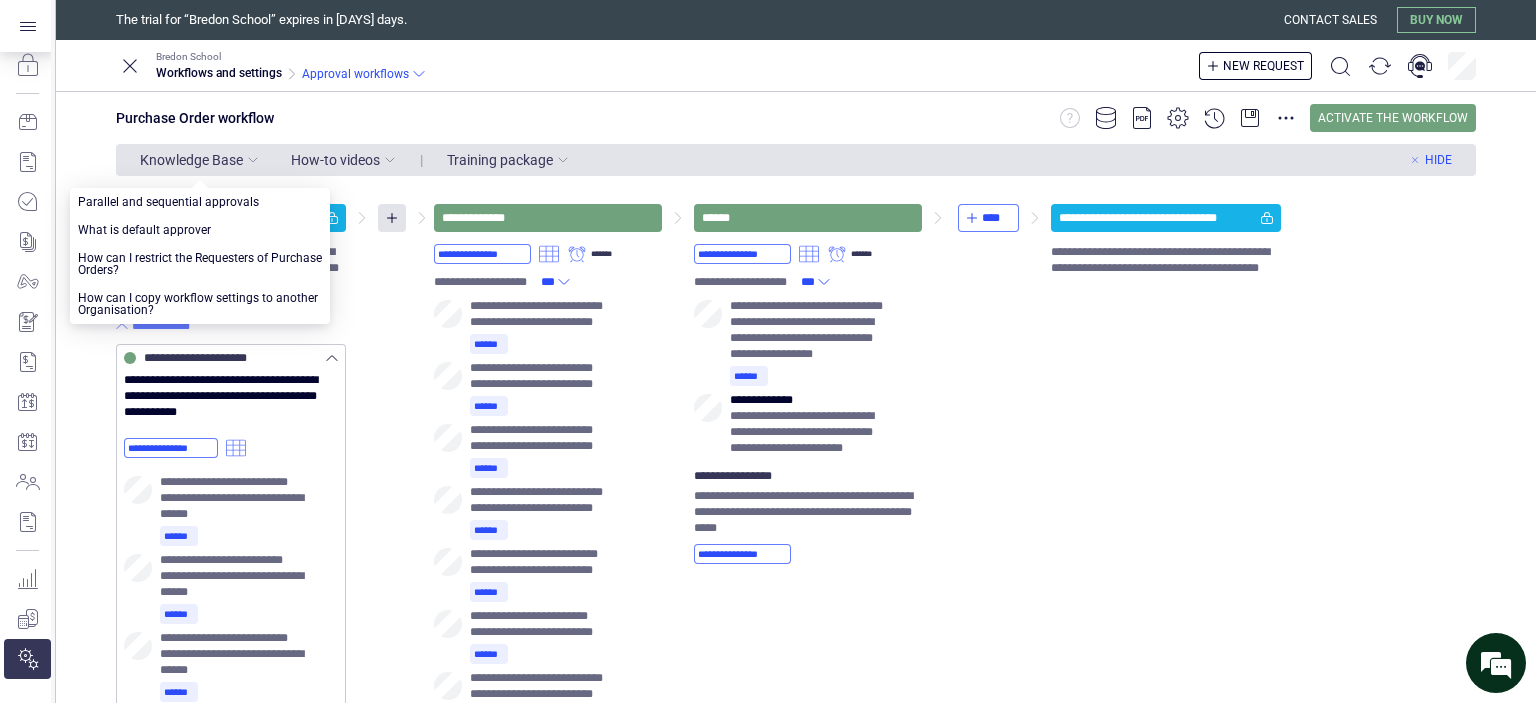 click on "How-to videos" at bounding box center (343, 160) 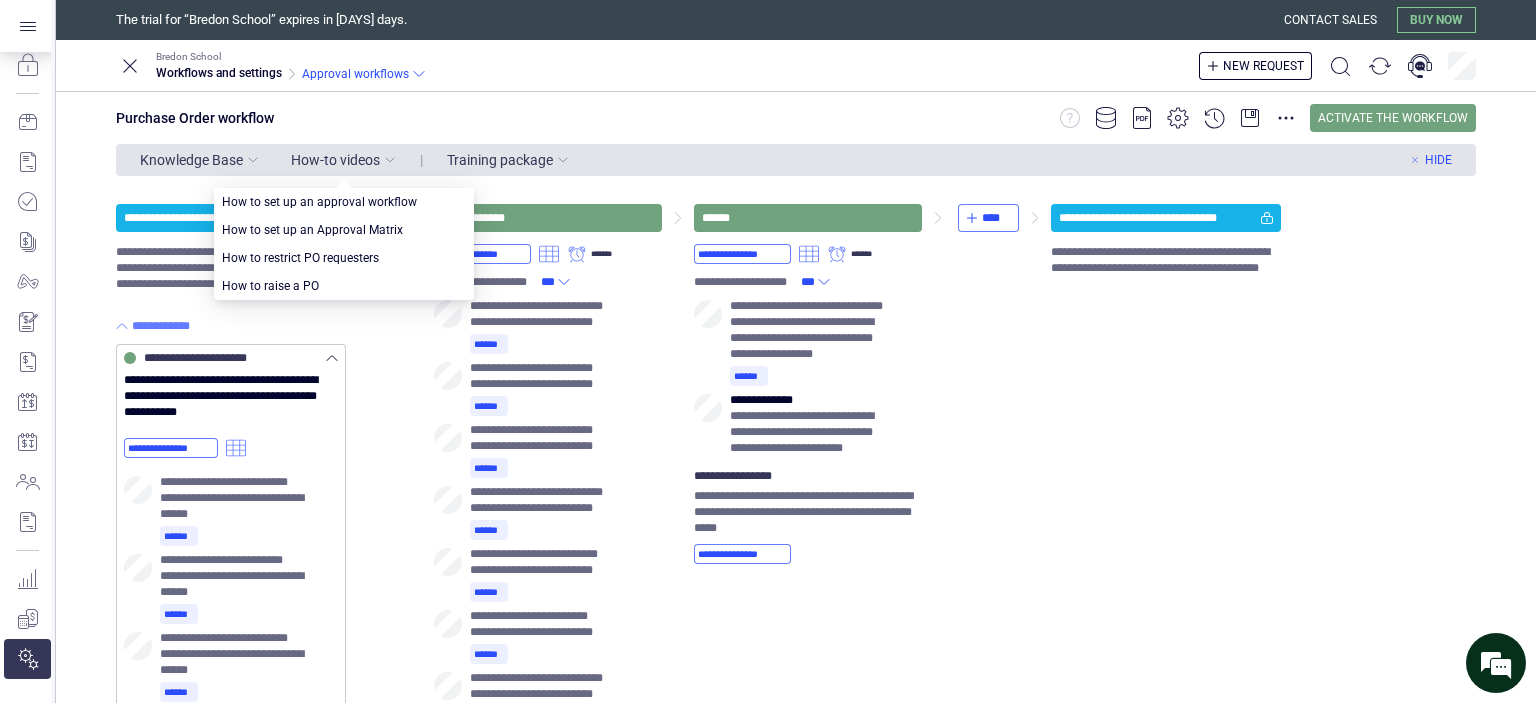 click on "Training package" at bounding box center (500, 160) 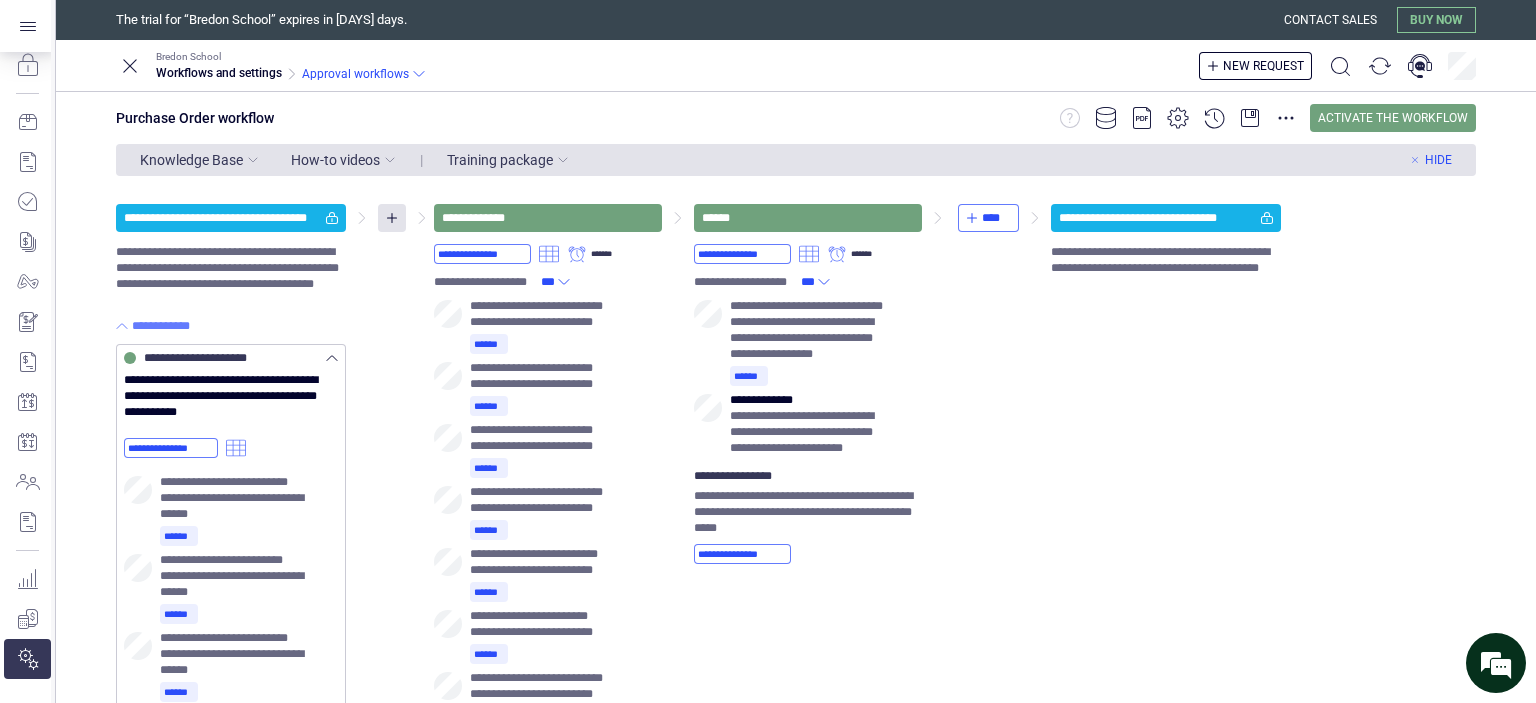 click on "**********" at bounding box center (796, 1512) 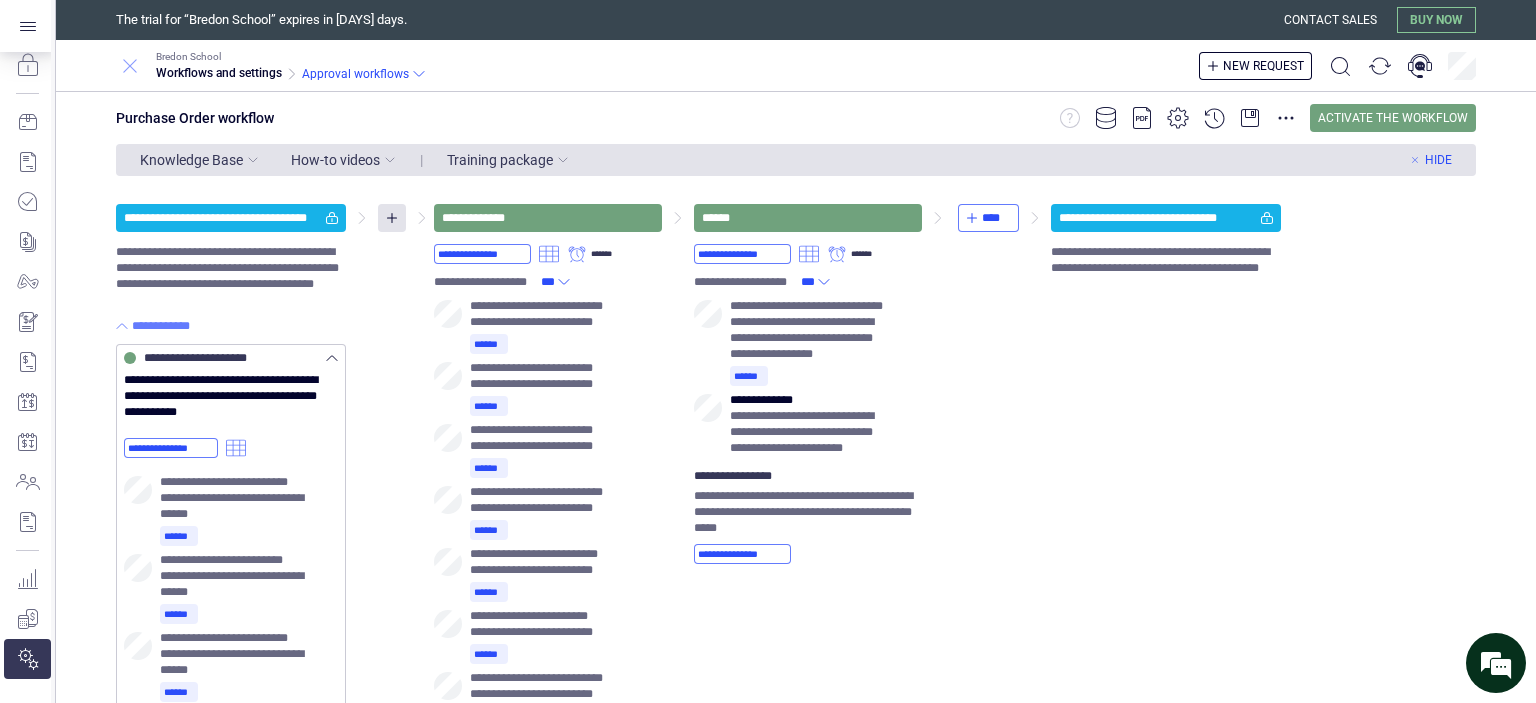 click 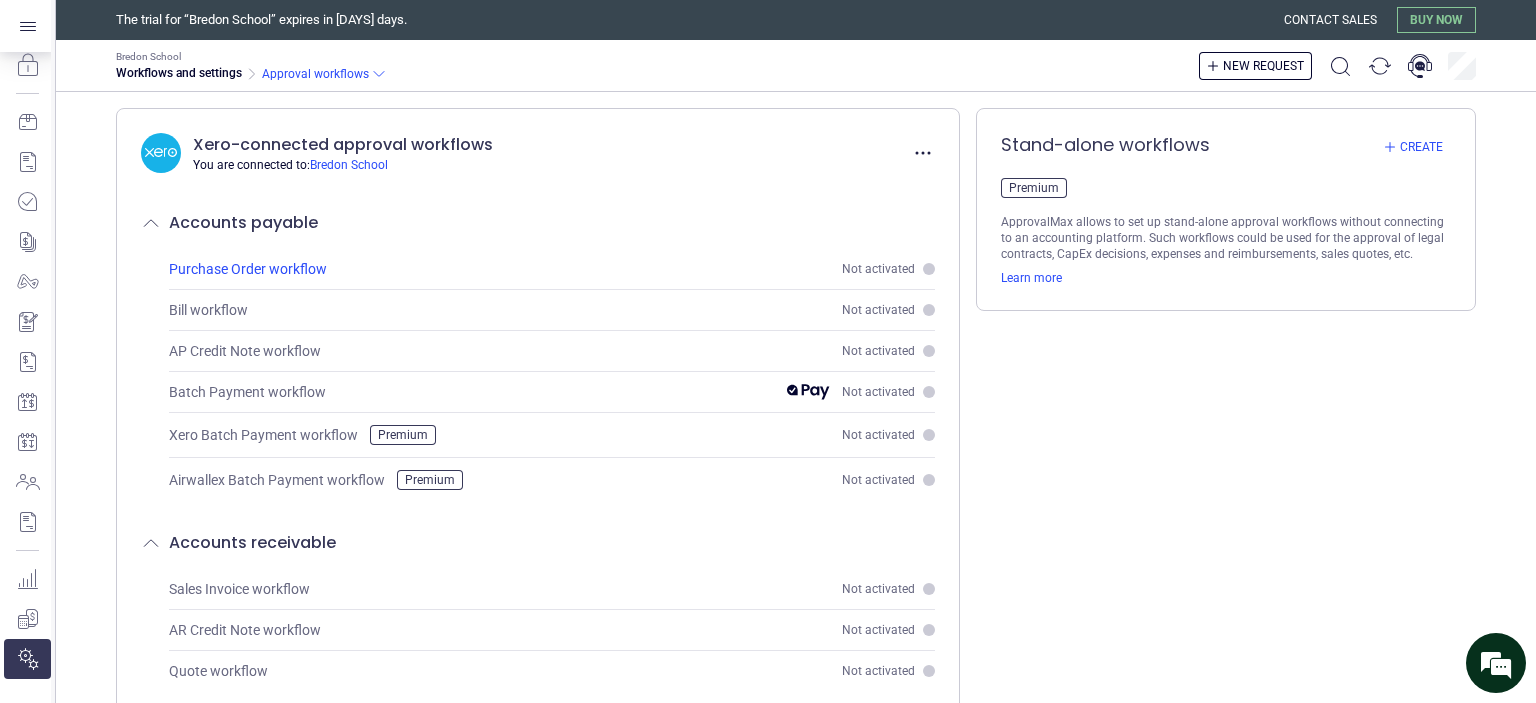 click on "Purchase Order workflow" at bounding box center [248, 269] 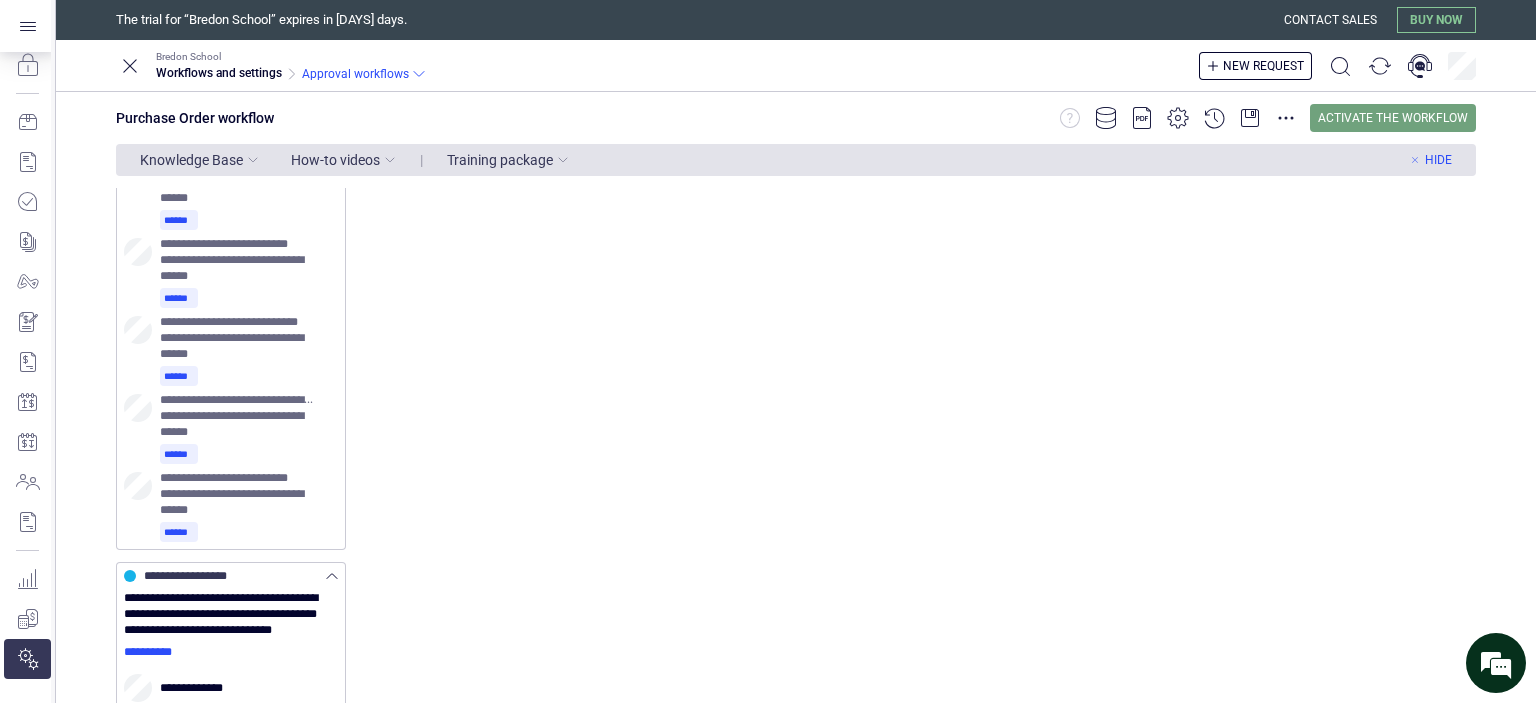scroll, scrollTop: 1489, scrollLeft: 0, axis: vertical 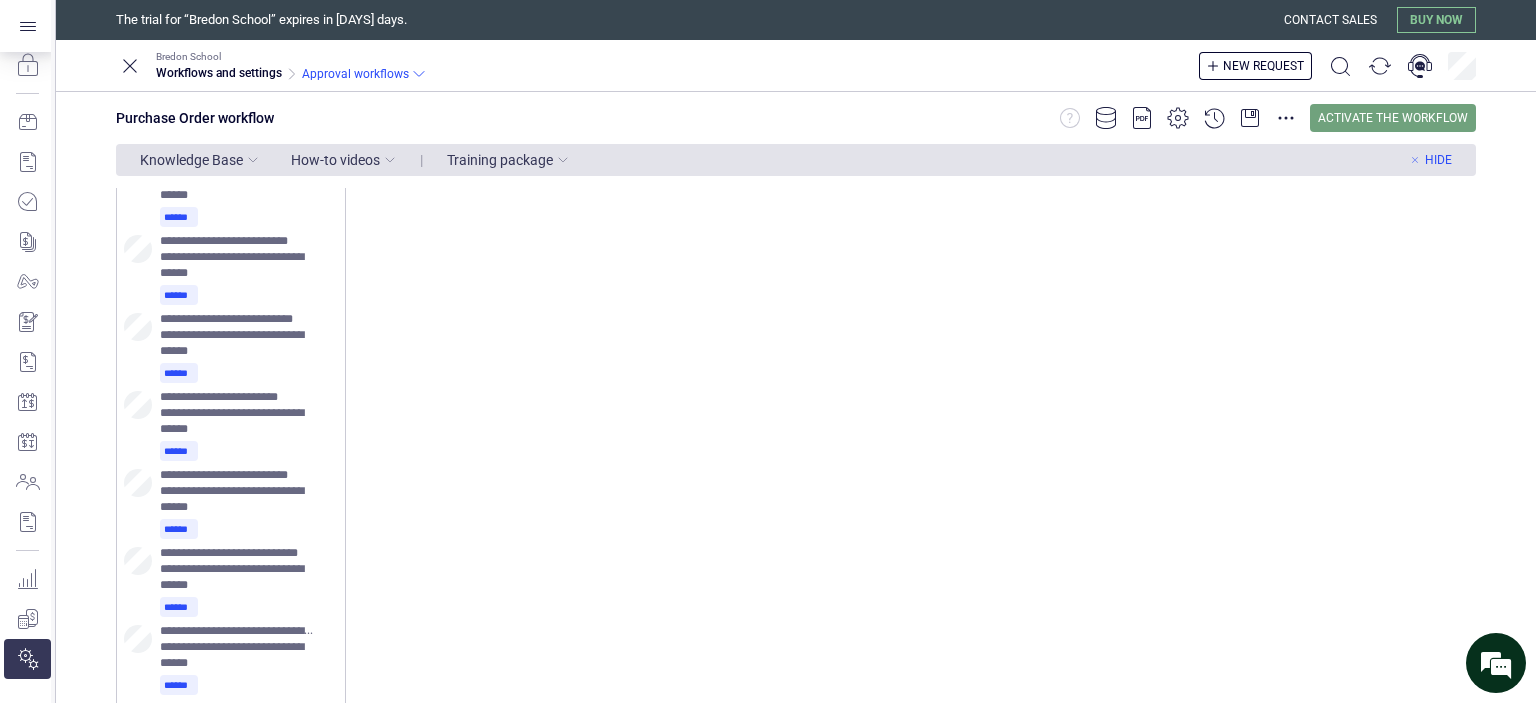 click on "**********" at bounding box center [796, 23] 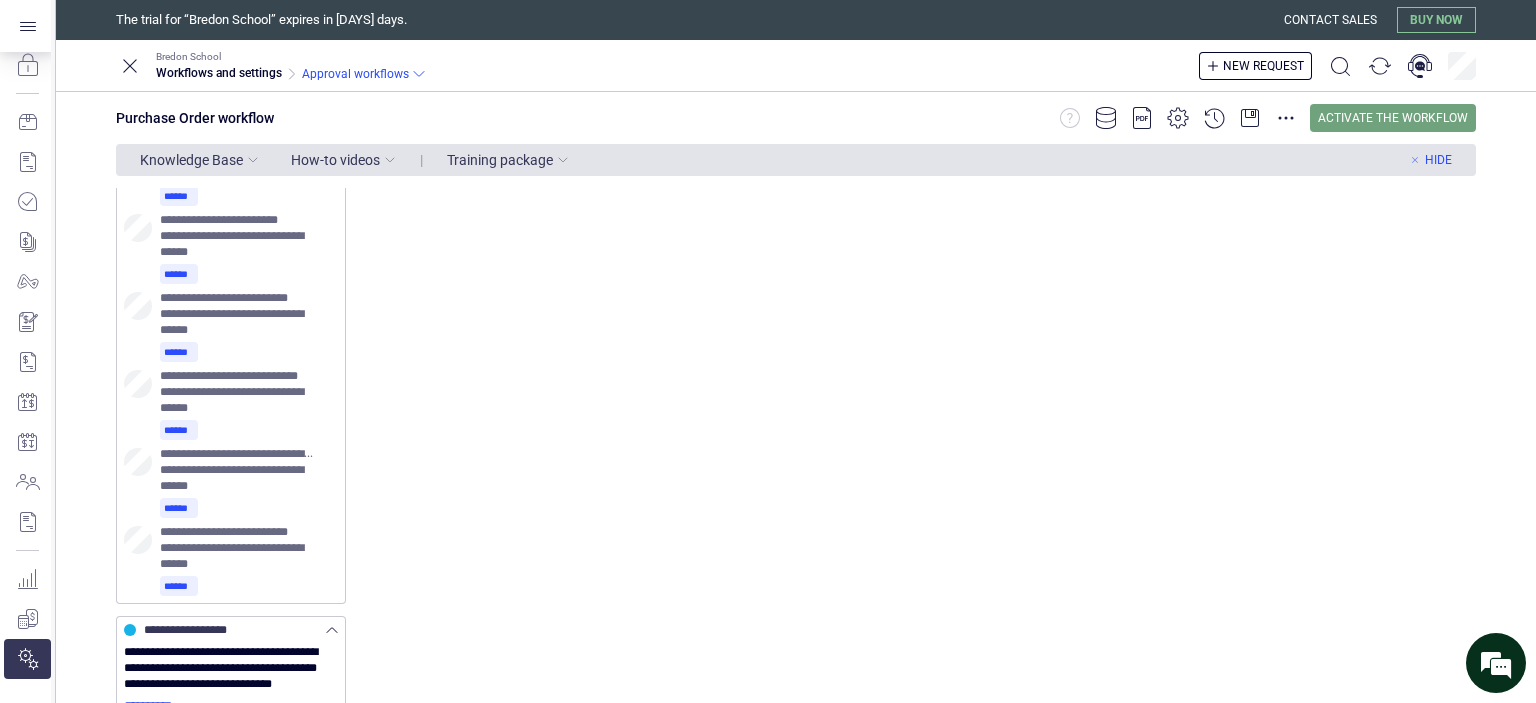 scroll, scrollTop: 1333, scrollLeft: 0, axis: vertical 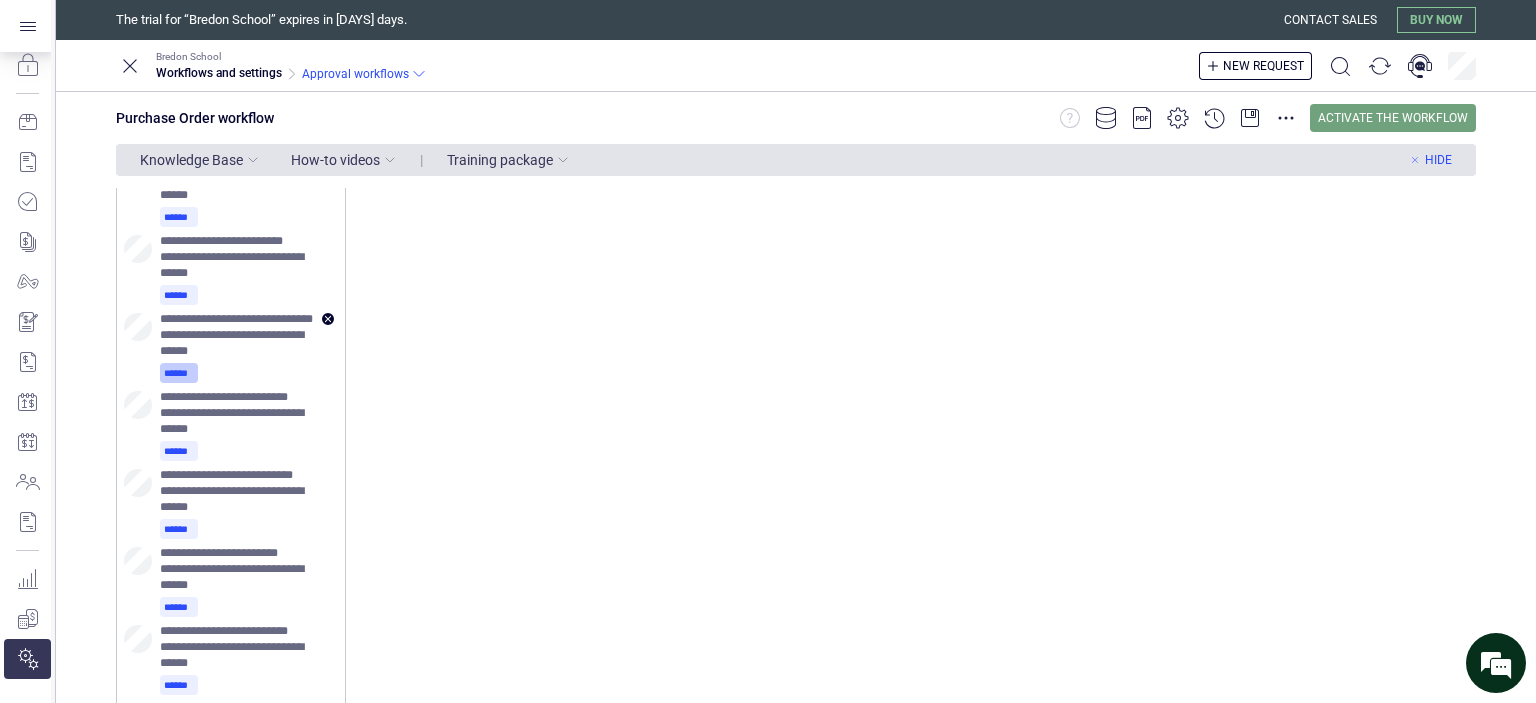 click on "******" at bounding box center [179, 373] 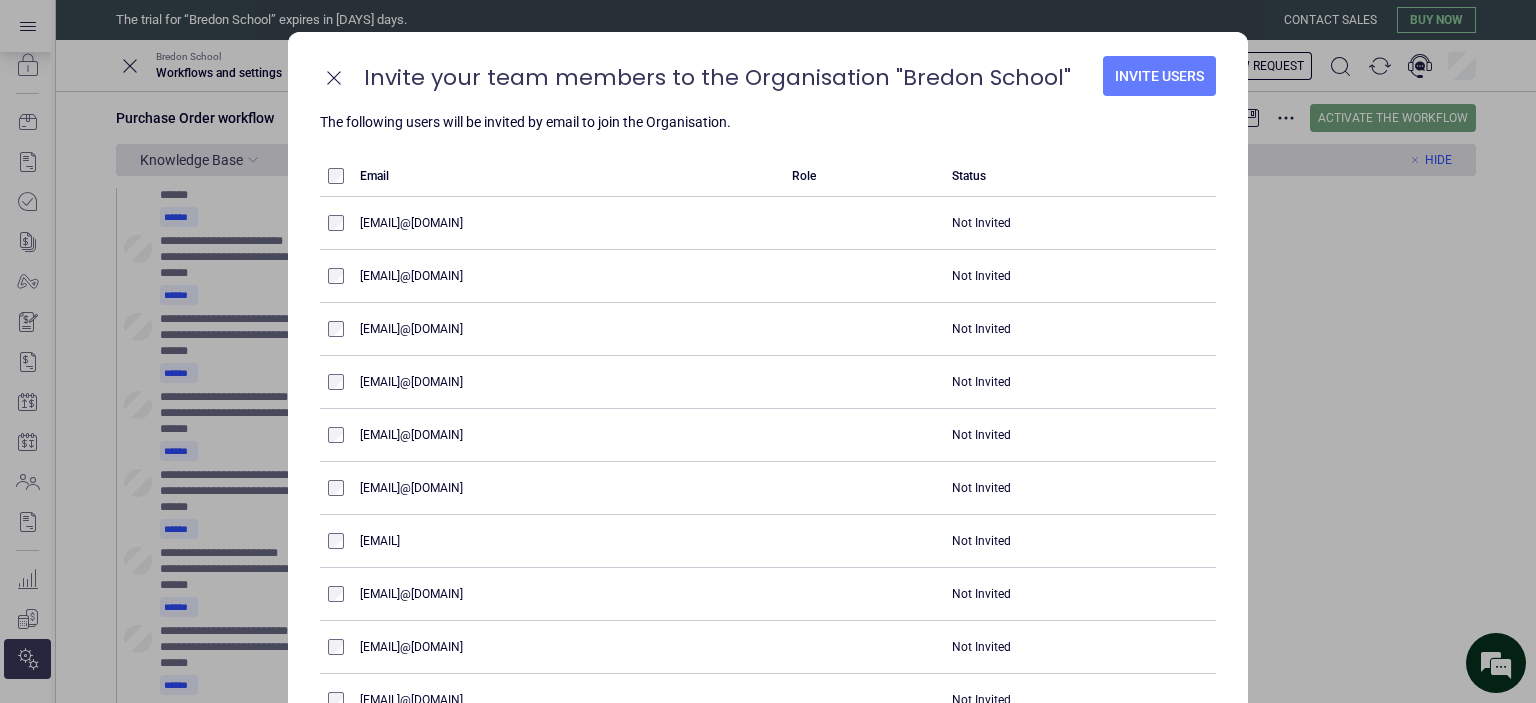 type on "****" 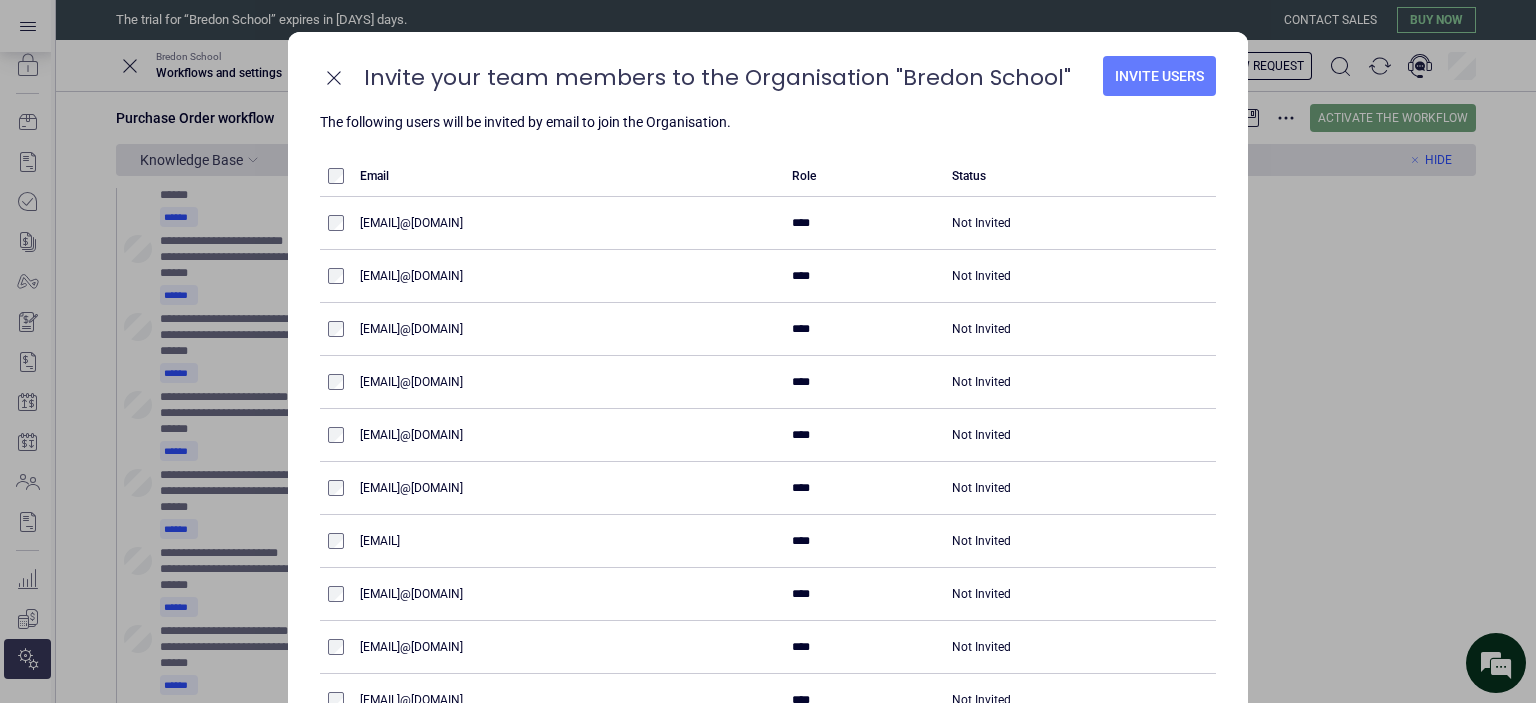 type on "****" 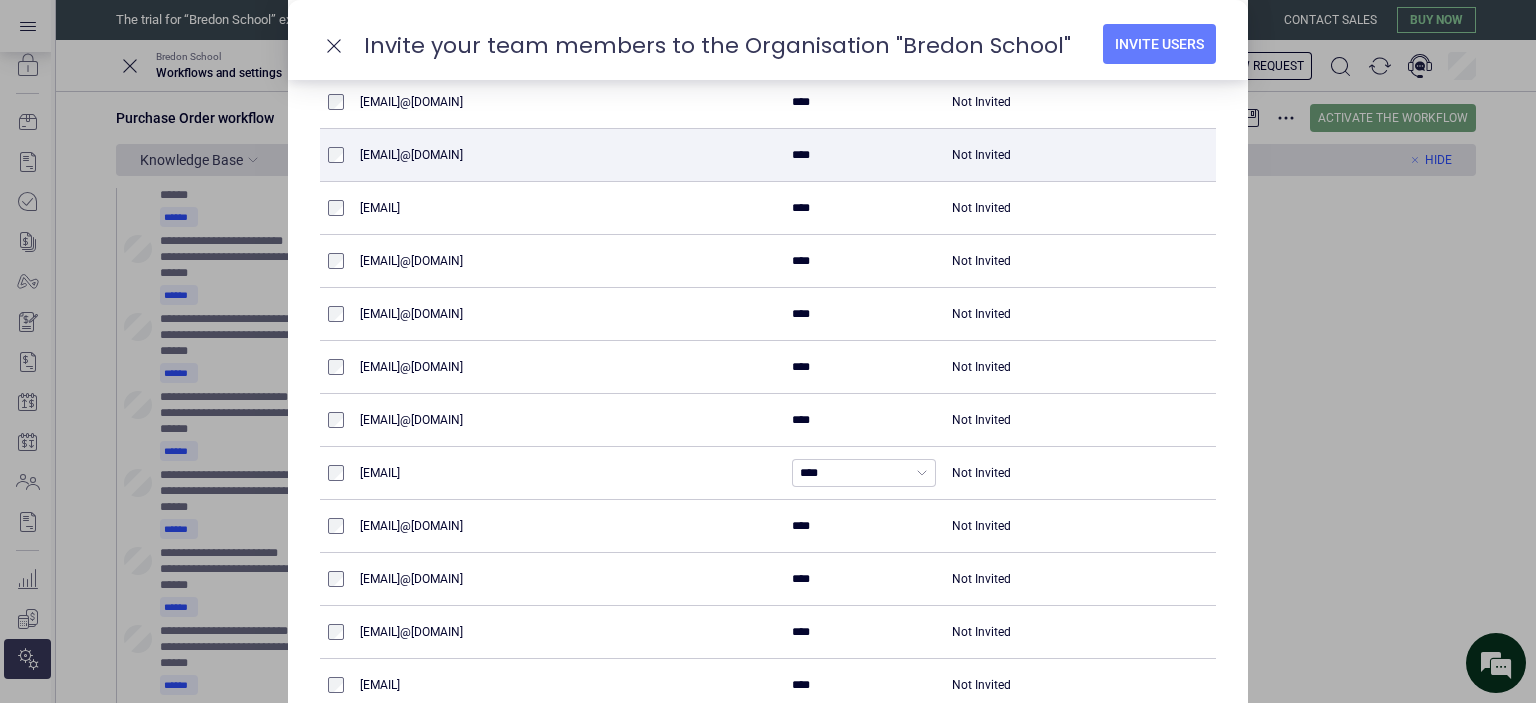 scroll, scrollTop: 1000, scrollLeft: 0, axis: vertical 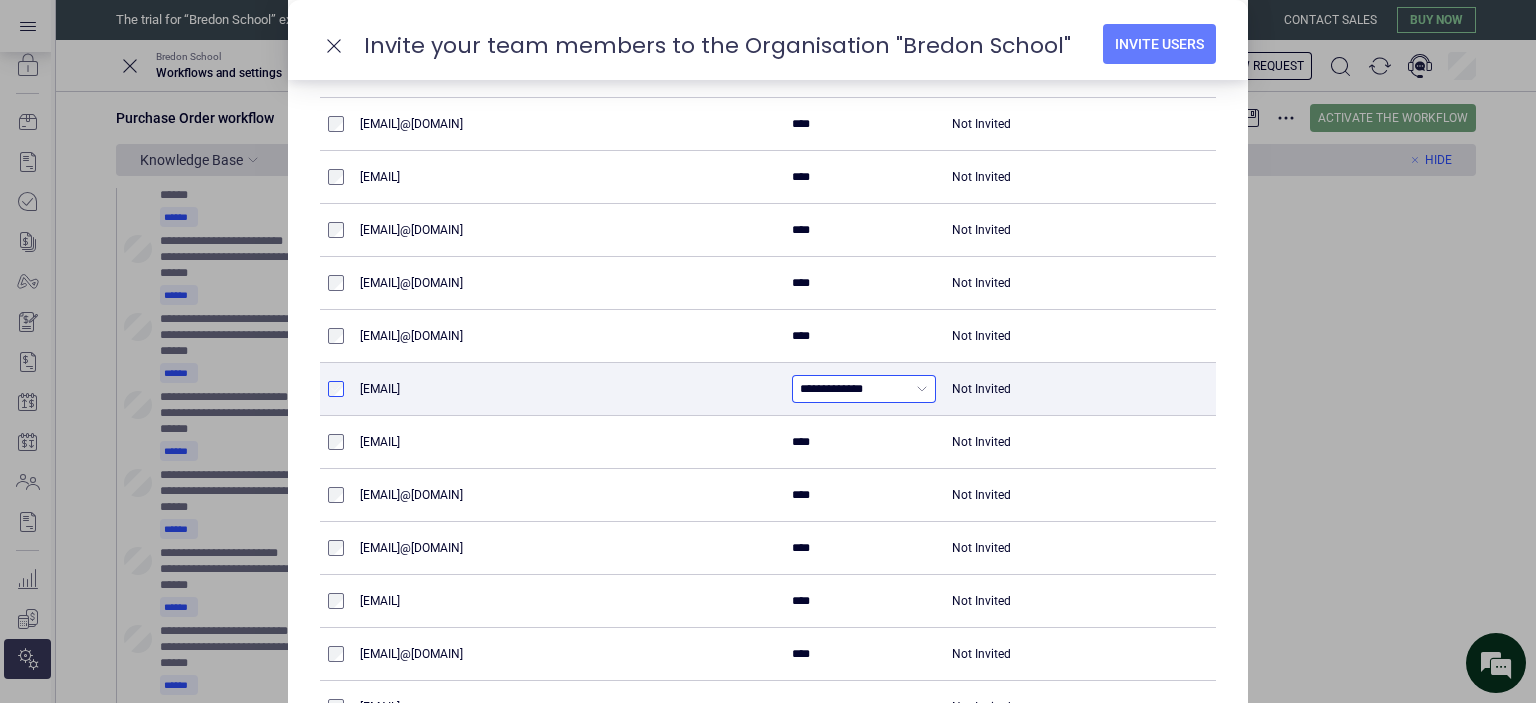 click 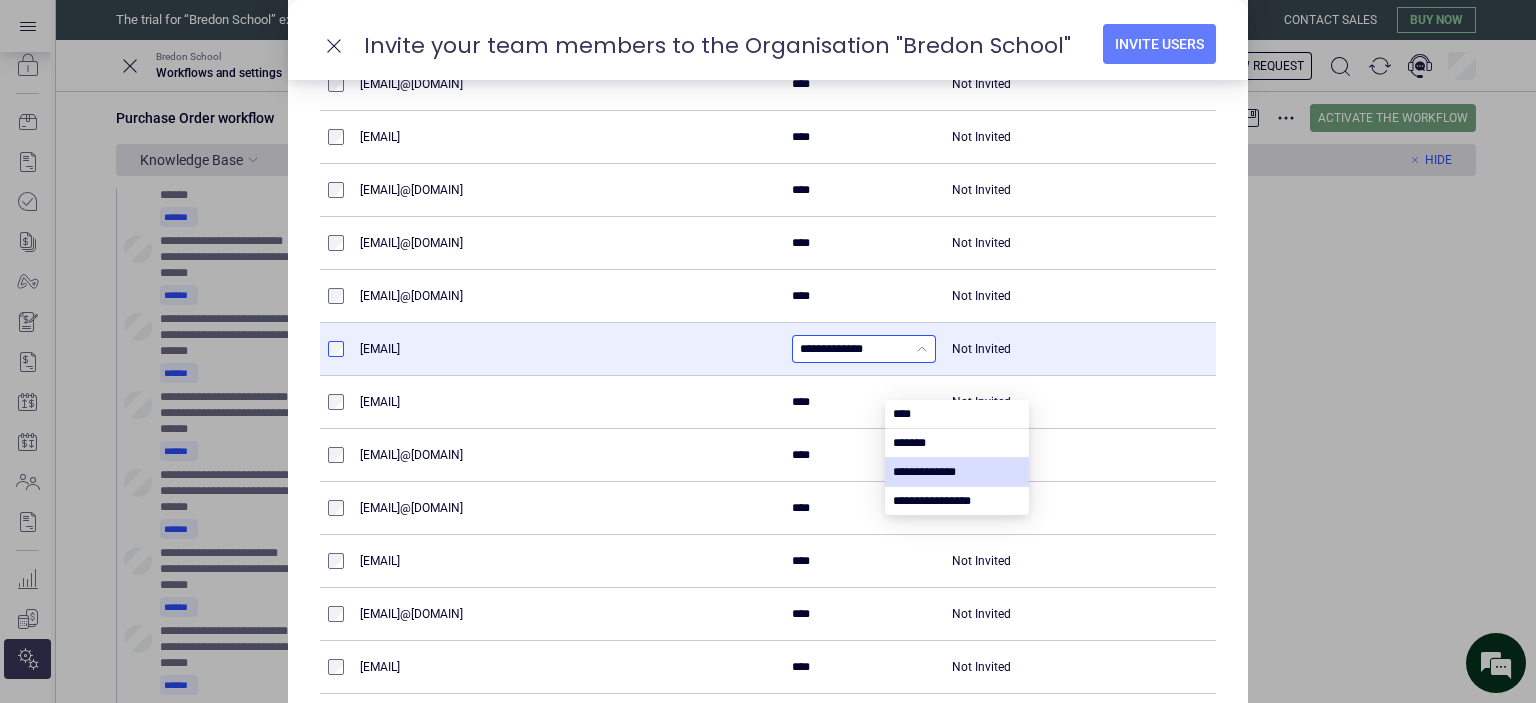 scroll, scrollTop: 1000, scrollLeft: 0, axis: vertical 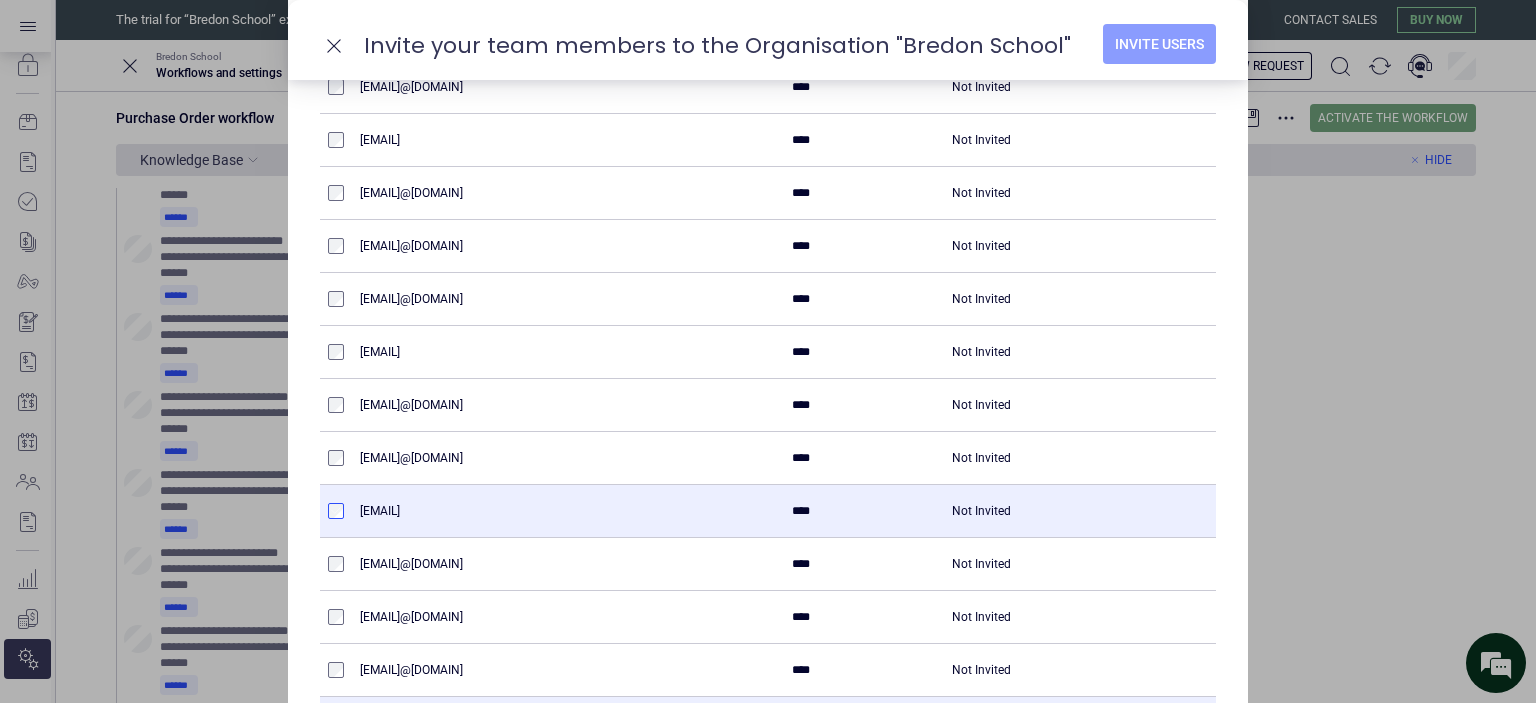 click on "Invite Users" at bounding box center [1159, 44] 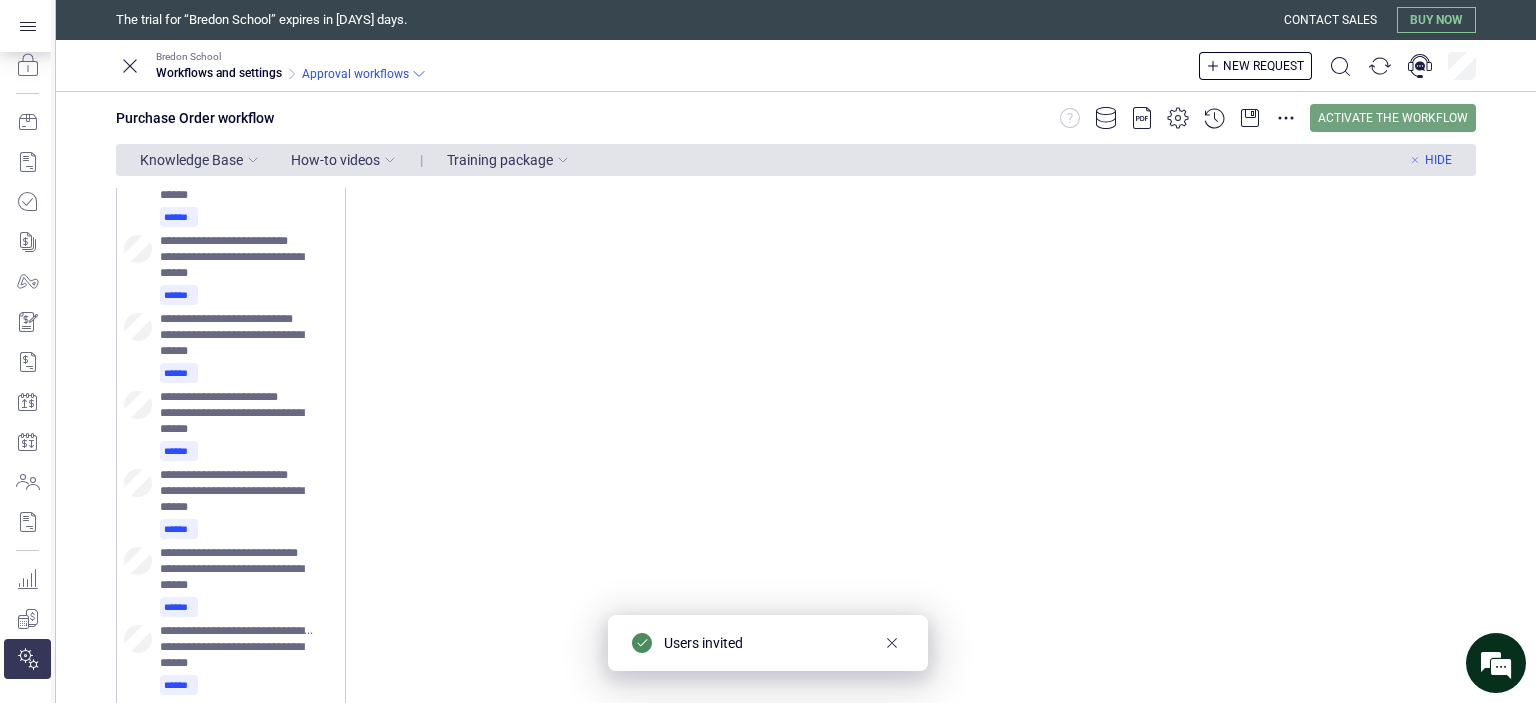 scroll, scrollTop: 1256, scrollLeft: 0, axis: vertical 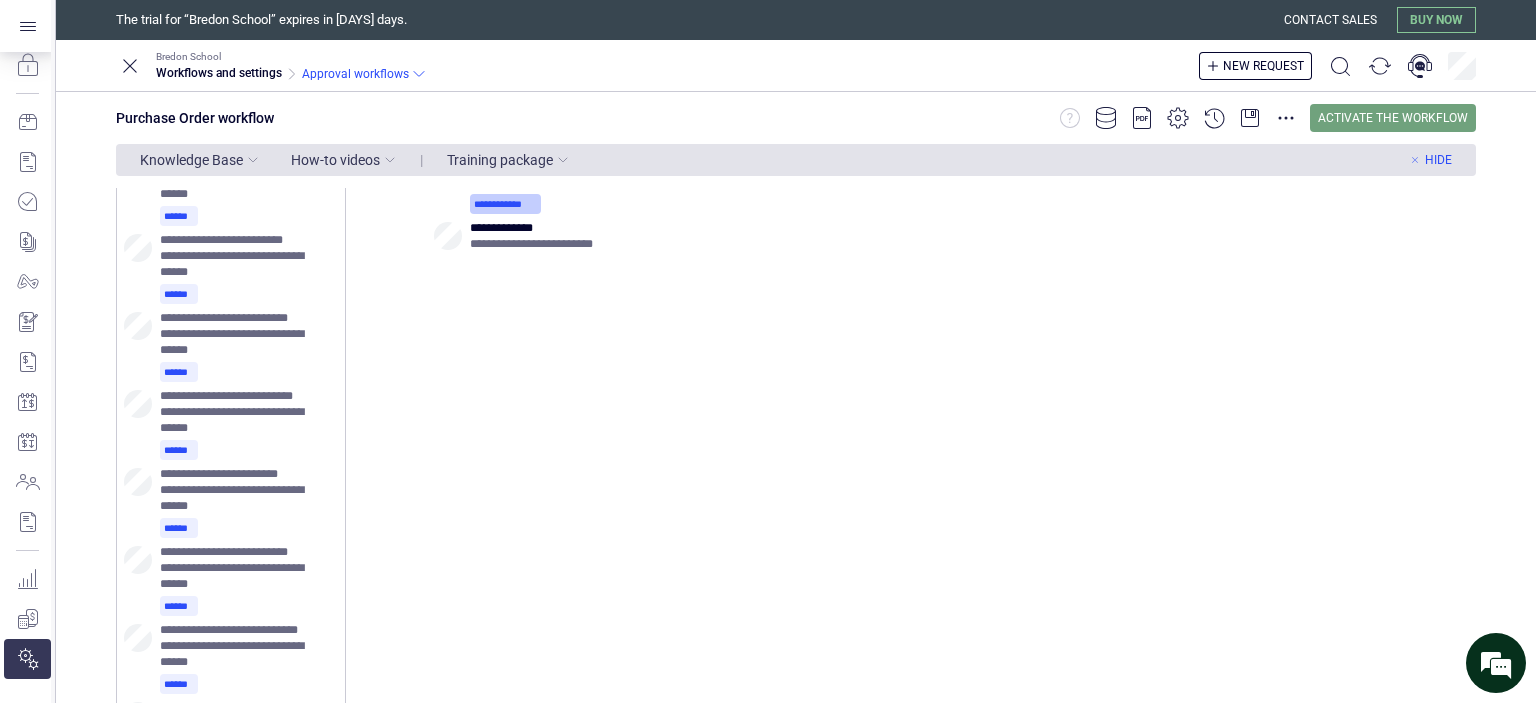 click on "**********" at bounding box center (505, 204) 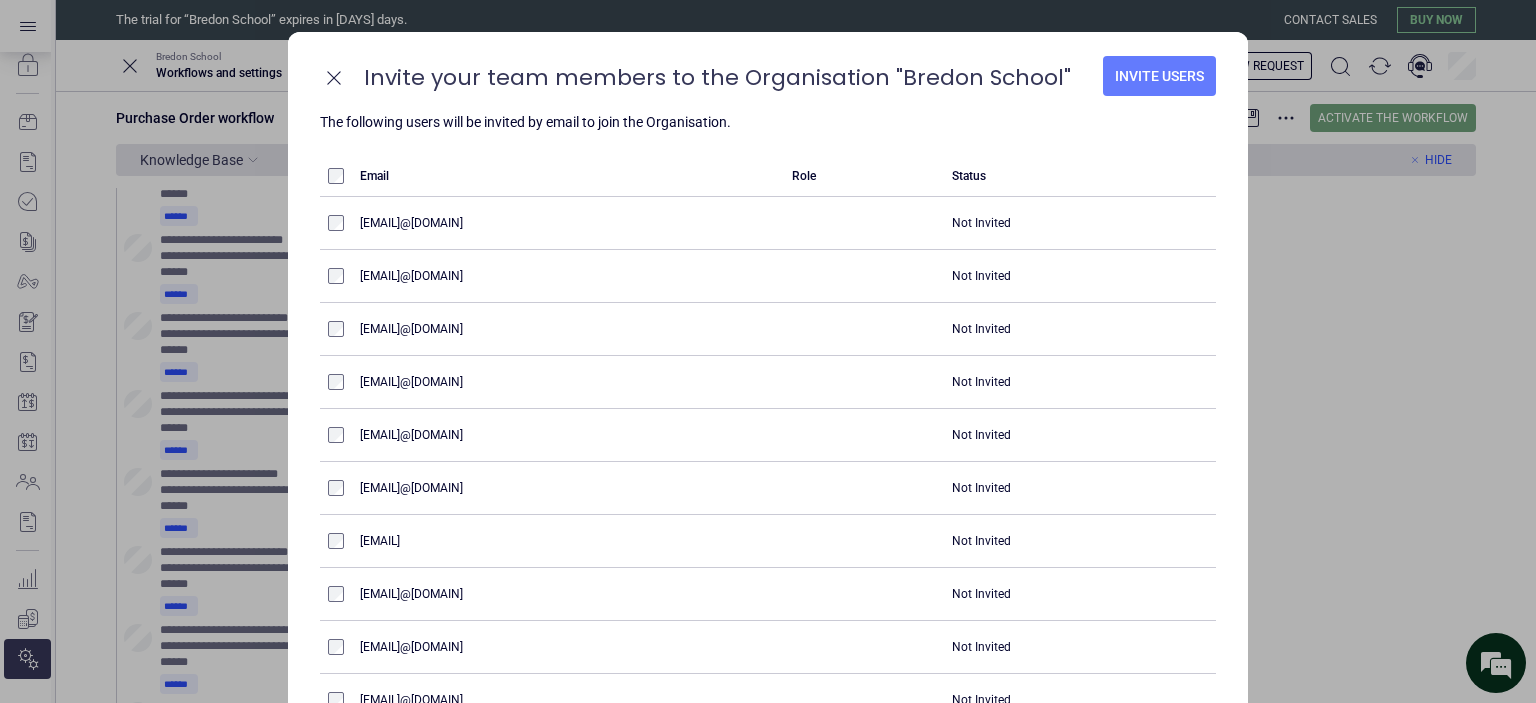 type on "****" 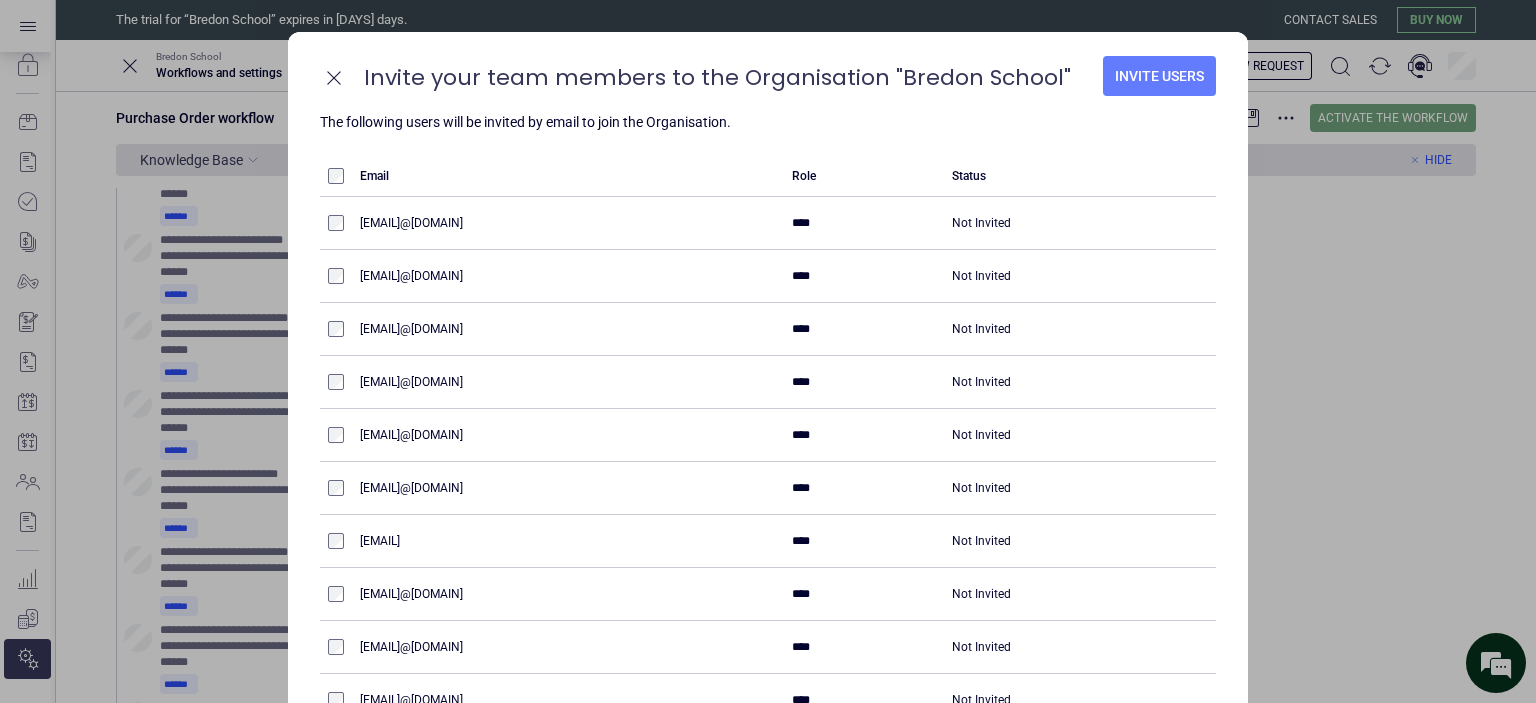 type on "****" 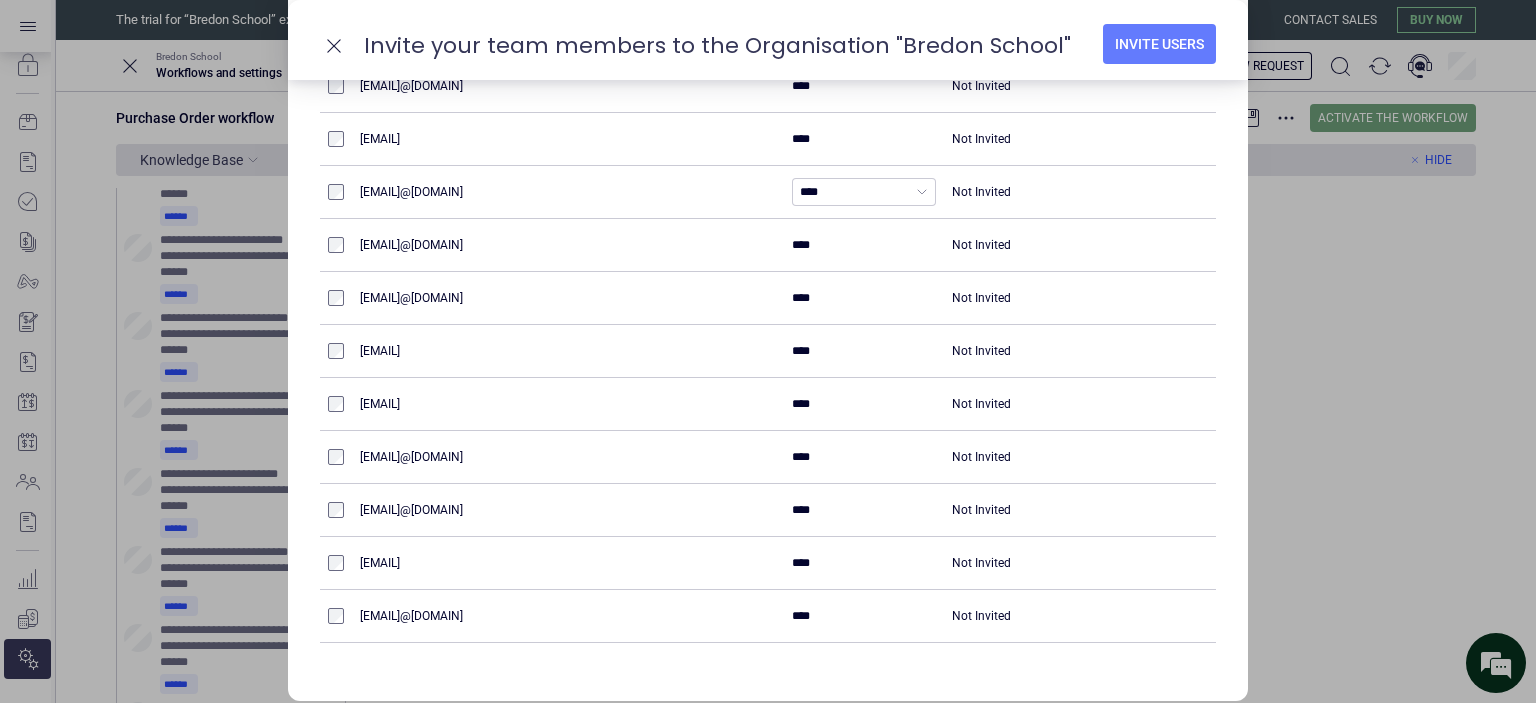 scroll, scrollTop: 1696, scrollLeft: 0, axis: vertical 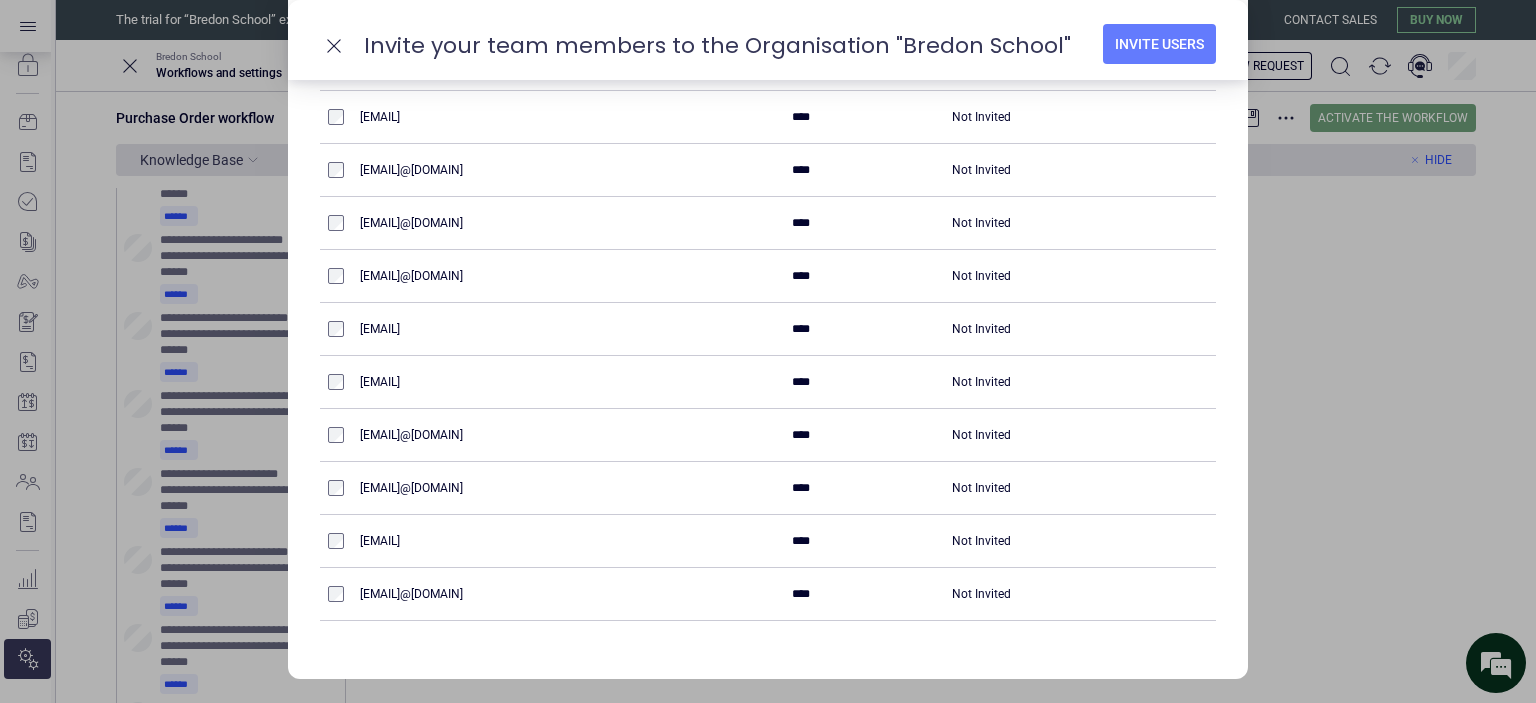 click on "Invite your team members to the Organisation "Bredon School" Invite Users" at bounding box center [768, 40] 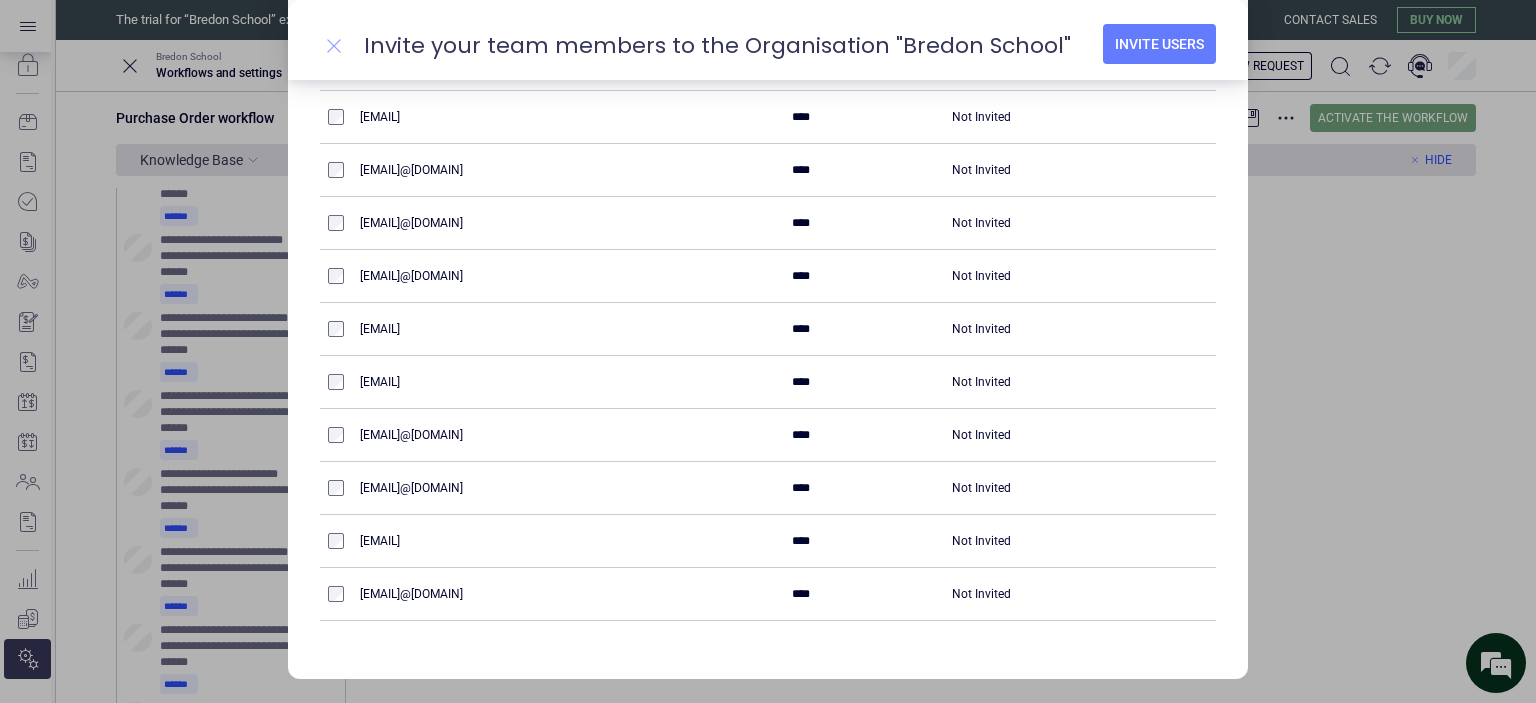 click 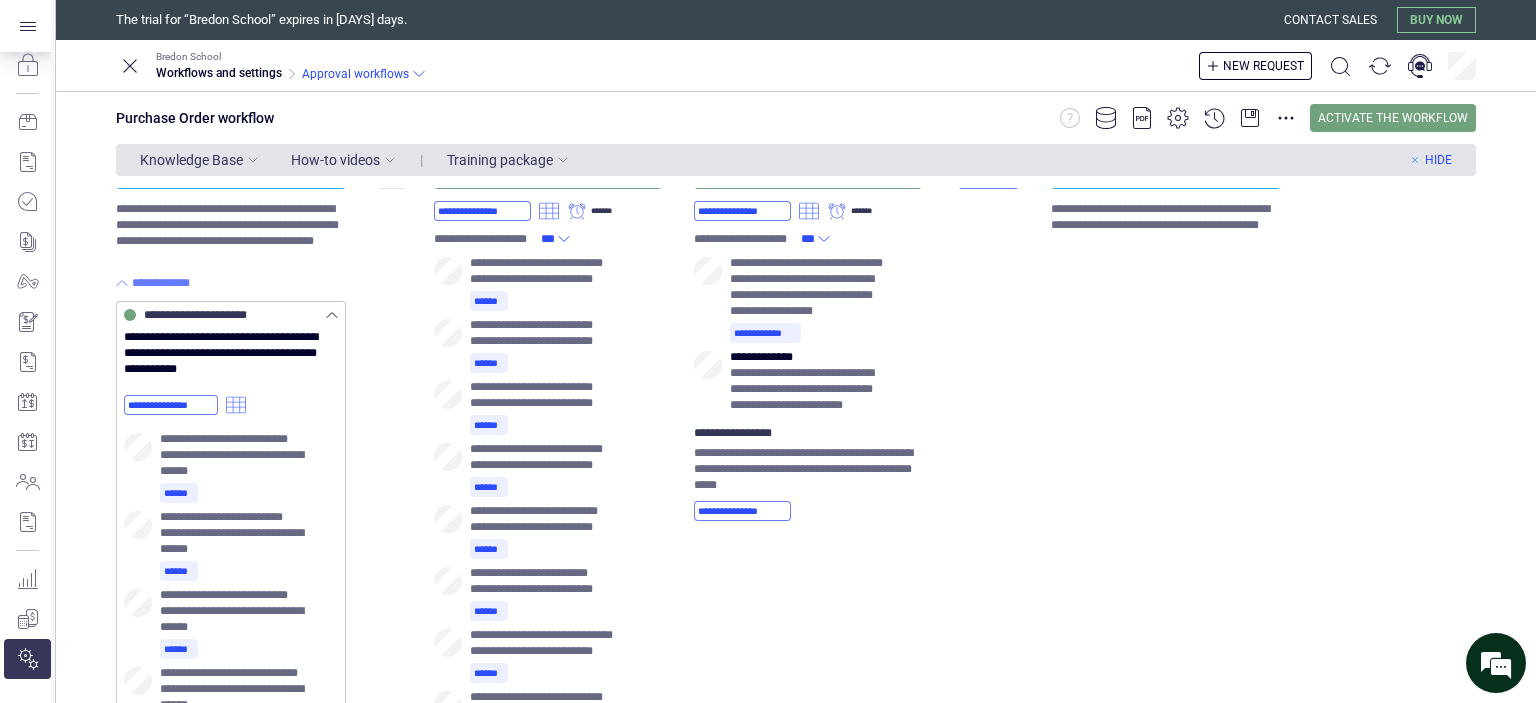 scroll, scrollTop: 0, scrollLeft: 0, axis: both 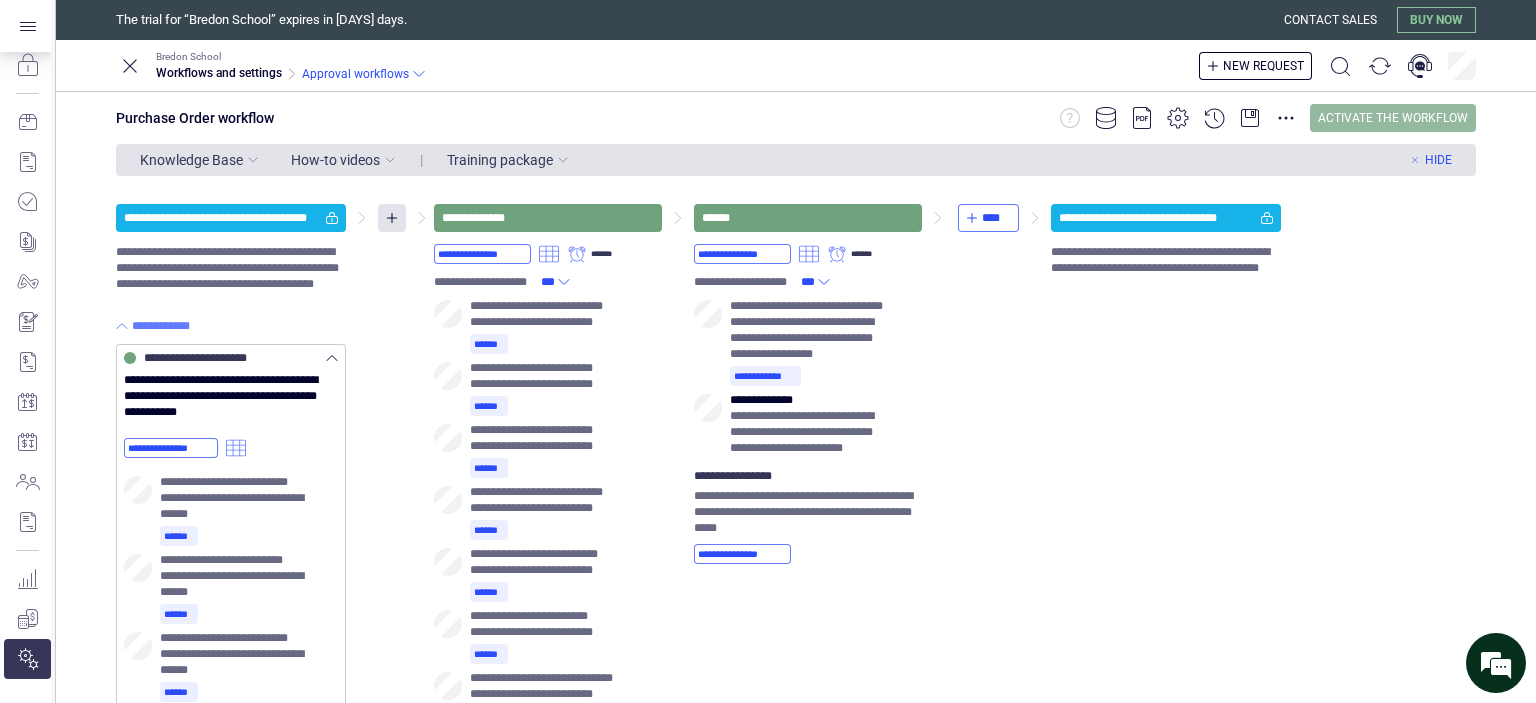 click on "Activate the workflow" at bounding box center (1393, 118) 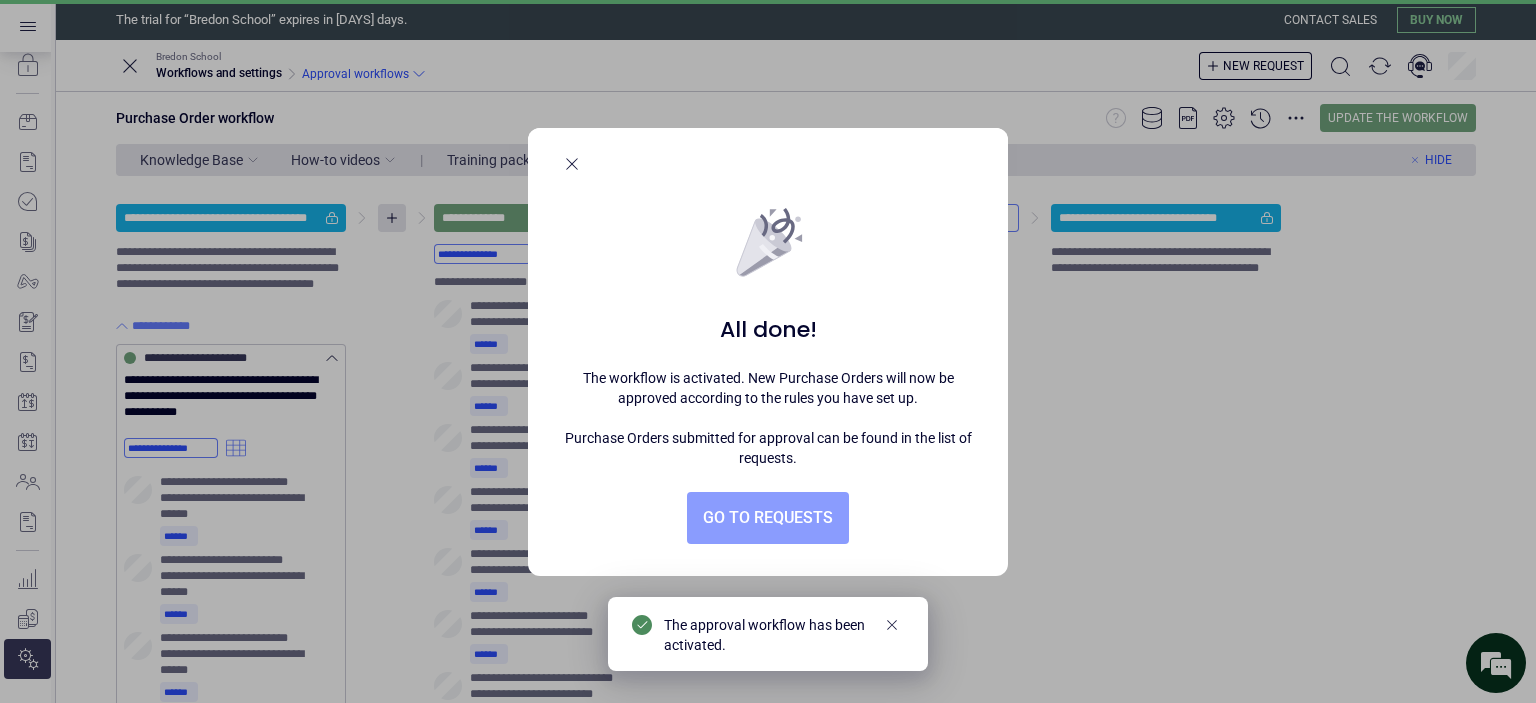 click on "Go to requests" at bounding box center [768, 518] 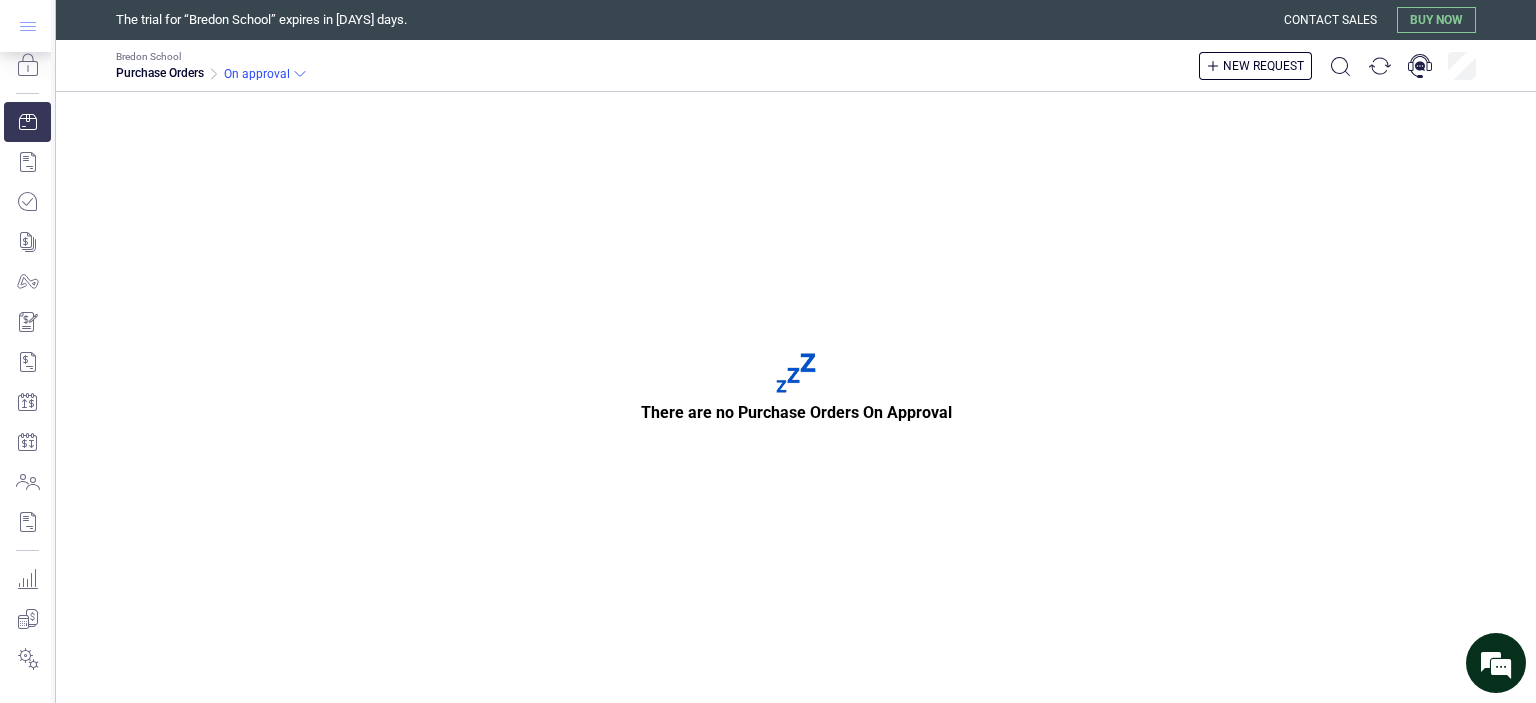 click 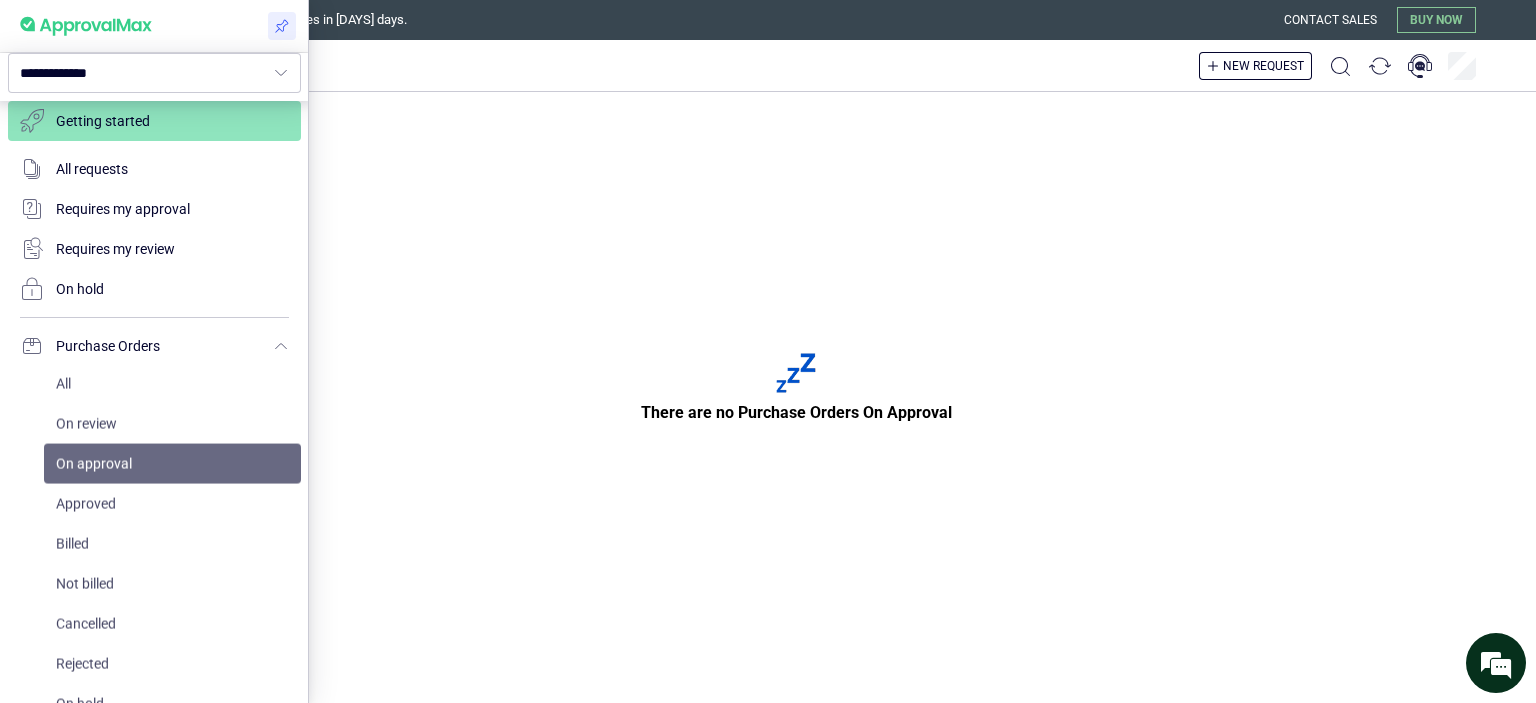 scroll, scrollTop: 510, scrollLeft: 0, axis: vertical 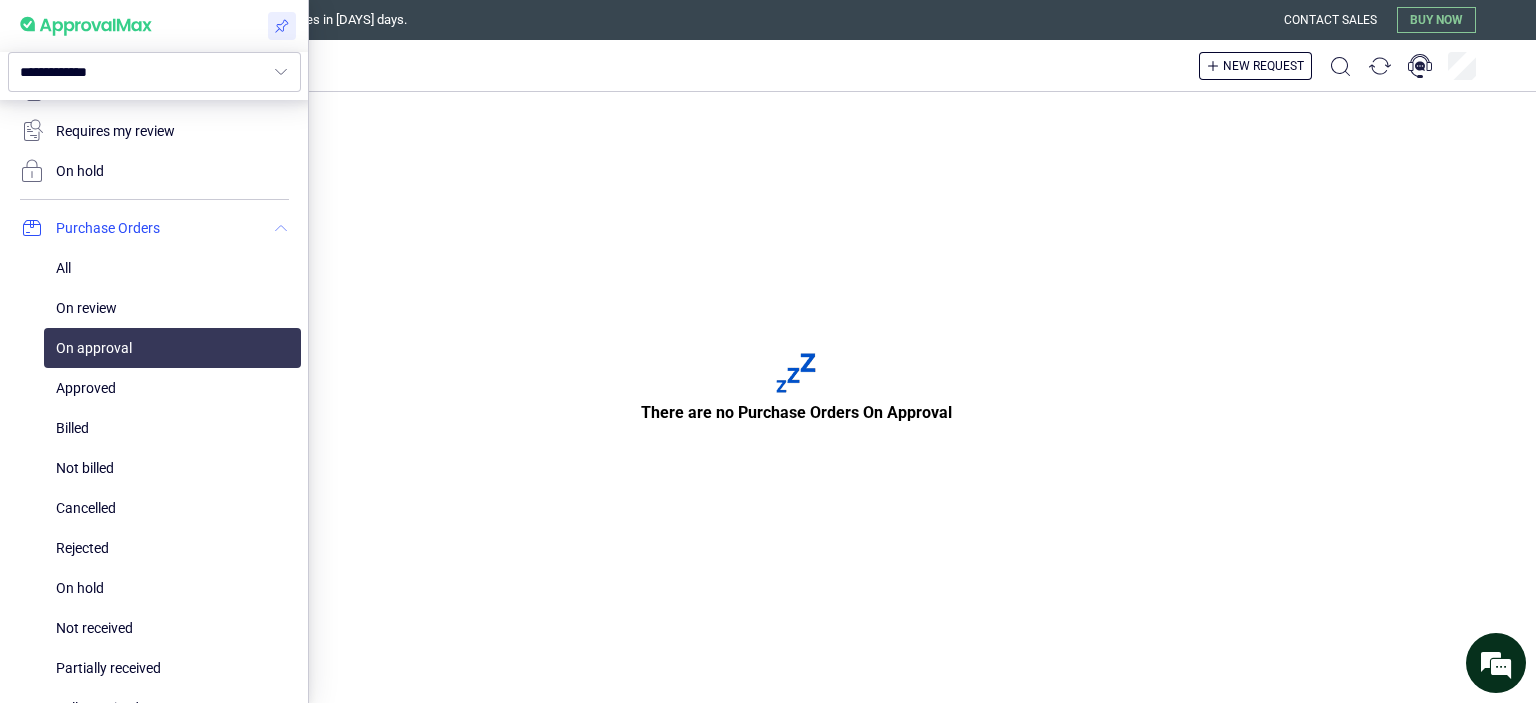 click at bounding box center (154, 228) 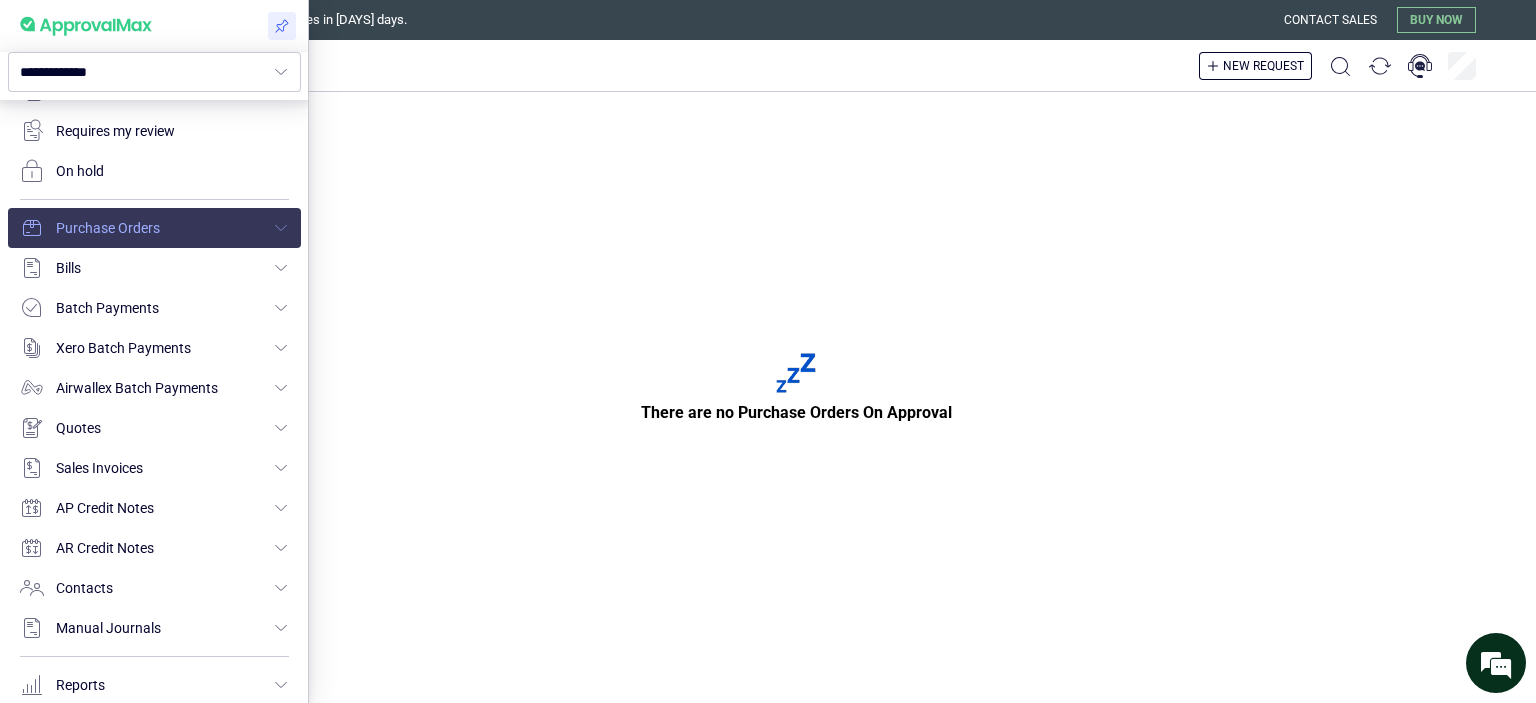 click at bounding box center [154, 228] 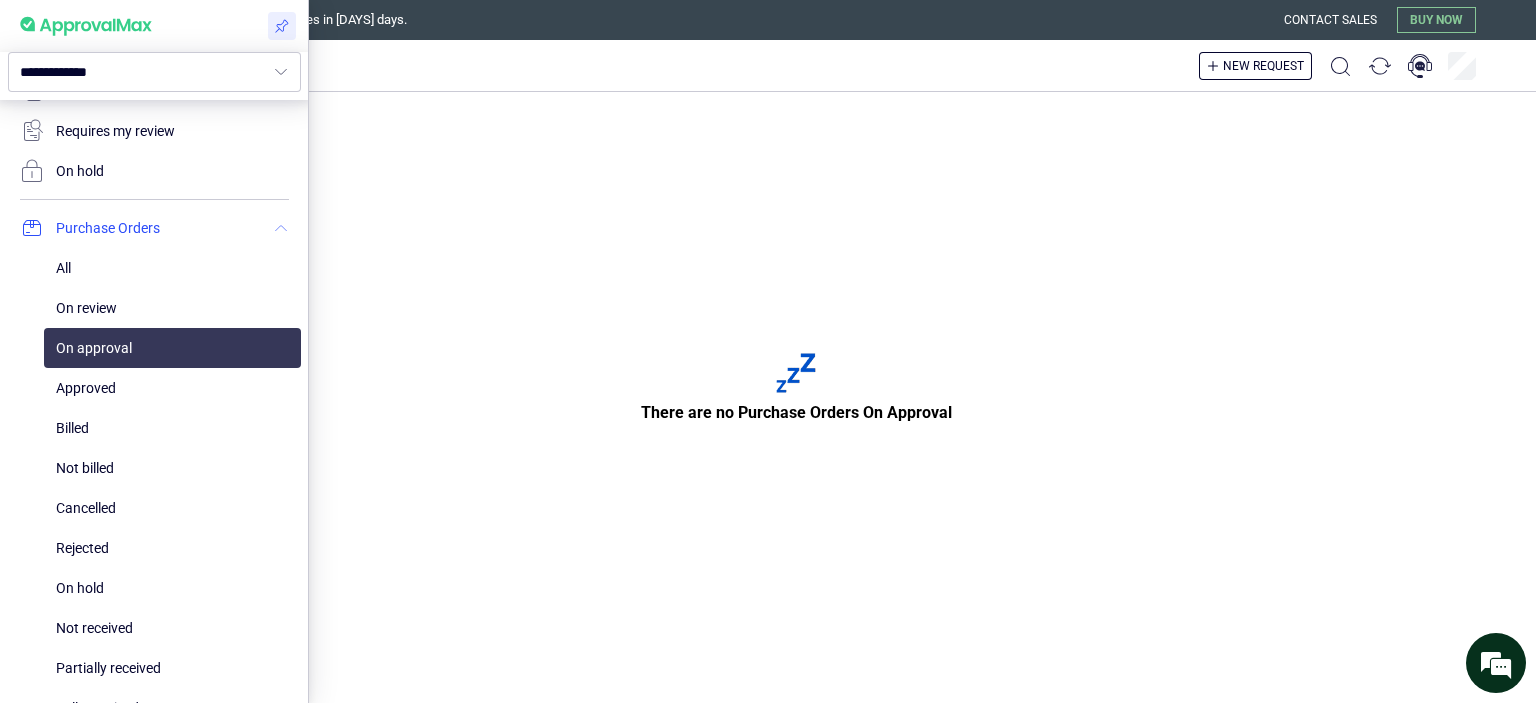 click at bounding box center [154, 228] 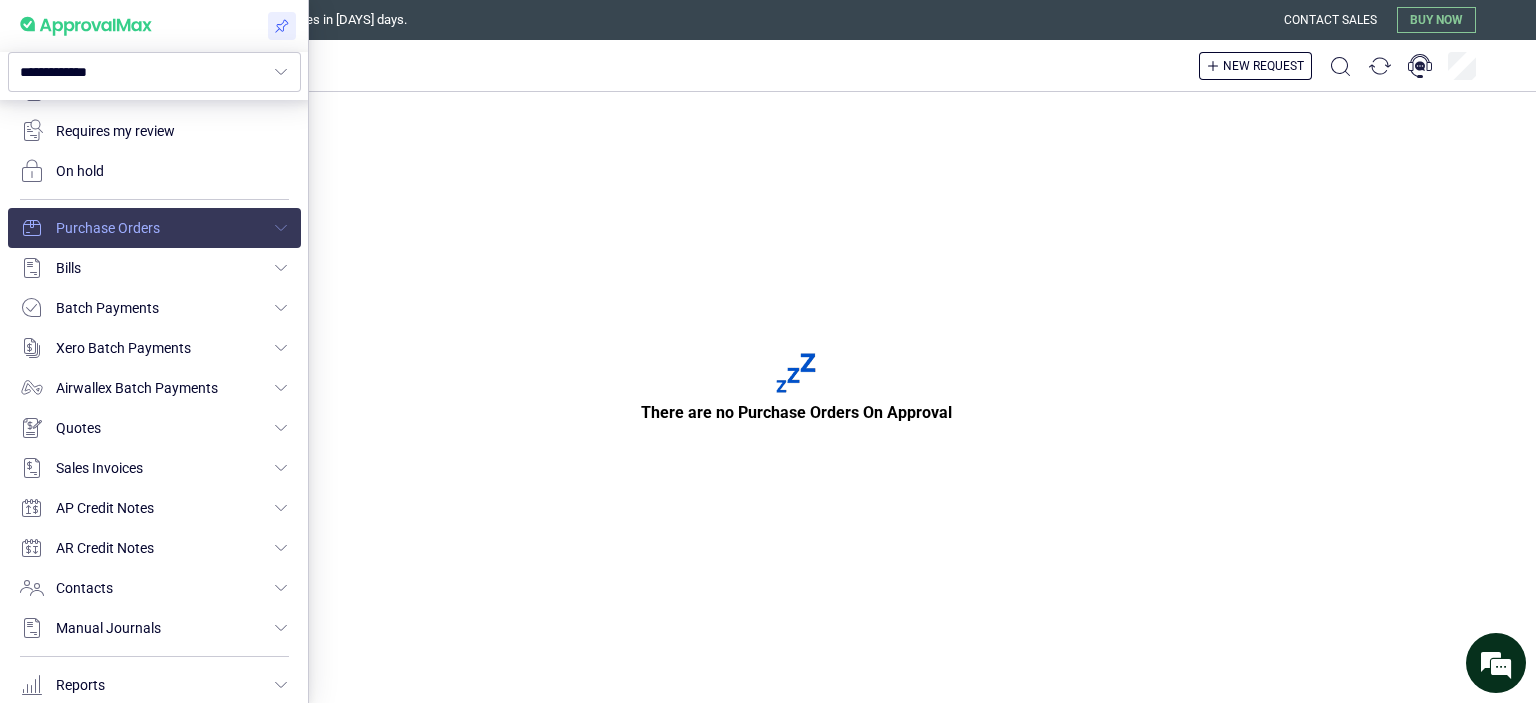 click at bounding box center [154, 228] 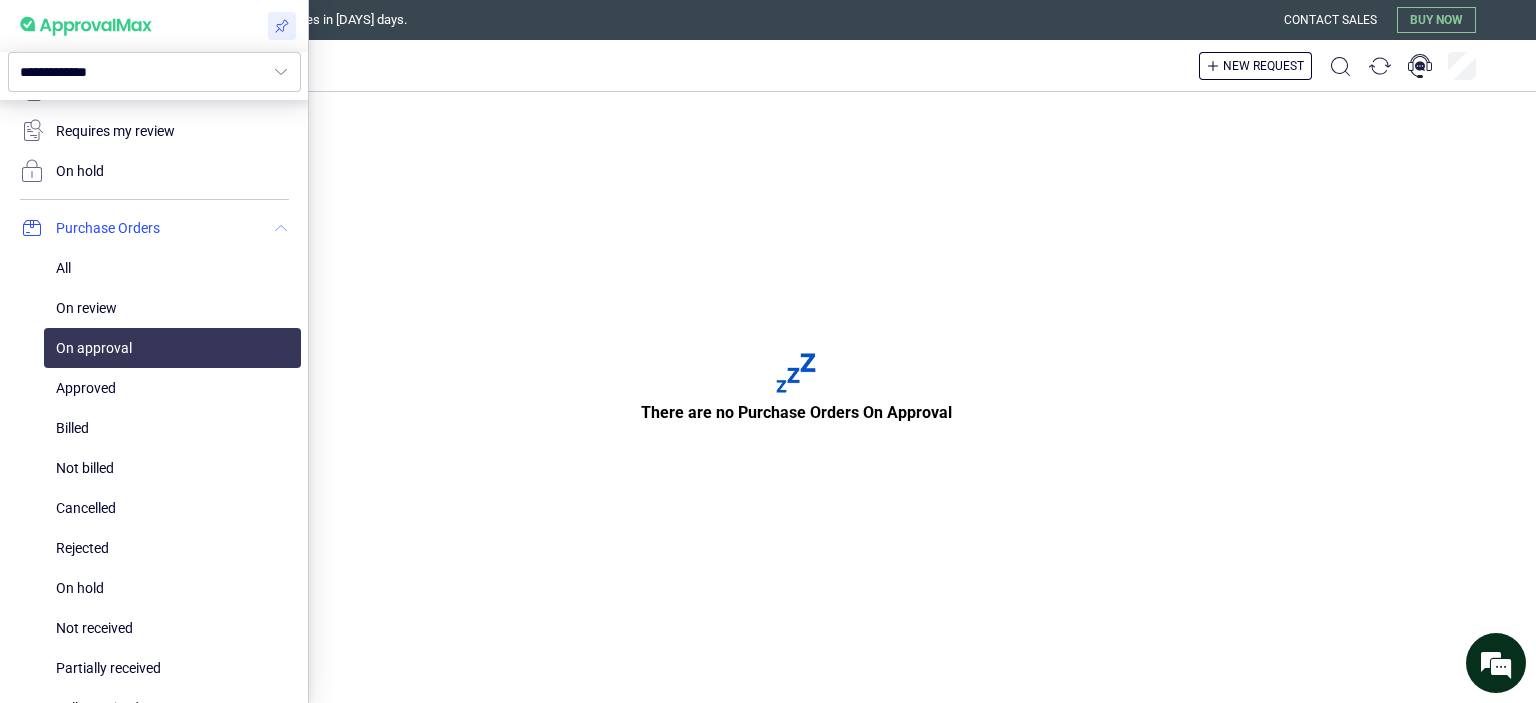 click at bounding box center (154, 228) 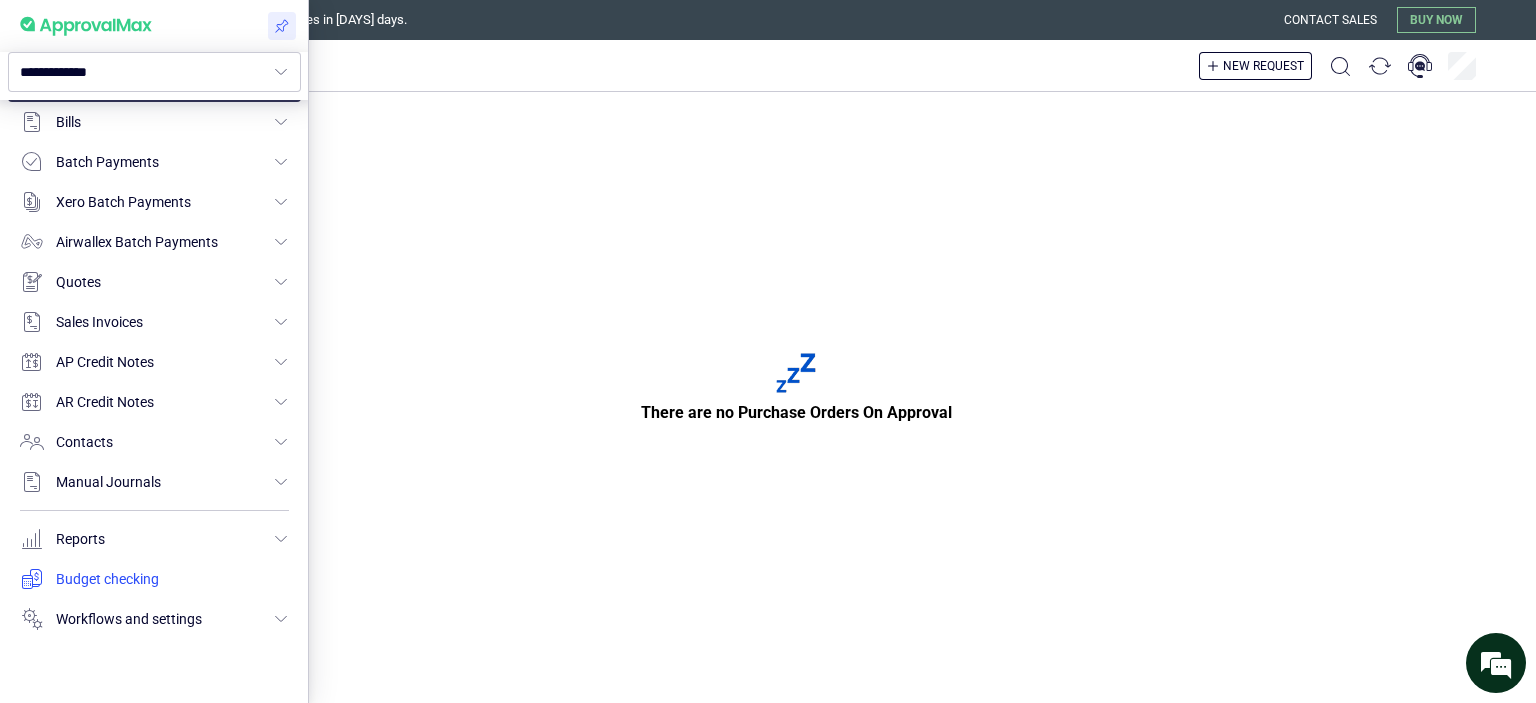 scroll, scrollTop: 322, scrollLeft: 0, axis: vertical 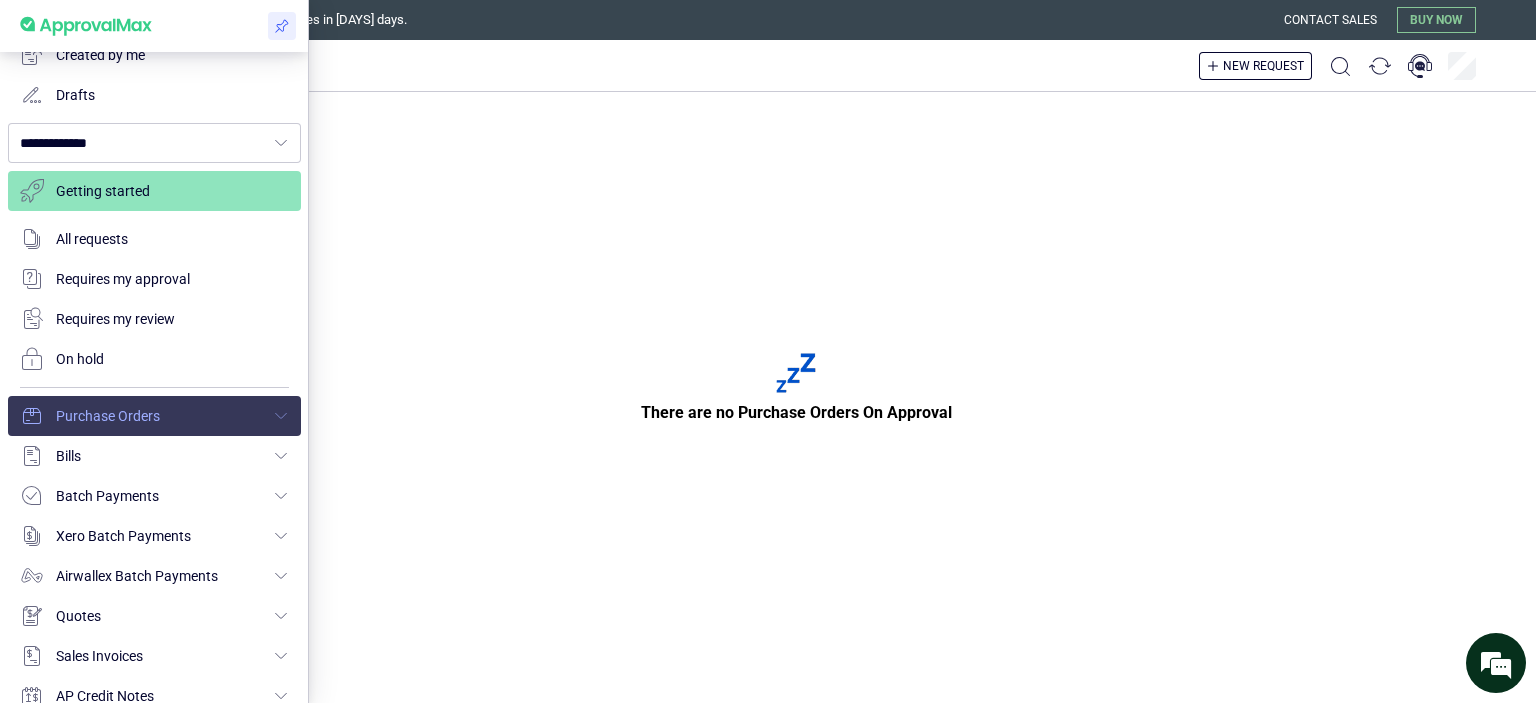 click at bounding box center [154, 416] 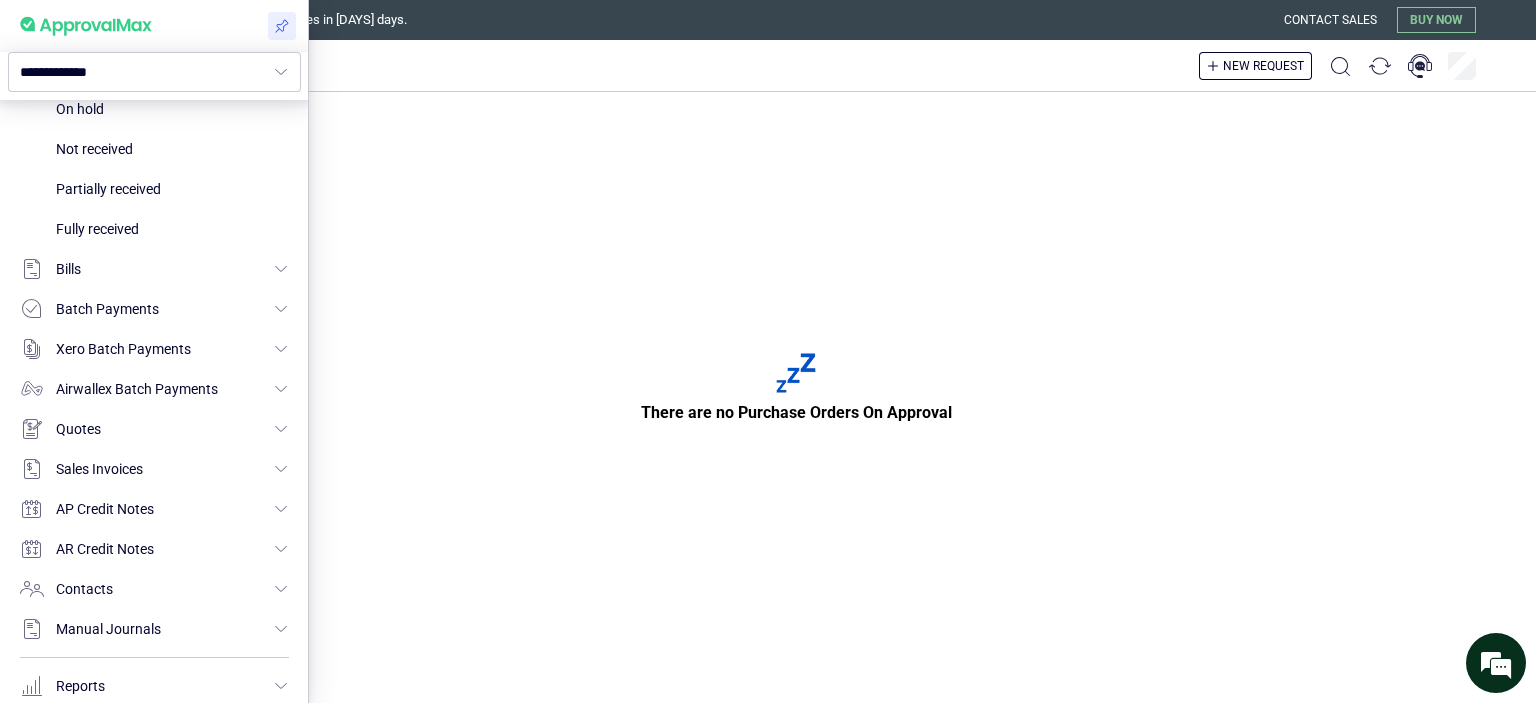 scroll, scrollTop: 656, scrollLeft: 0, axis: vertical 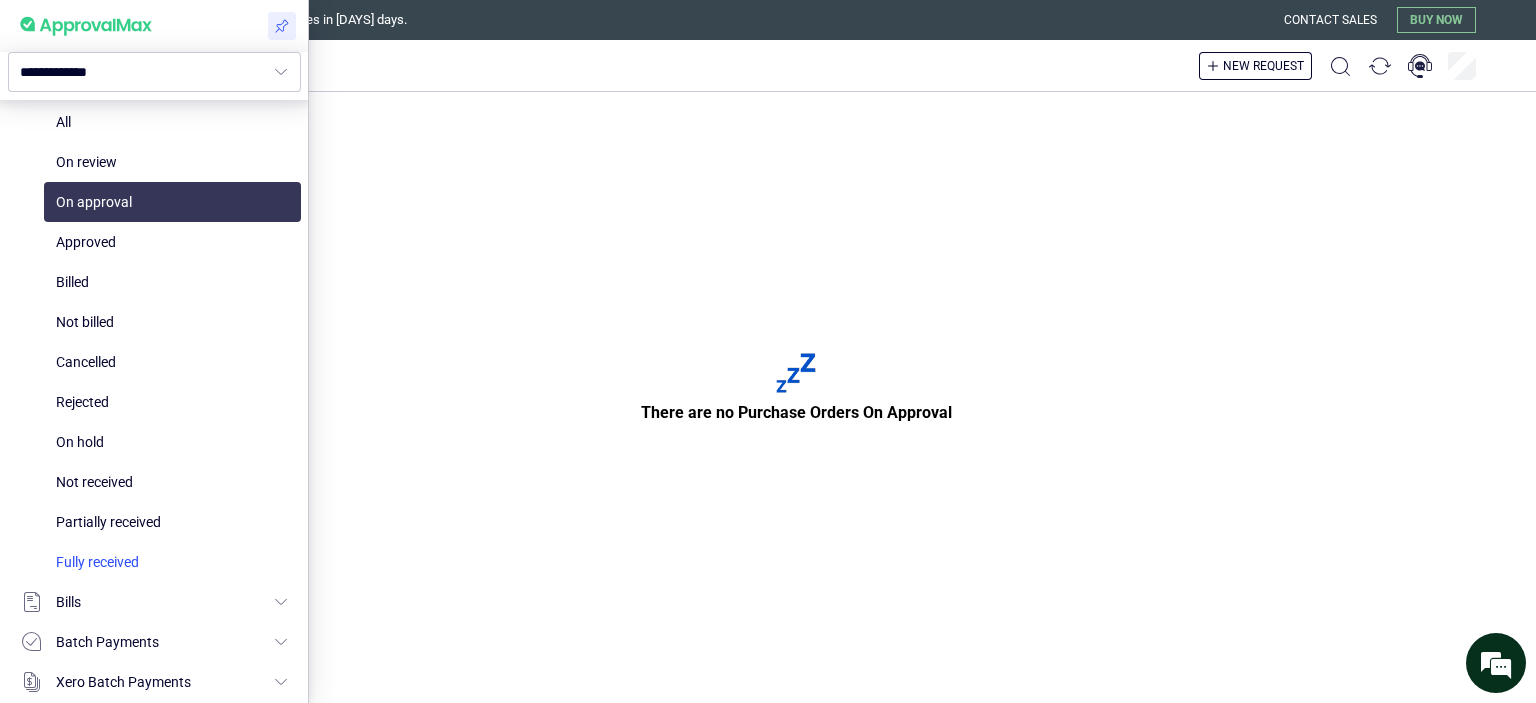 click at bounding box center (172, 562) 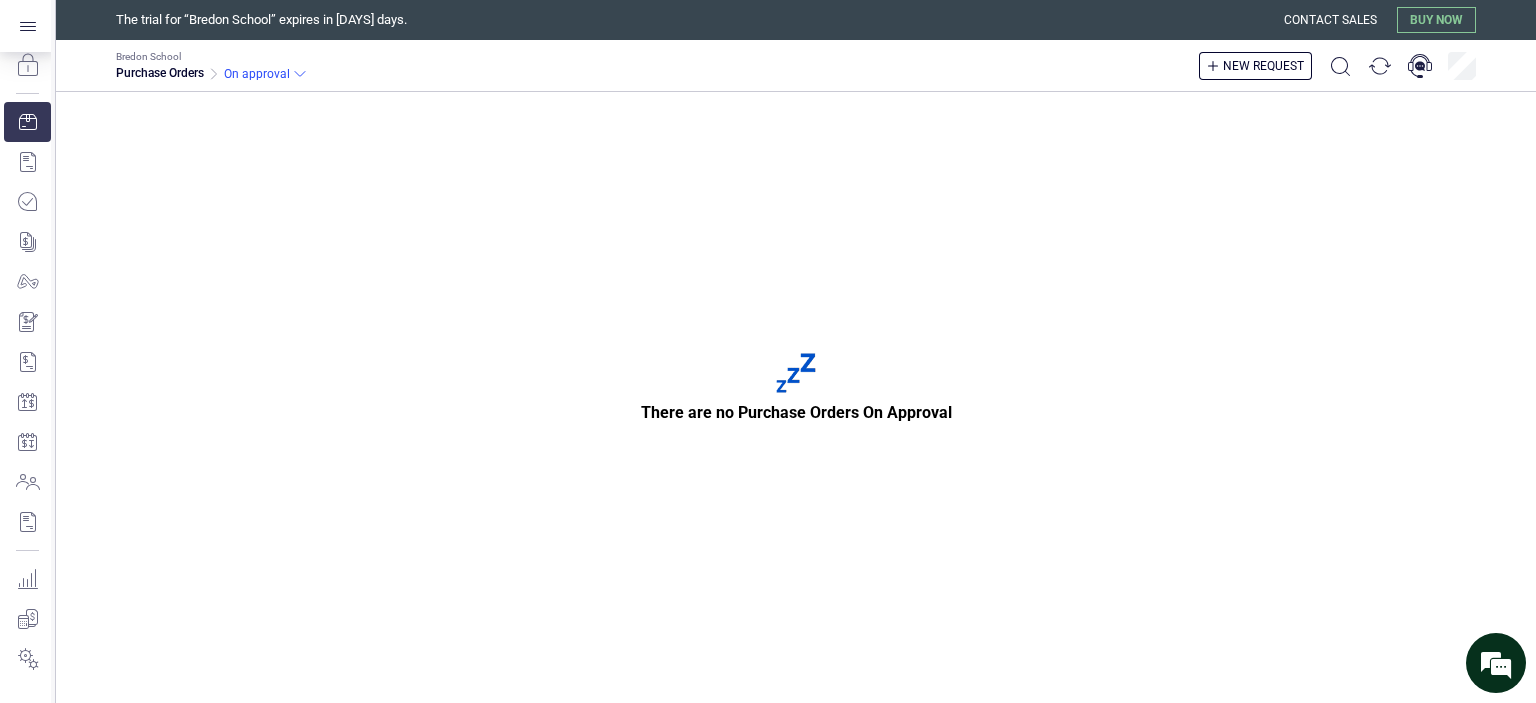 scroll, scrollTop: 392, scrollLeft: 0, axis: vertical 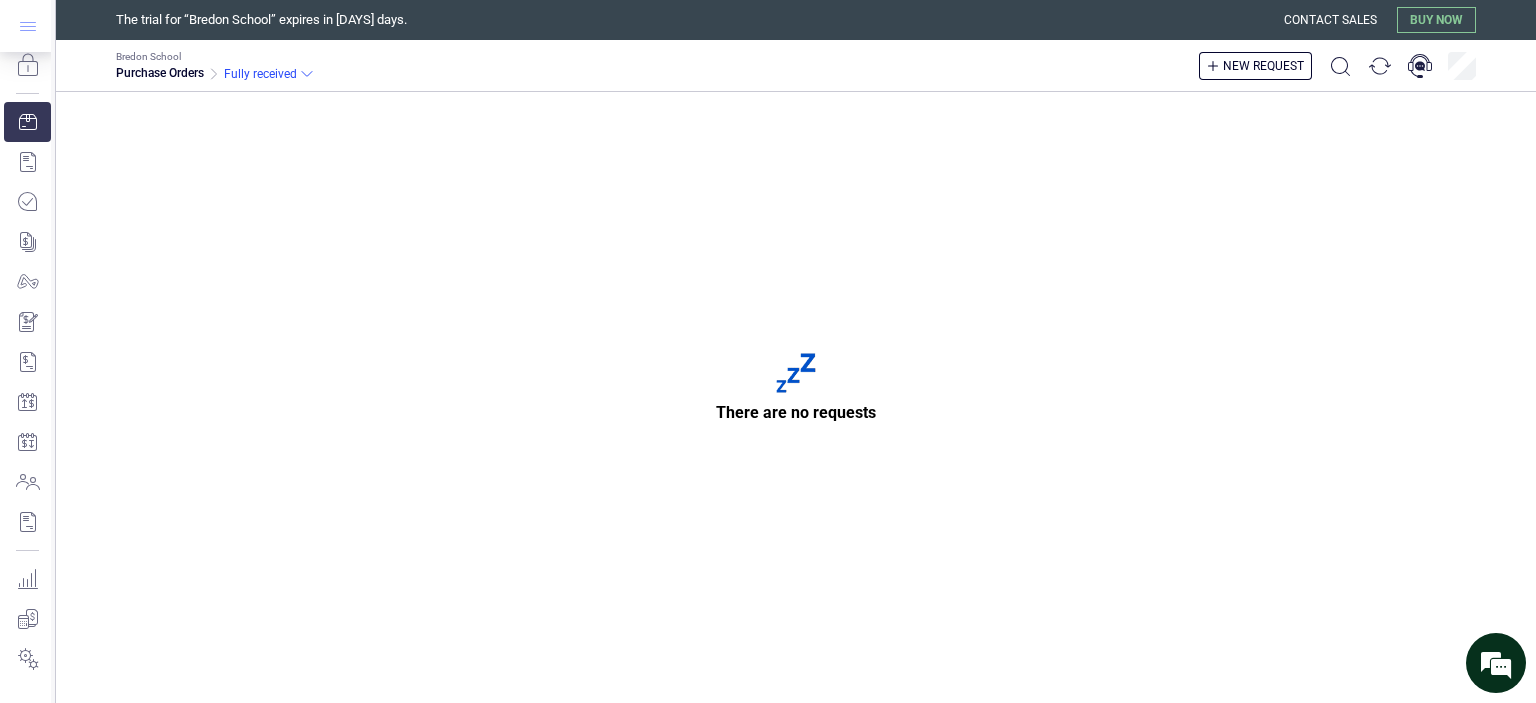 click 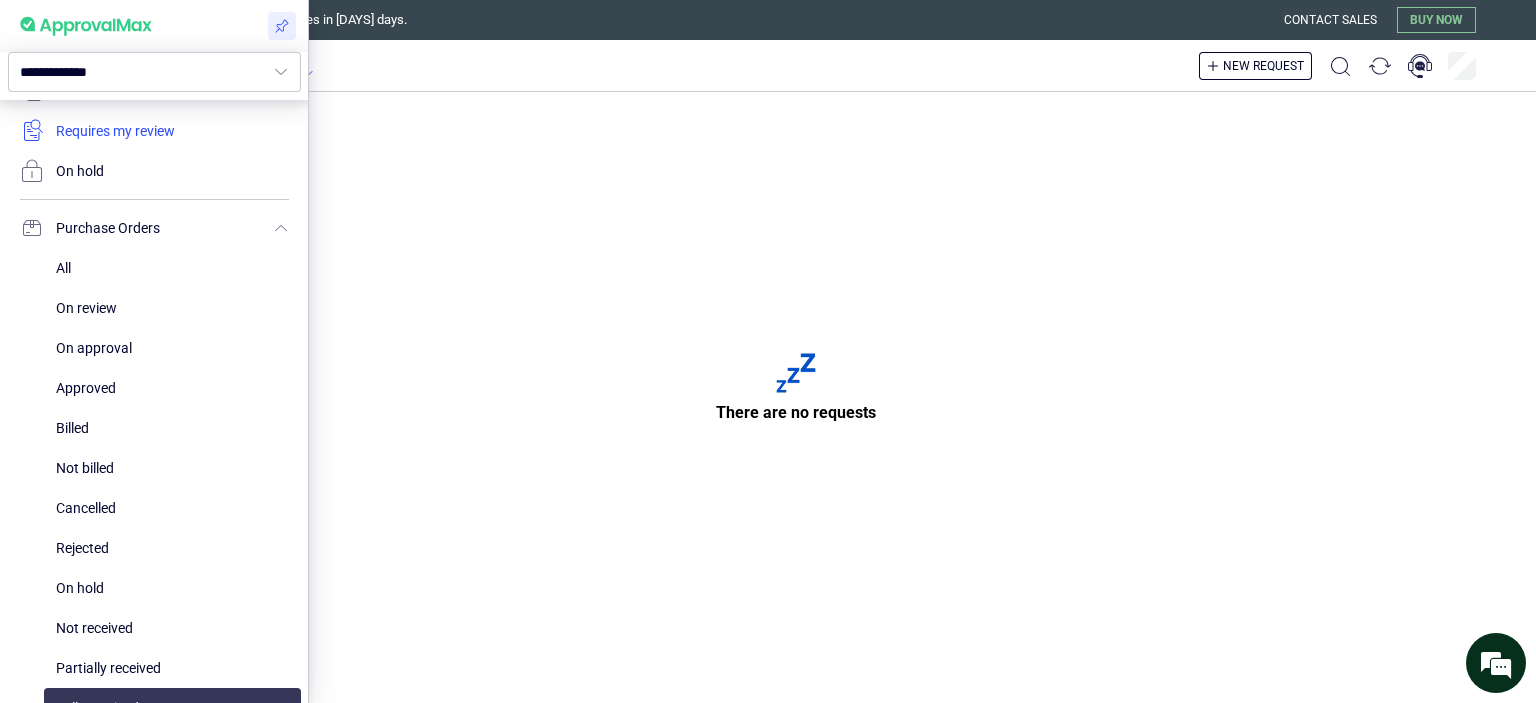 click at bounding box center [154, 131] 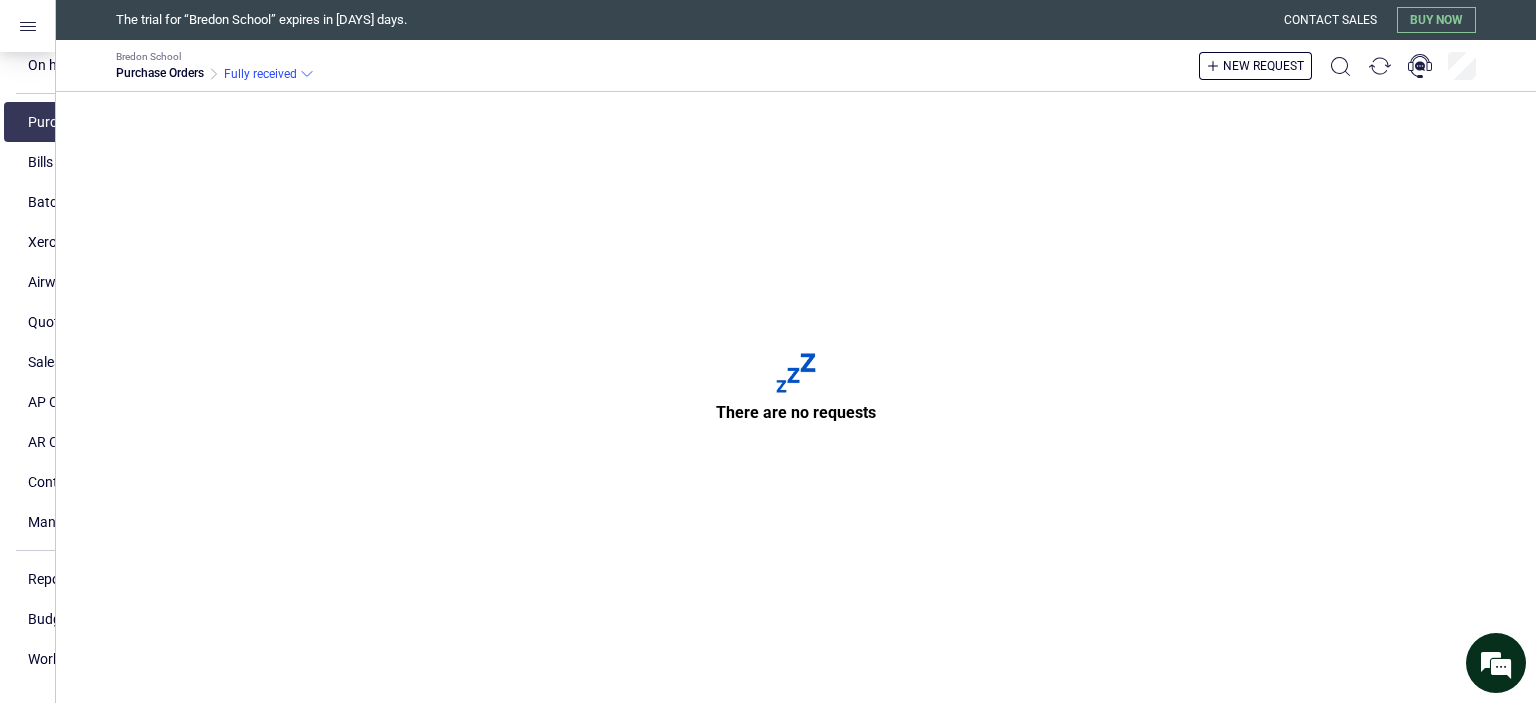 scroll, scrollTop: 392, scrollLeft: 0, axis: vertical 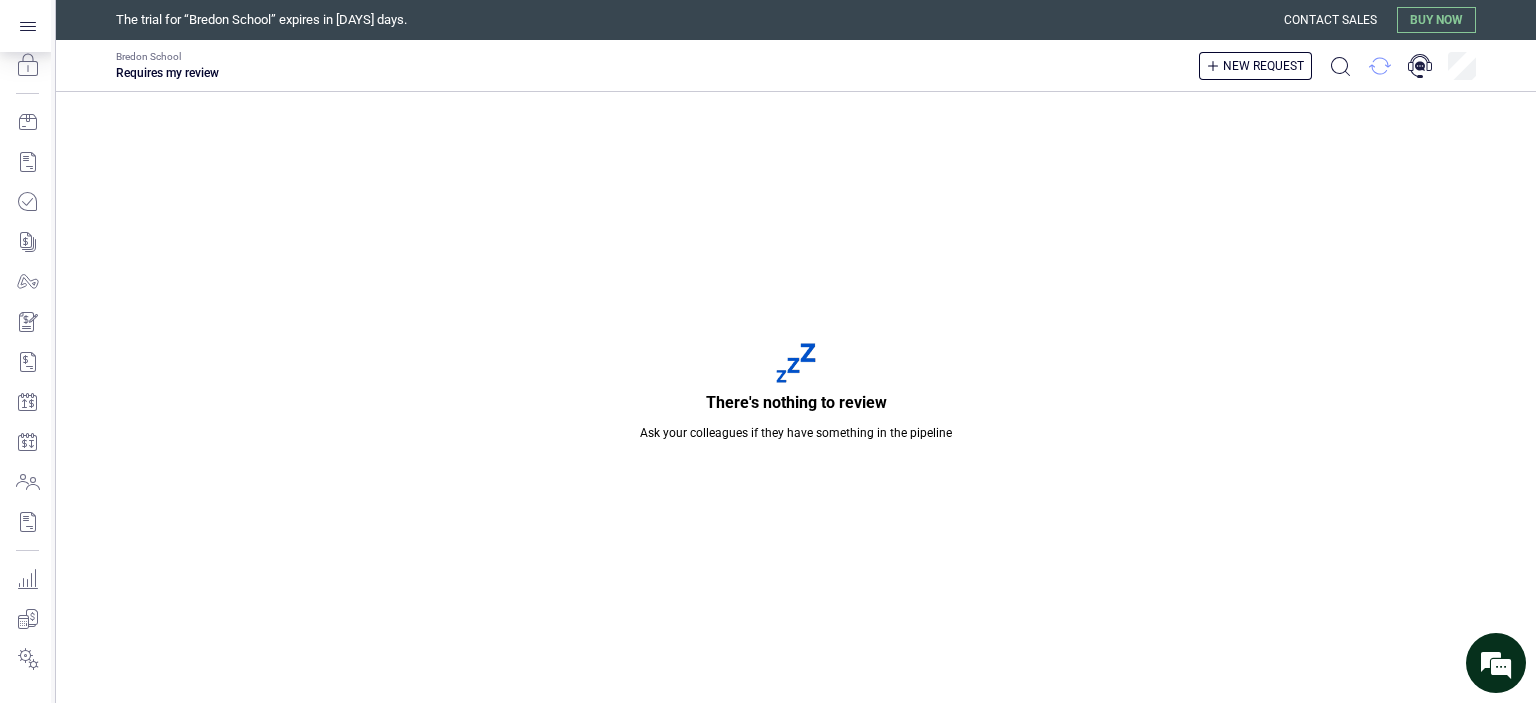 click 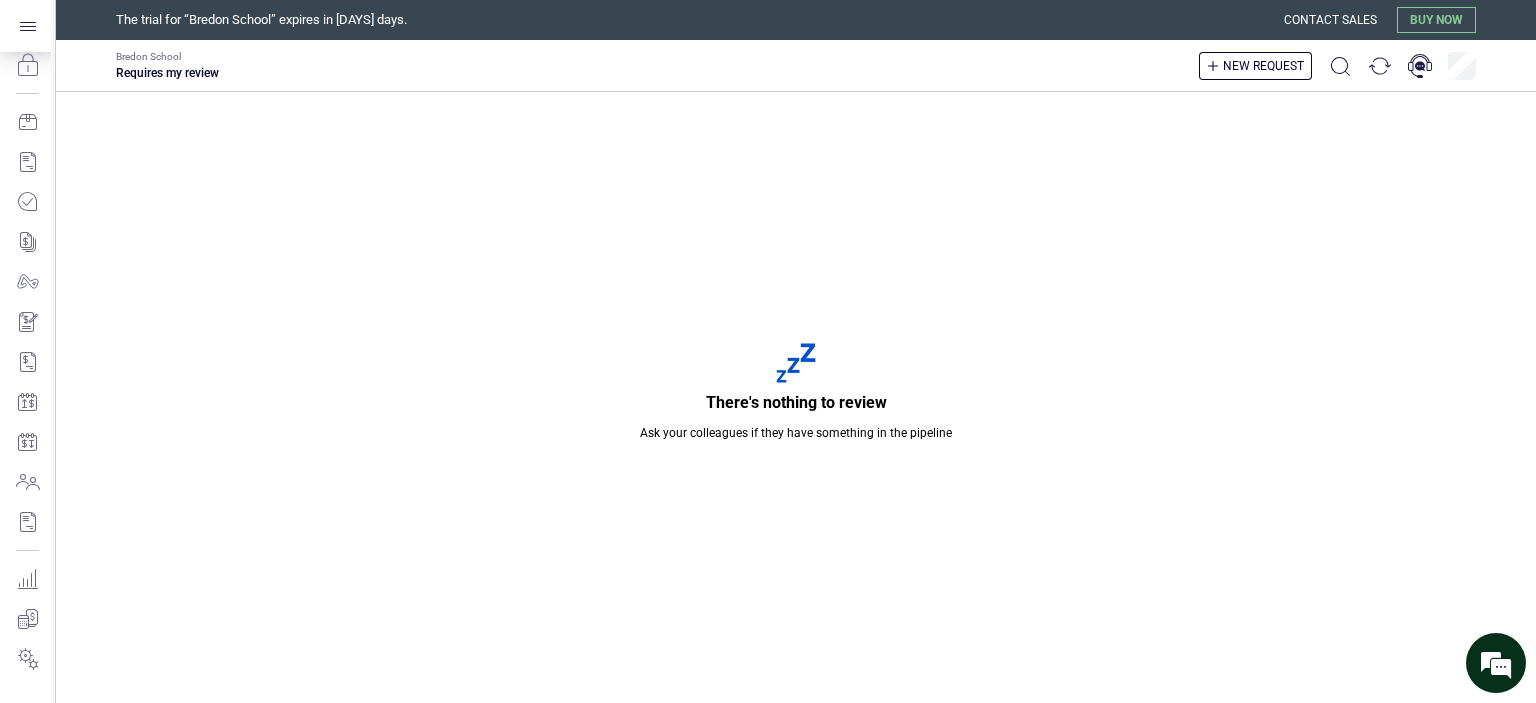 click on "There's nothing to review Ask your colleagues if they have something in the pipeline" at bounding box center [796, 397] 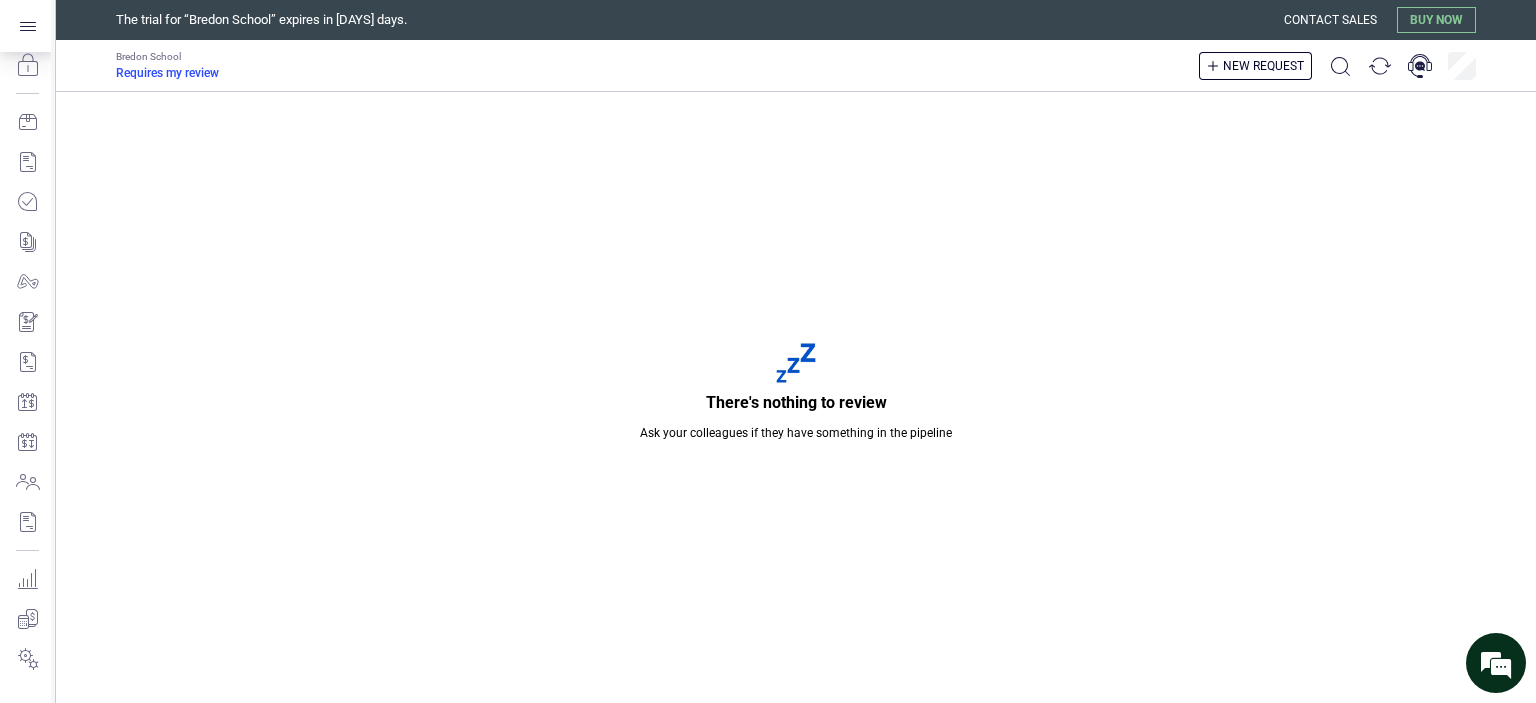 click on "Requires my review" at bounding box center (167, 73) 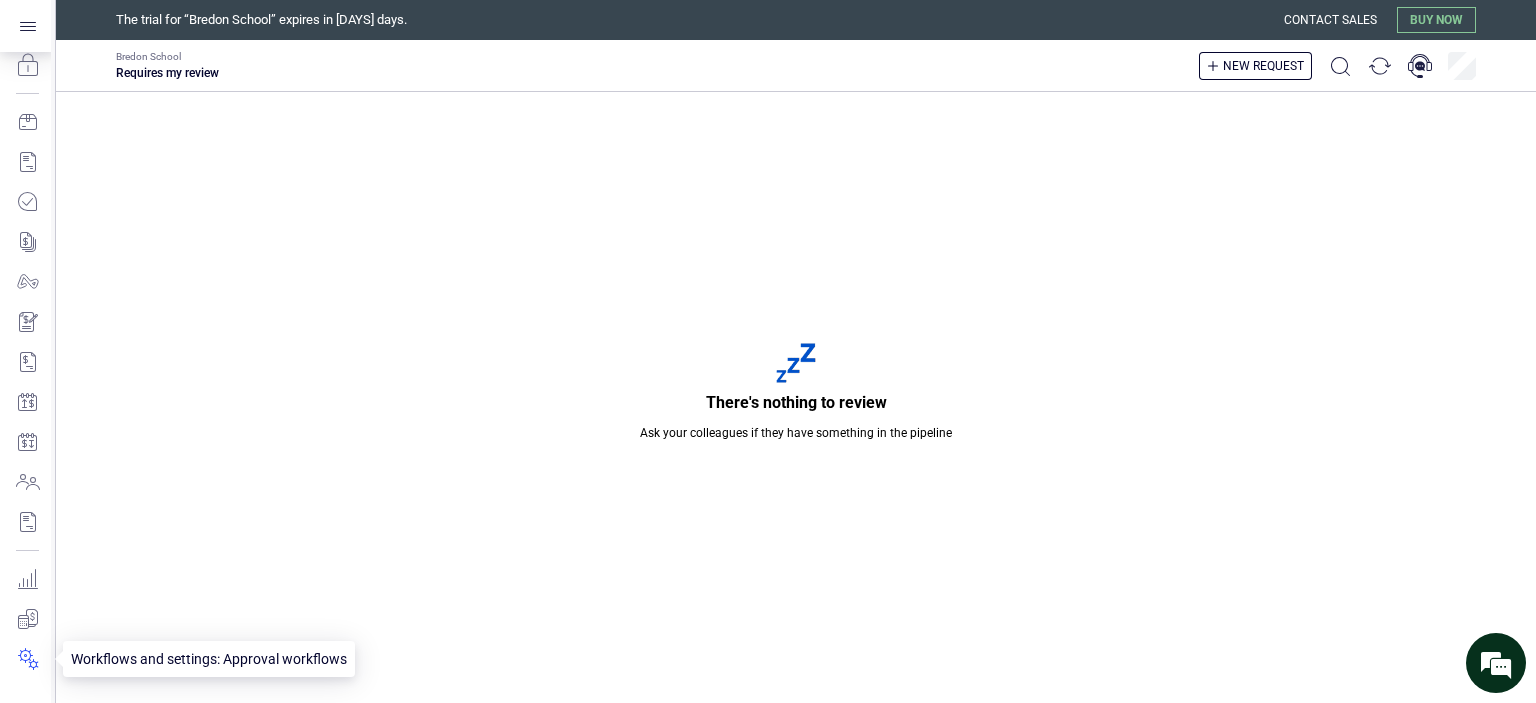 click at bounding box center [27, 659] 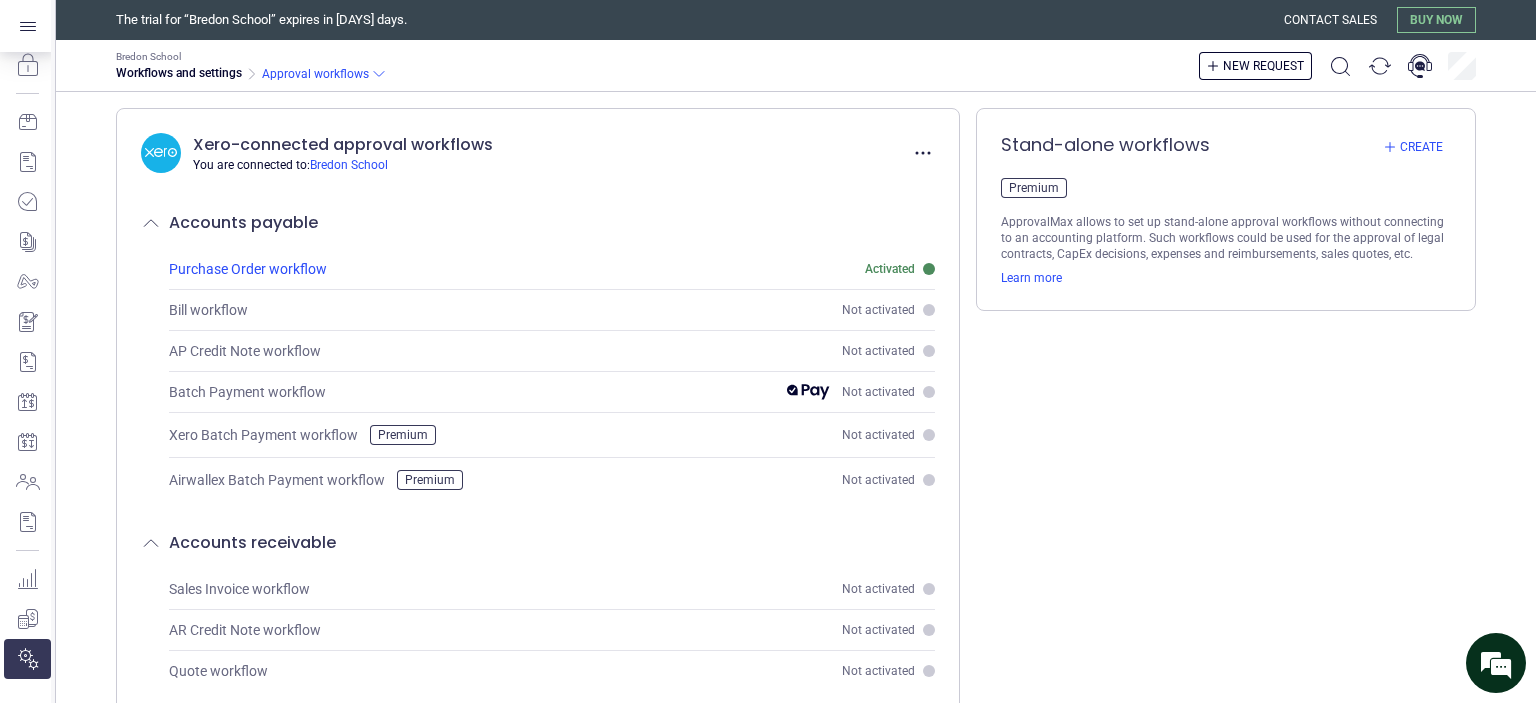 click on "Purchase Order workflow" at bounding box center [248, 269] 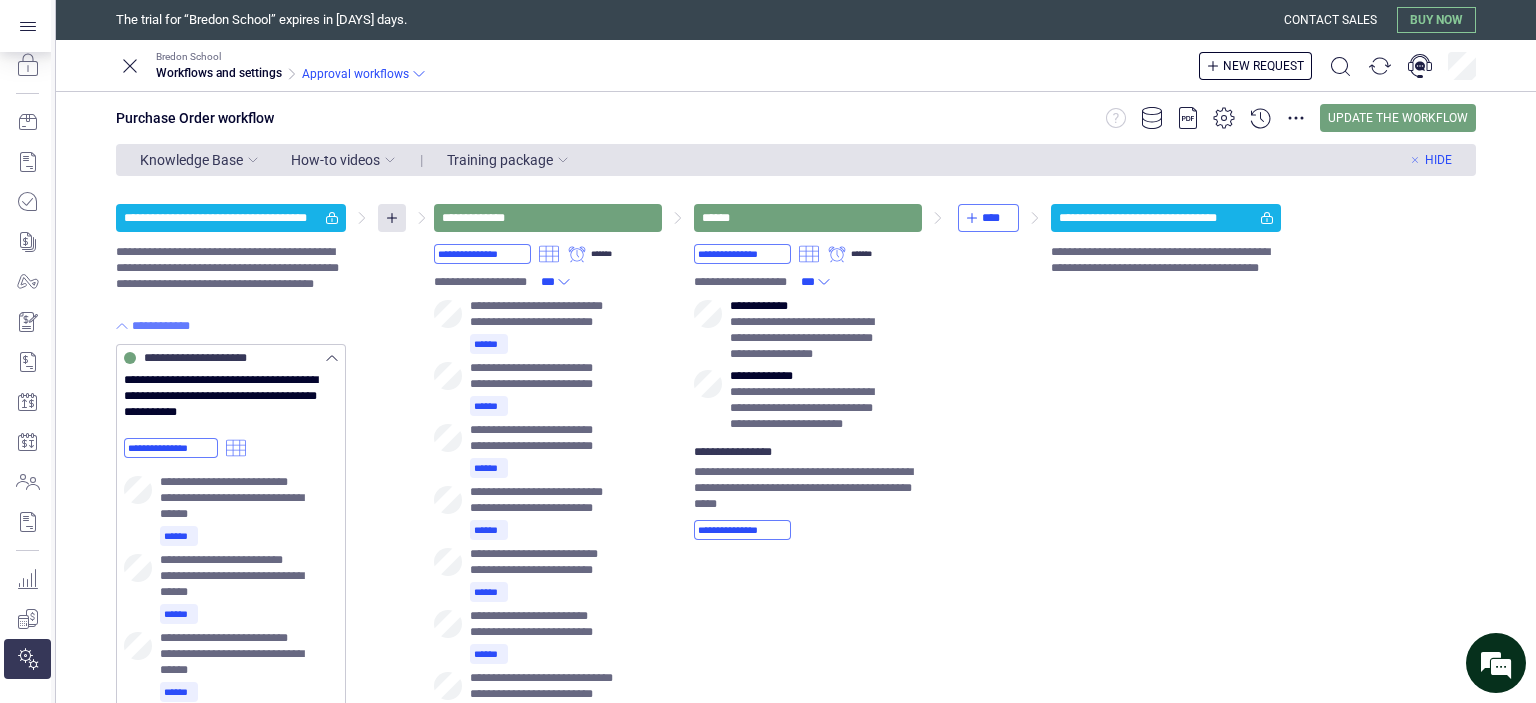click on "How-to videos" at bounding box center (335, 160) 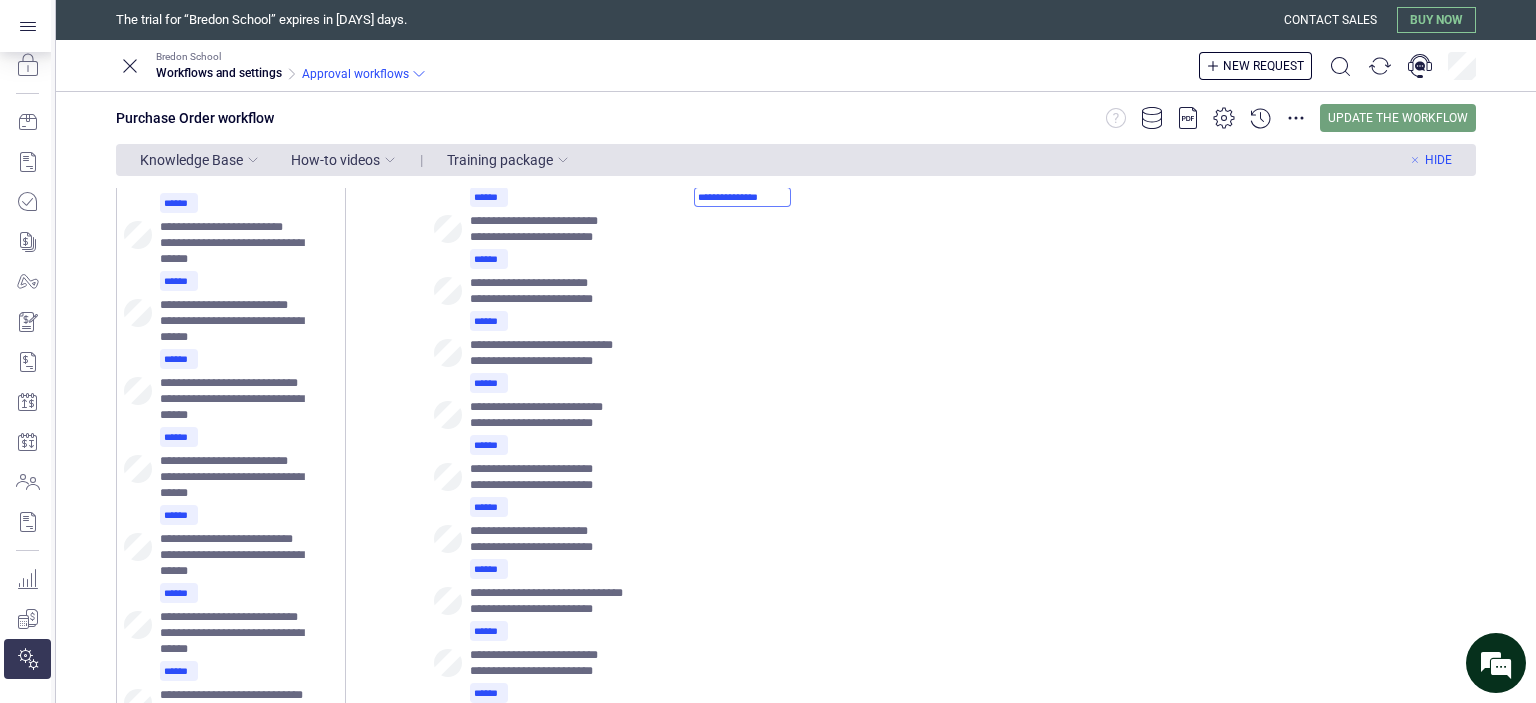 scroll, scrollTop: 0, scrollLeft: 0, axis: both 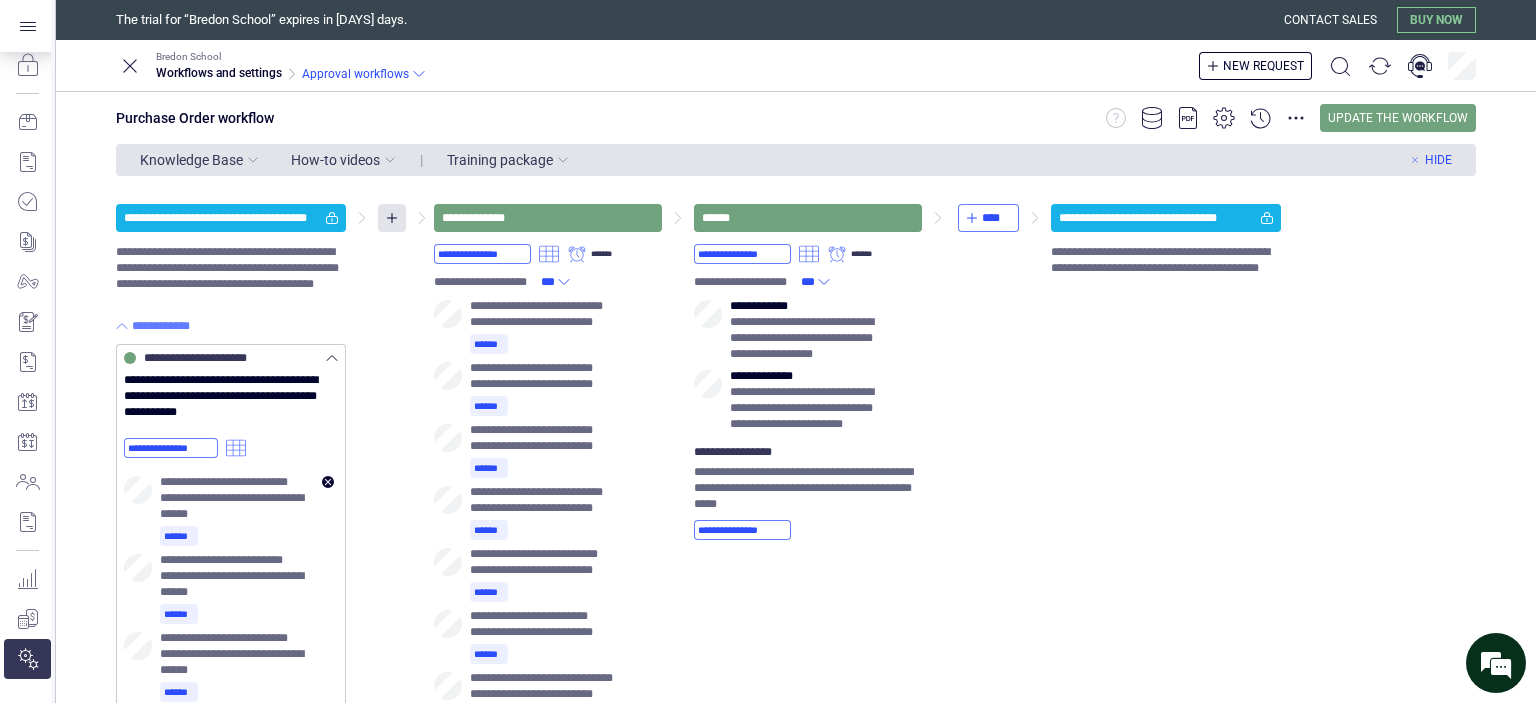 click on "**********" at bounding box center (237, 482) 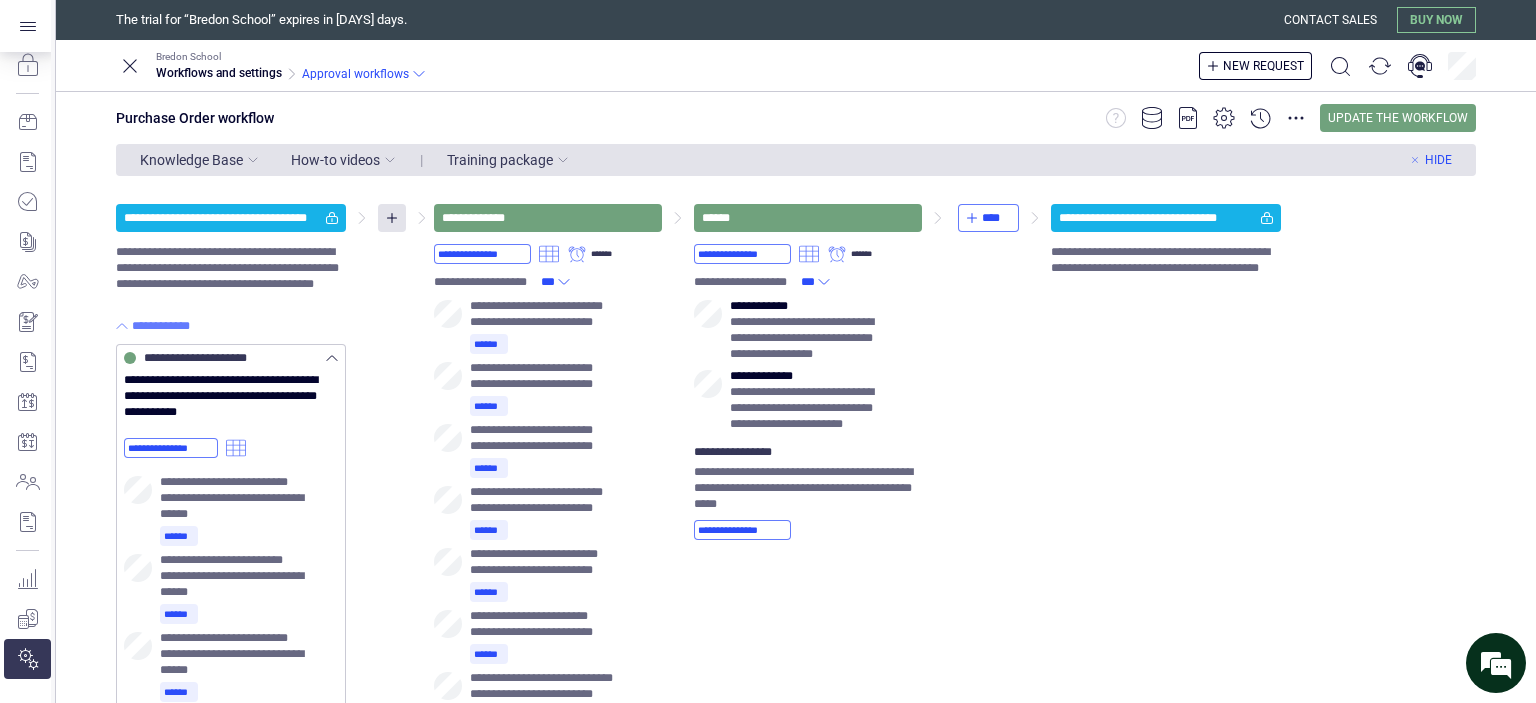 click on "**********" at bounding box center (796, 1500) 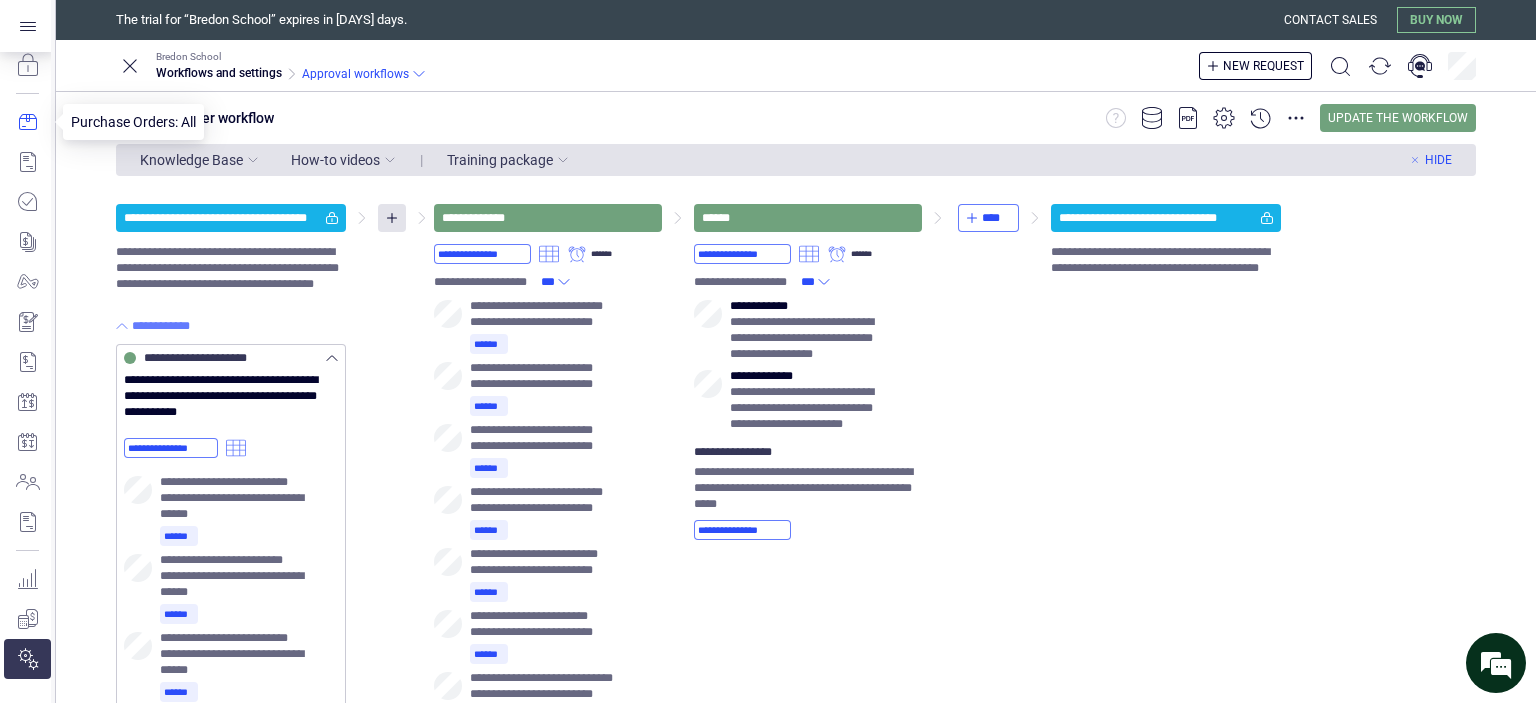 click at bounding box center (27, 122) 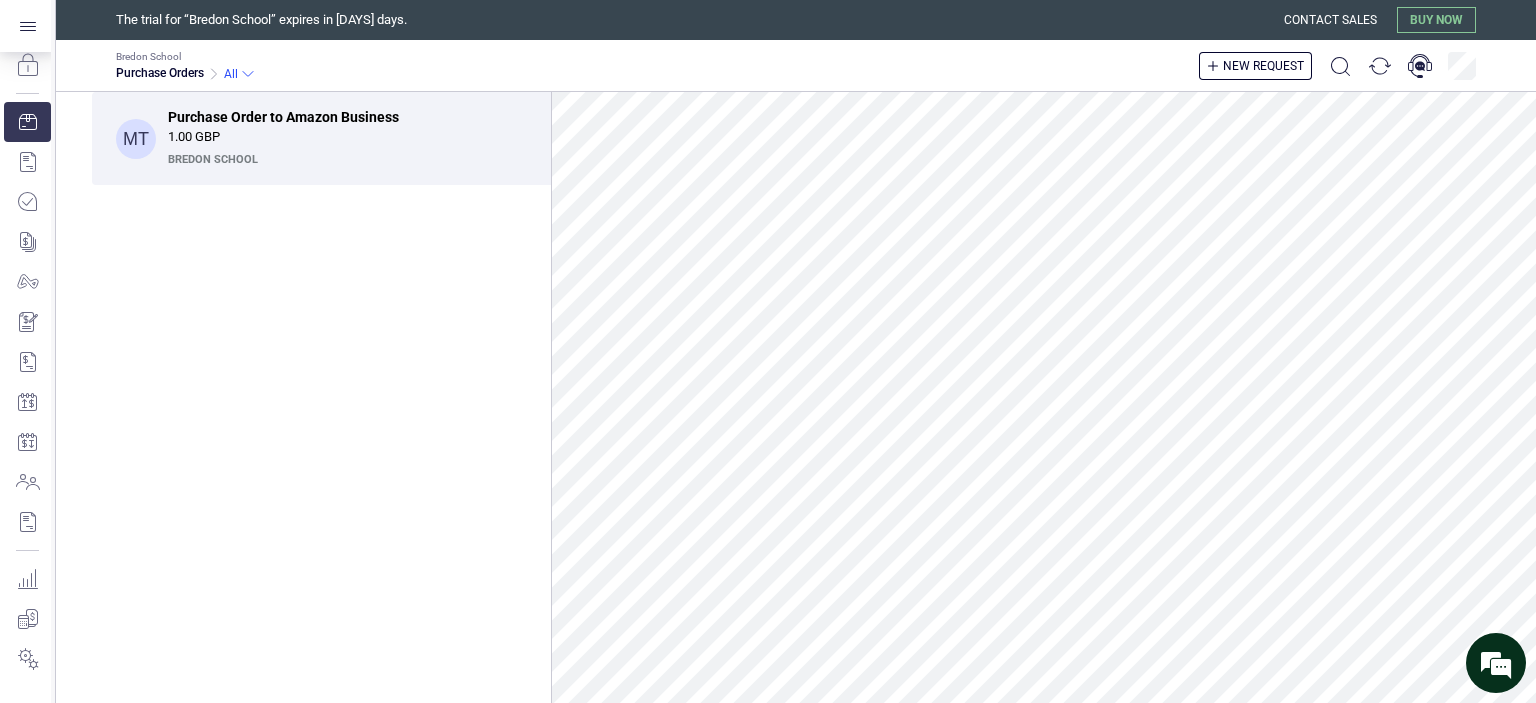 scroll, scrollTop: 0, scrollLeft: 0, axis: both 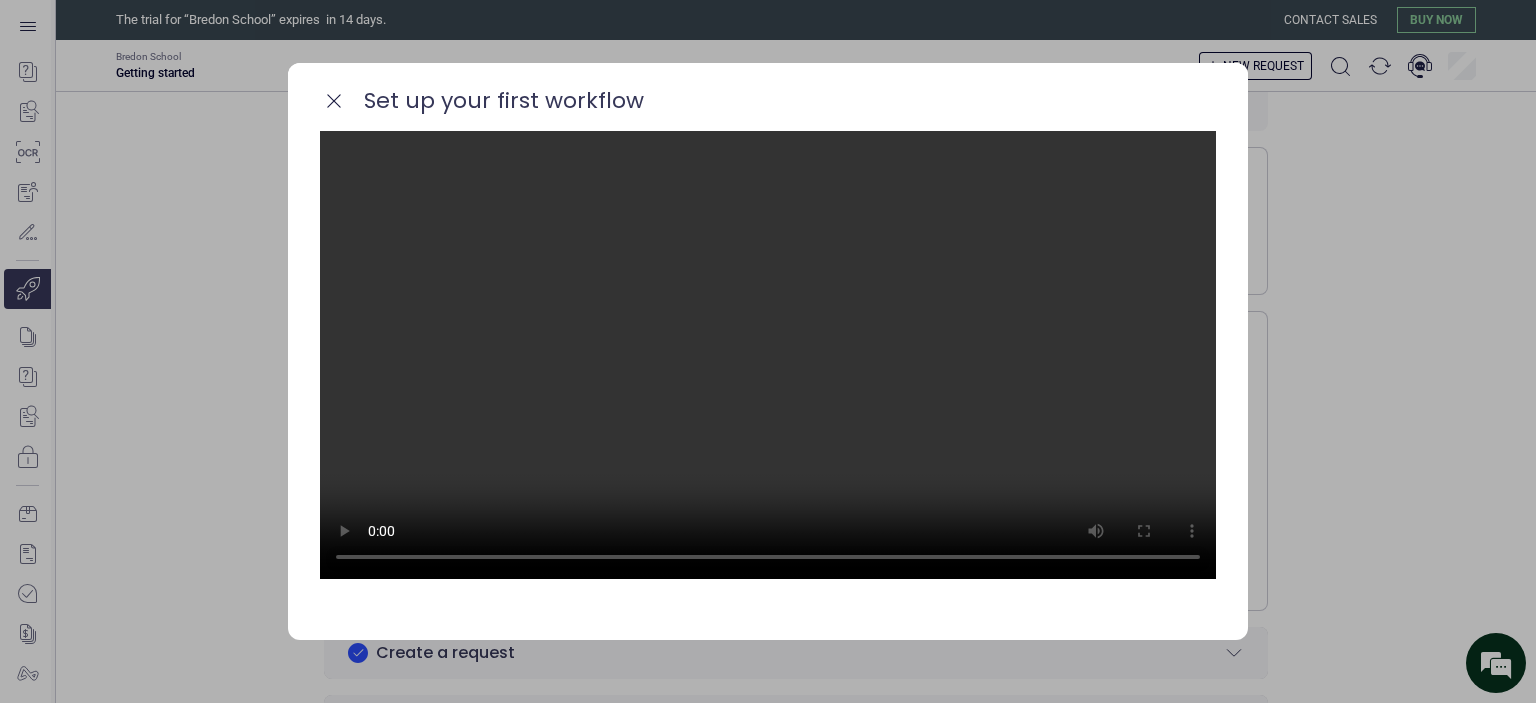 click at bounding box center [768, 355] 